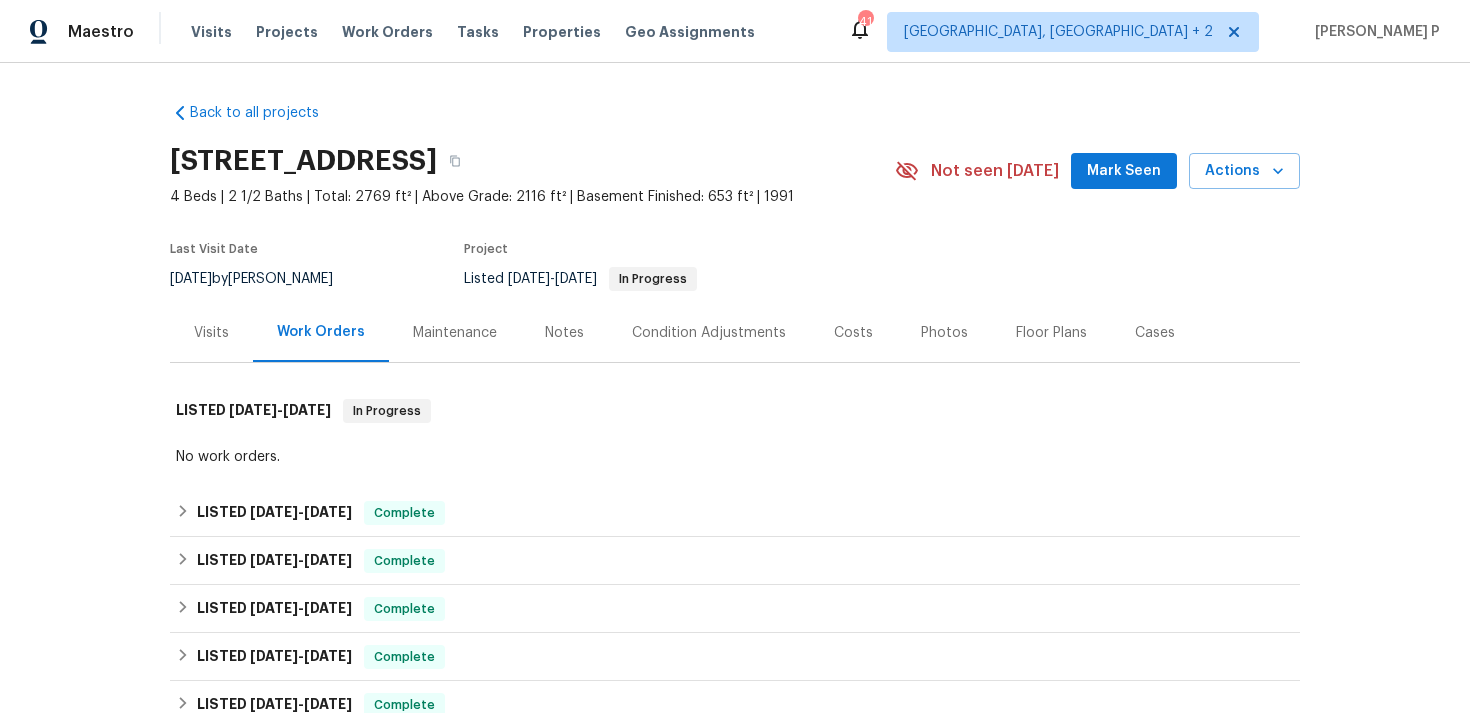 scroll, scrollTop: 0, scrollLeft: 0, axis: both 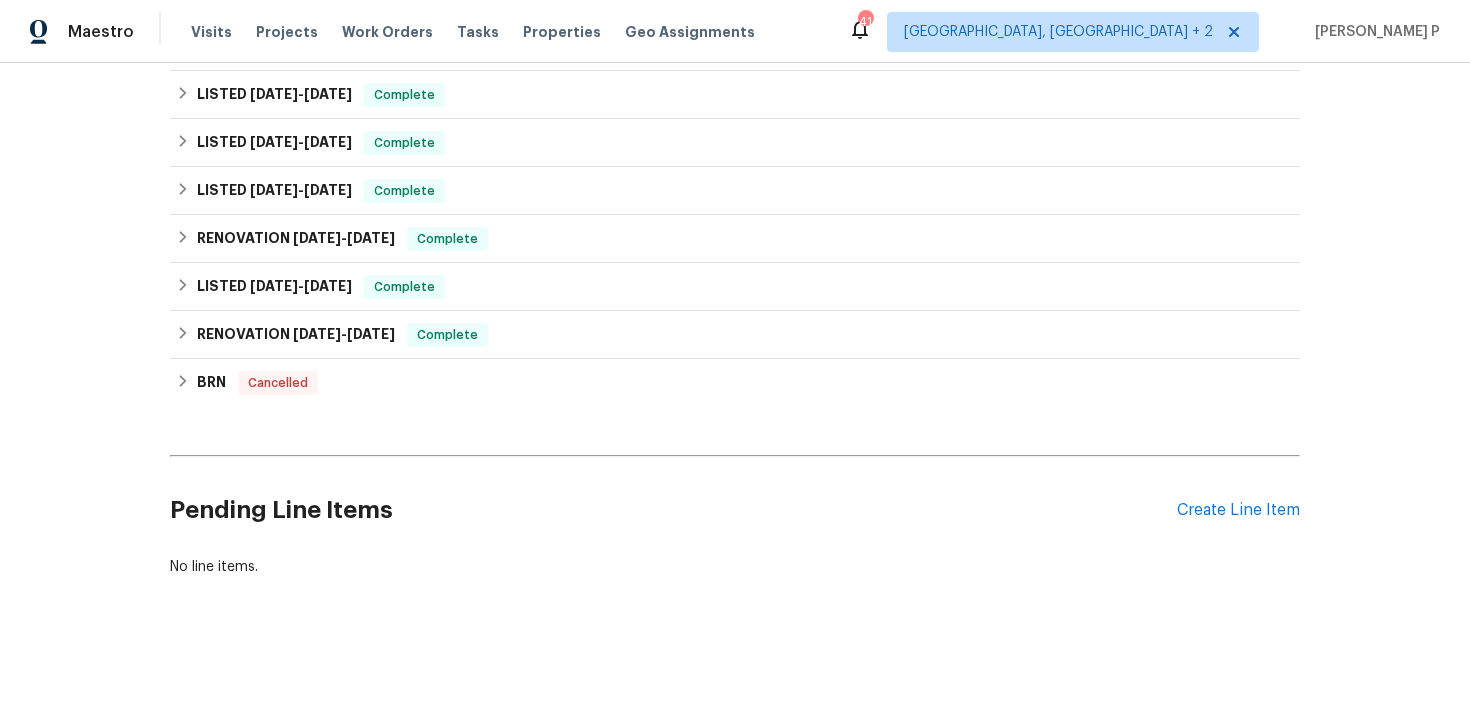 click on "Pending Line Items Create Line Item" at bounding box center (735, 510) 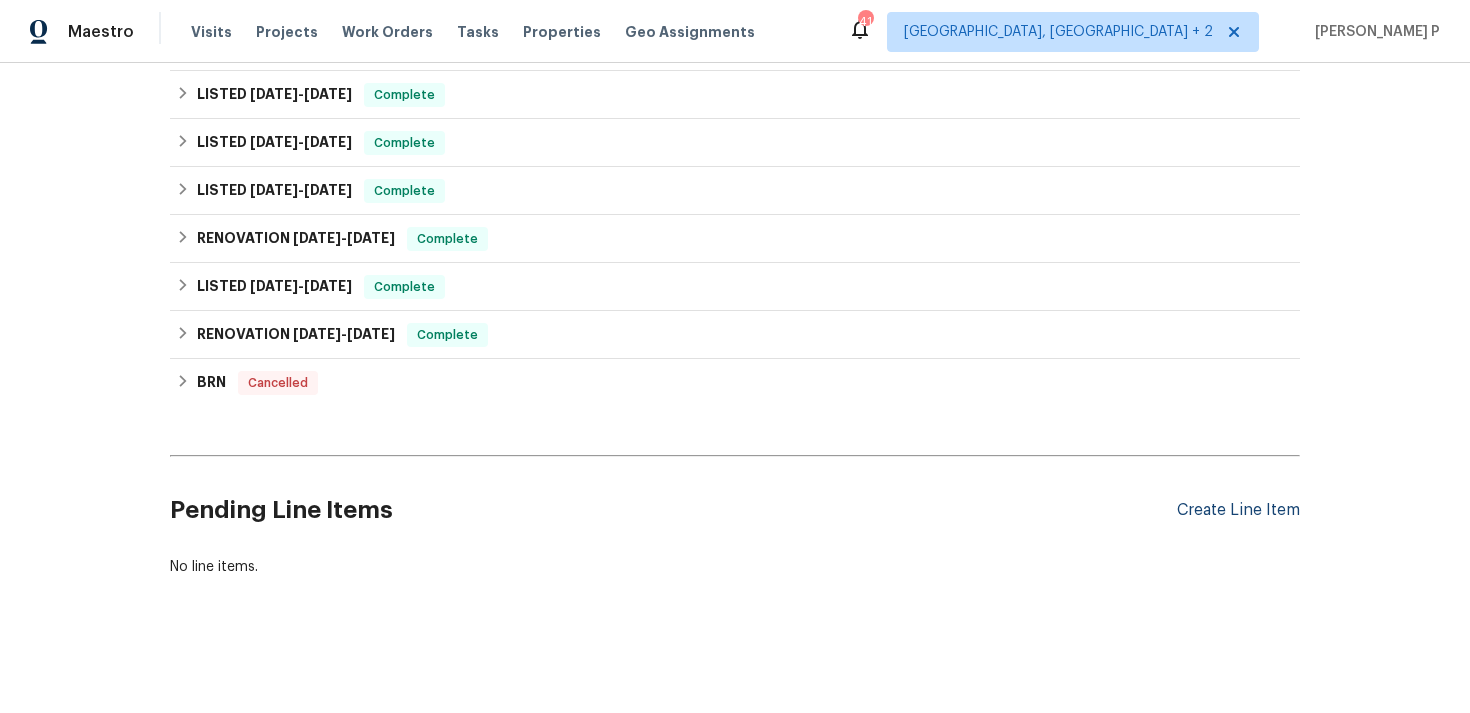 click on "Create Line Item" at bounding box center (1238, 510) 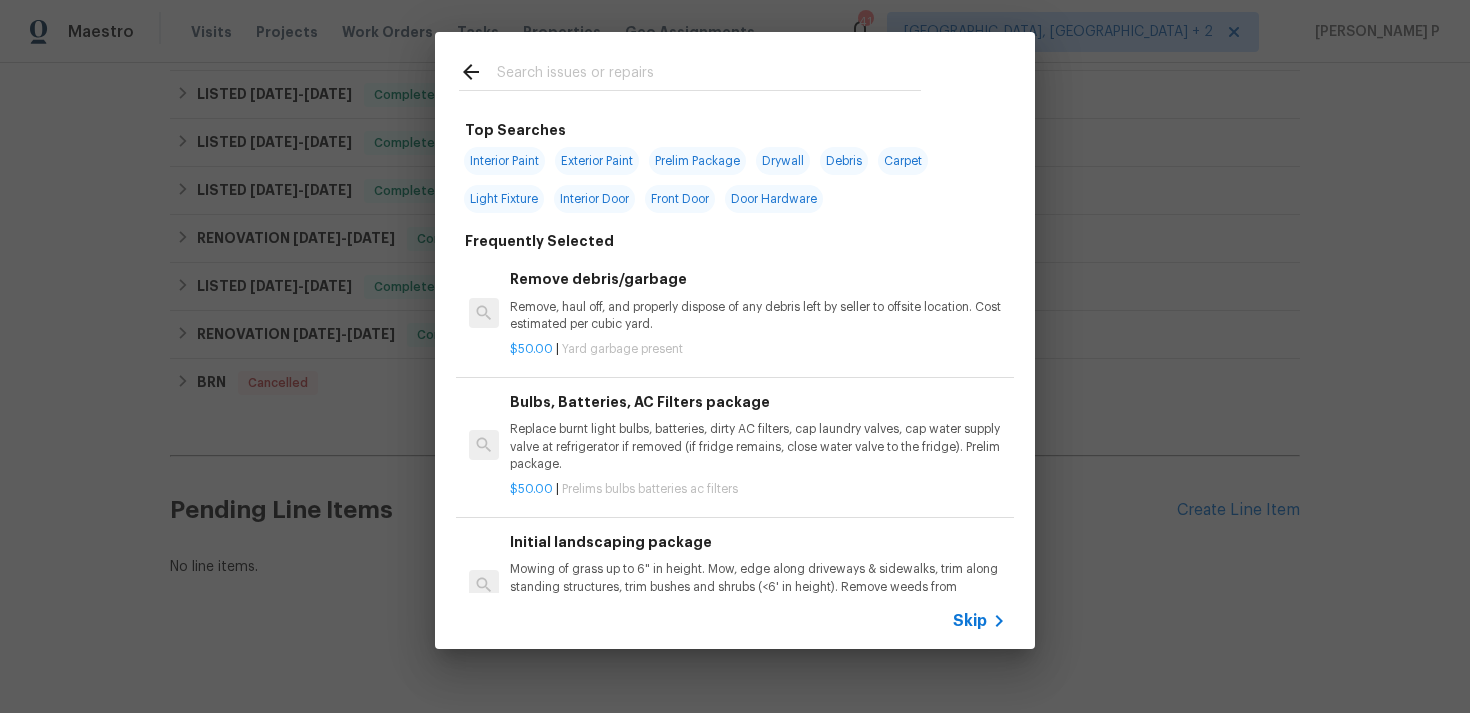 click on "Skip" at bounding box center (970, 621) 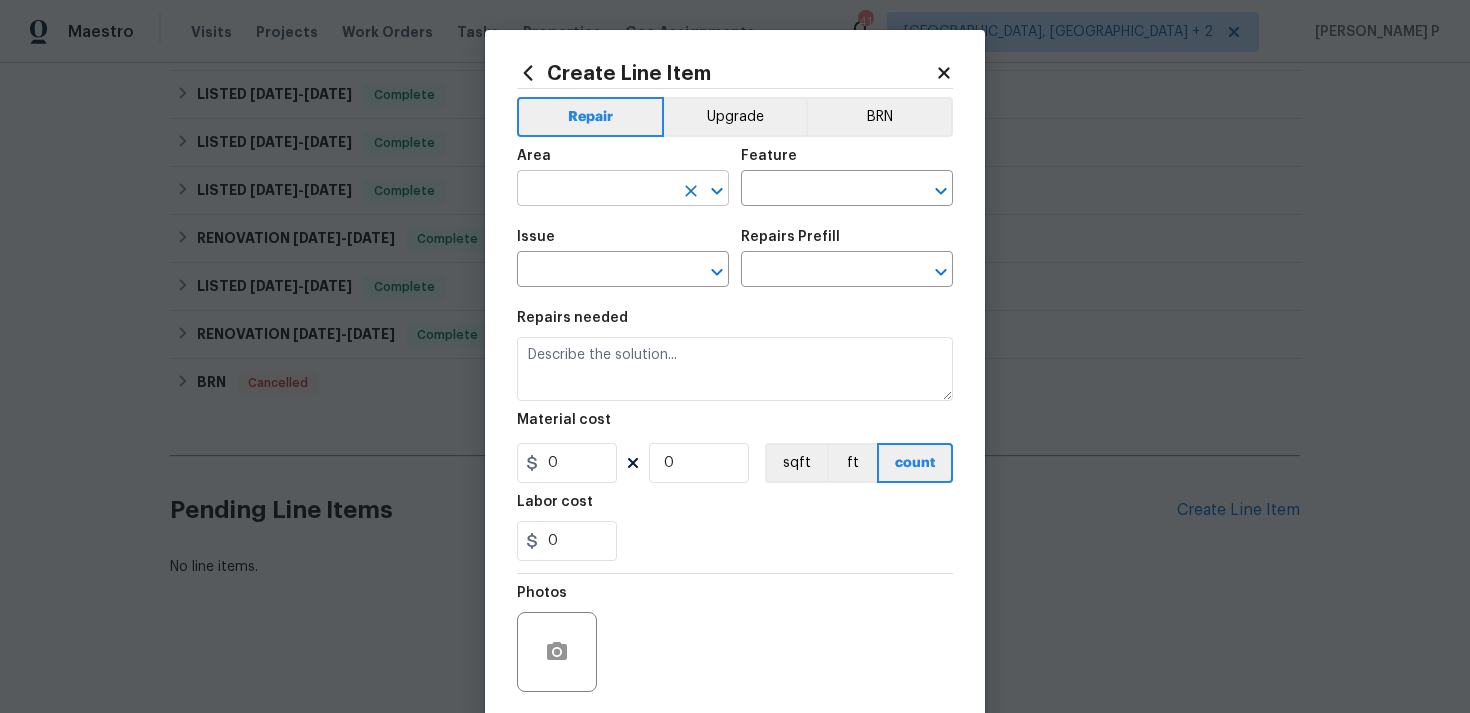 click at bounding box center (595, 190) 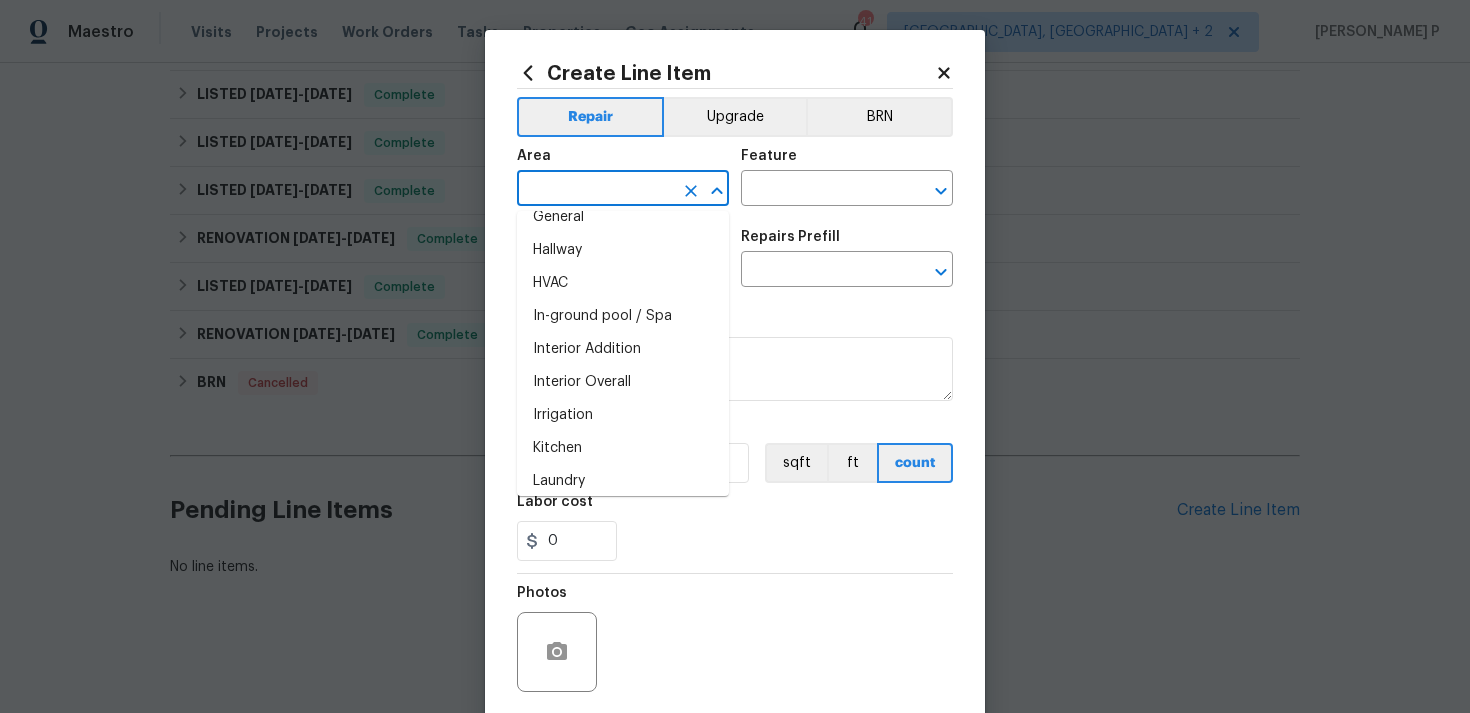 scroll, scrollTop: 683, scrollLeft: 0, axis: vertical 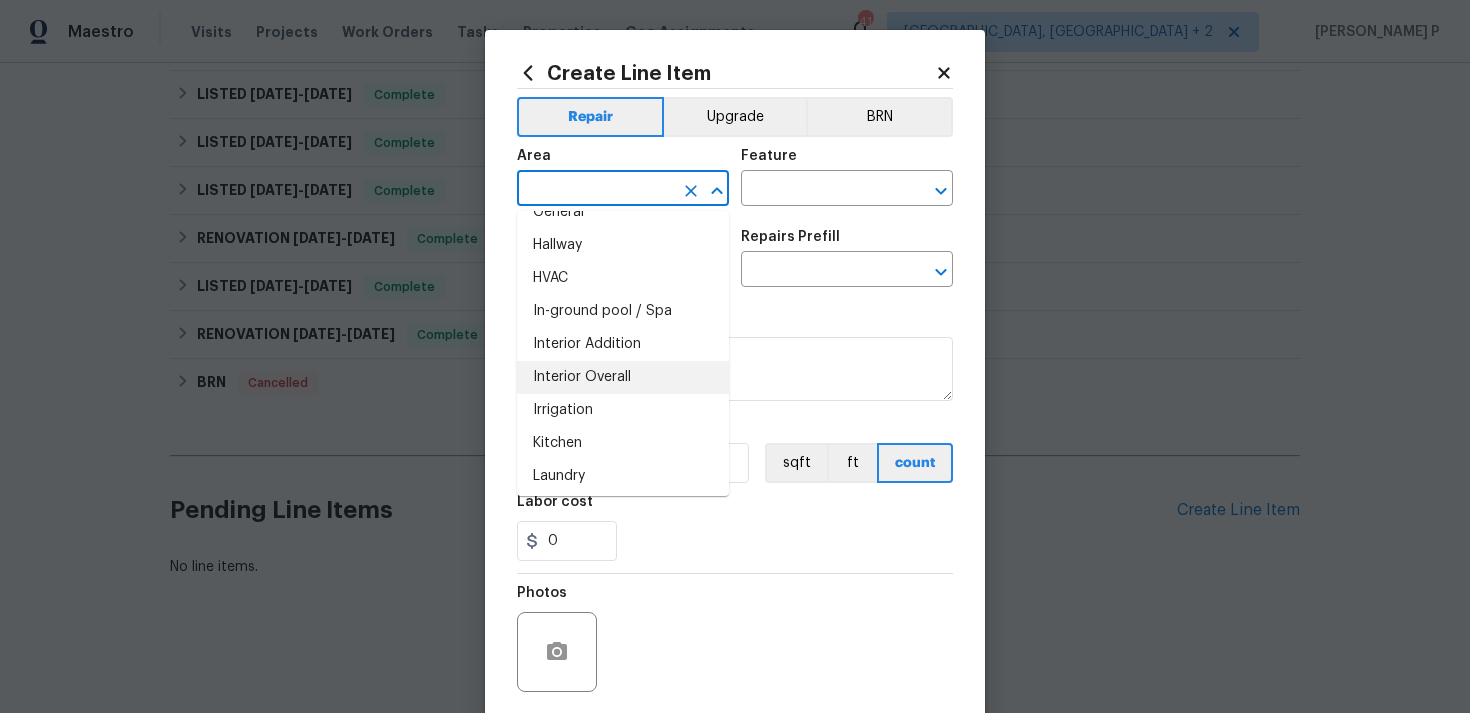 click on "Interior Overall" at bounding box center (623, 377) 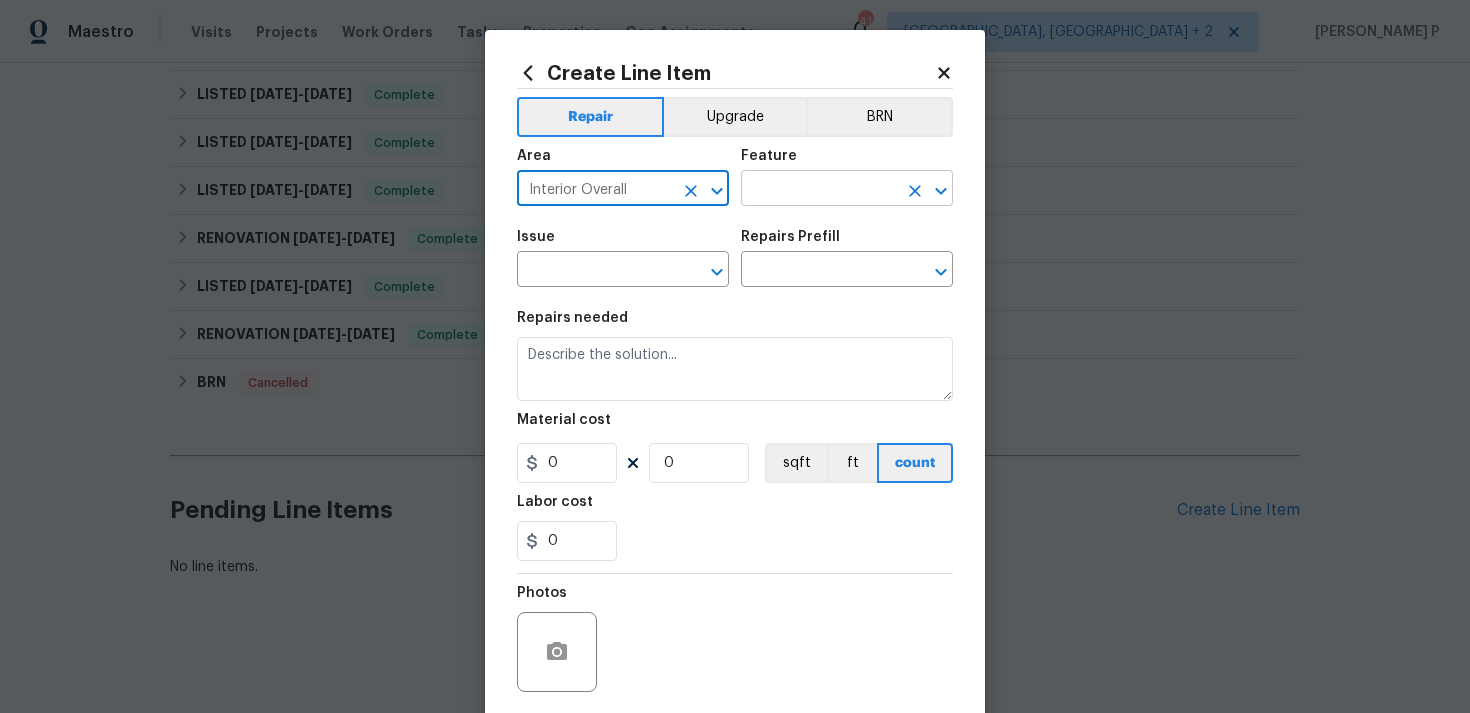 click at bounding box center [819, 190] 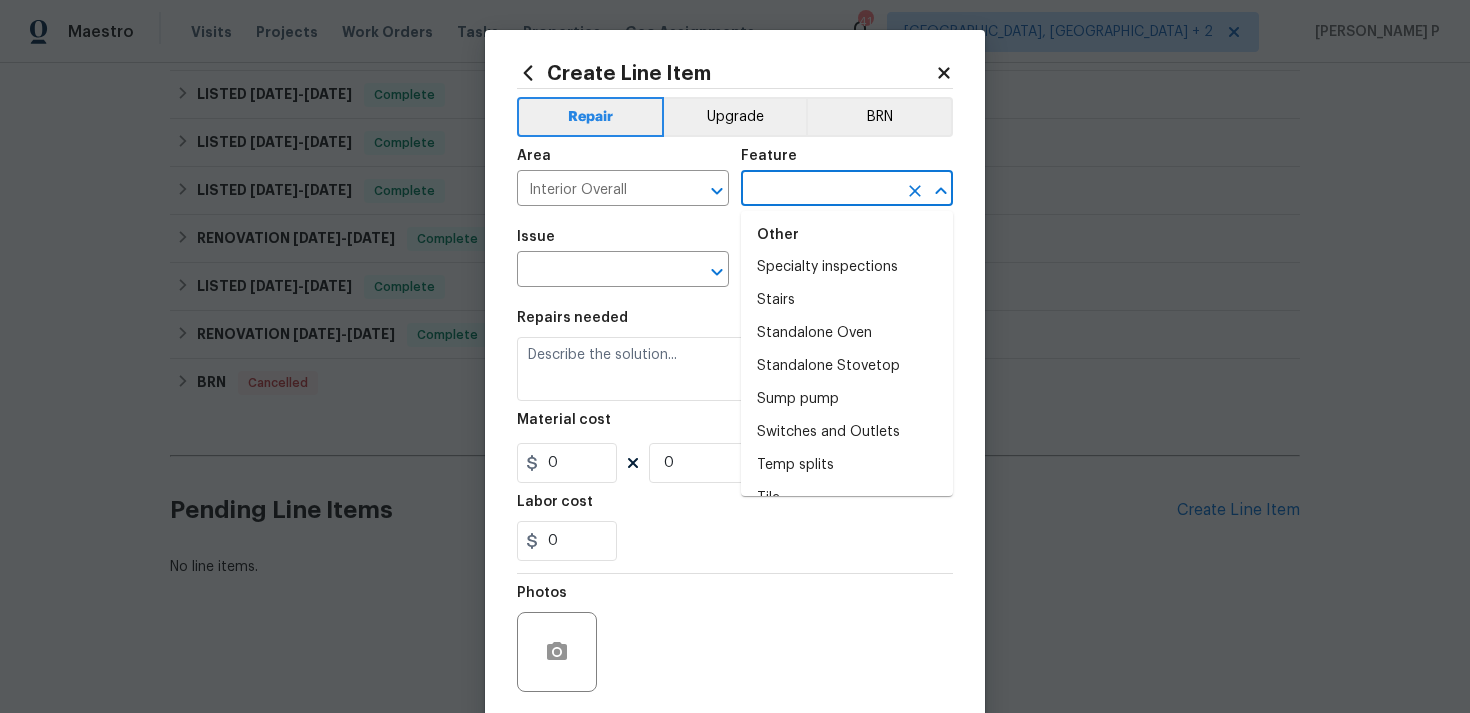 scroll, scrollTop: 5095, scrollLeft: 0, axis: vertical 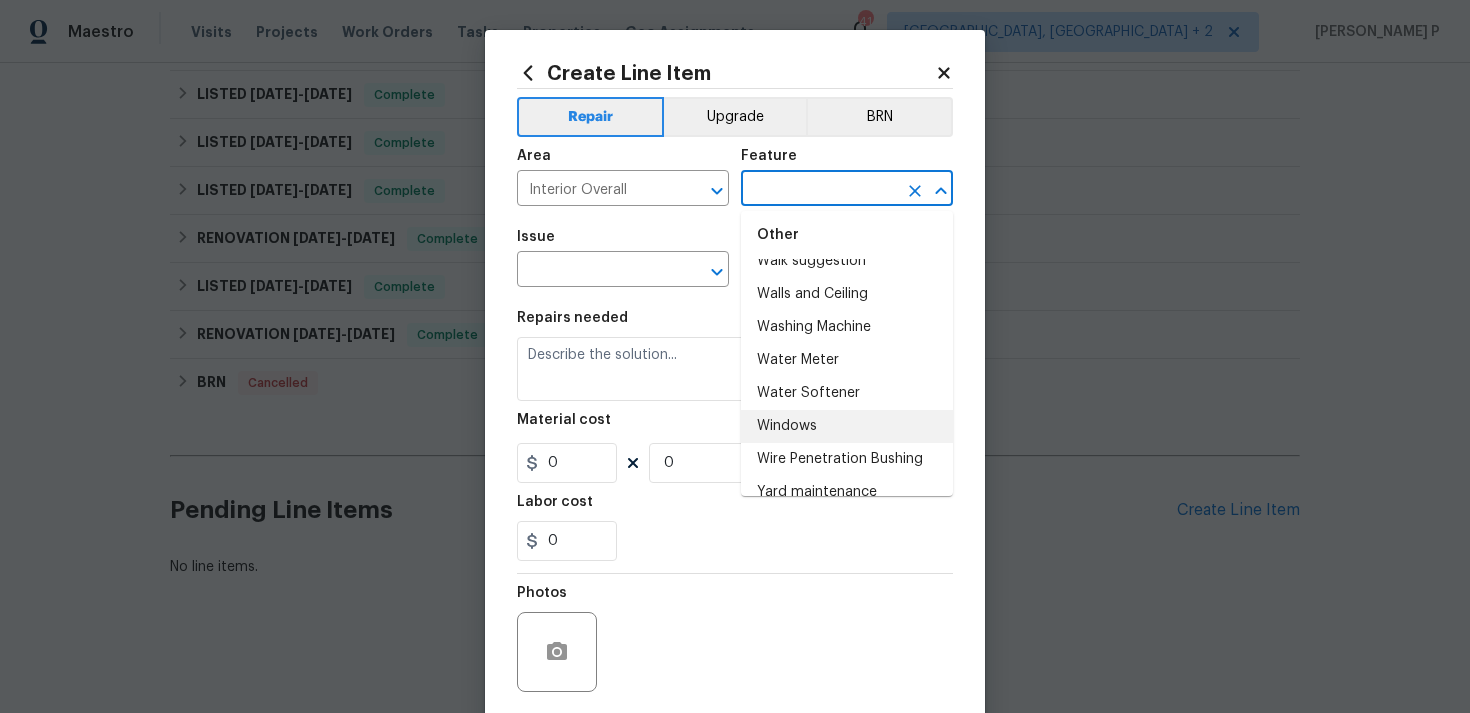 click on "Windows" at bounding box center (847, 426) 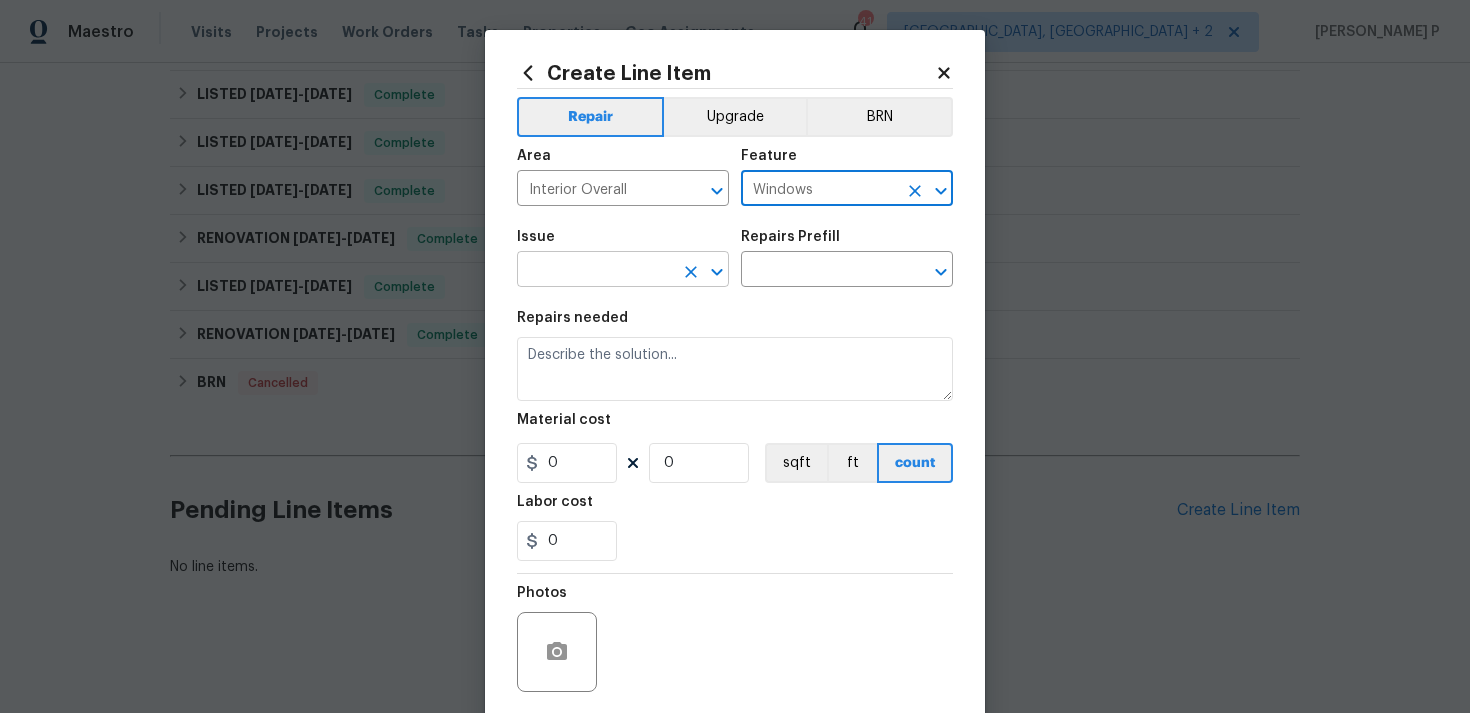 click at bounding box center (595, 271) 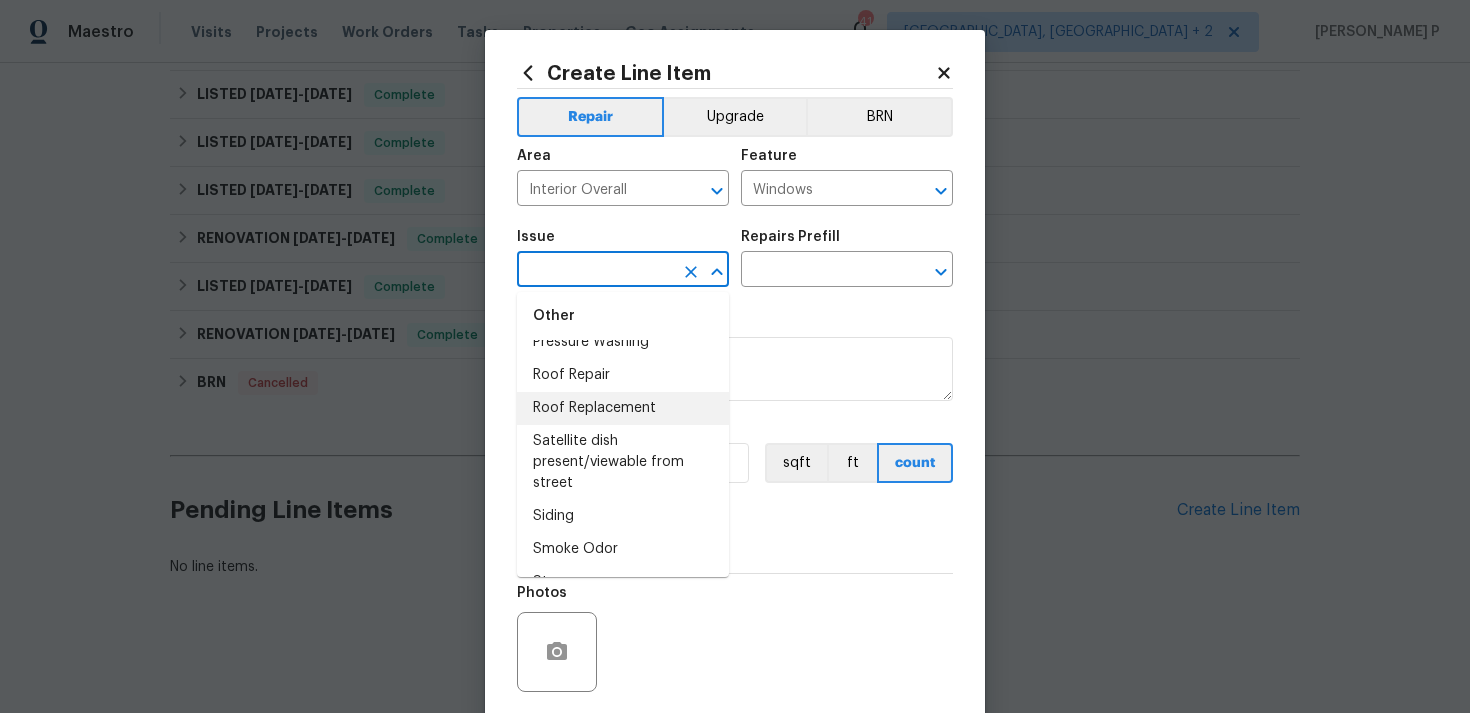 scroll, scrollTop: 3583, scrollLeft: 0, axis: vertical 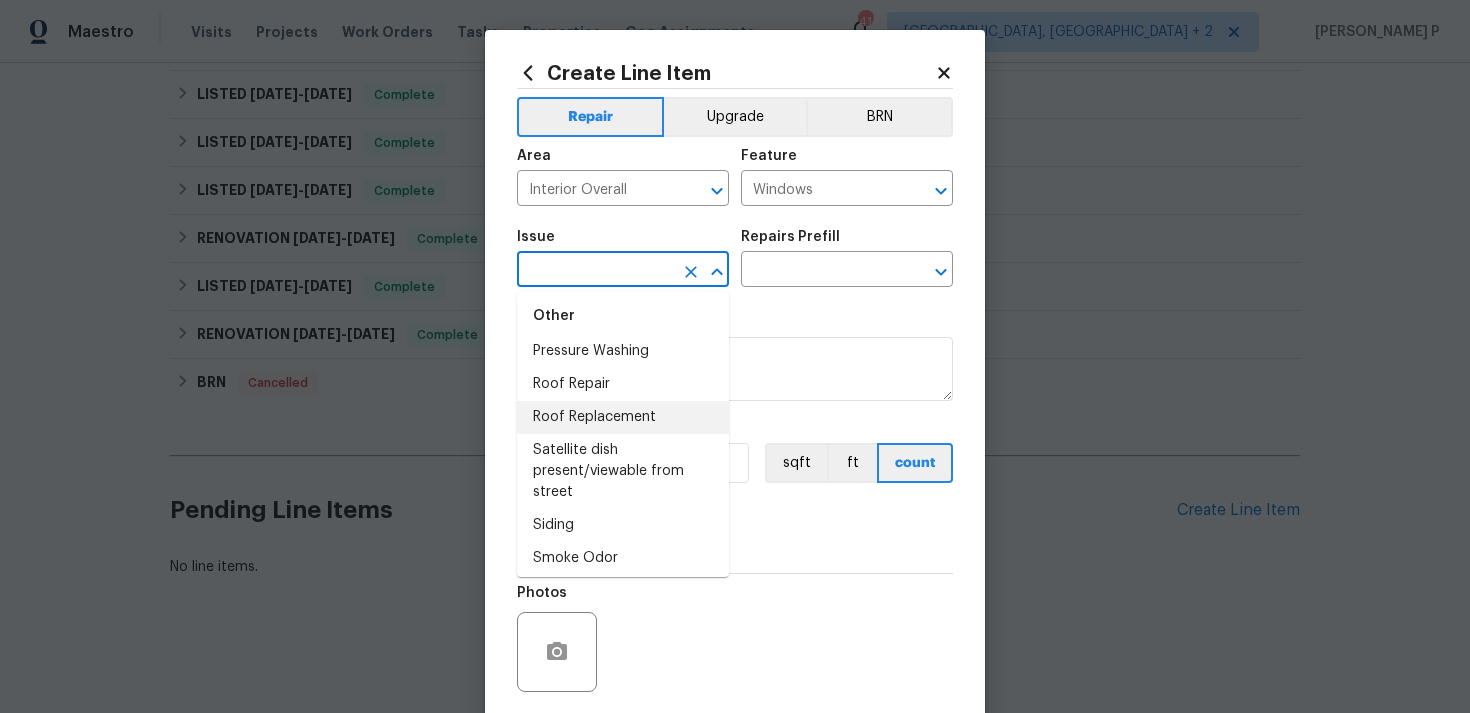 click on "Roof Replacement" at bounding box center [623, 417] 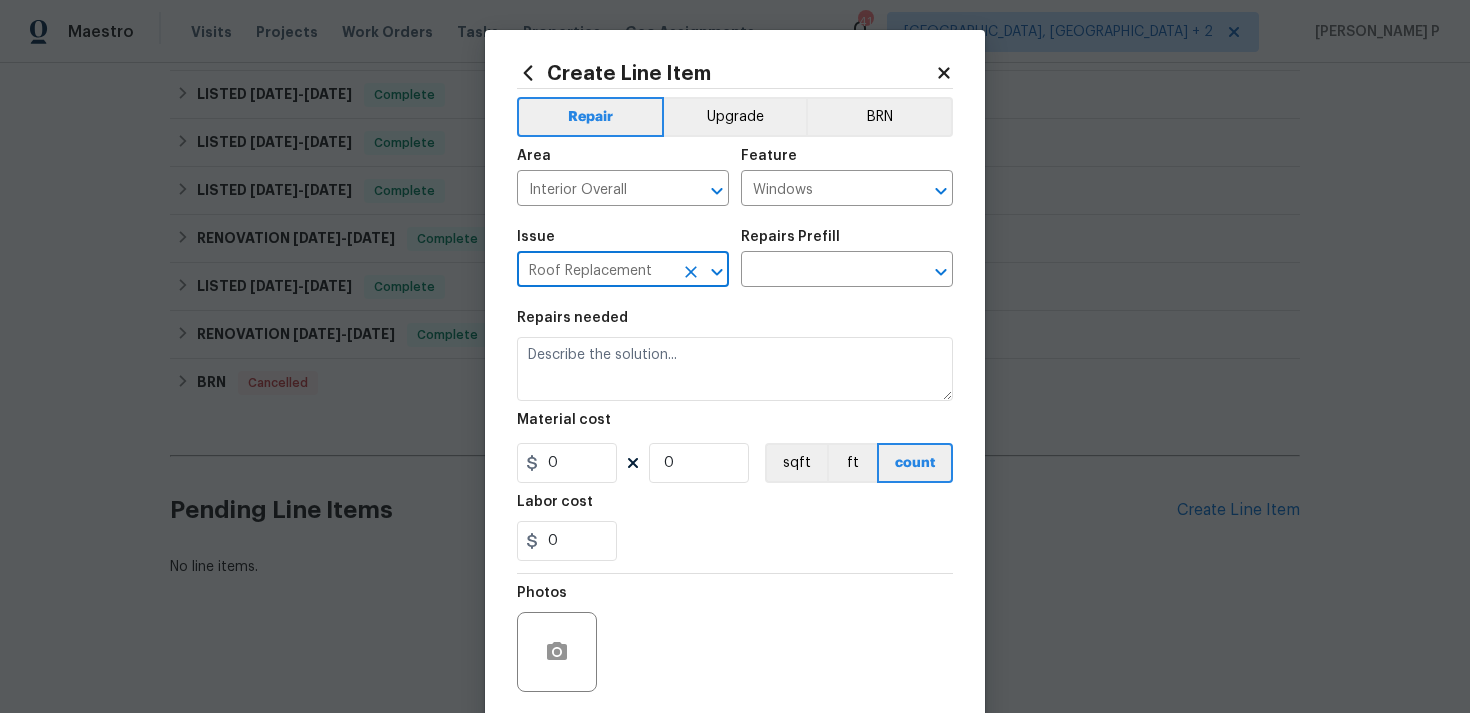 click 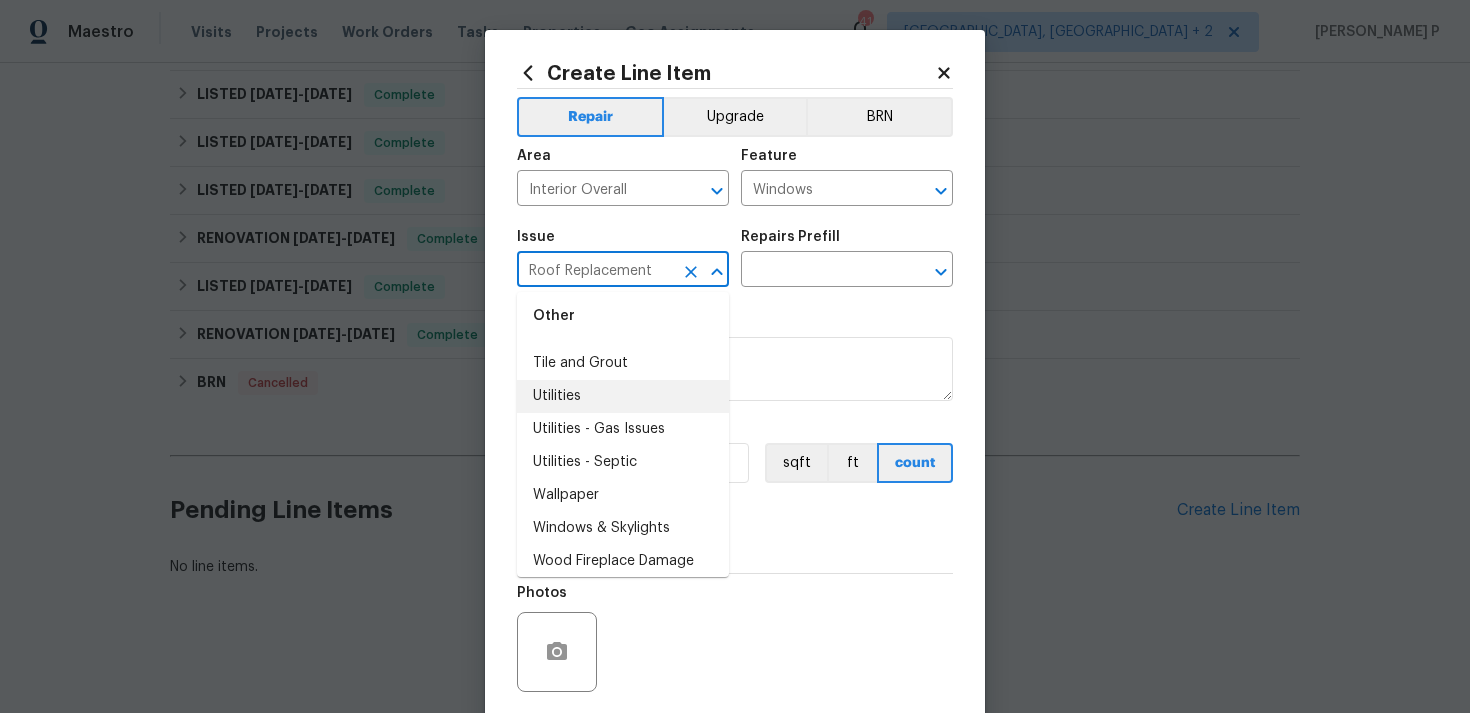 scroll, scrollTop: 3853, scrollLeft: 0, axis: vertical 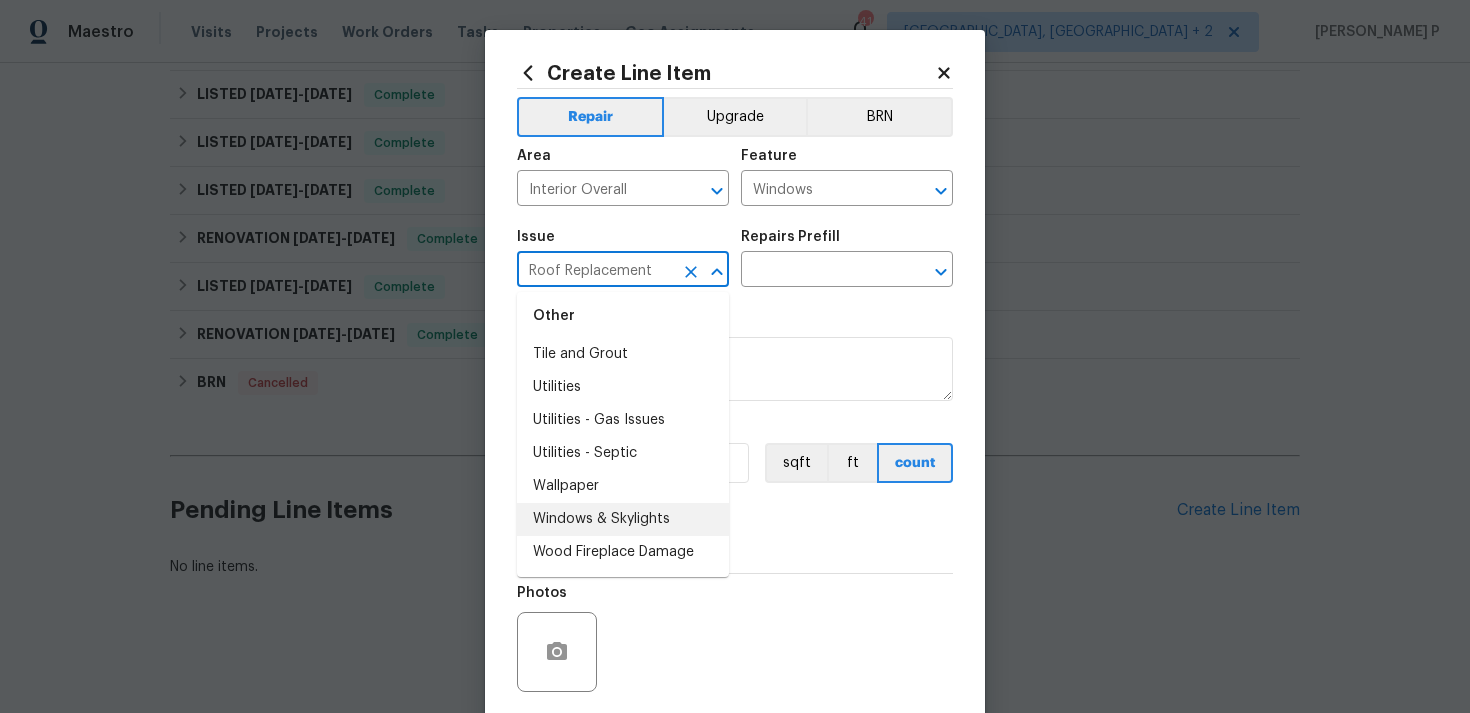 click on "Windows & Skylights" at bounding box center (623, 519) 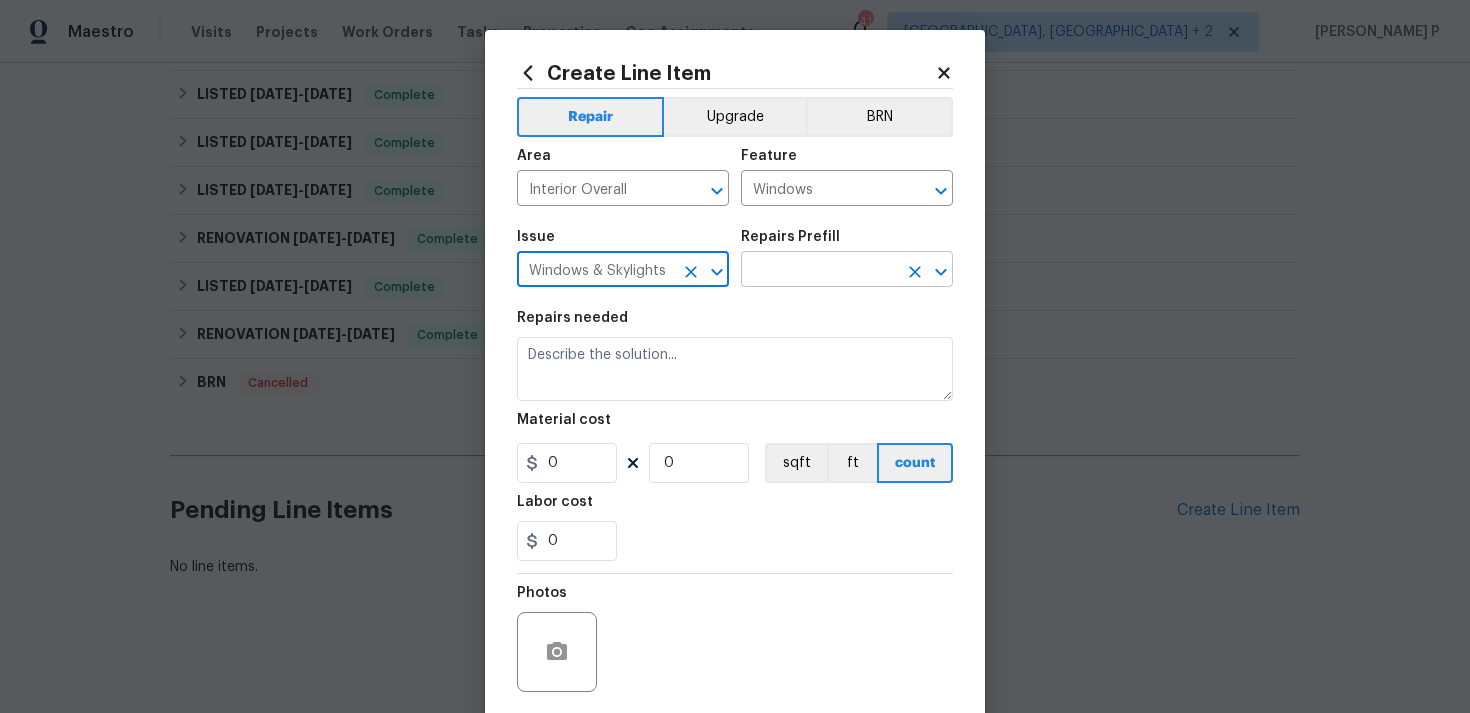 click at bounding box center [819, 271] 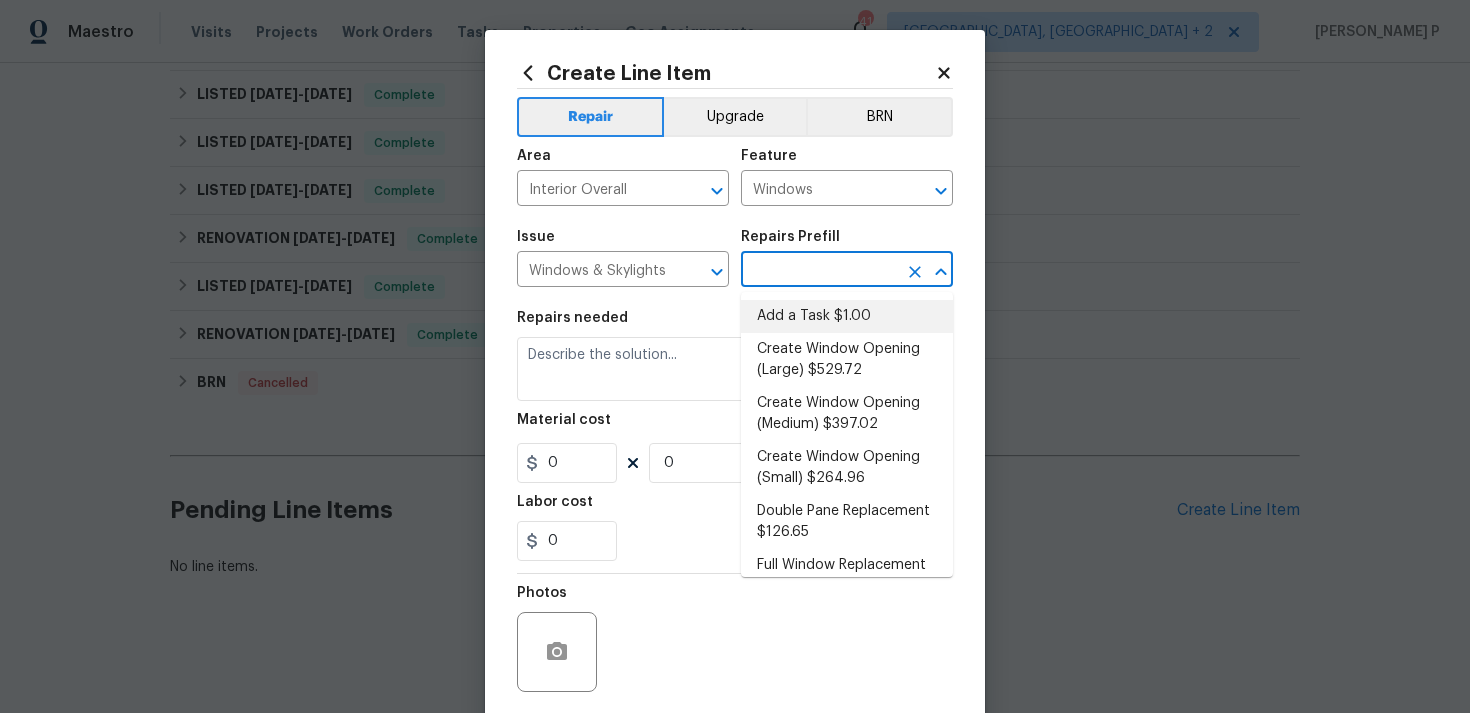 click on "Add a Task $1.00" at bounding box center (847, 316) 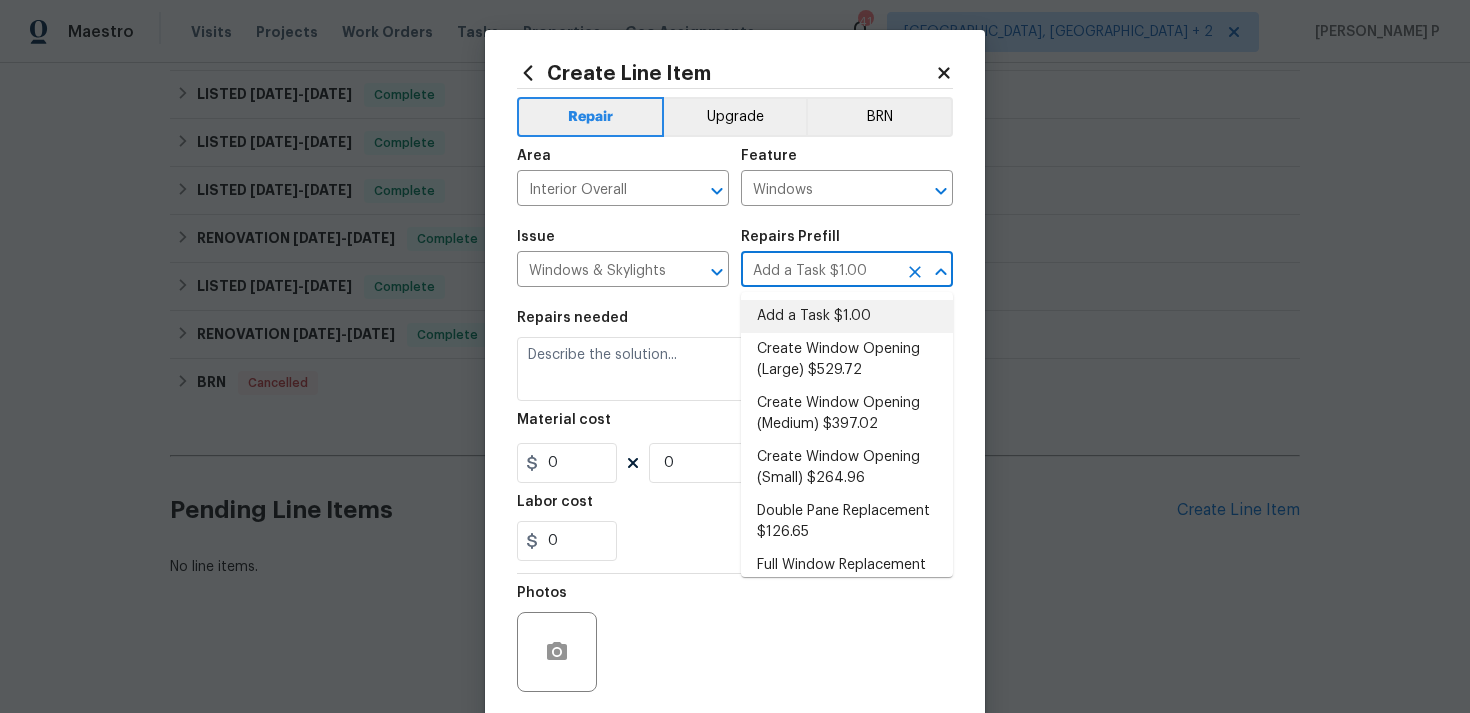 type on "HPM to detail" 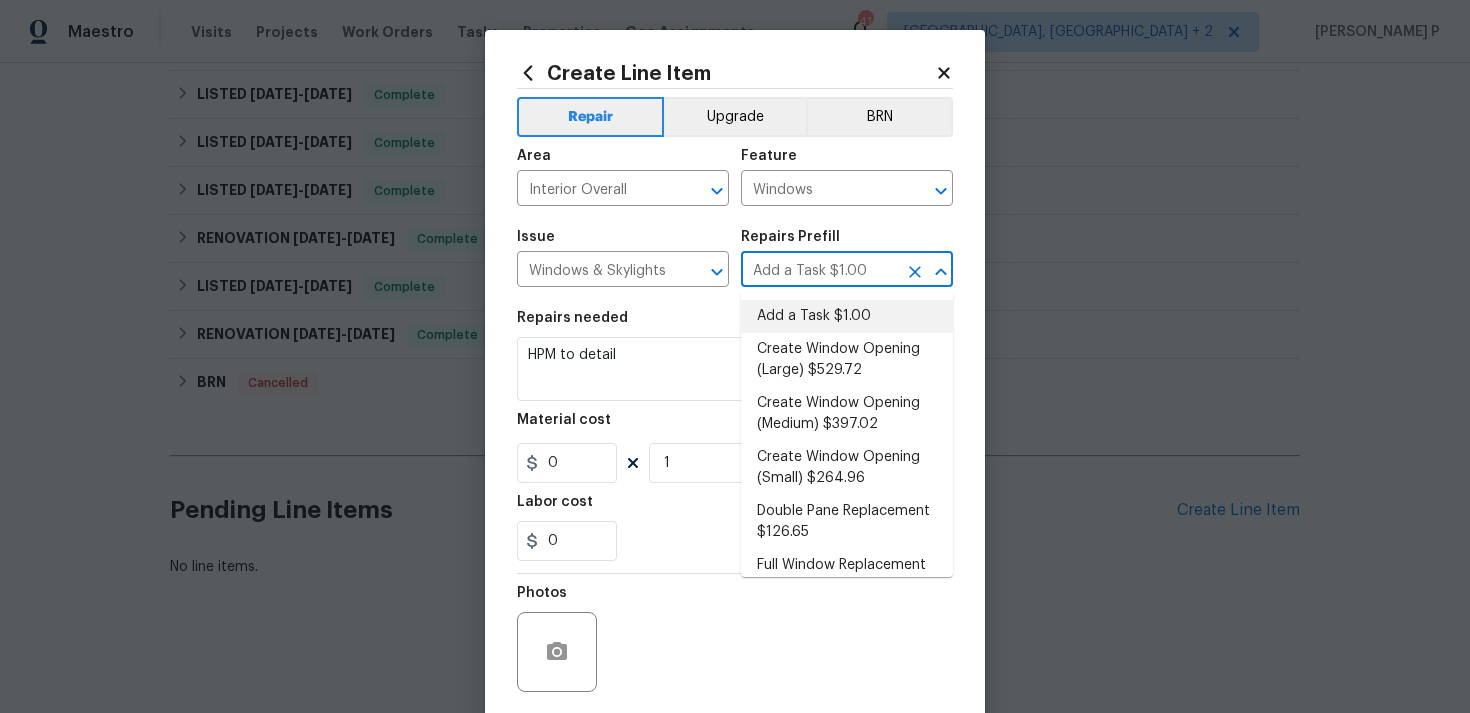 type on "1" 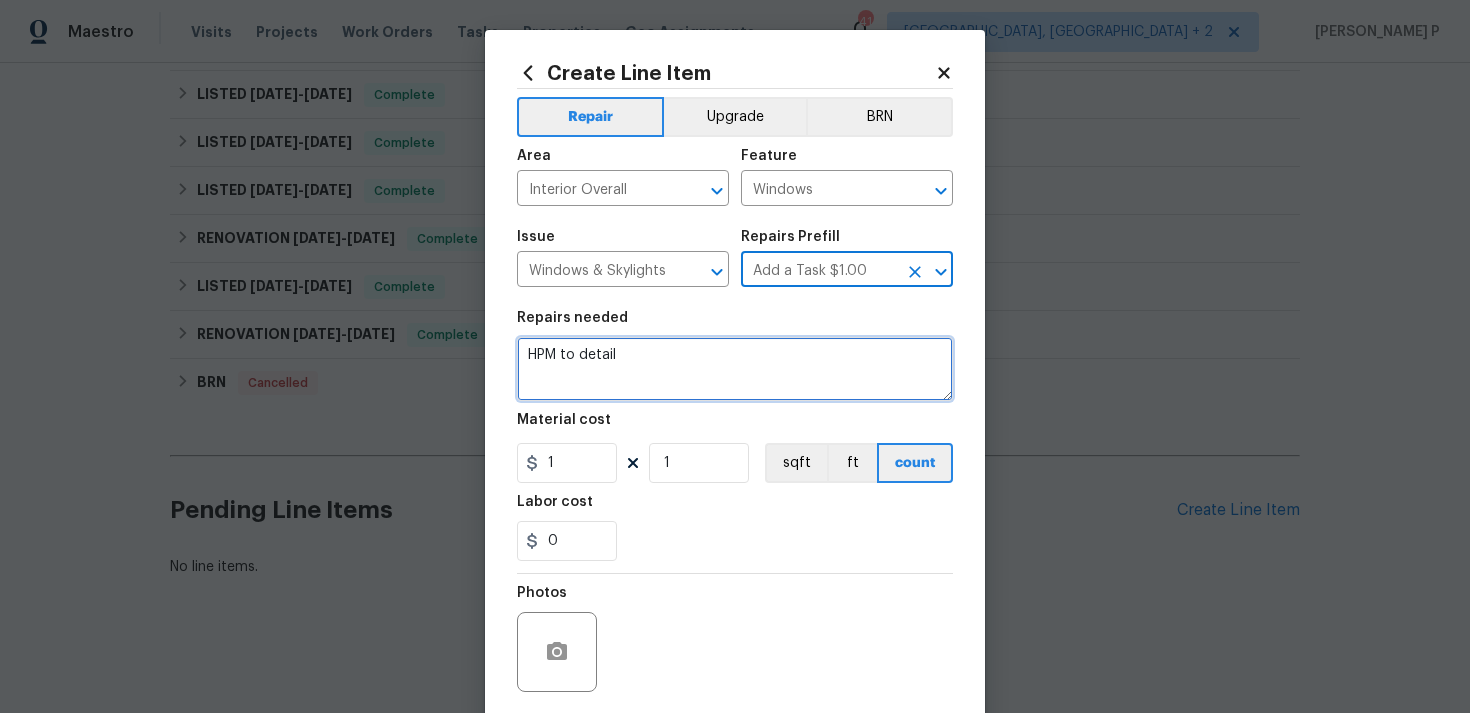 click on "HPM to detail" at bounding box center (735, 369) 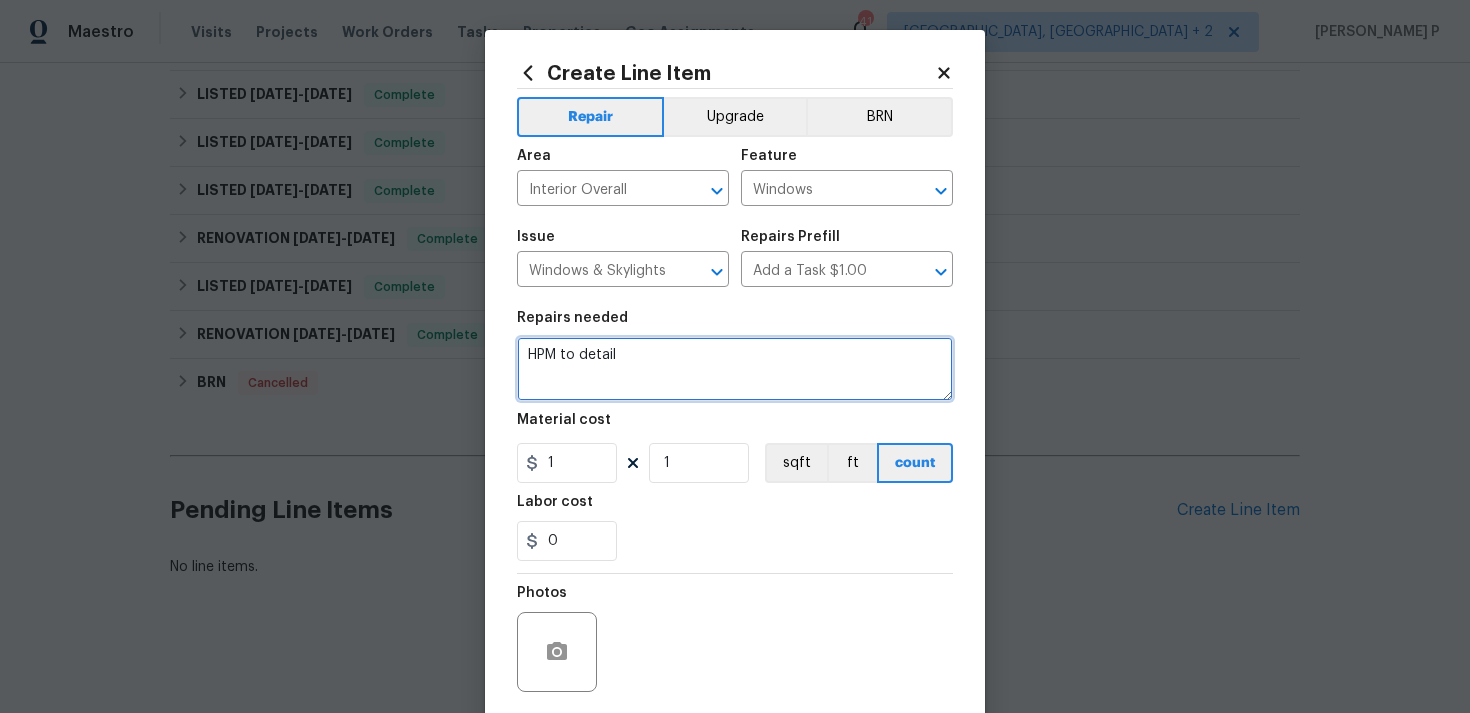 click on "HPM to detail" at bounding box center (735, 369) 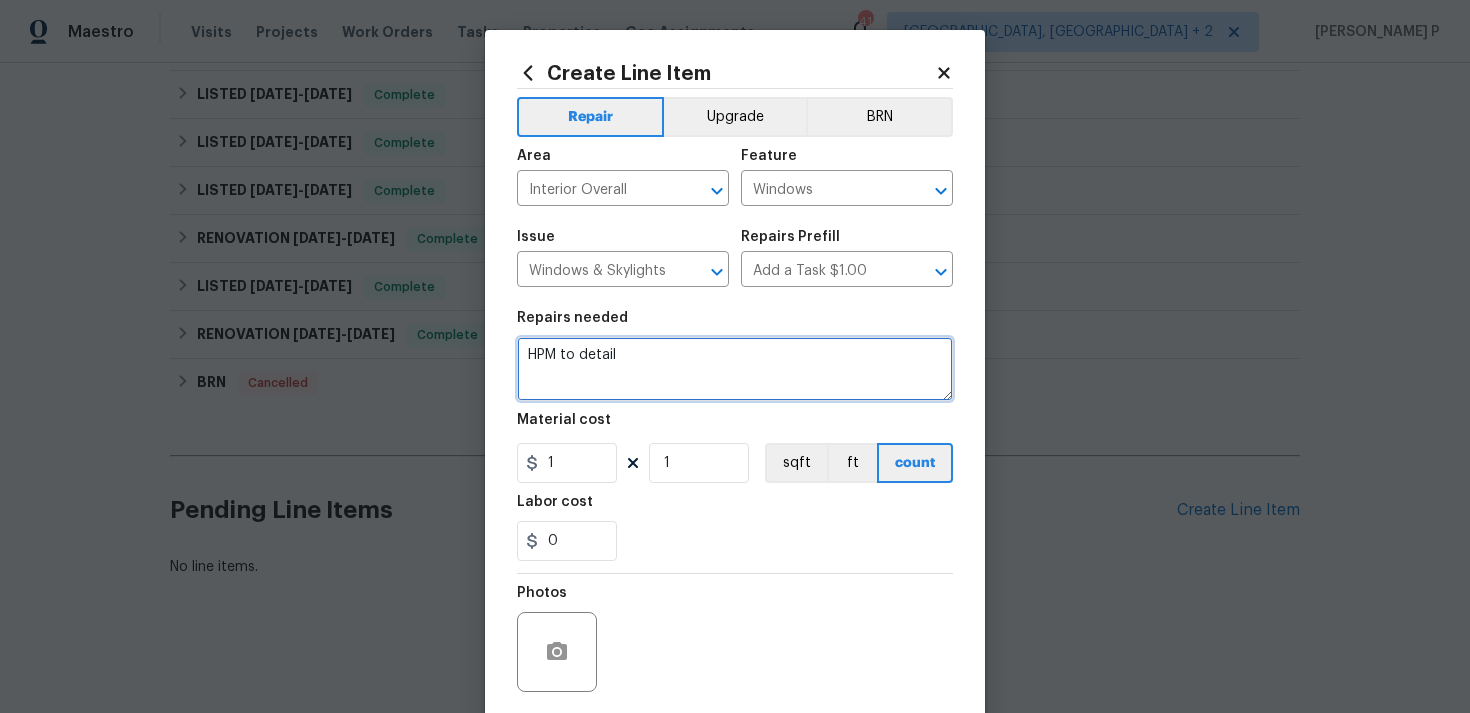 paste on "Repair or replace cracked window at garage." 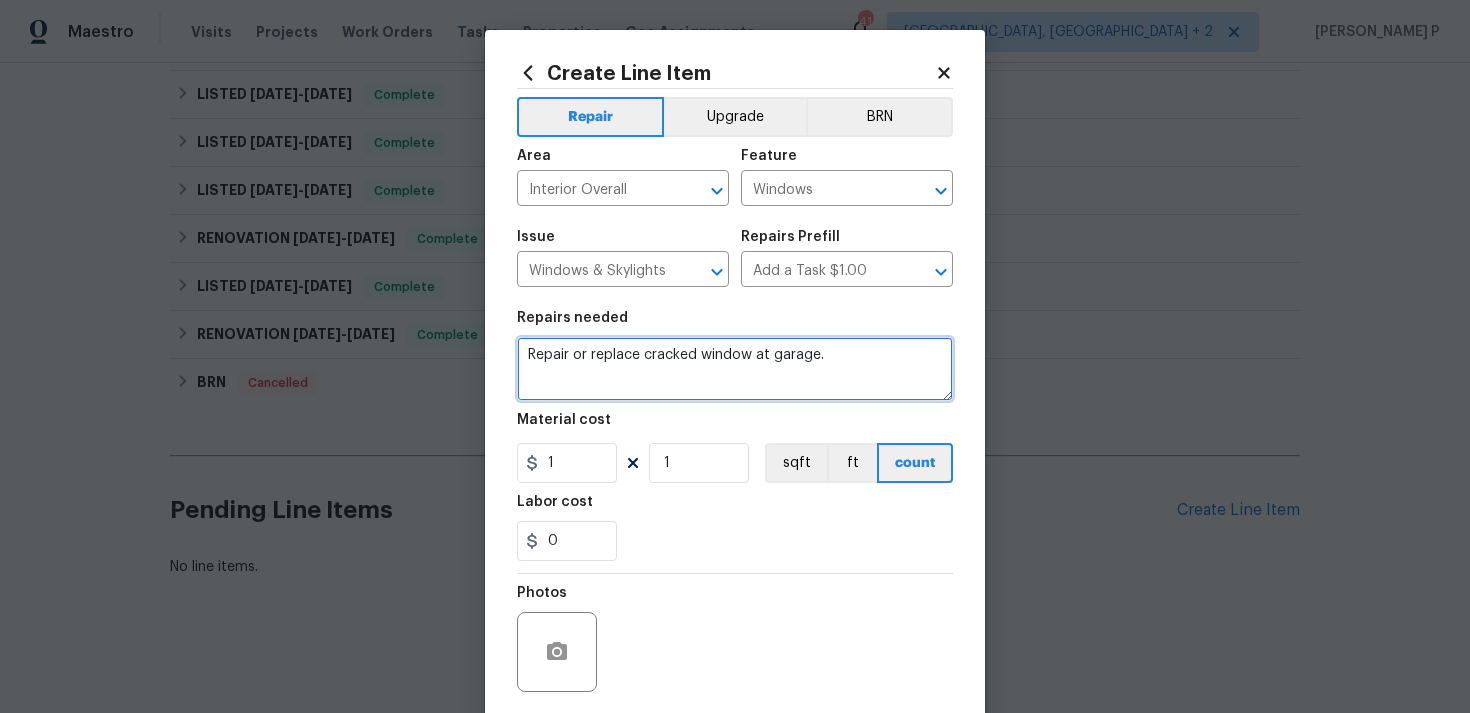 type on "Repair or replace cracked window at garage." 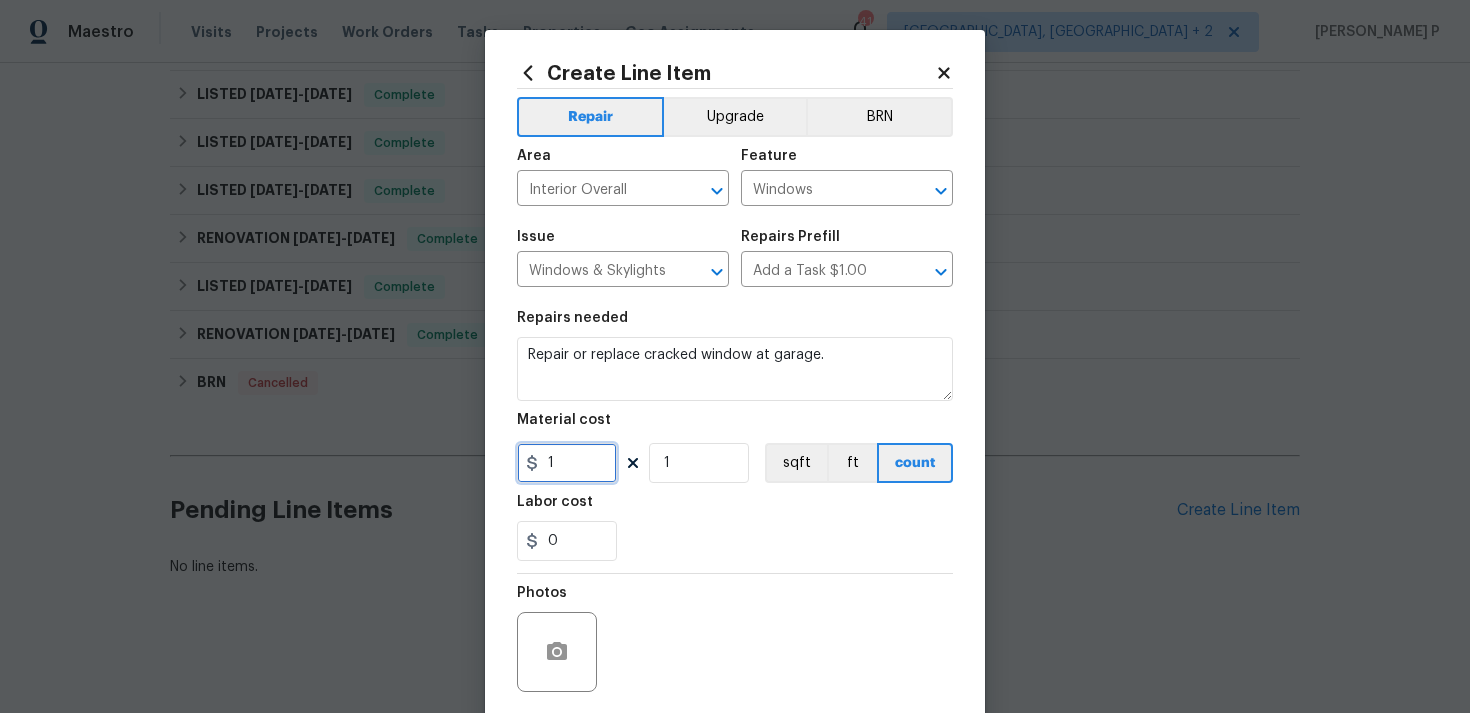 click on "1" at bounding box center (567, 463) 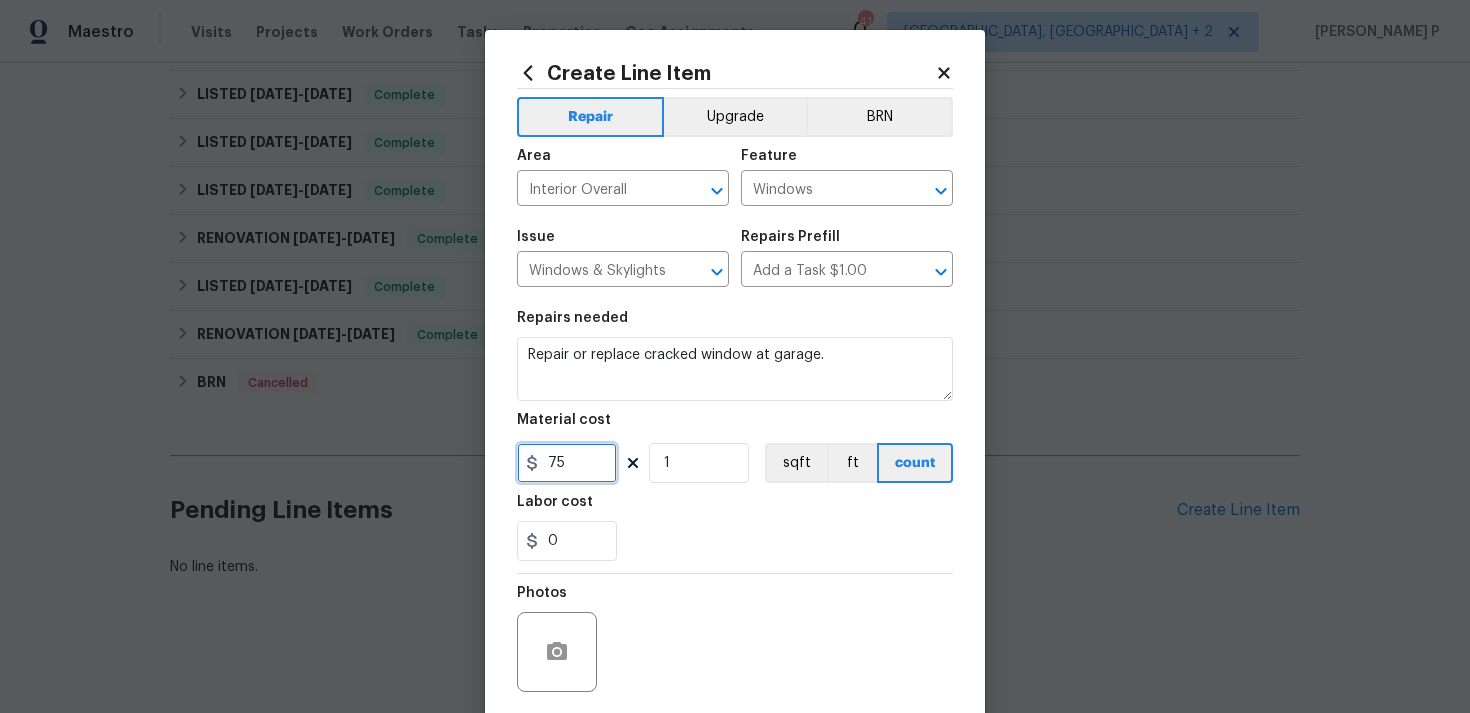 scroll, scrollTop: 149, scrollLeft: 0, axis: vertical 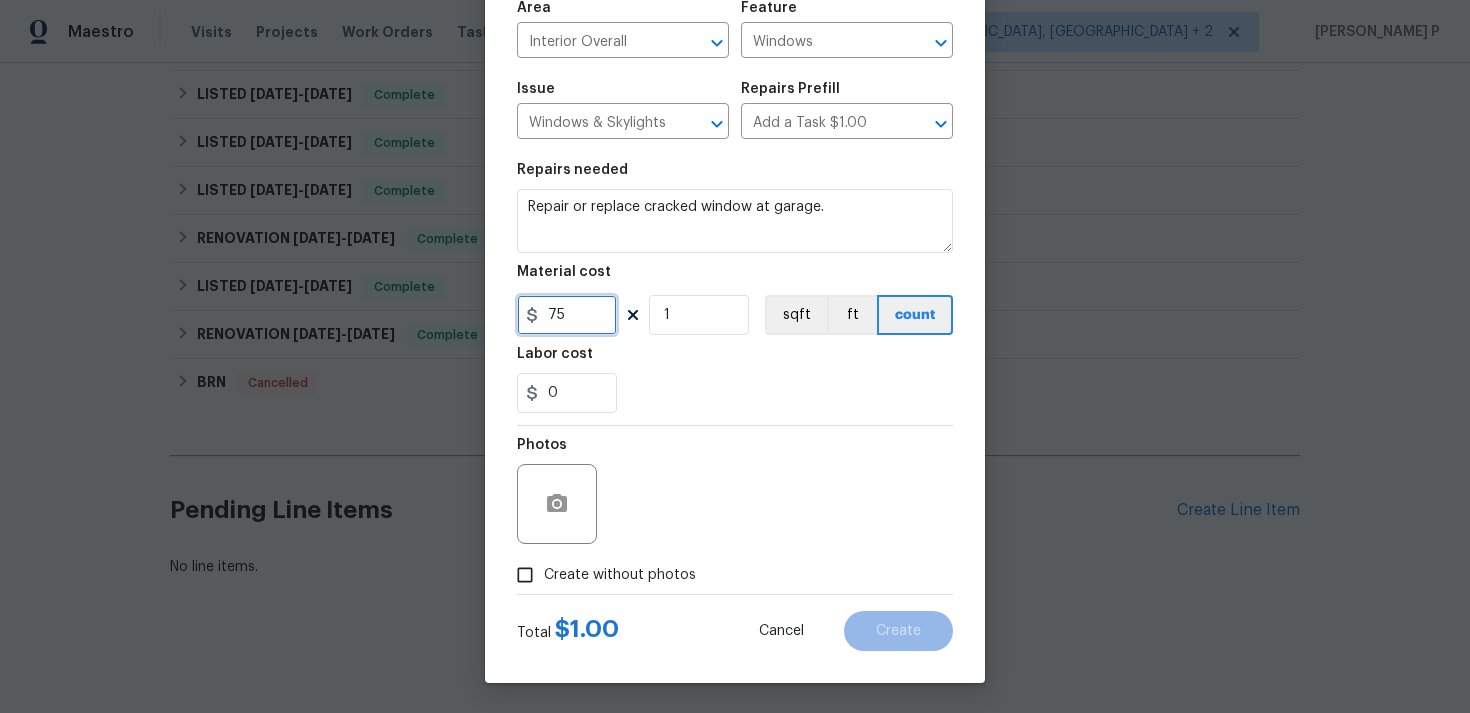 type on "75" 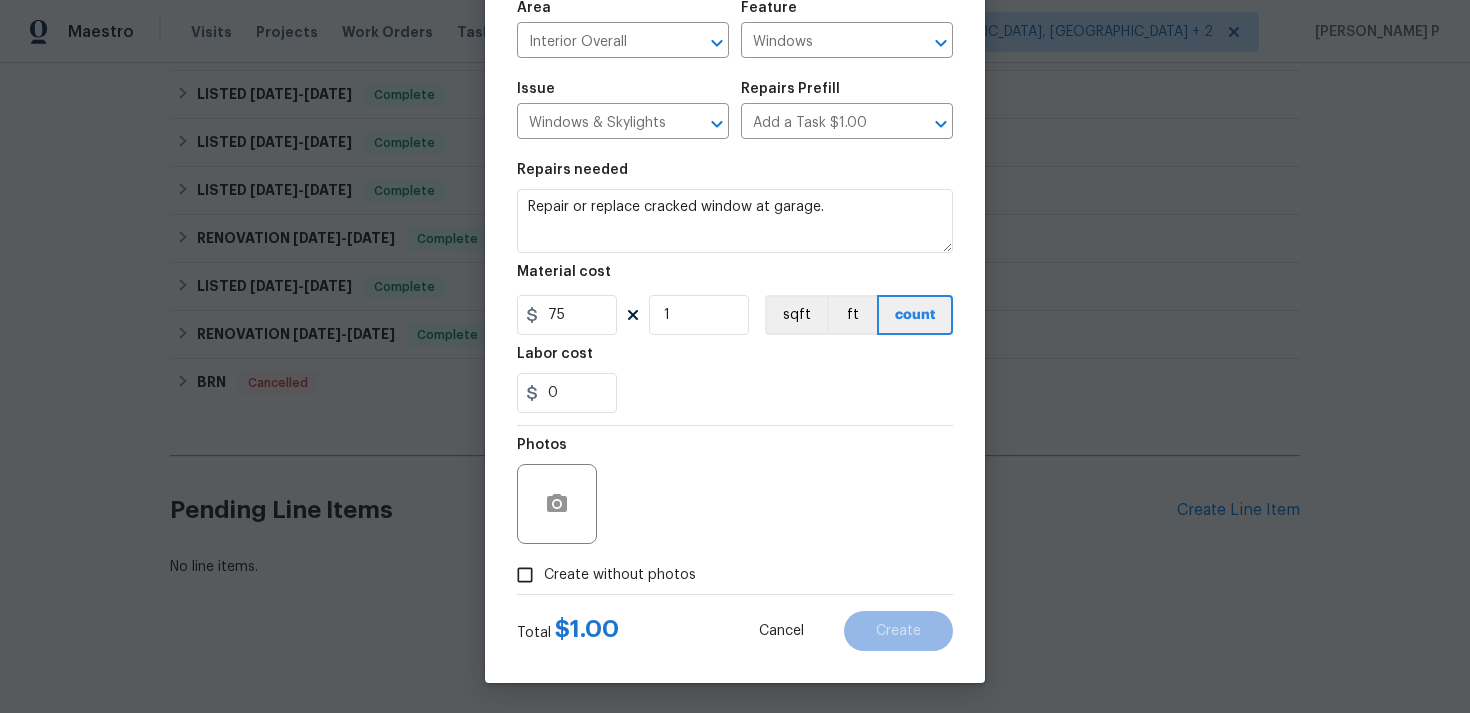 click on "Create Line Item Repair Upgrade BRN Area Interior Overall ​ Feature Windows ​ Issue Windows & Skylights ​ Repairs Prefill Add a Task $1.00 ​ Repairs needed Repair or replace cracked window at garage. Material cost 75 1 sqft ft count Labor cost 0 Photos Create without photos Total   $ 1.00 Cancel Create" at bounding box center [735, 282] 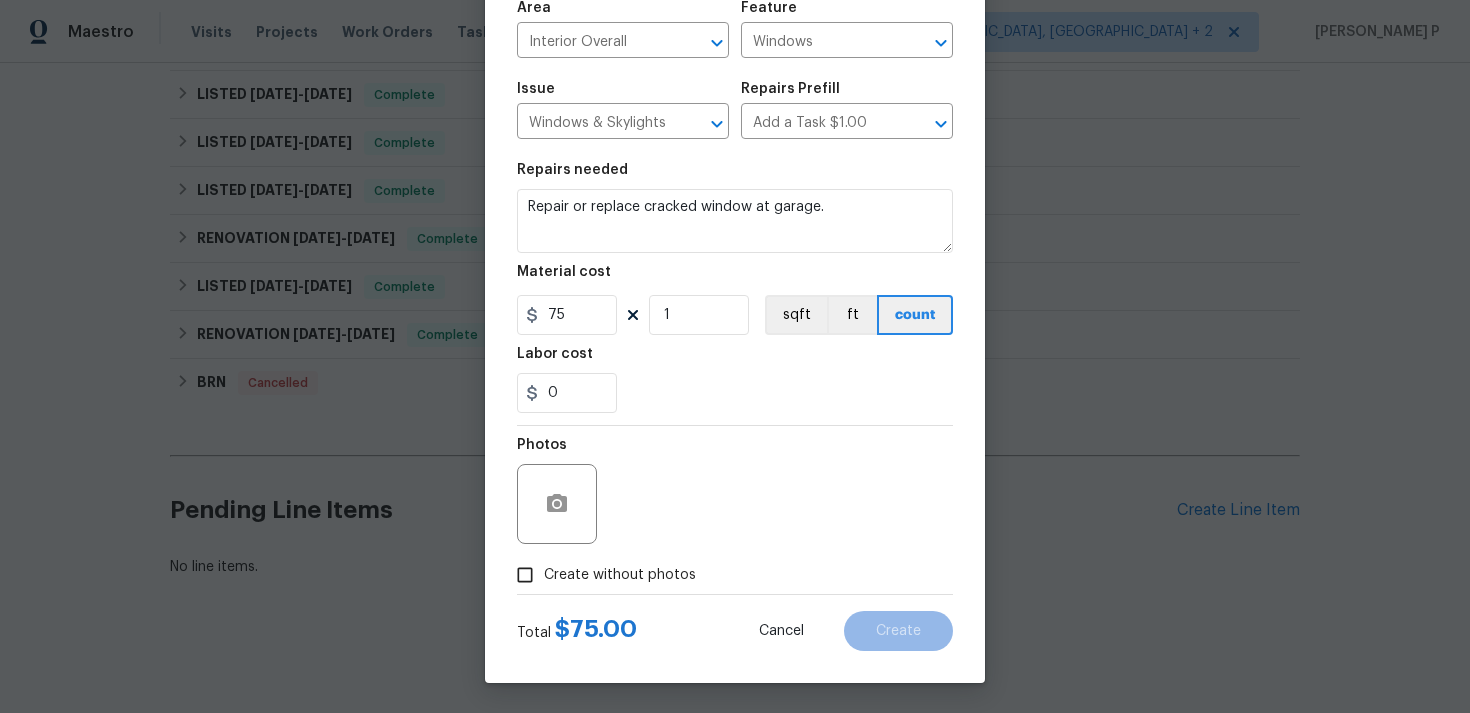 click on "Create without photos" at bounding box center (525, 575) 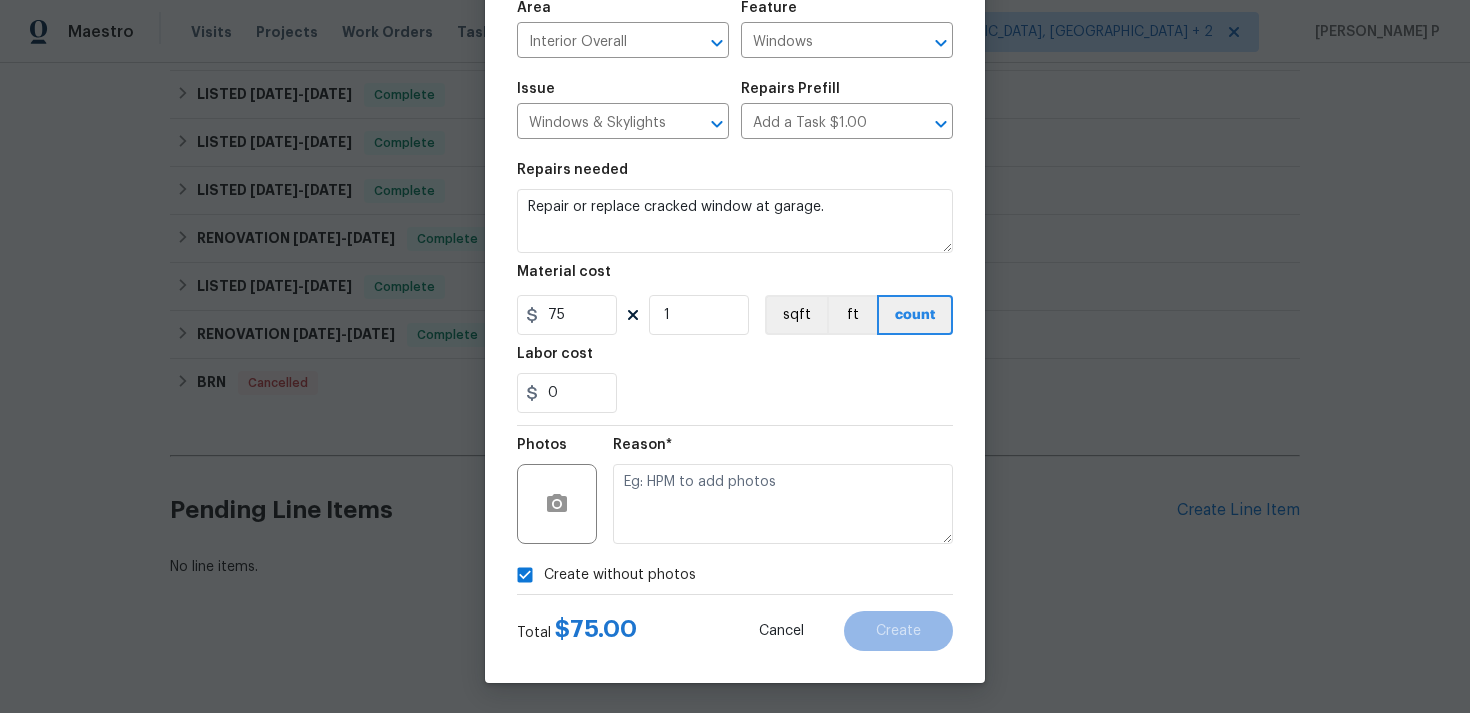 click on "Reason*" at bounding box center [783, 451] 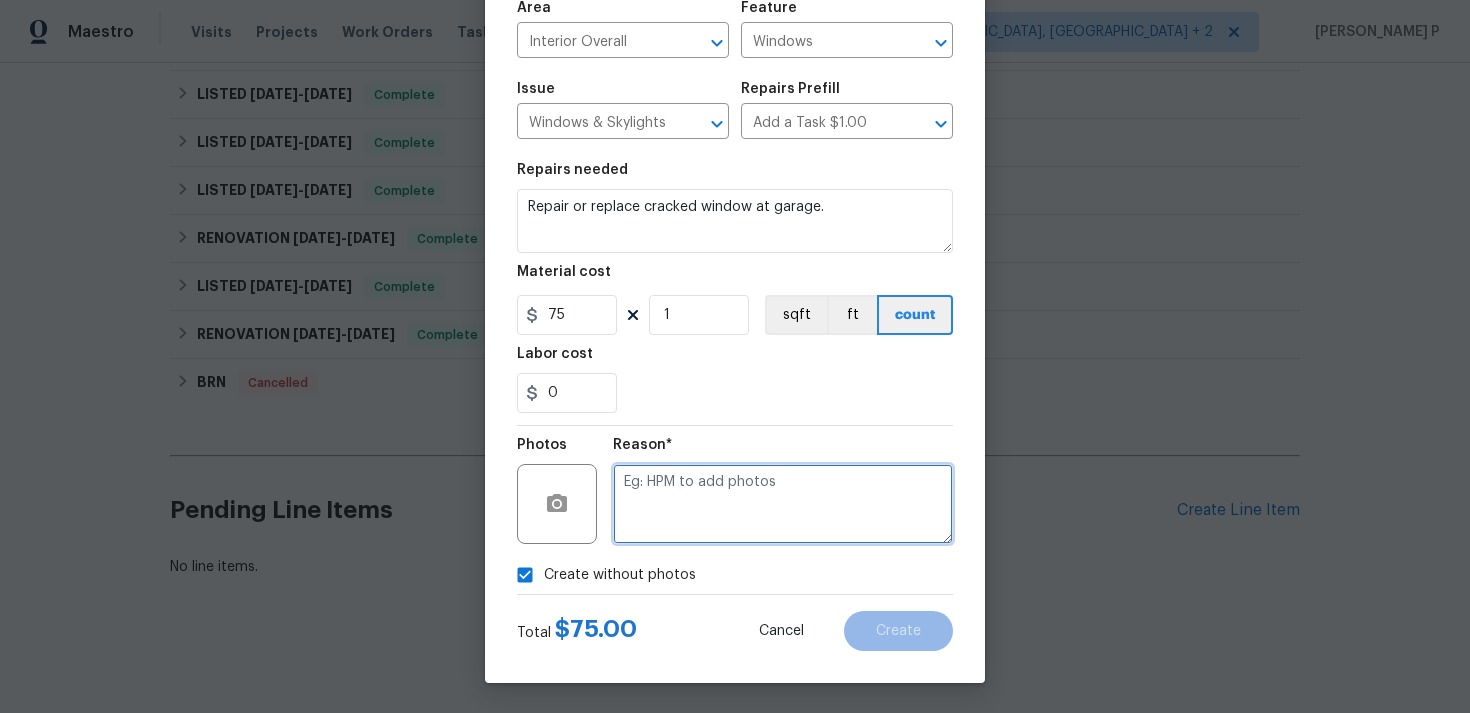 click at bounding box center [783, 504] 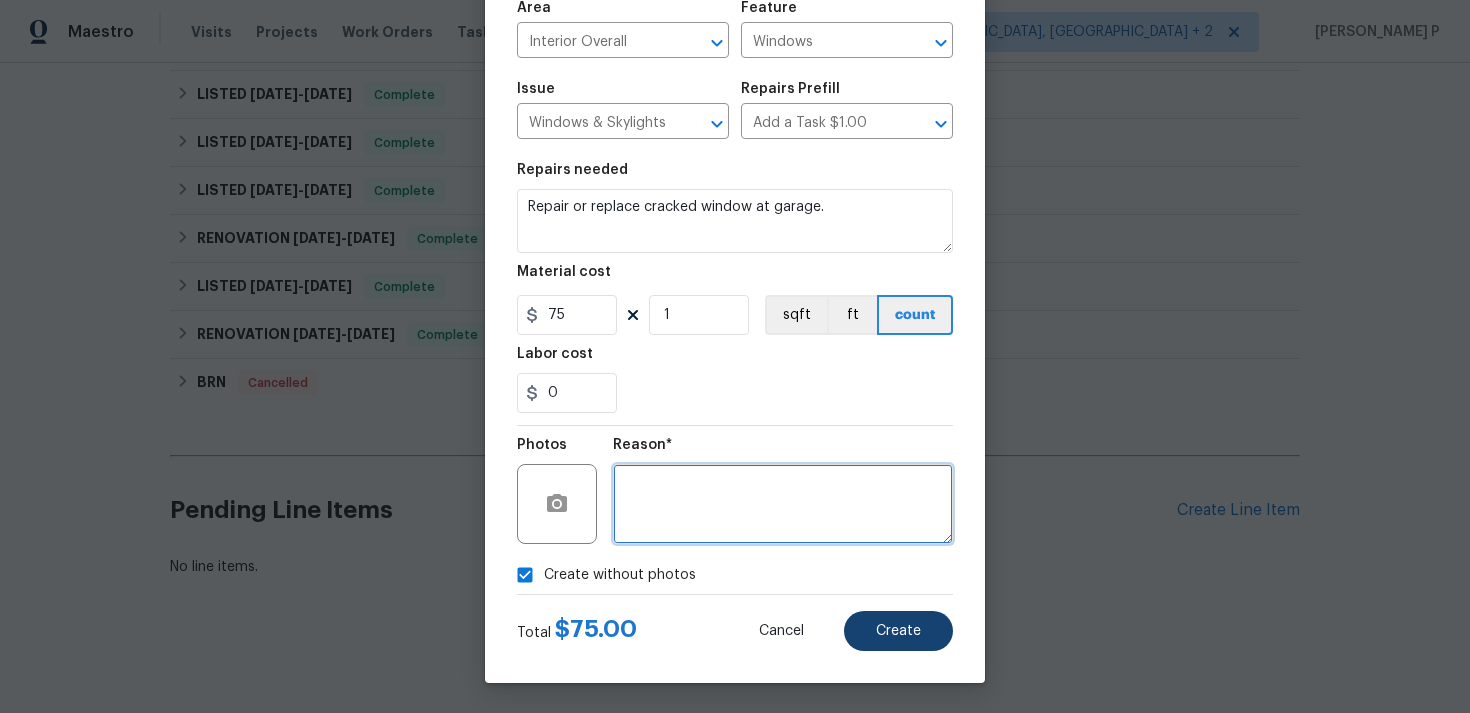 type 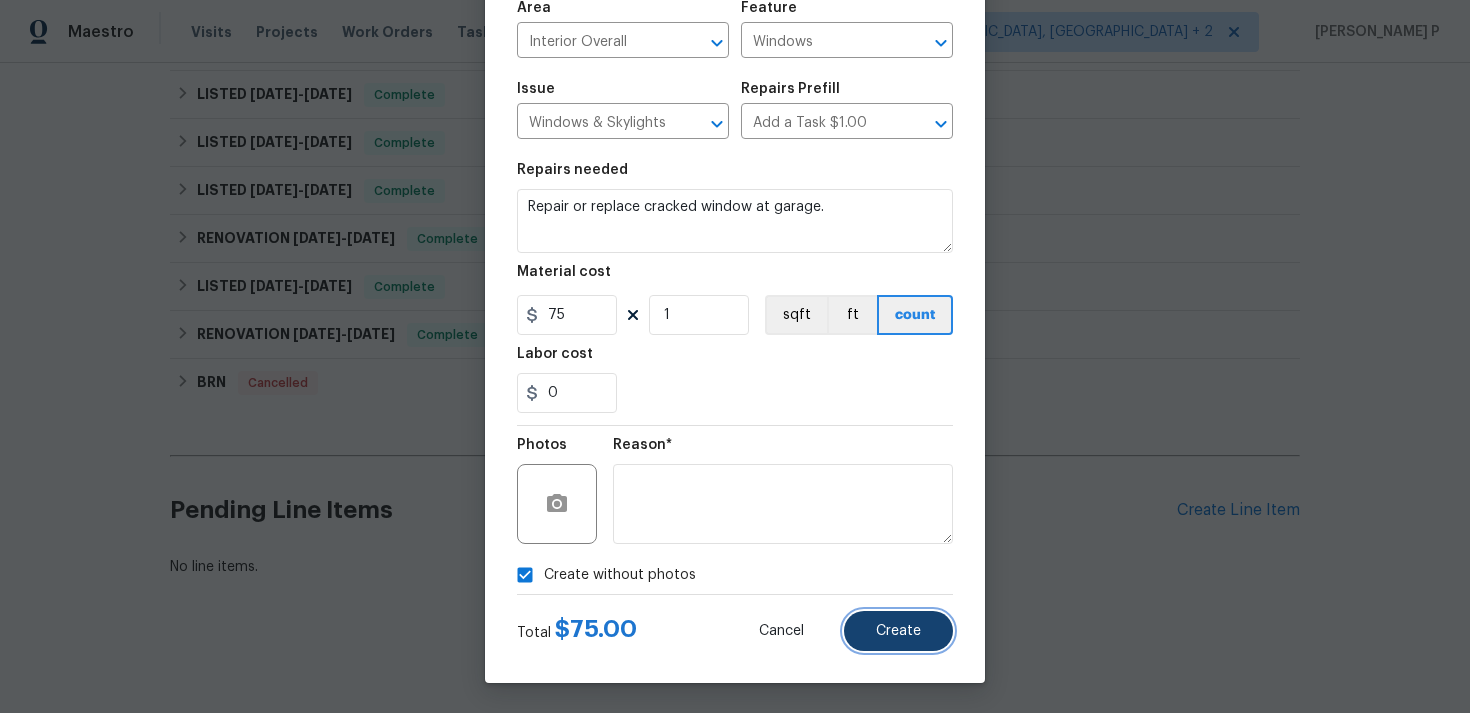 click on "Create" at bounding box center [898, 631] 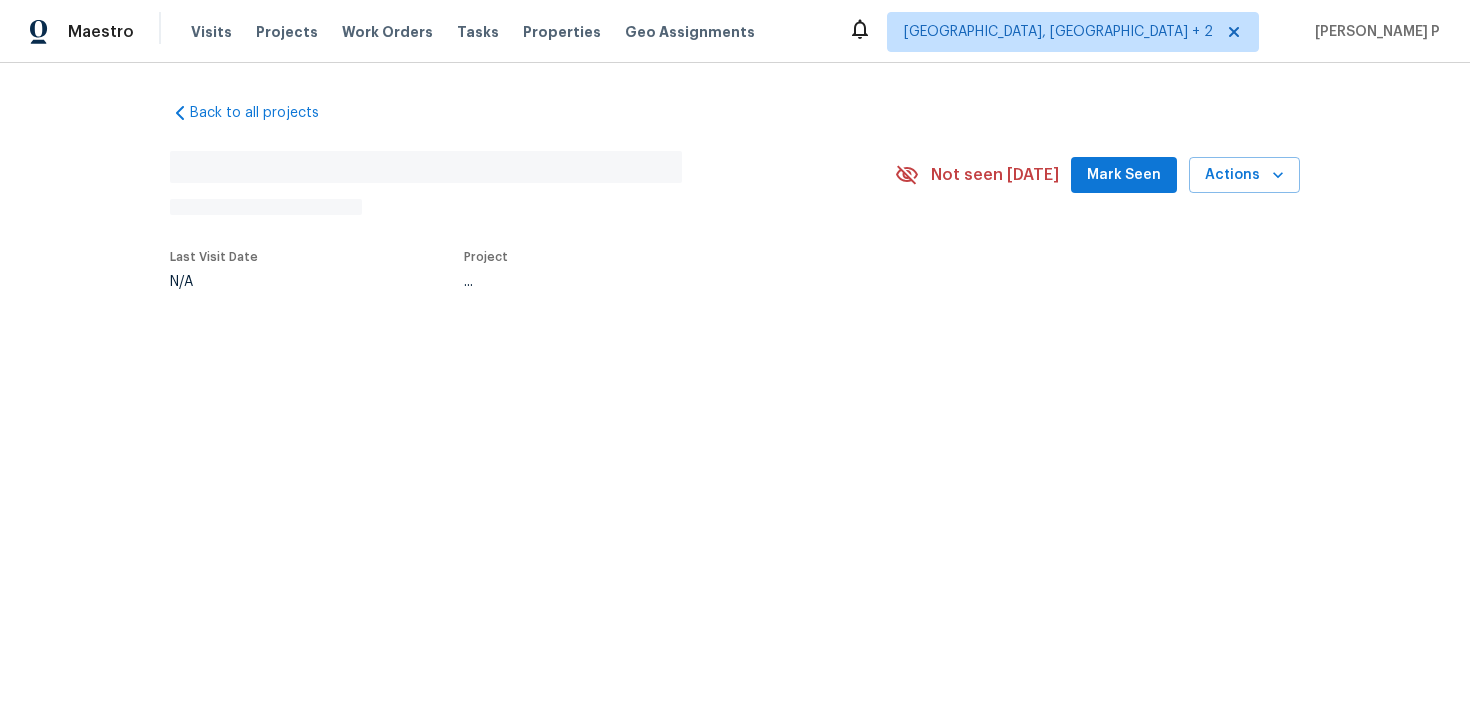 scroll, scrollTop: 0, scrollLeft: 0, axis: both 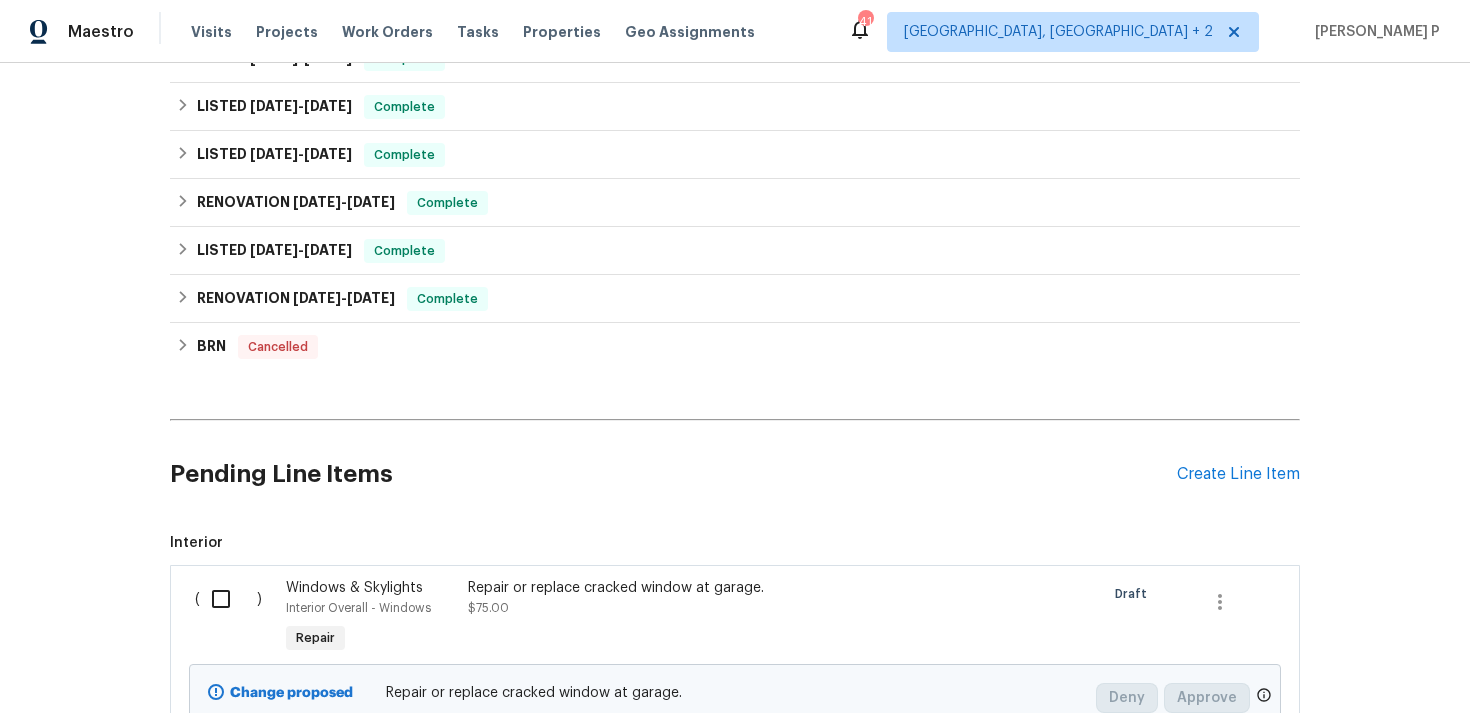 click at bounding box center (228, 599) 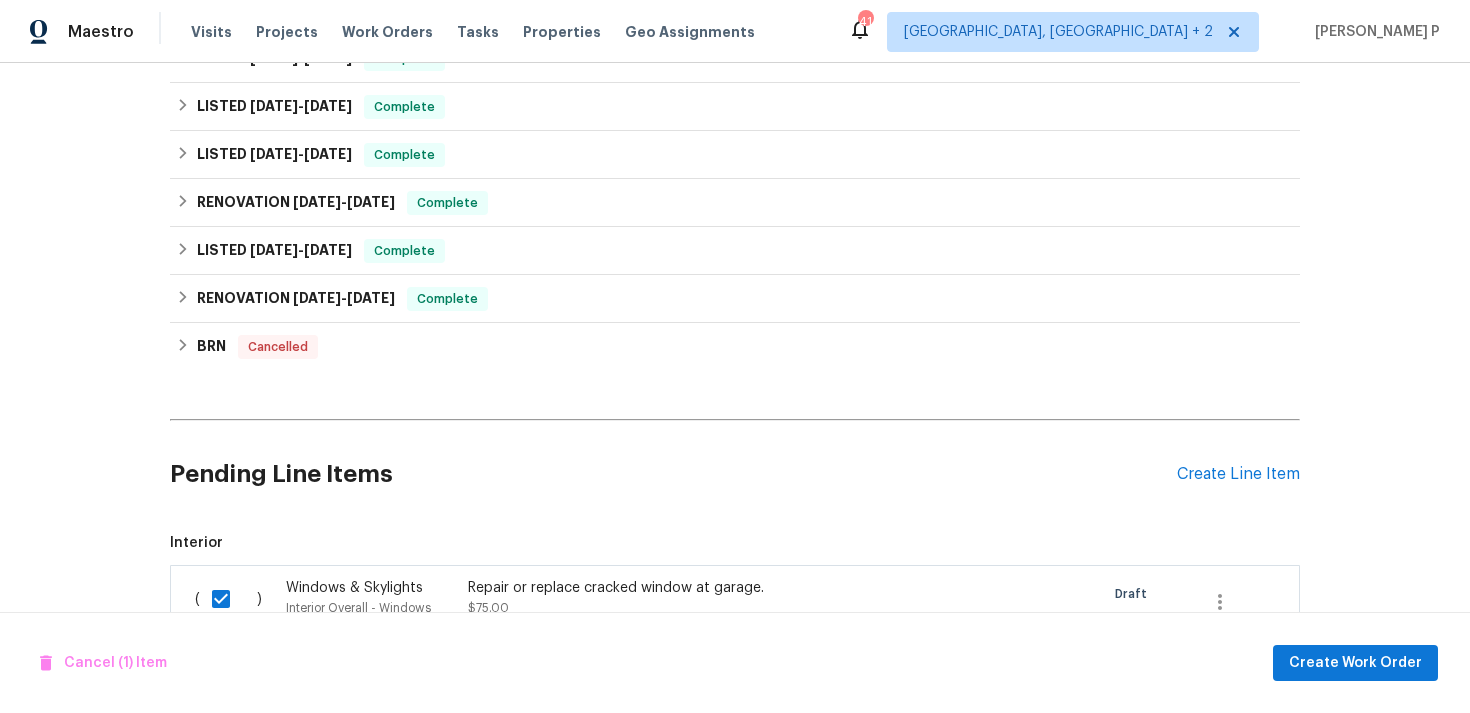 scroll, scrollTop: 886, scrollLeft: 0, axis: vertical 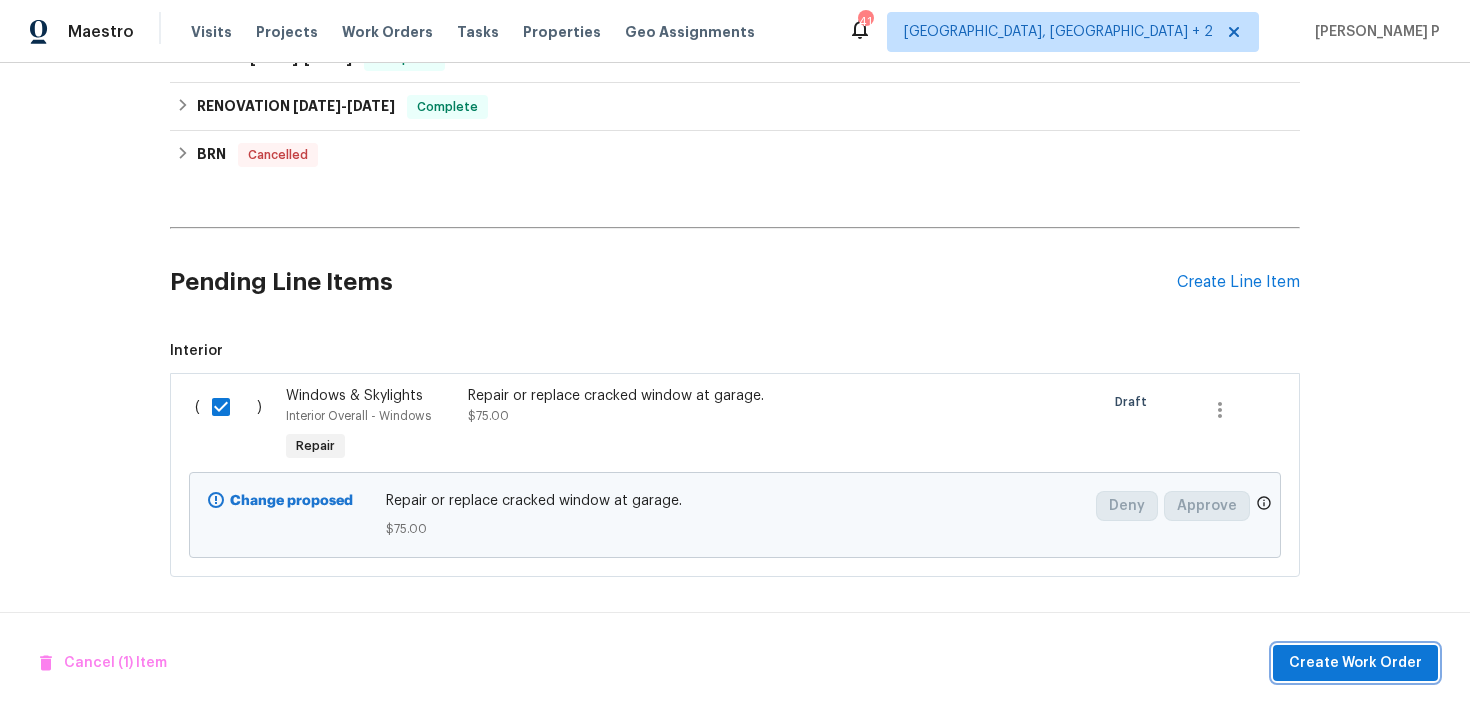 click on "Create Work Order" at bounding box center [1355, 663] 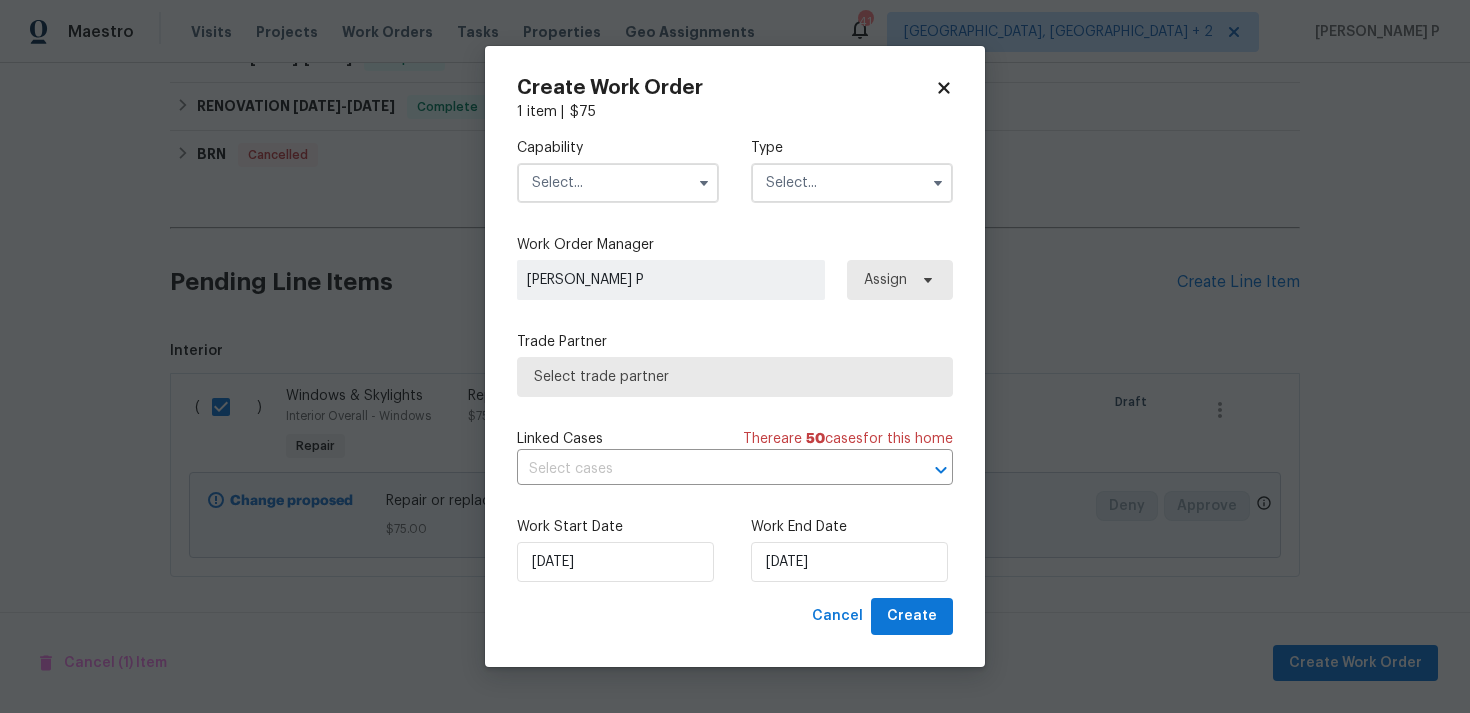 click at bounding box center (852, 183) 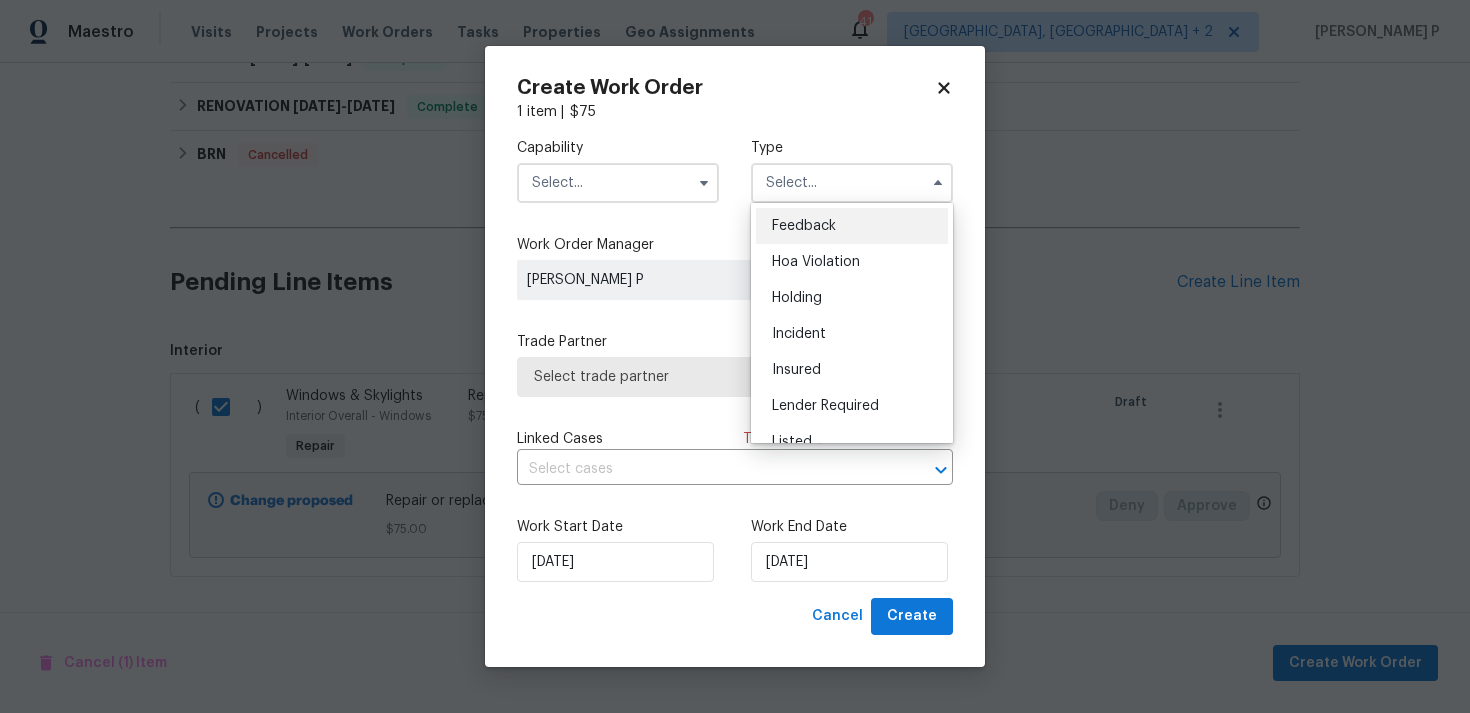 click on "Feedback" at bounding box center [852, 226] 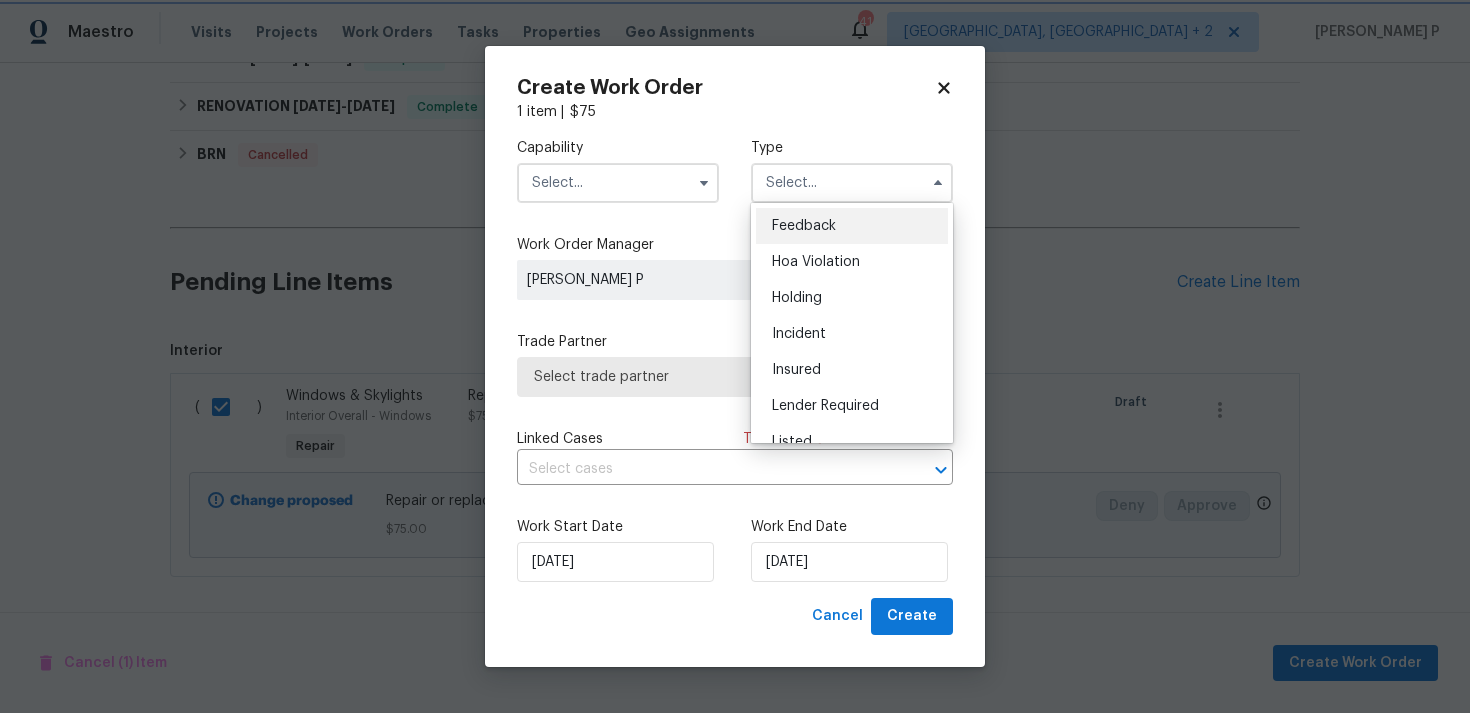 type on "Feedback" 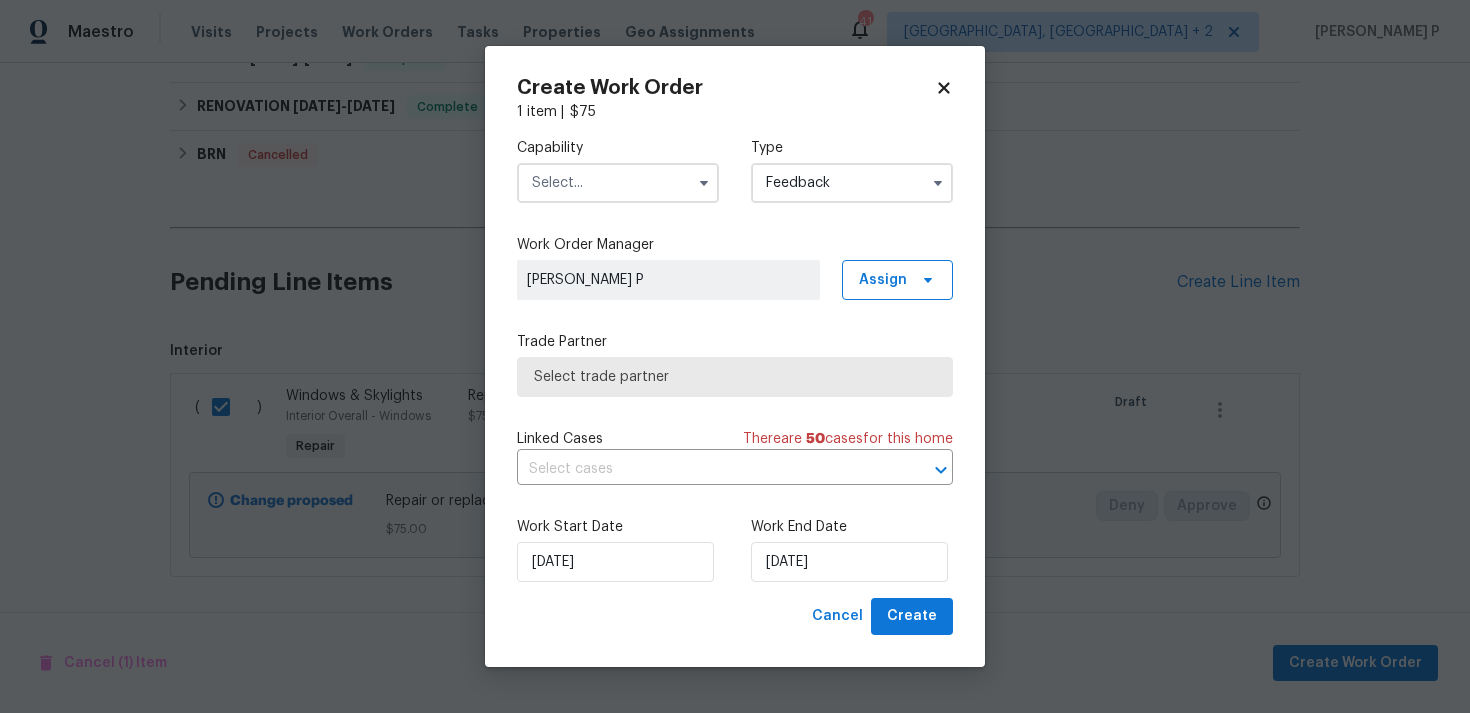 click at bounding box center [618, 183] 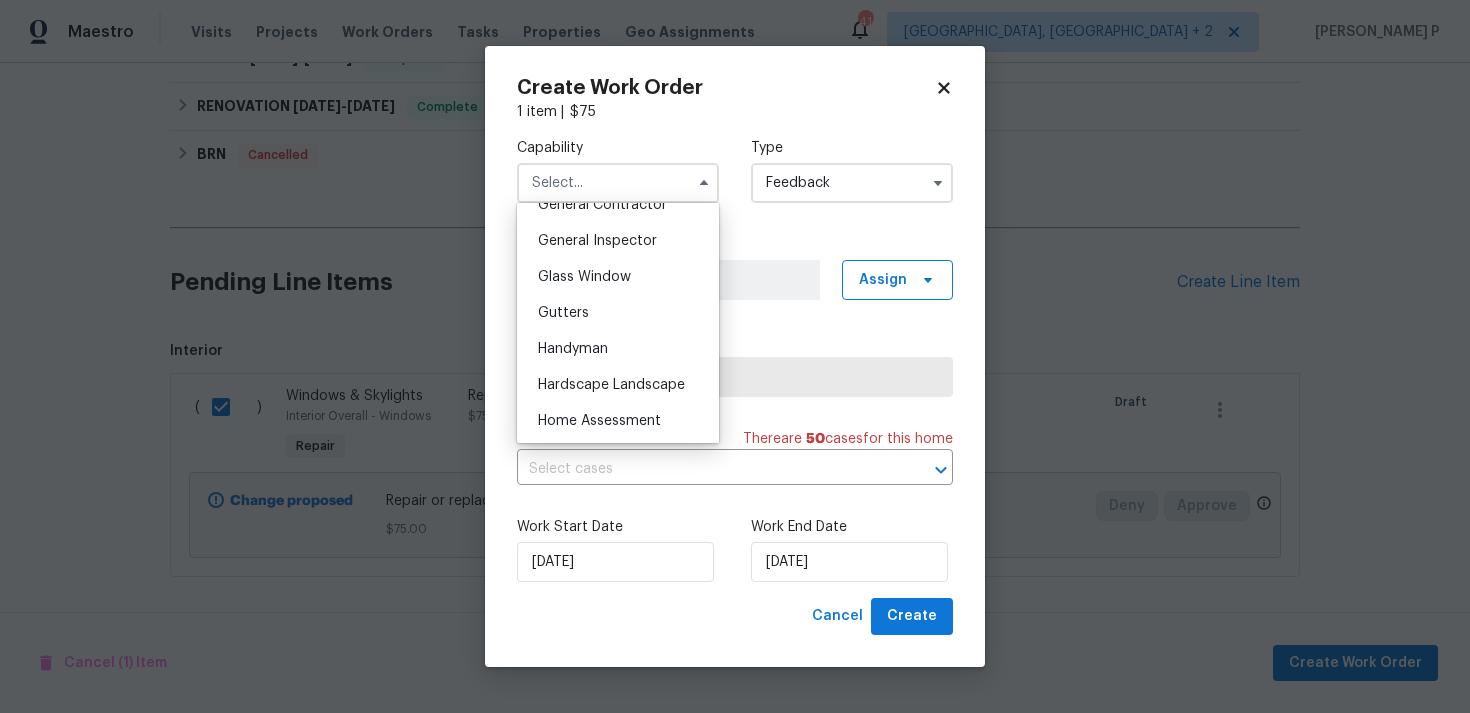 scroll, scrollTop: 984, scrollLeft: 0, axis: vertical 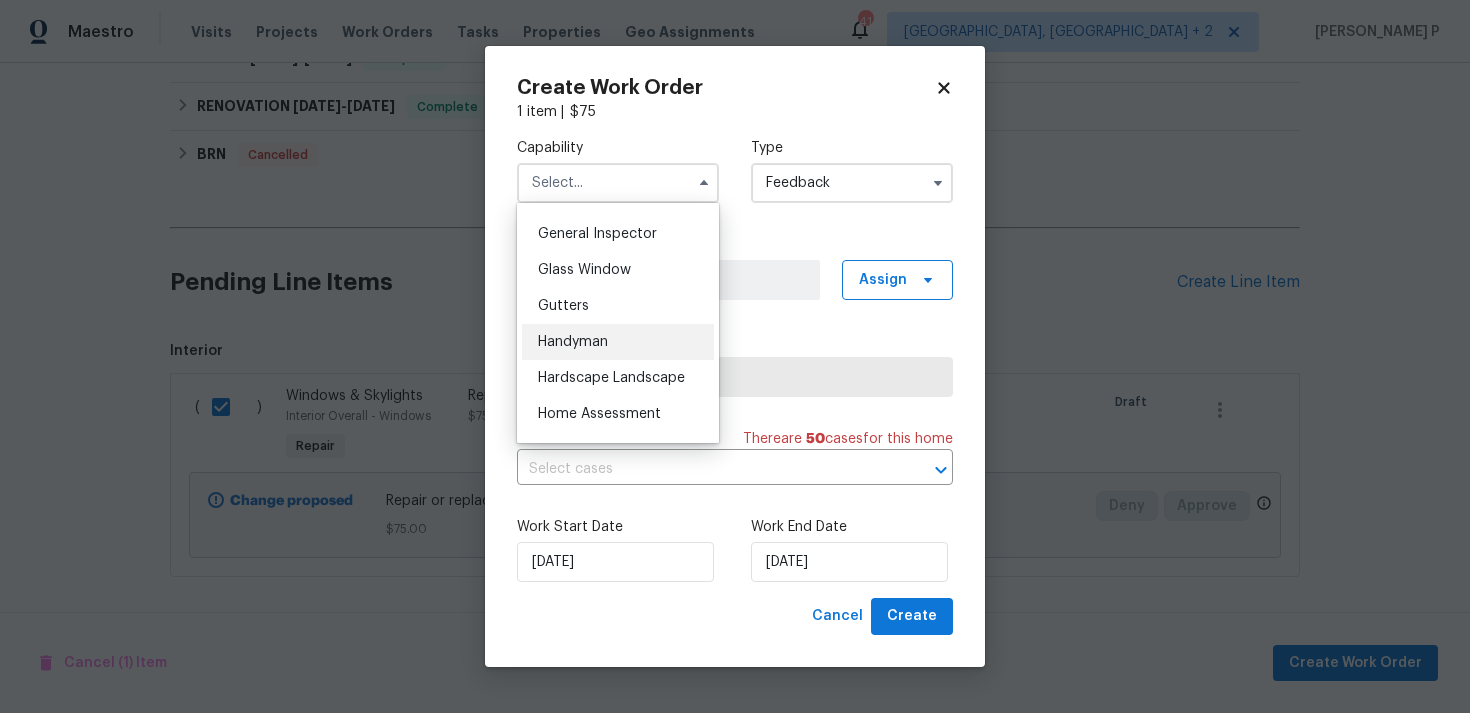 click on "Handyman" at bounding box center (618, 342) 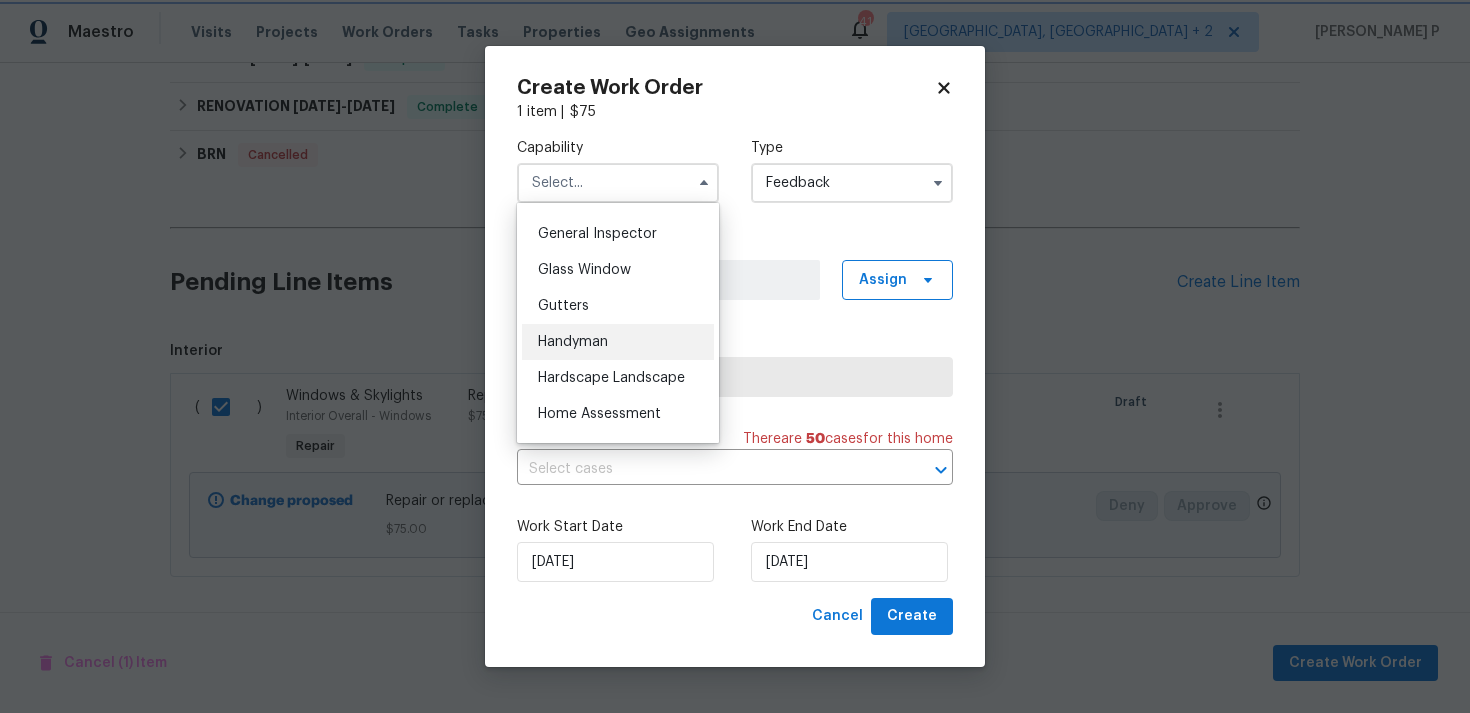 type on "Handyman" 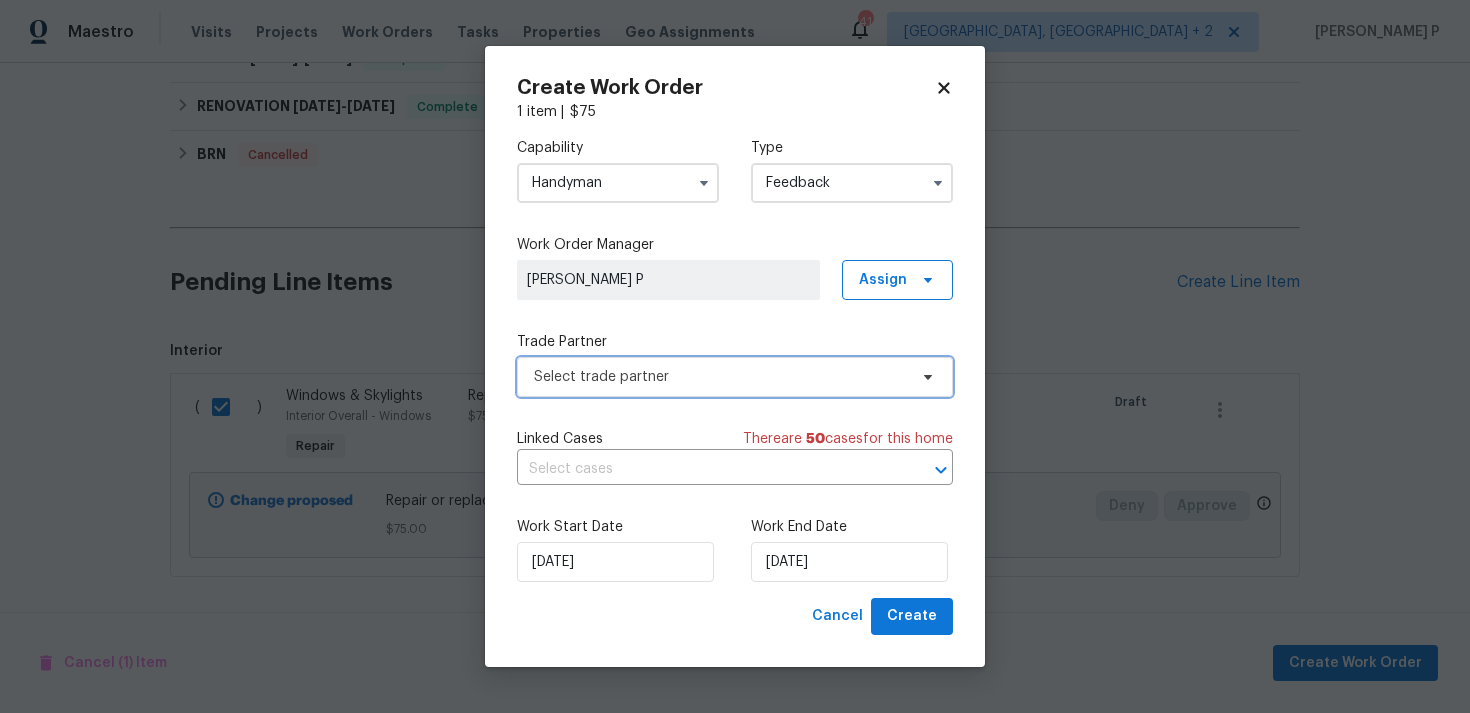 click on "Select trade partner" at bounding box center [720, 377] 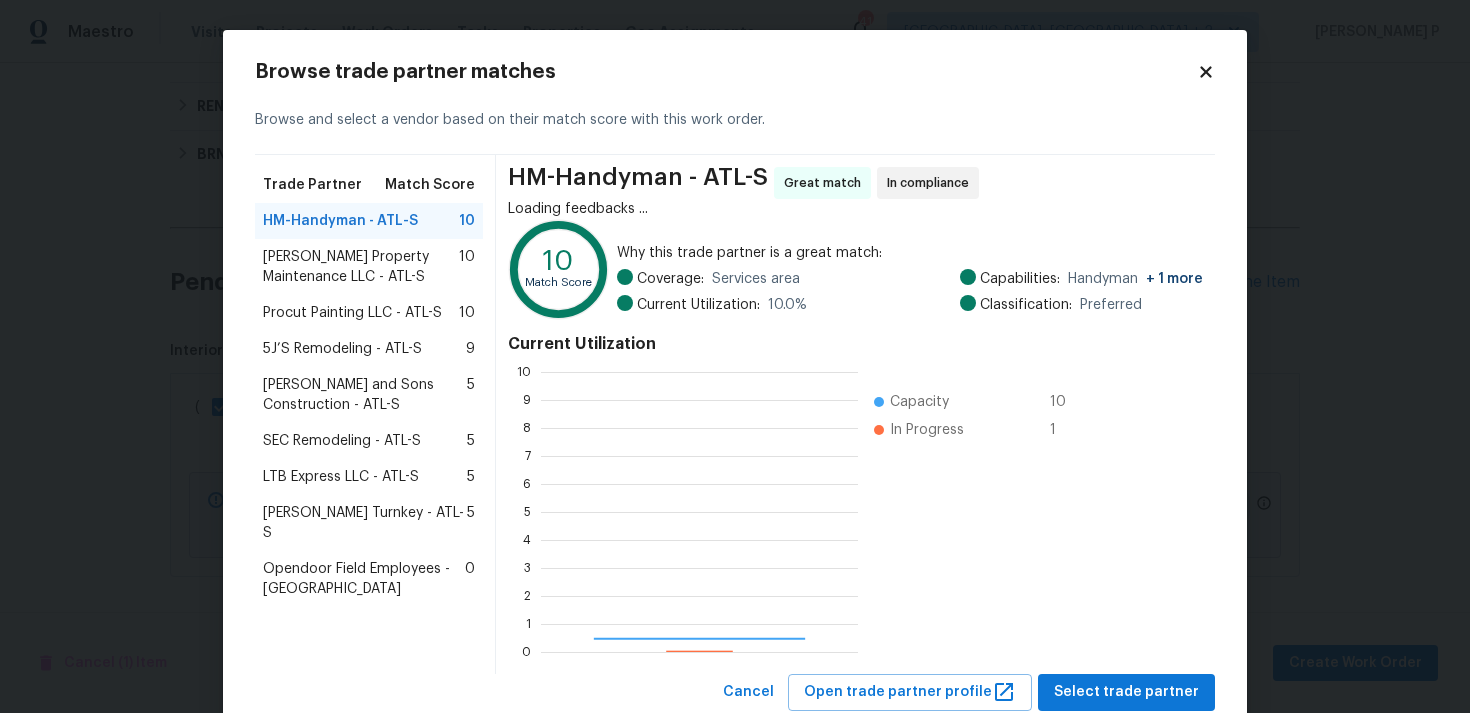 scroll, scrollTop: 2, scrollLeft: 2, axis: both 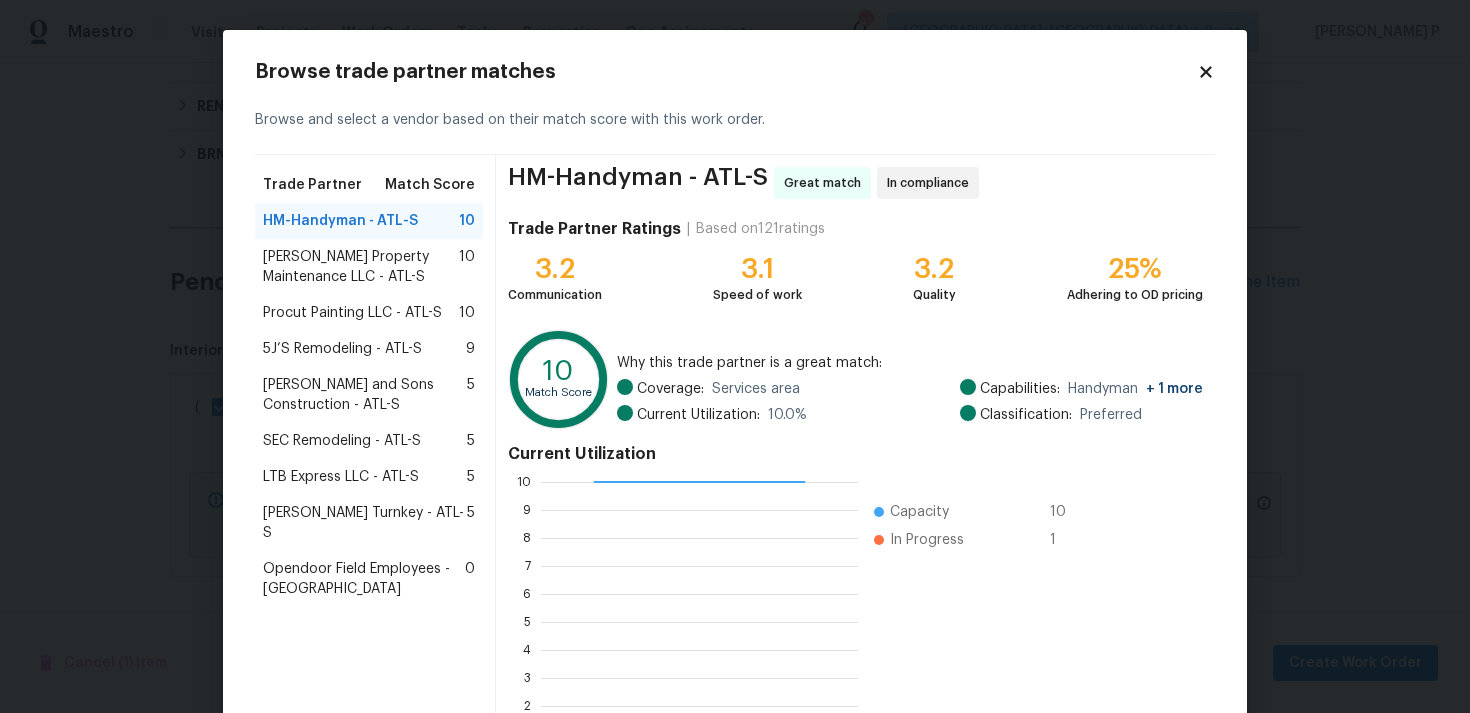 click on "Glen Property Maintenance LLC - ATL-S" at bounding box center [361, 267] 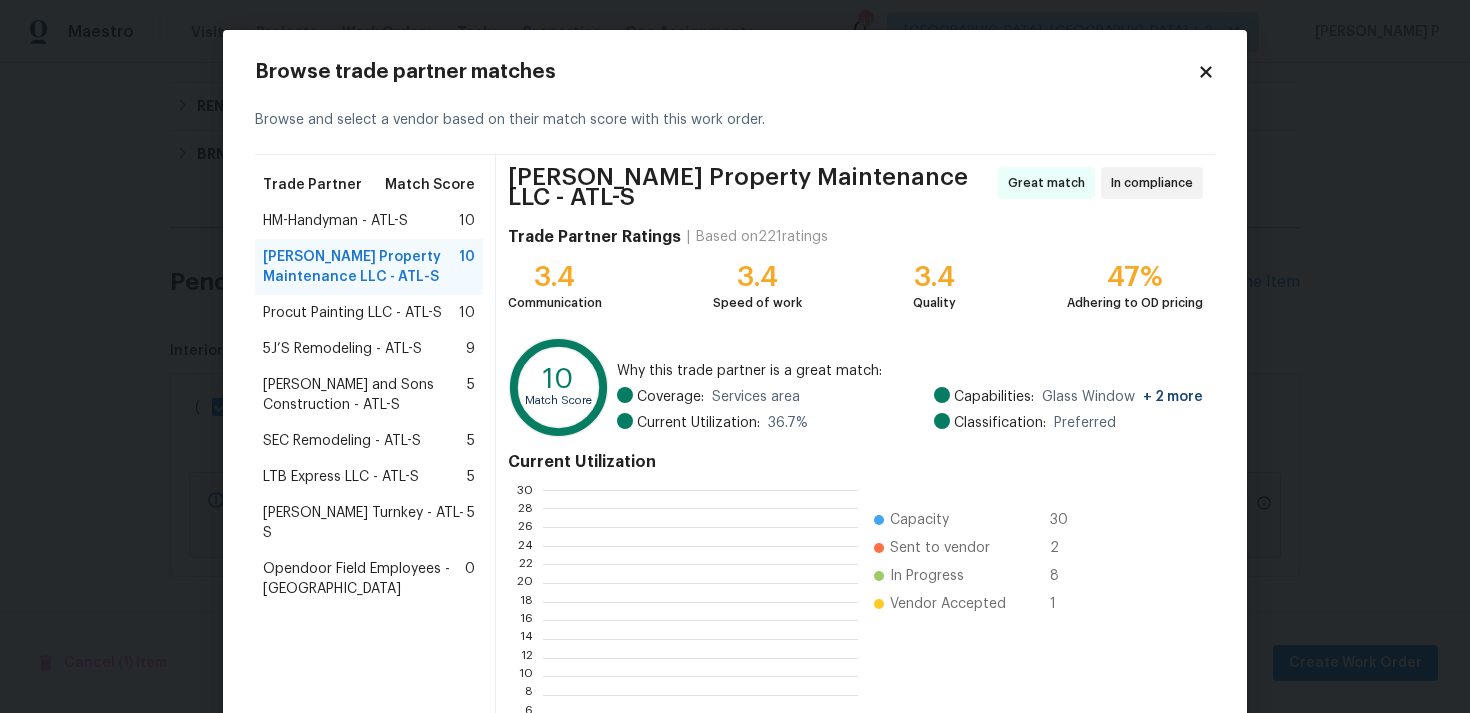scroll, scrollTop: 2, scrollLeft: 2, axis: both 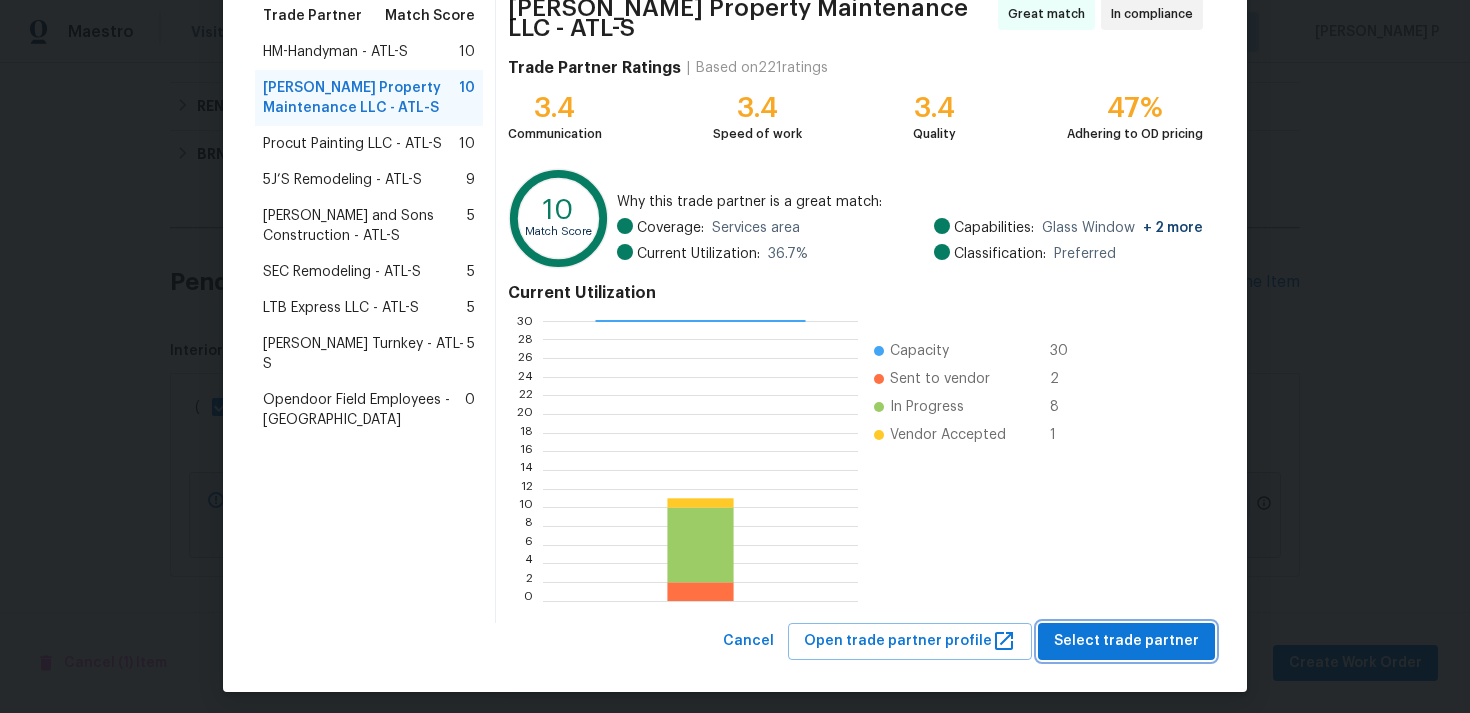 click on "Select trade partner" at bounding box center (1126, 641) 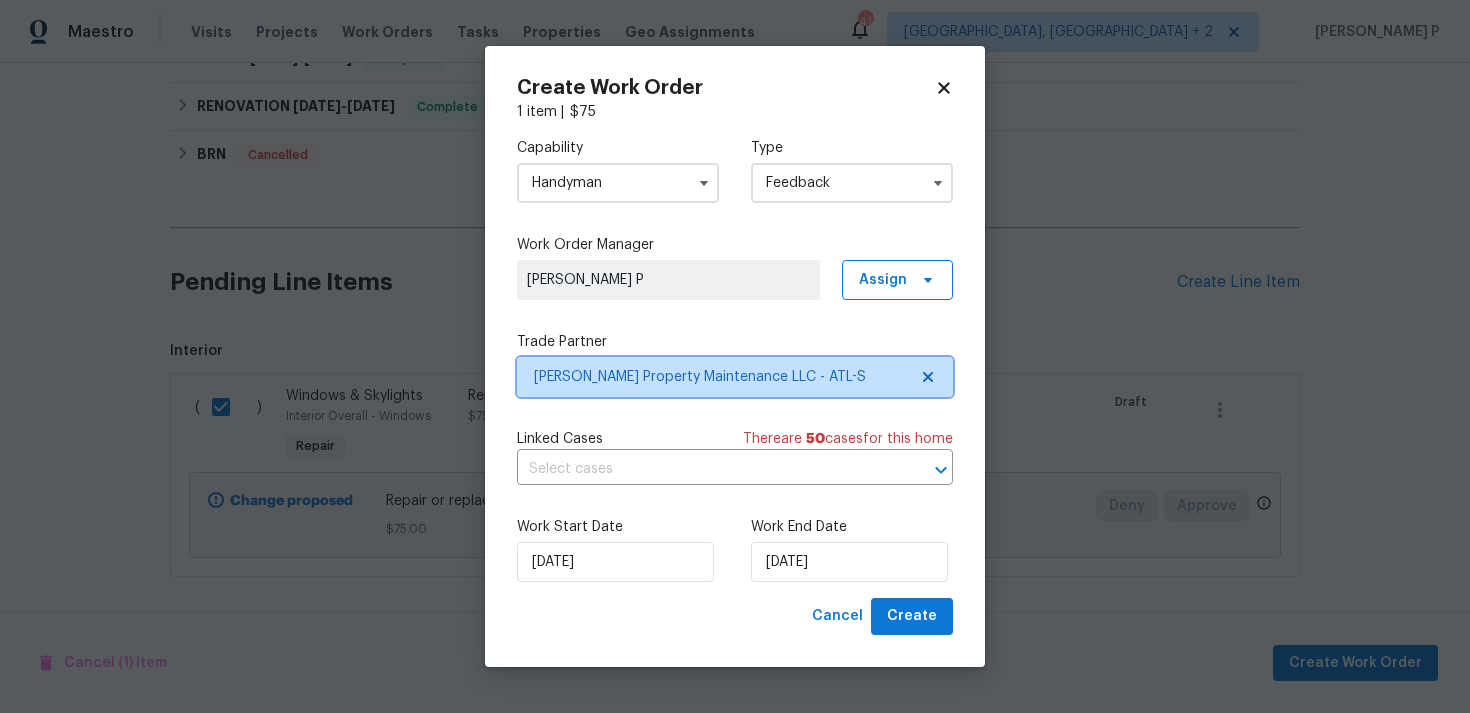 scroll, scrollTop: 0, scrollLeft: 0, axis: both 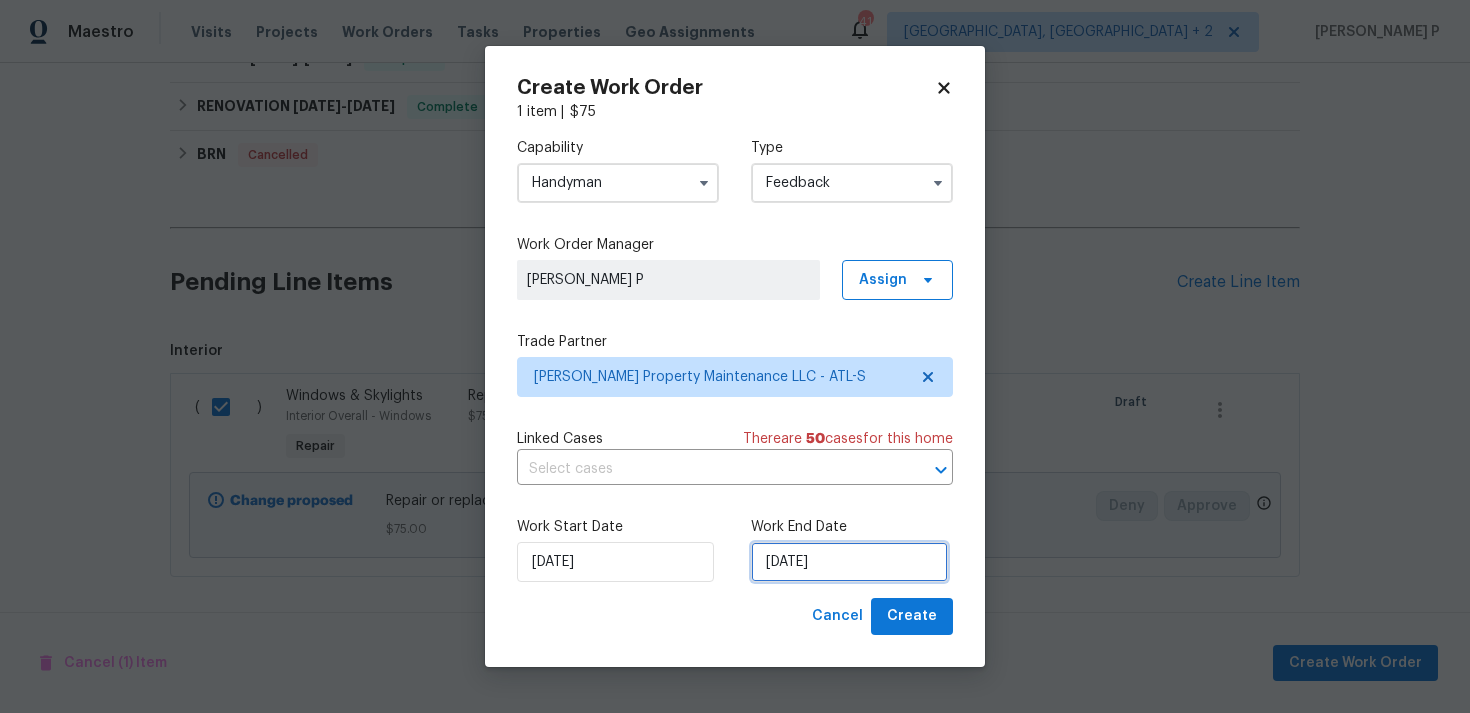 click on "[DATE]" at bounding box center [849, 562] 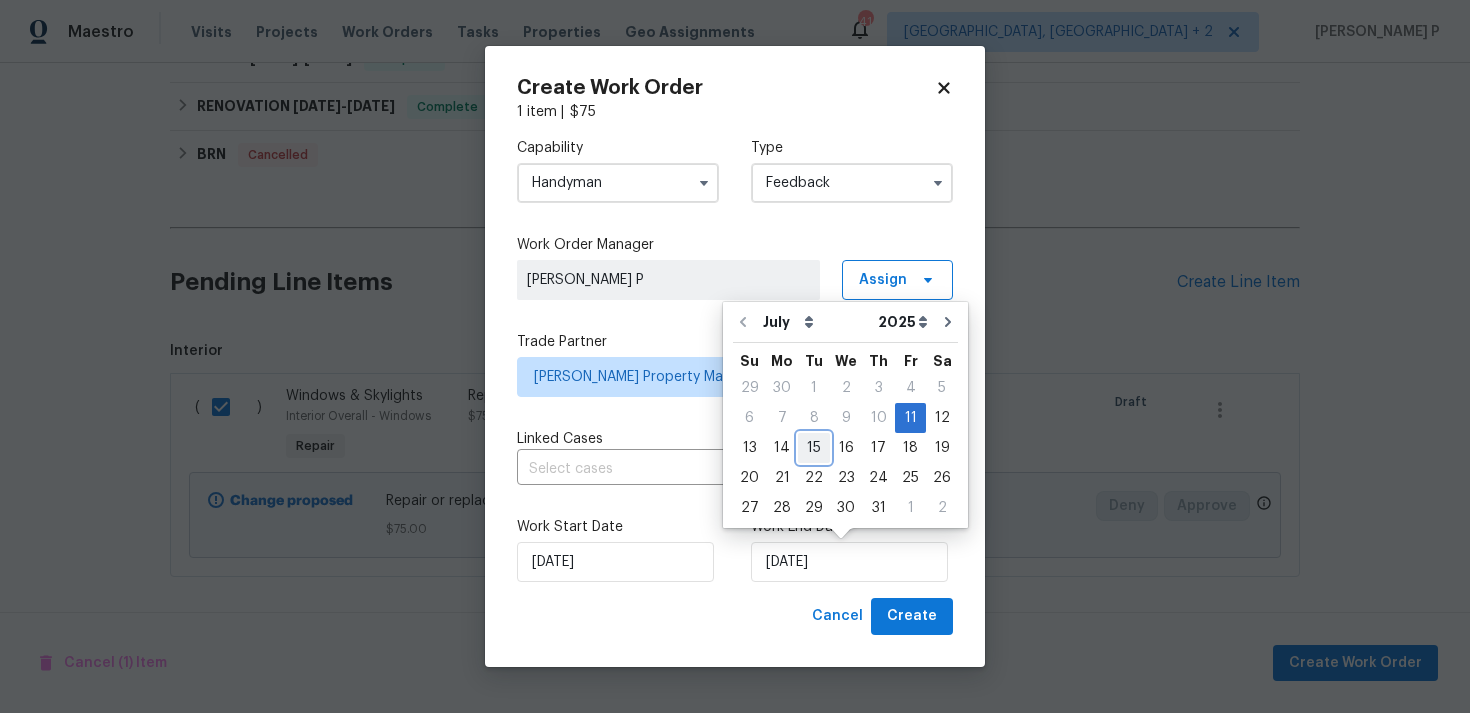 click on "15" at bounding box center [814, 448] 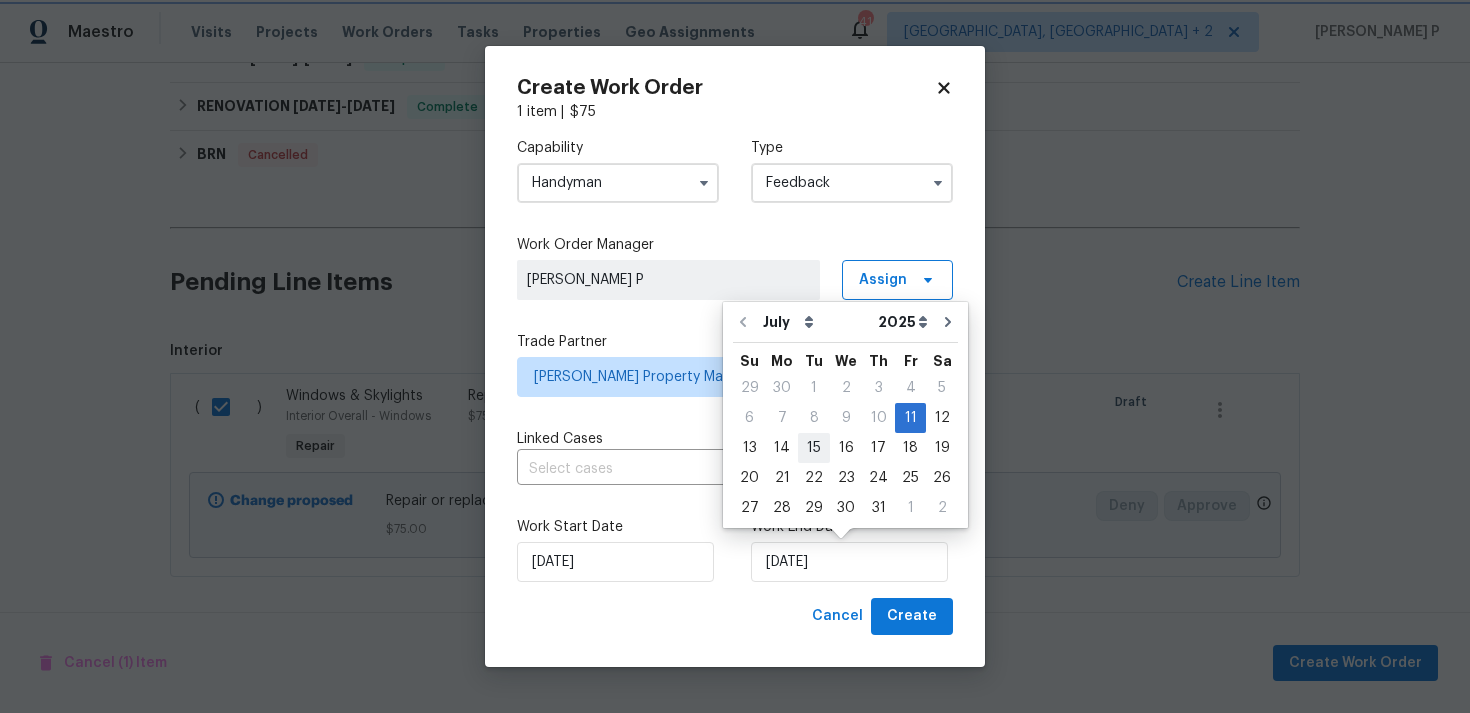 type on "[DATE]" 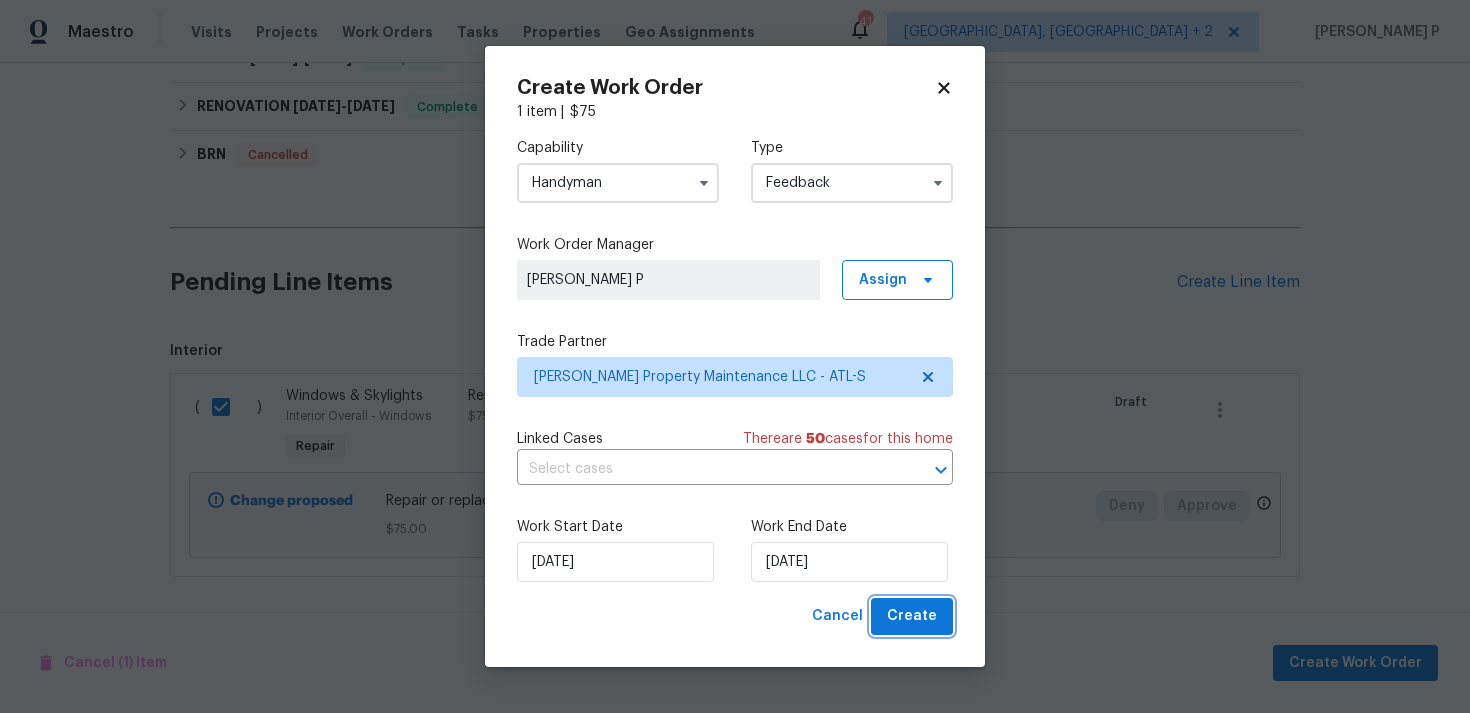 click on "Create" at bounding box center [912, 616] 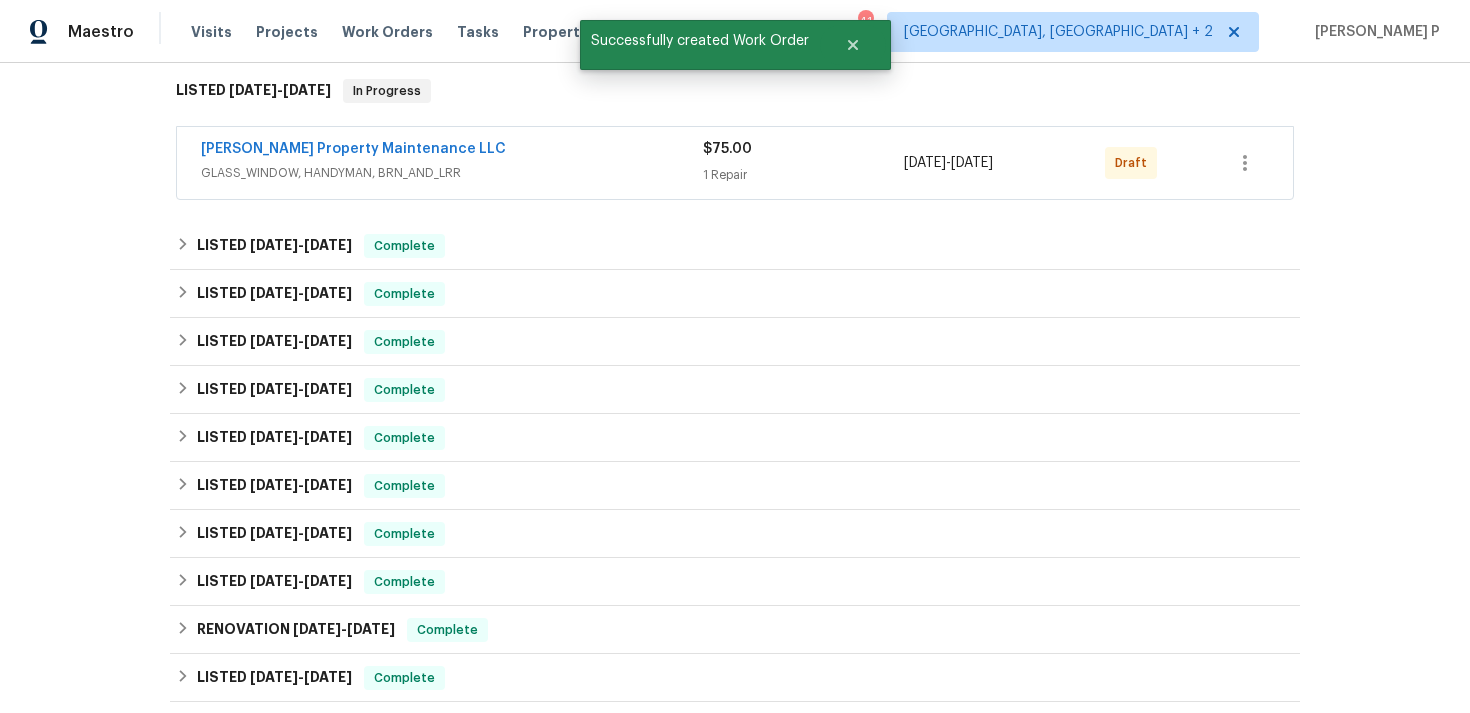 scroll, scrollTop: 266, scrollLeft: 0, axis: vertical 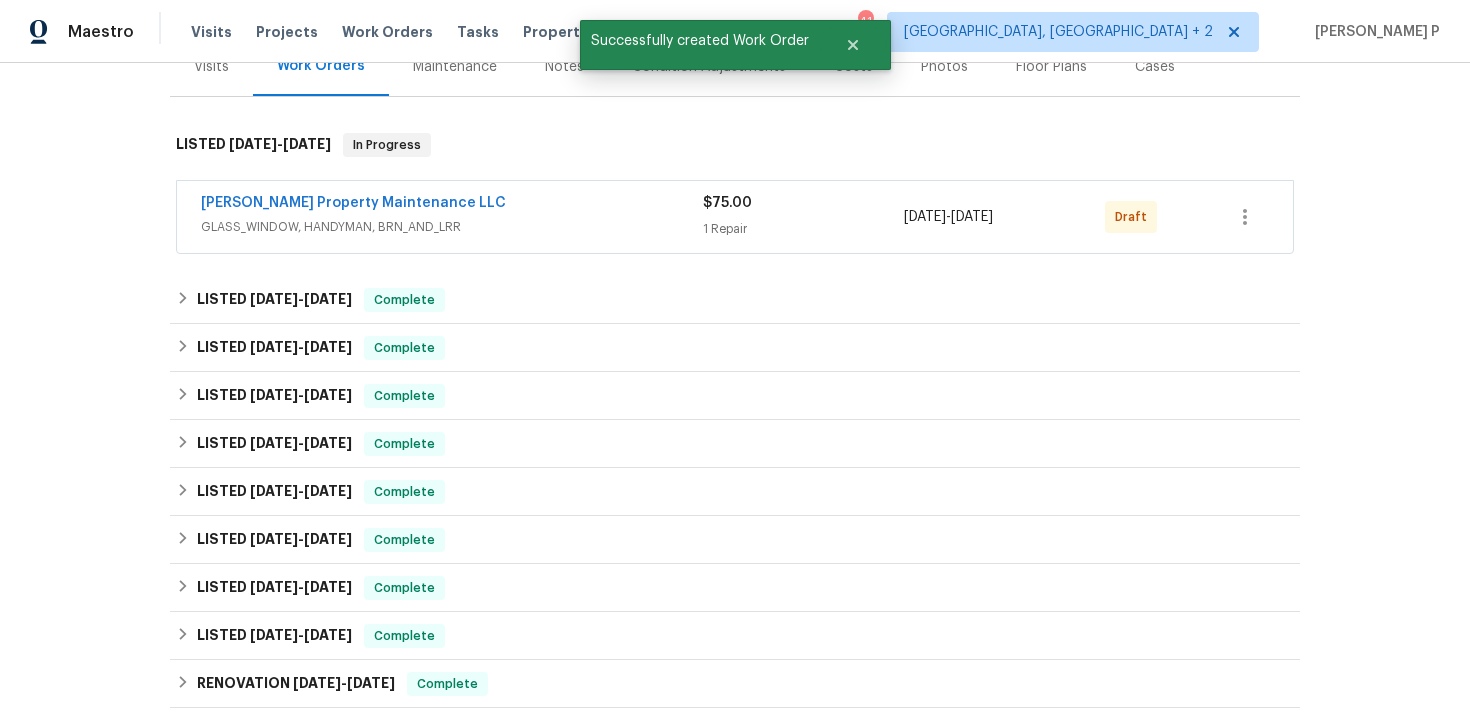 click on "Glen Property Maintenance LLC" at bounding box center [452, 205] 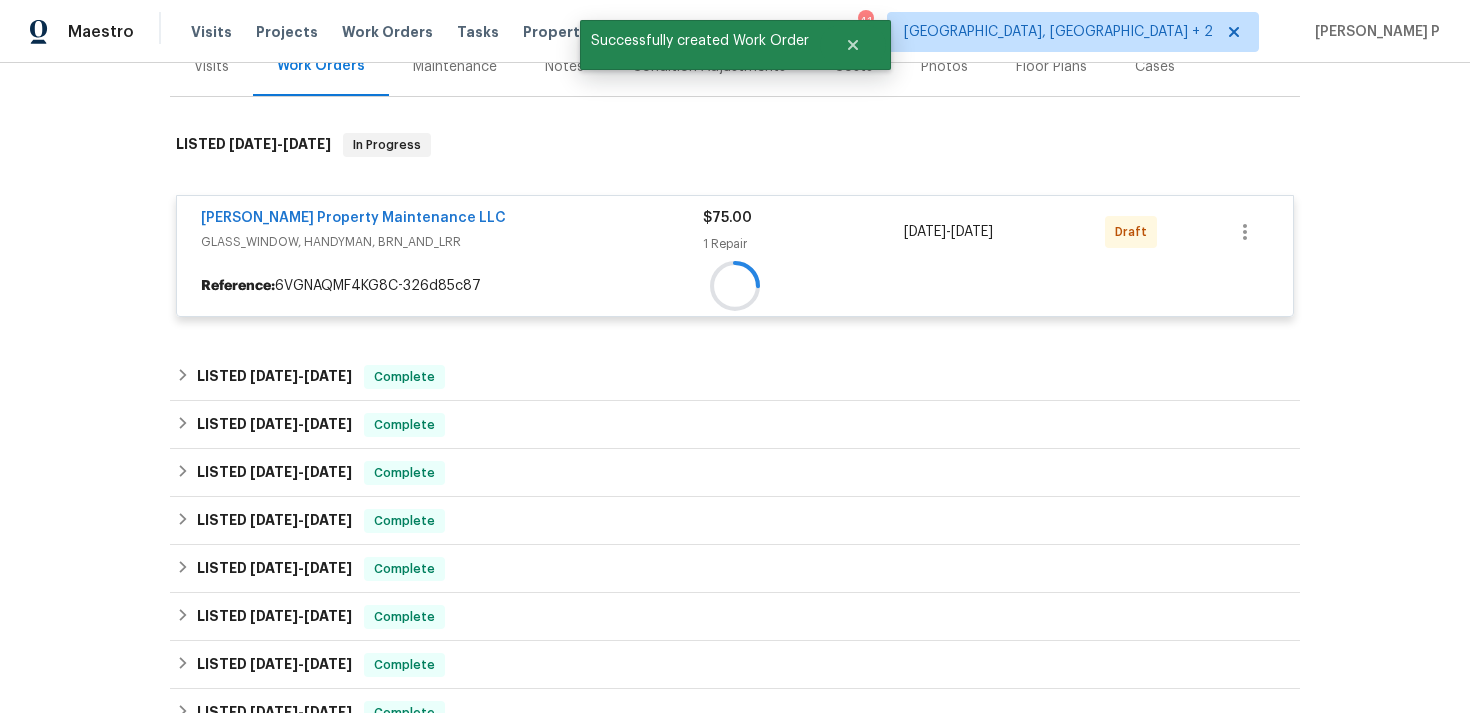 click on "Glen Property Maintenance LLC" at bounding box center [353, 218] 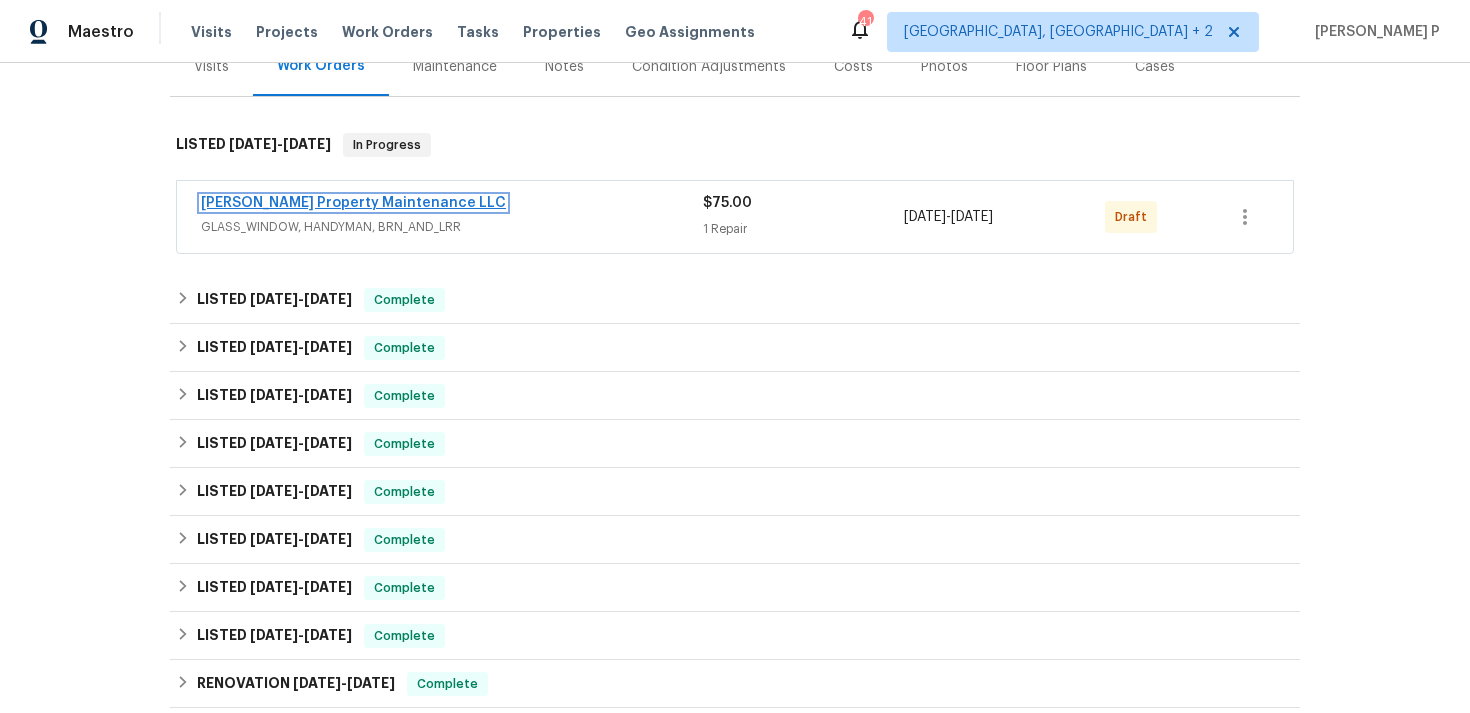 click on "Glen Property Maintenance LLC" at bounding box center [353, 203] 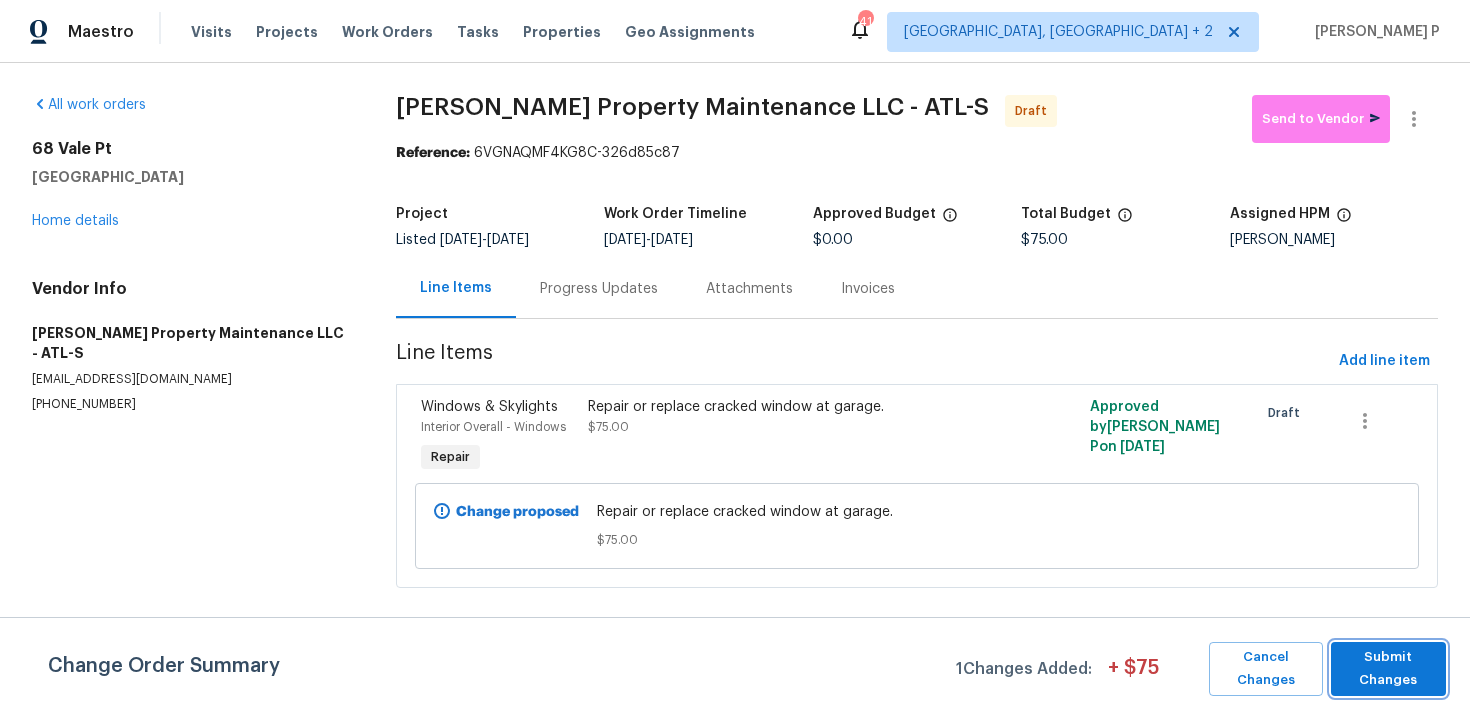 click on "Submit Changes" at bounding box center [1388, 669] 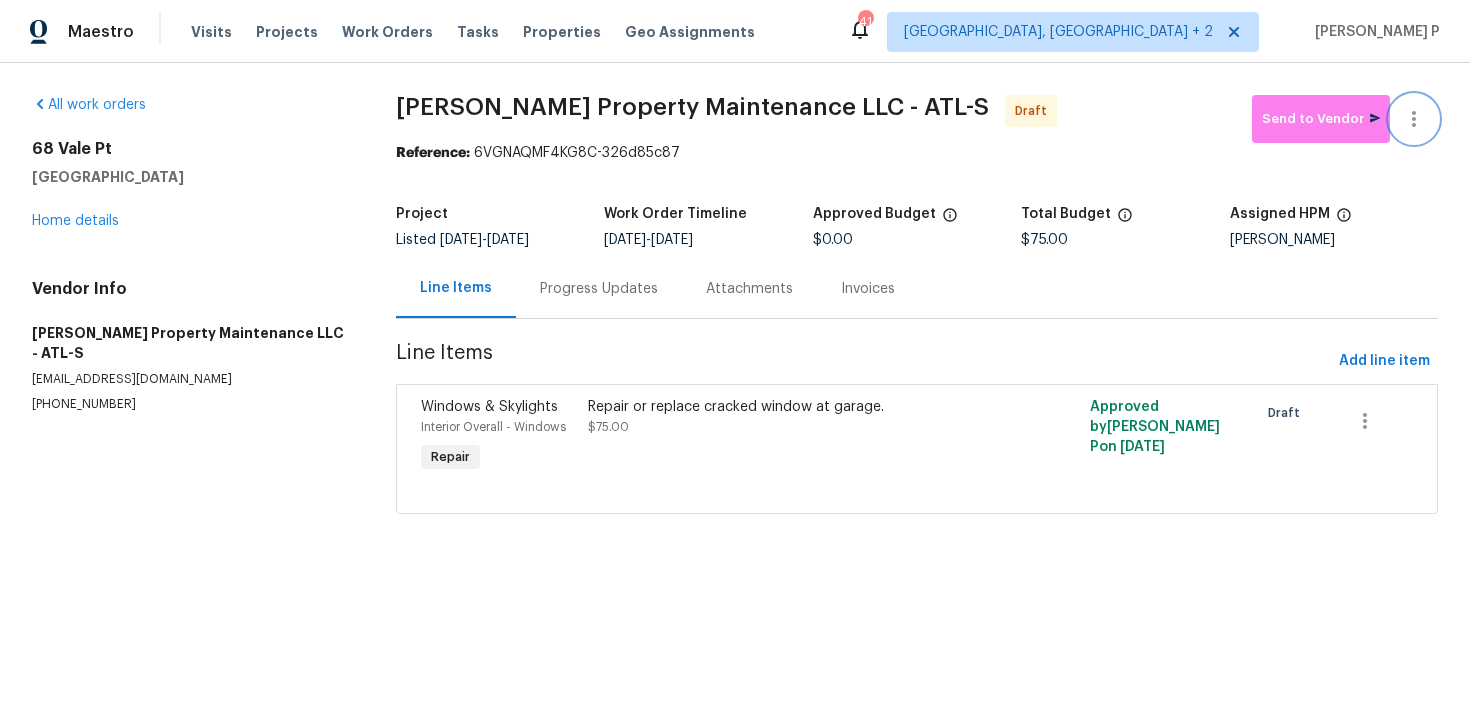 click 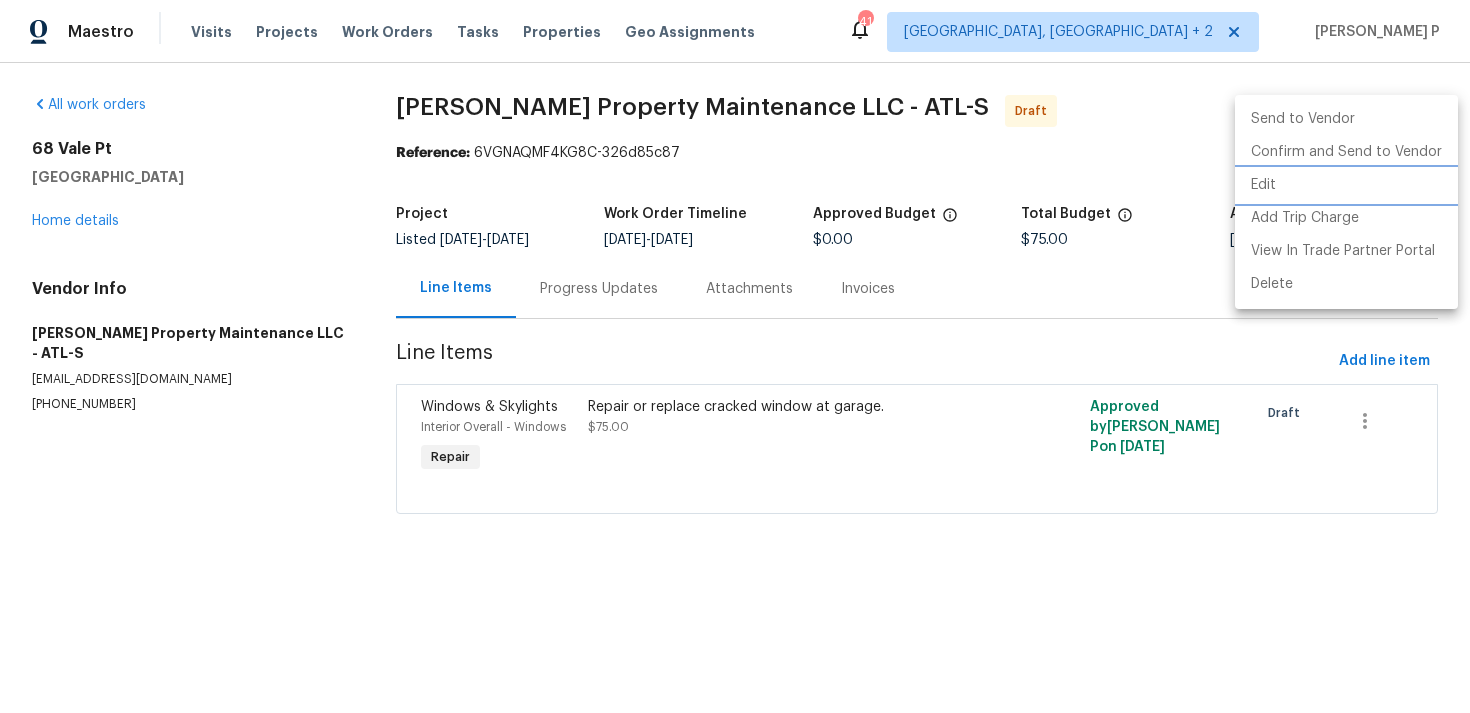 click on "Edit" at bounding box center [1346, 185] 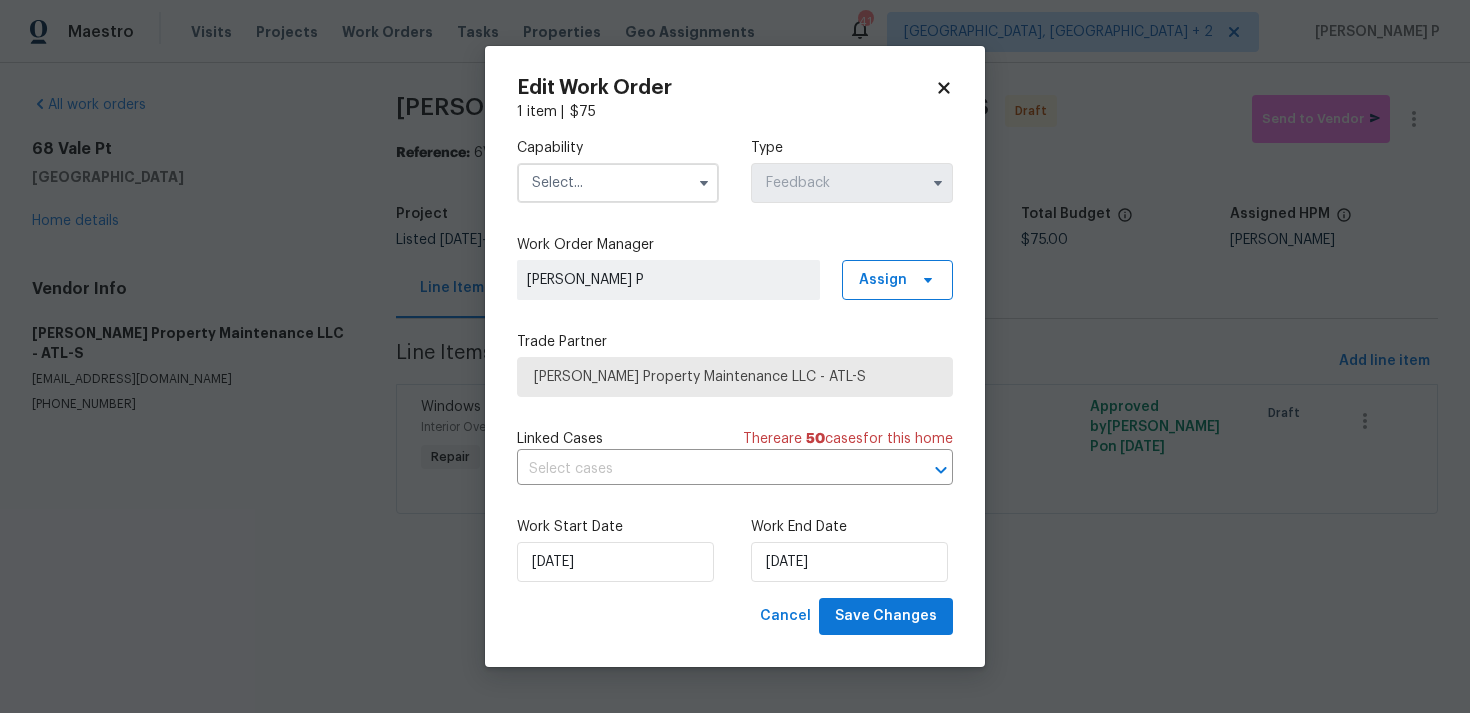 click at bounding box center [618, 183] 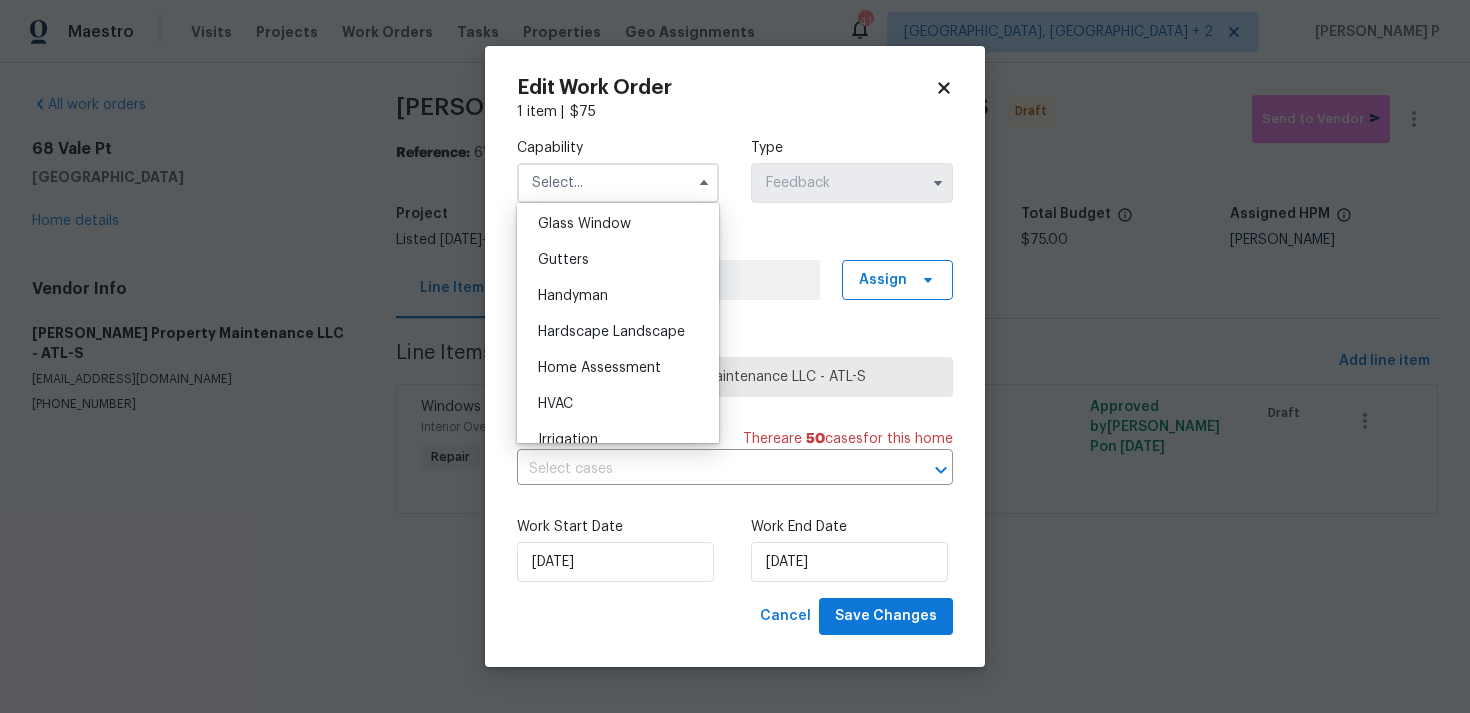 scroll, scrollTop: 963, scrollLeft: 0, axis: vertical 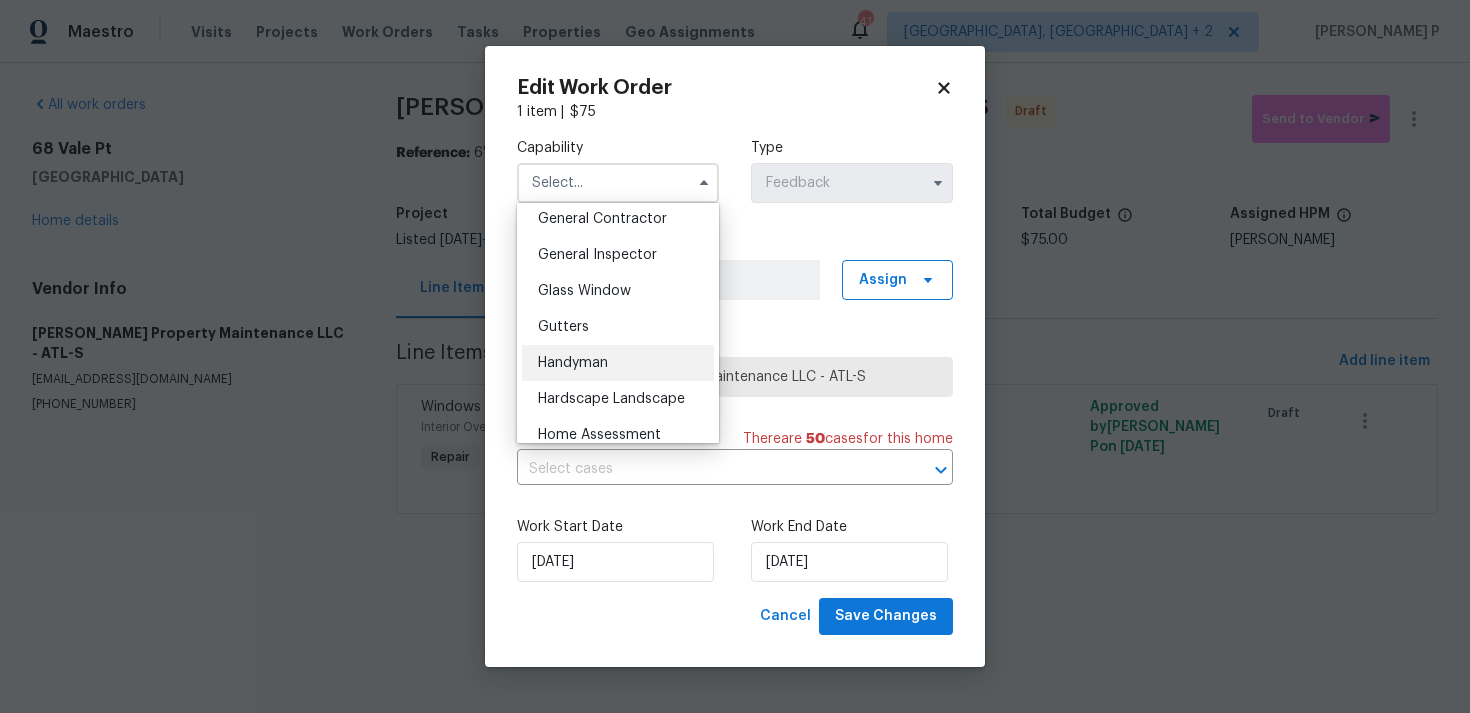 click on "Handyman" at bounding box center (618, 363) 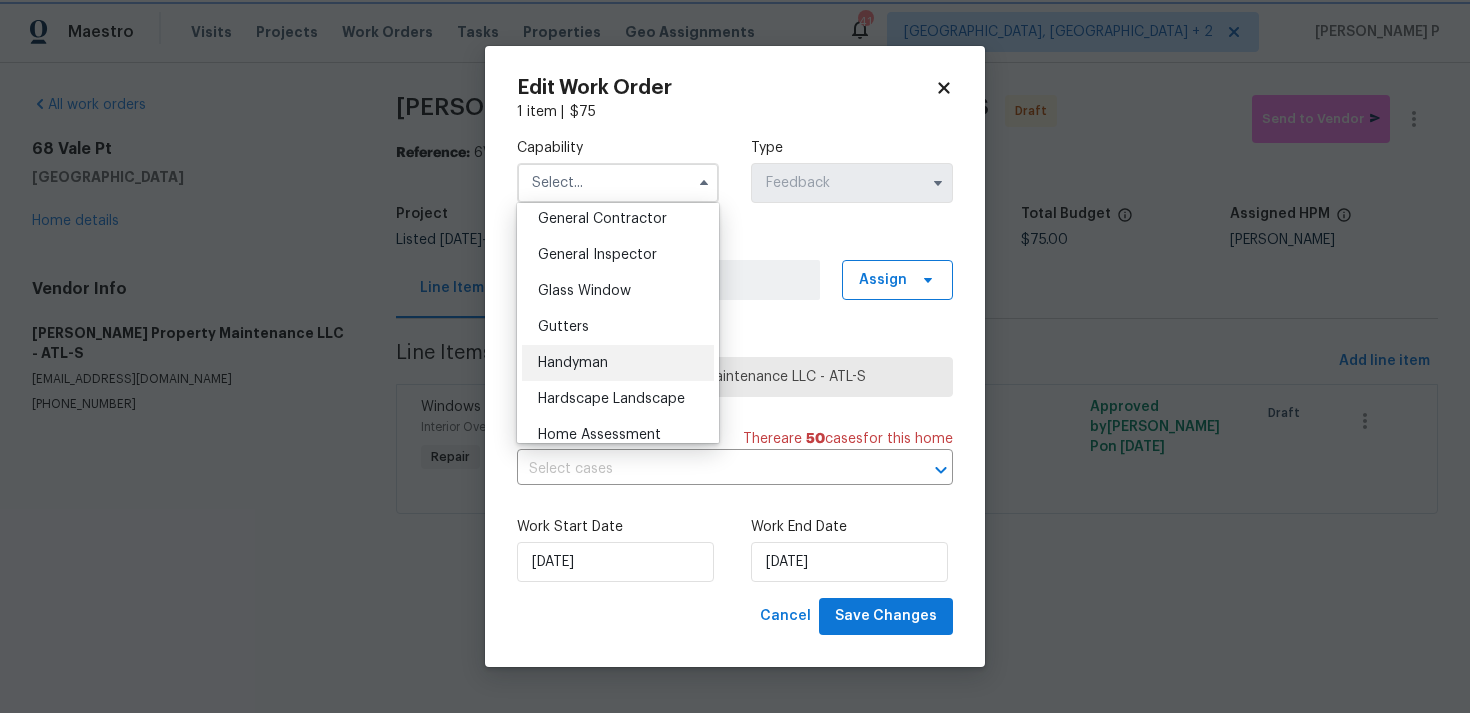 type on "Handyman" 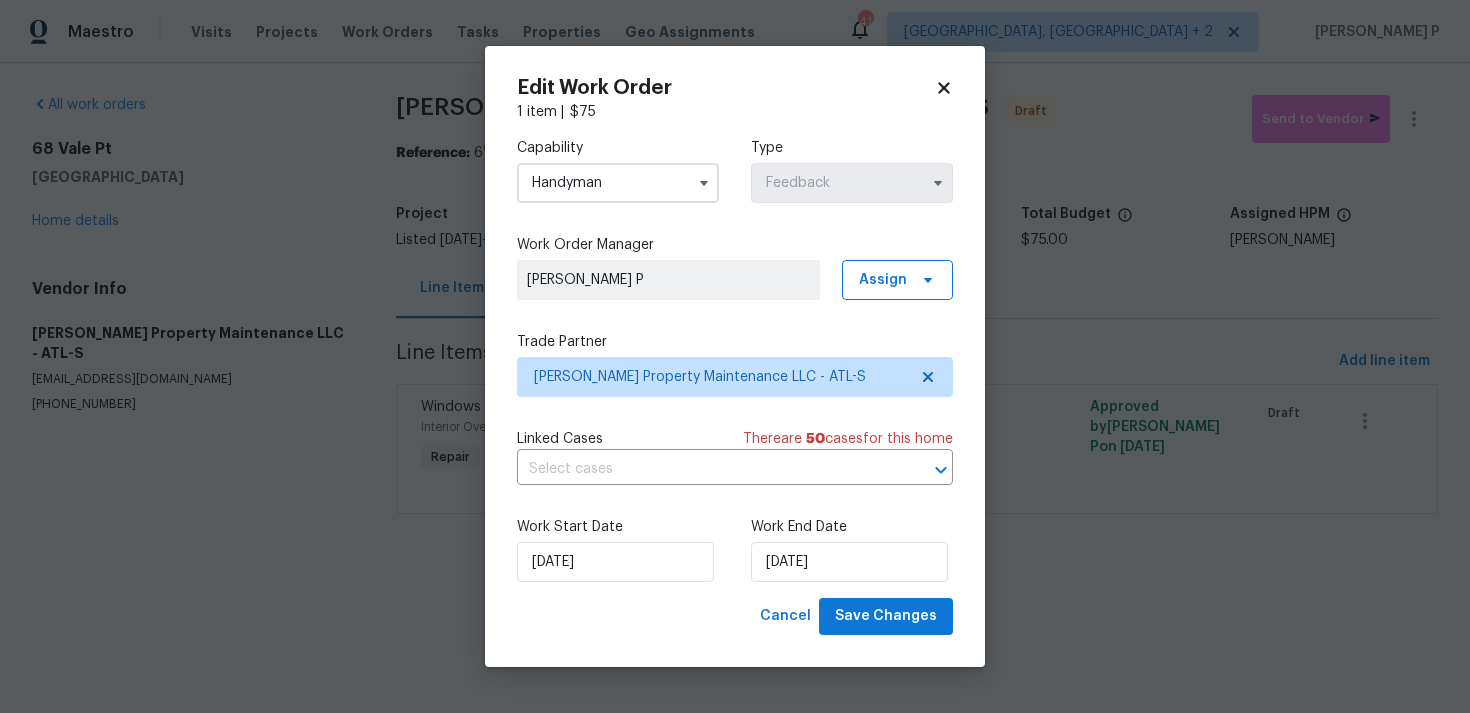 click on "Trade Partner" at bounding box center [735, 342] 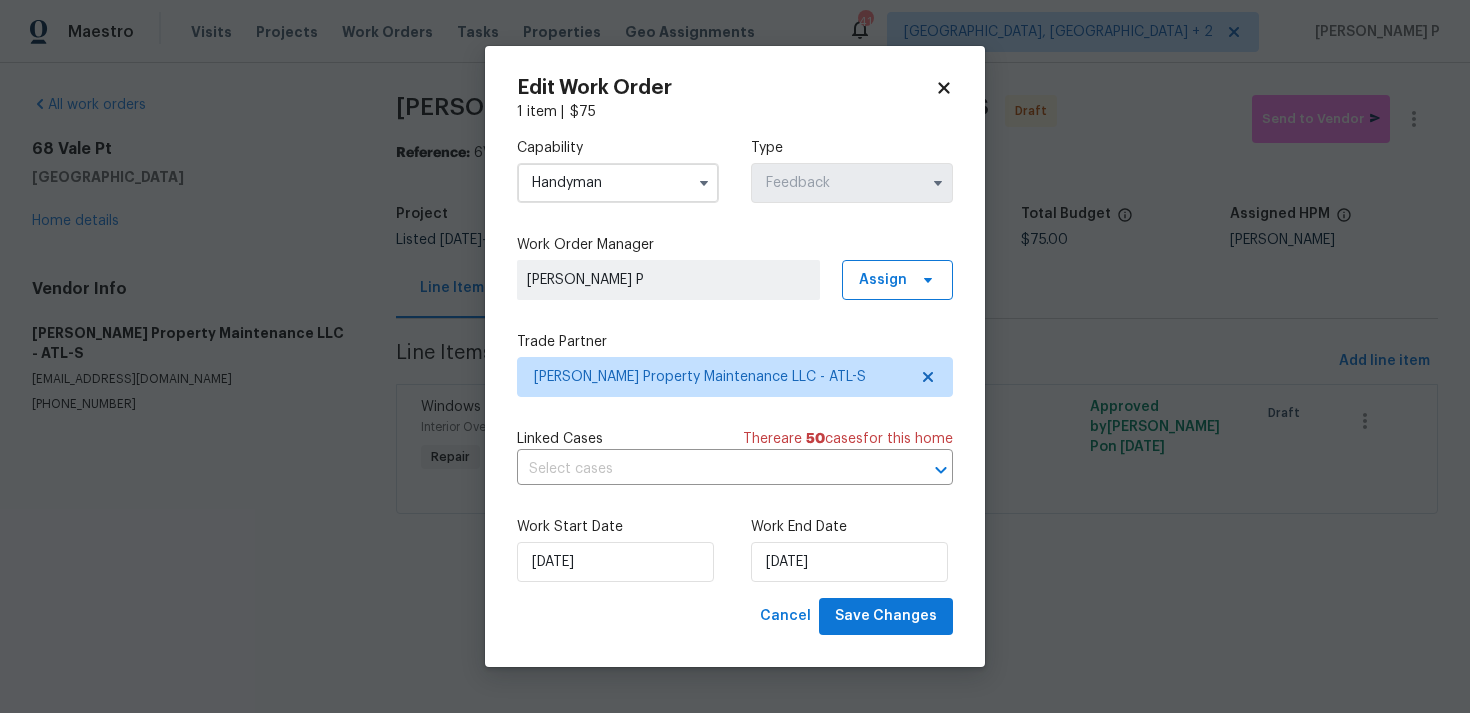 click on "Trade Partner" at bounding box center [735, 342] 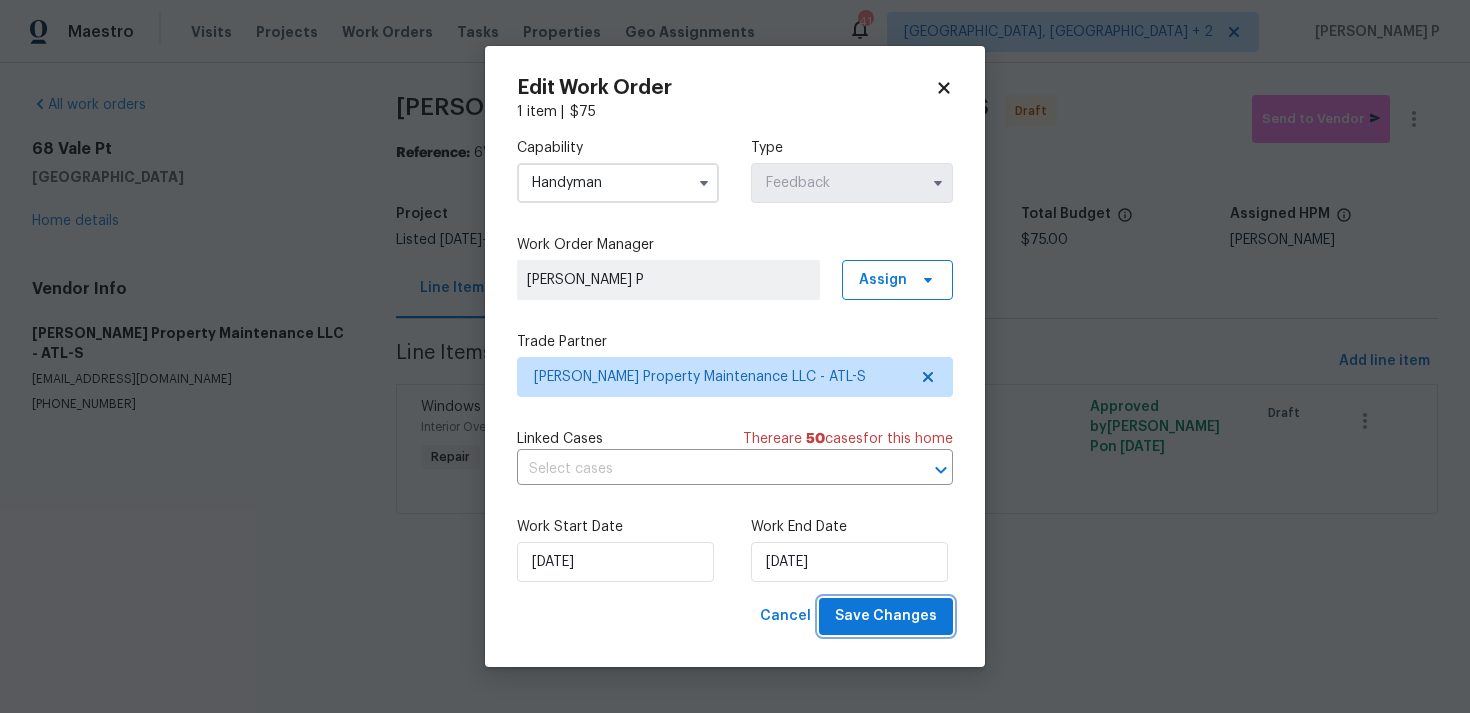 click on "Save Changes" at bounding box center [886, 616] 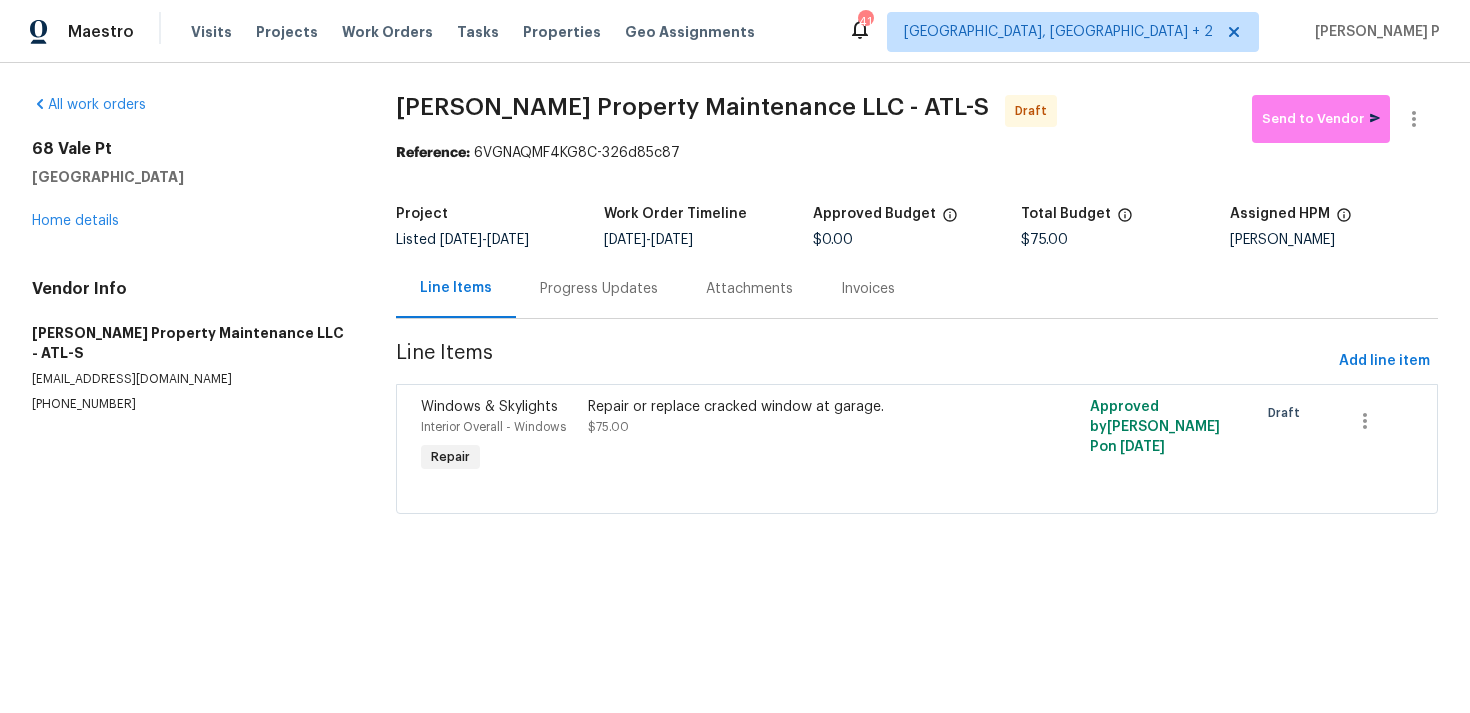 click on "Progress Updates" at bounding box center [599, 289] 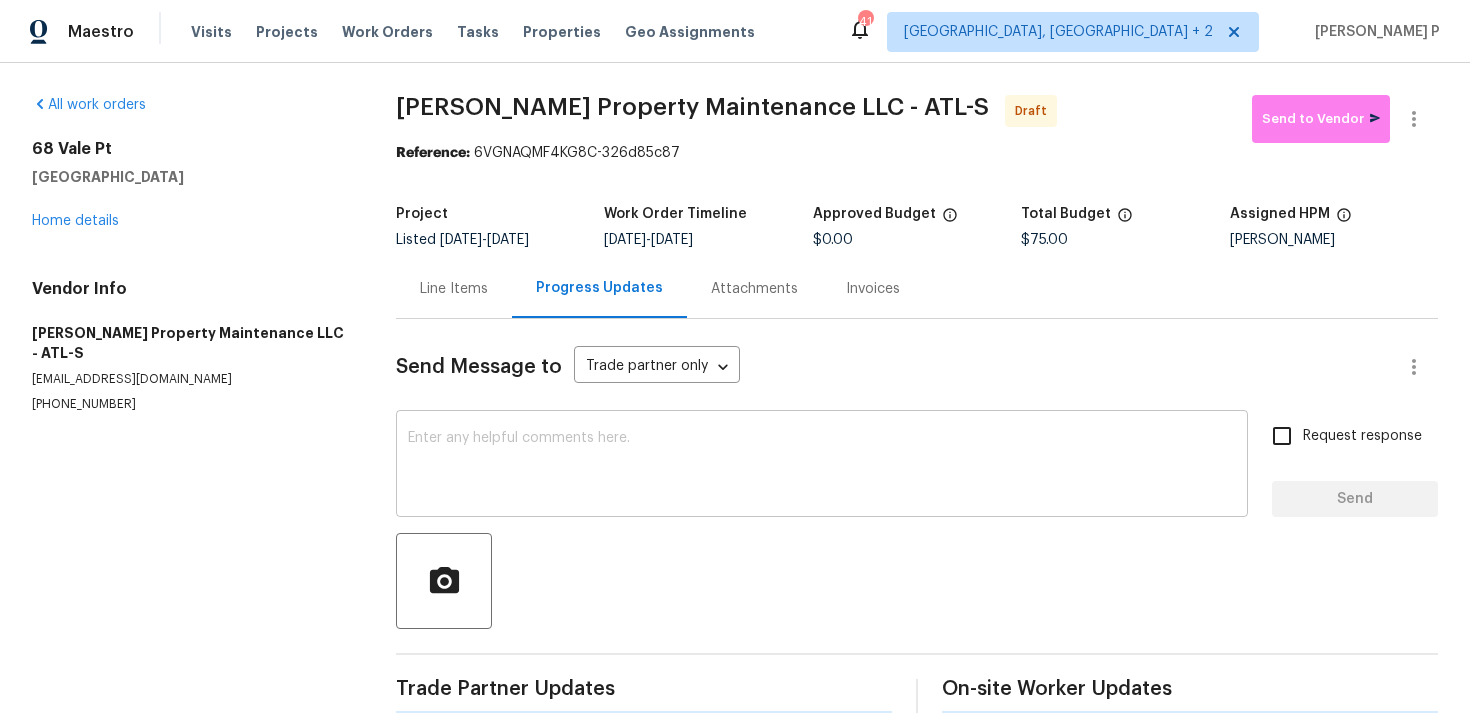 click at bounding box center (822, 466) 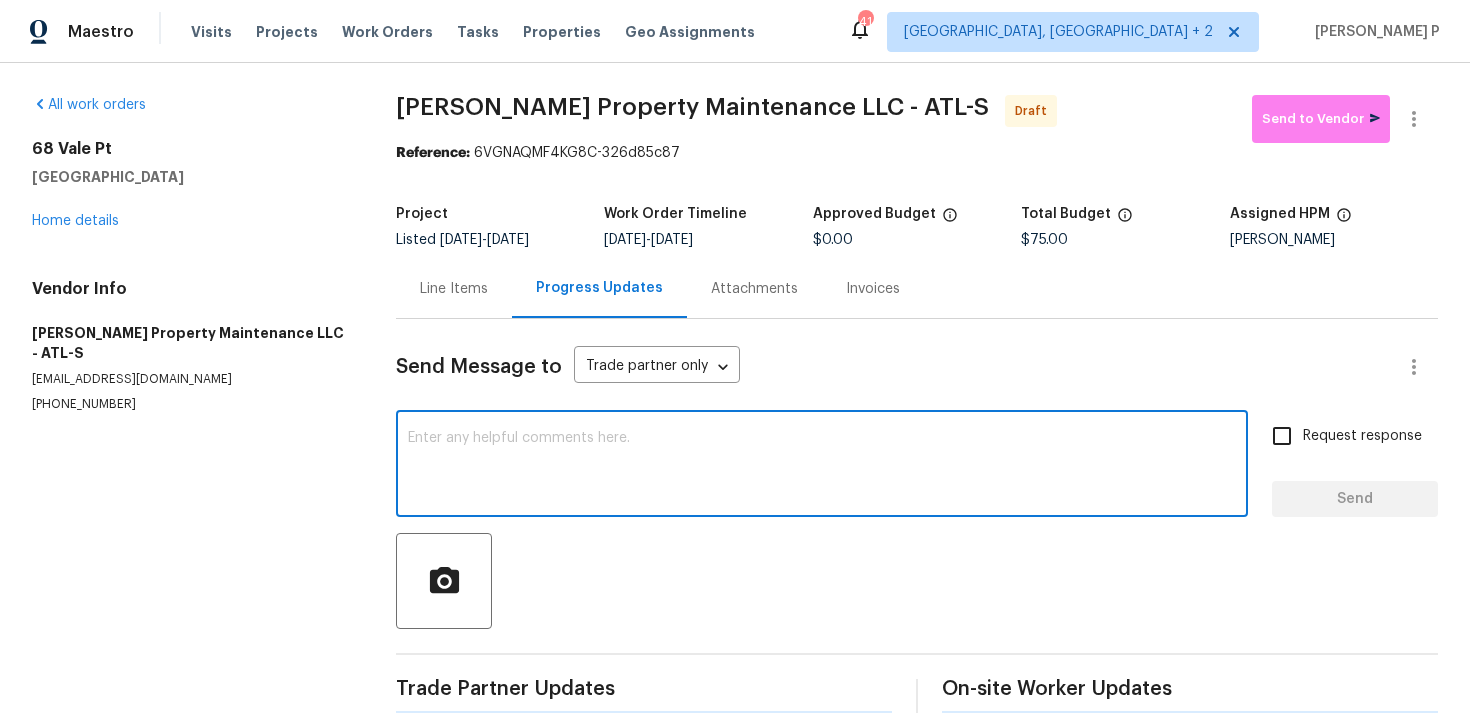 paste on "Hi, this is Ramyasri with Opendoor. I’m confirming you received the WO for the property at (Address). Please review and accept the WO within 24 hours and provide a schedule date. Please disregard the contact information for the HPM included in the WO. Our Centralised LWO Team is responsible for Listed WOs" 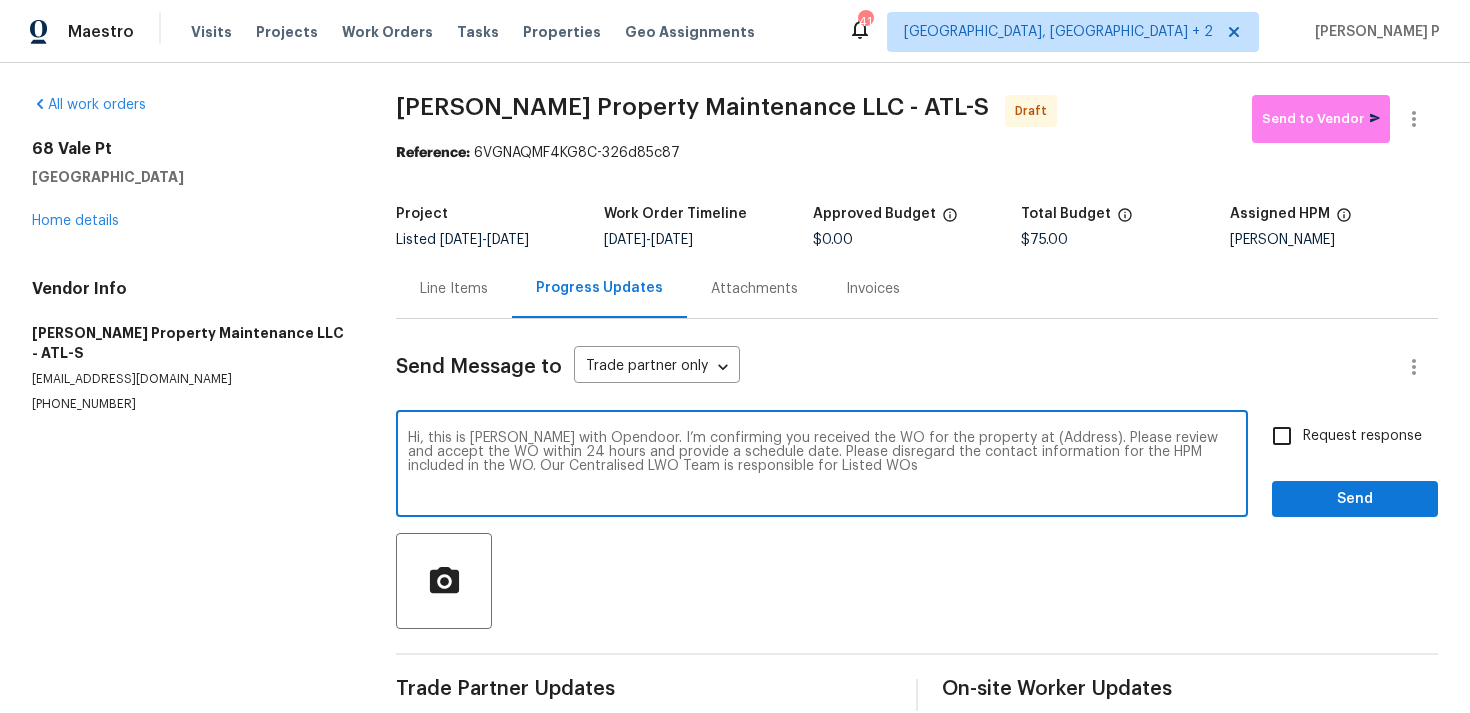 drag, startPoint x: 1003, startPoint y: 438, endPoint x: 1062, endPoint y: 436, distance: 59.03389 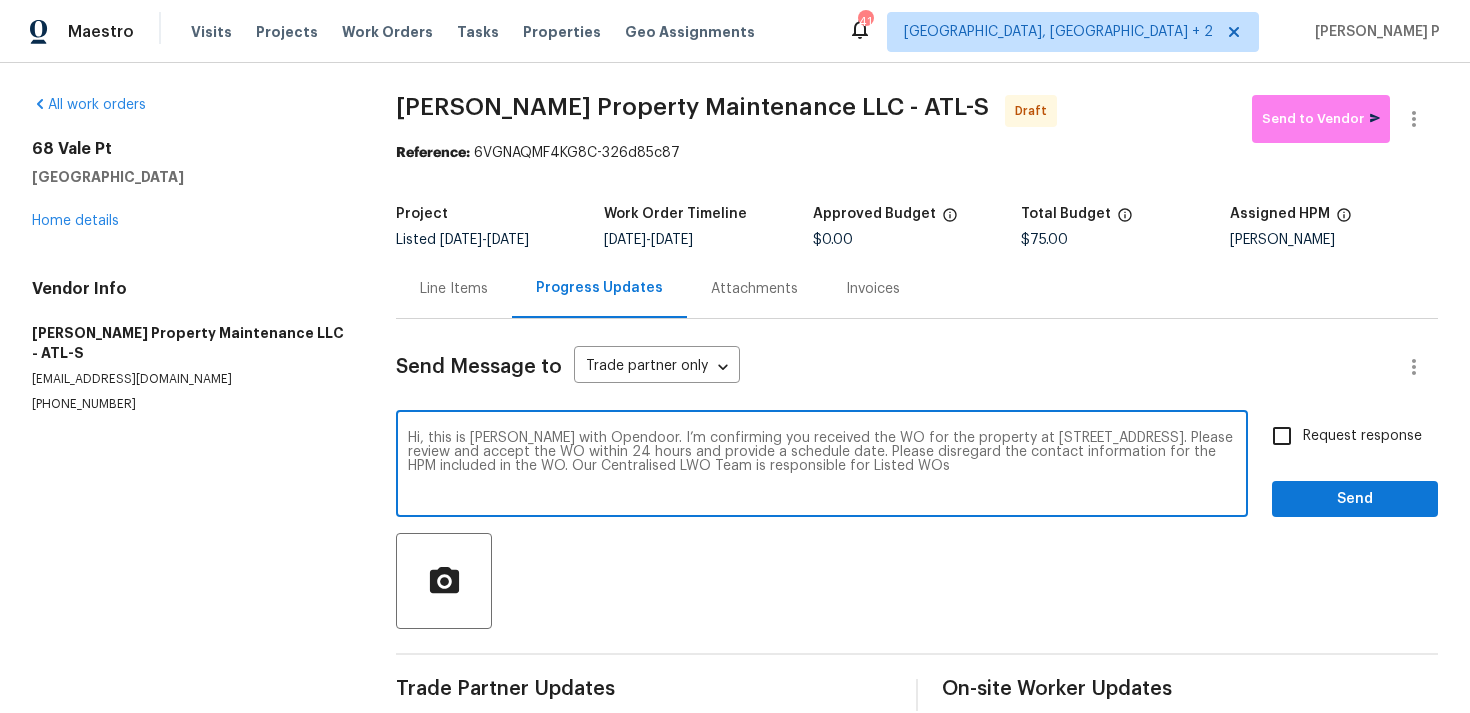 type on "Hi, this is Ramyasri with Opendoor. I’m confirming you received the WO for the property at 68 Vale Pt, Newnan, GA 30265. Please review and accept the WO within 24 hours and provide a schedule date. Please disregard the contact information for the HPM included in the WO. Our Centralised LWO Team is responsible for Listed WOs" 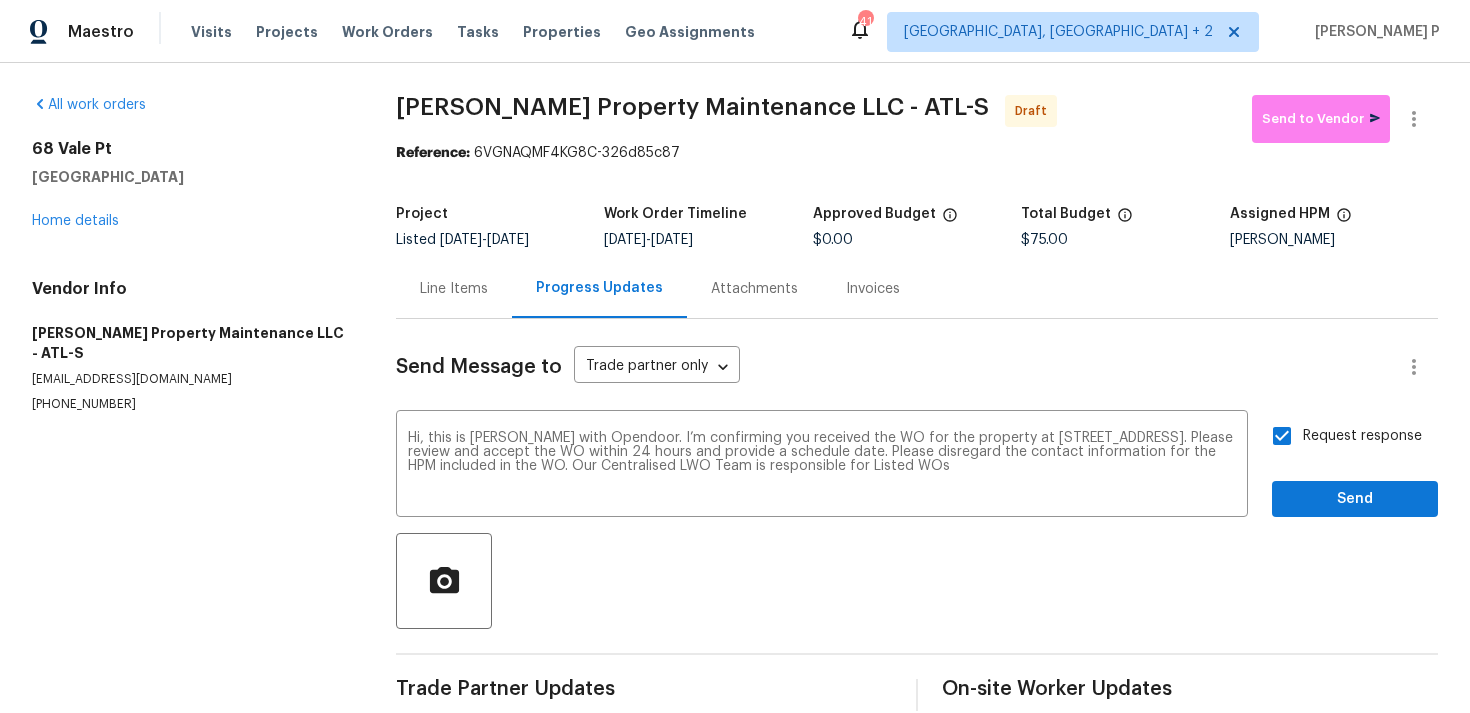 click on "Send Message to Trade partner only Trade partner only ​ Hi, this is Ramyasri with Opendoor. I’m confirming you received the WO for the property at 68 Vale Pt, Newnan, GA 30265. Please review and accept the WO within 24 hours and provide a schedule date. Please disregard the contact information for the HPM included in the WO. Our Centralised LWO Team is responsible for Listed WOs x ​ Request response Send Trade Partner Updates On-site Worker Updates" at bounding box center [917, 515] 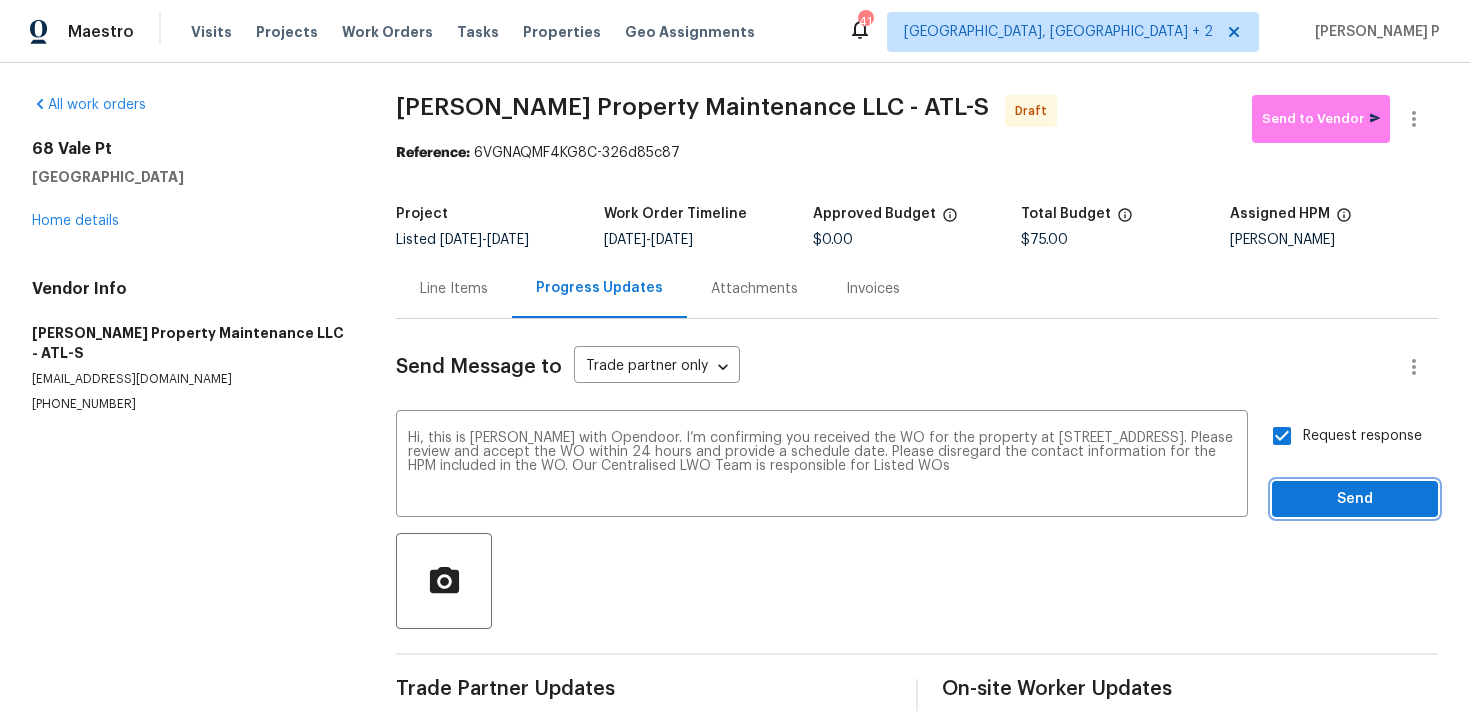 click on "Send" at bounding box center (1355, 499) 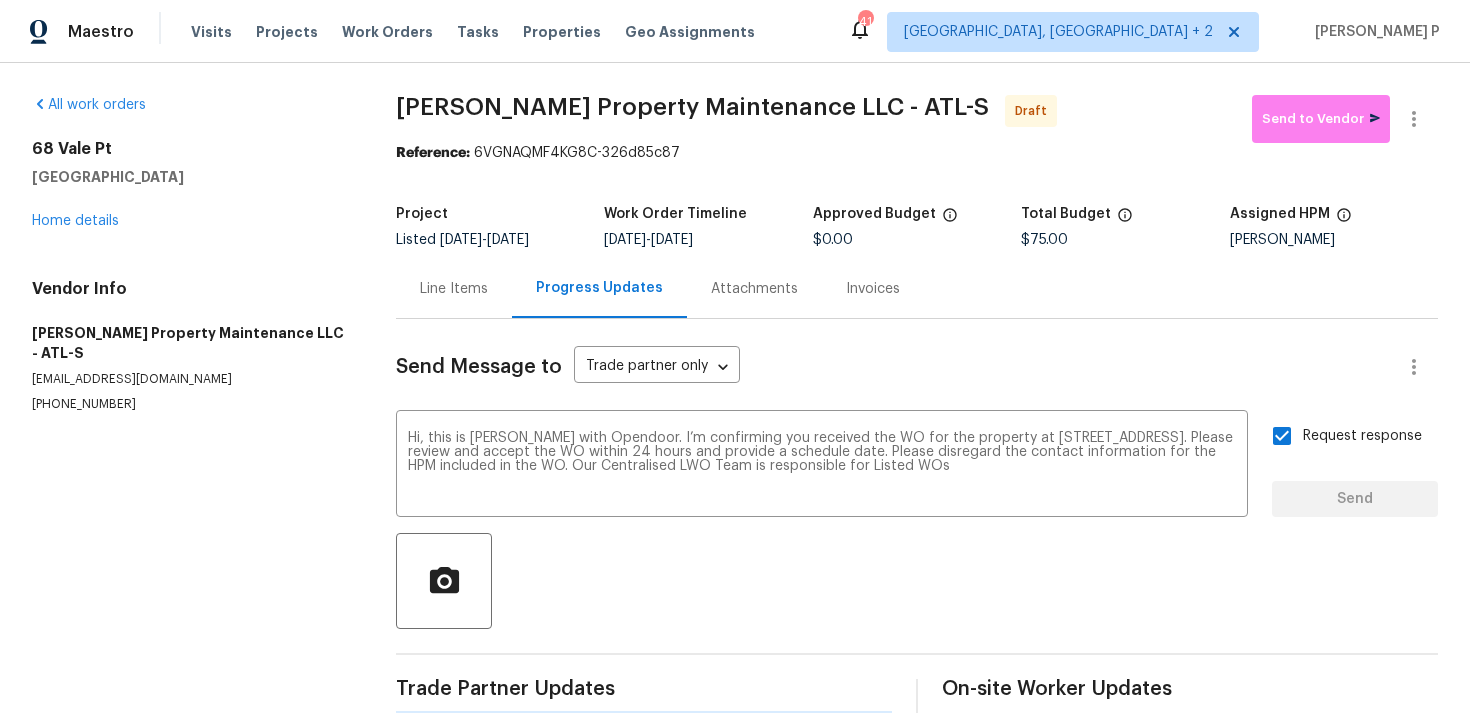 type 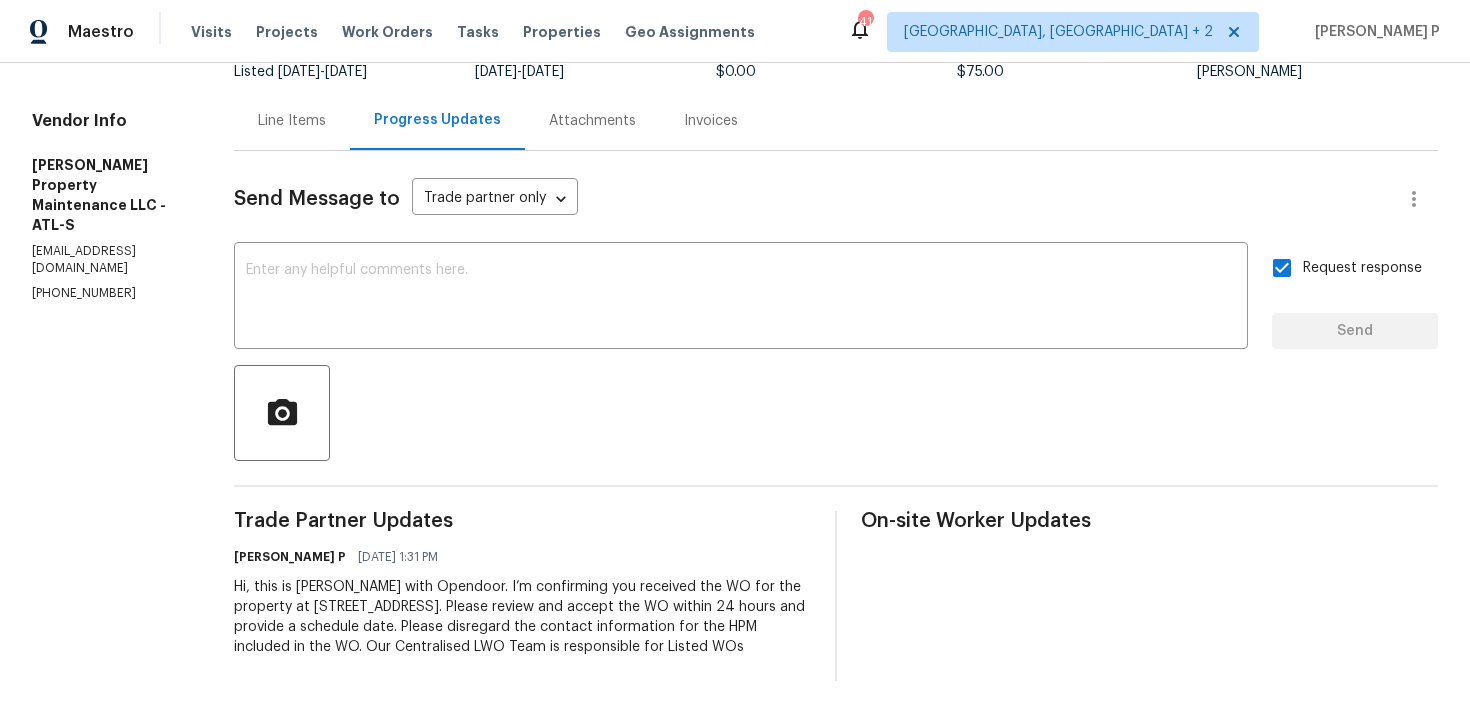 scroll, scrollTop: 0, scrollLeft: 0, axis: both 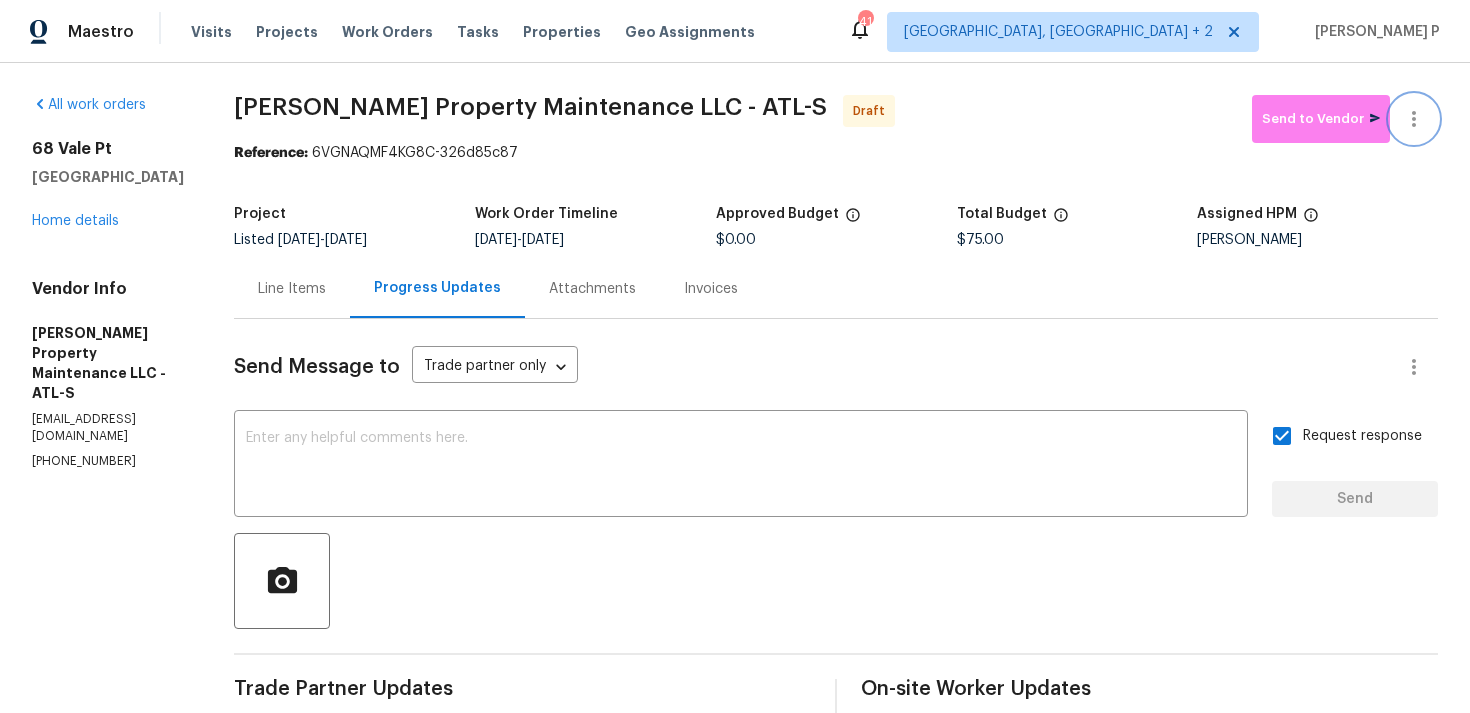 click 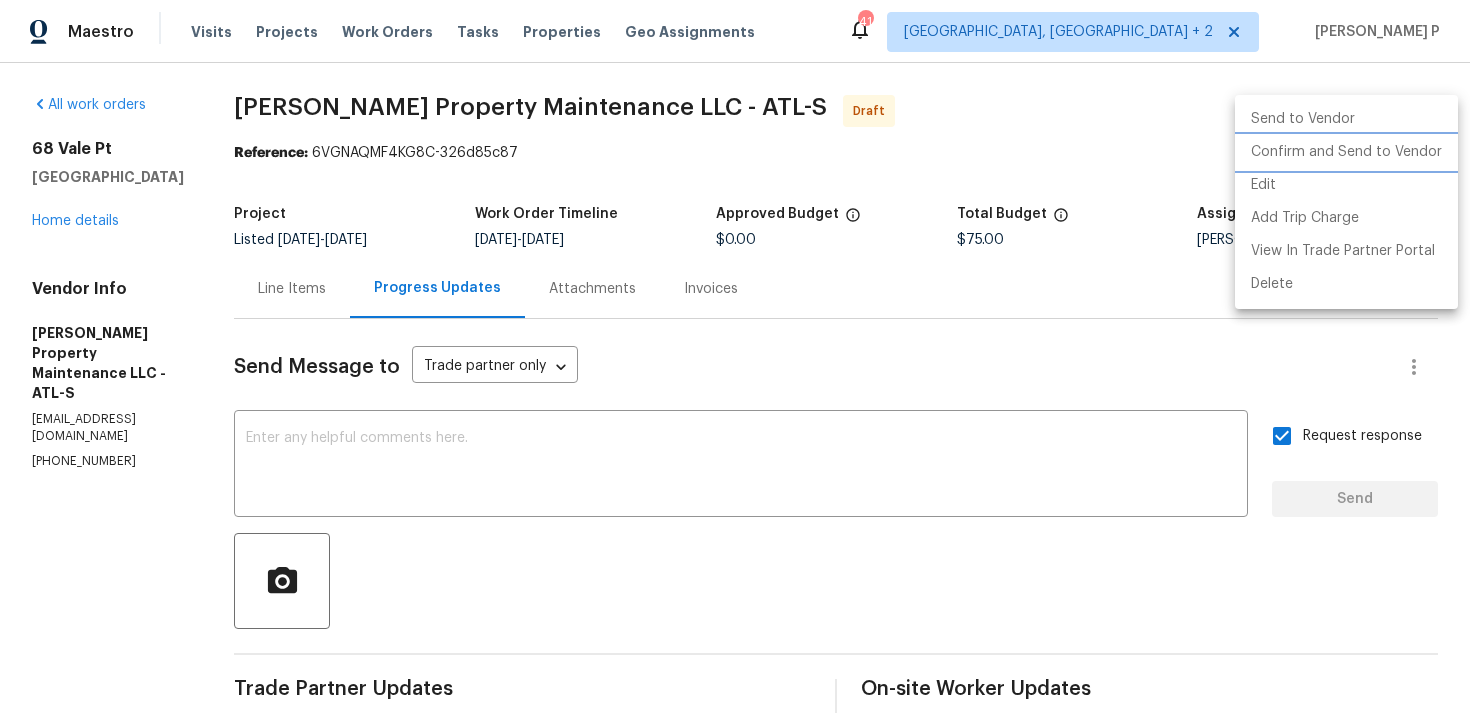 click on "Confirm and Send to Vendor" at bounding box center (1346, 152) 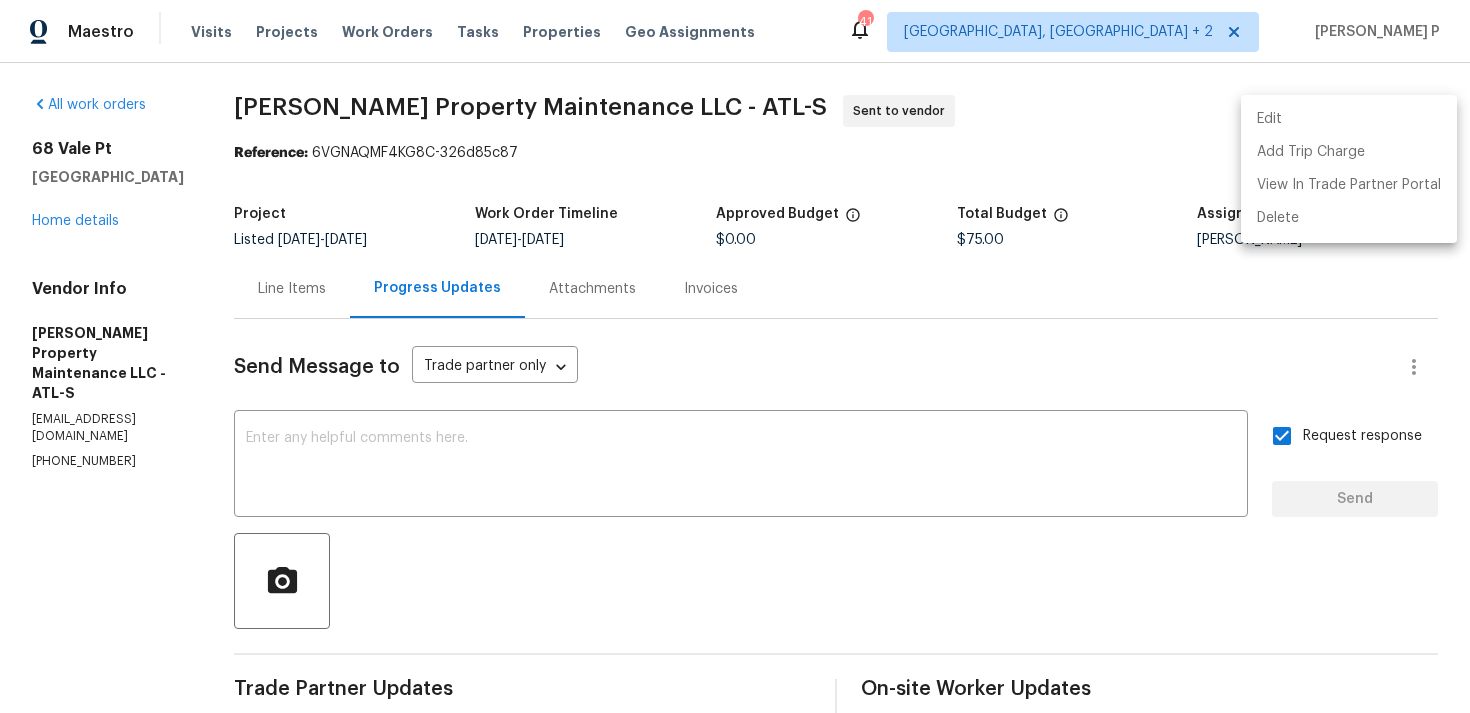 click at bounding box center (735, 356) 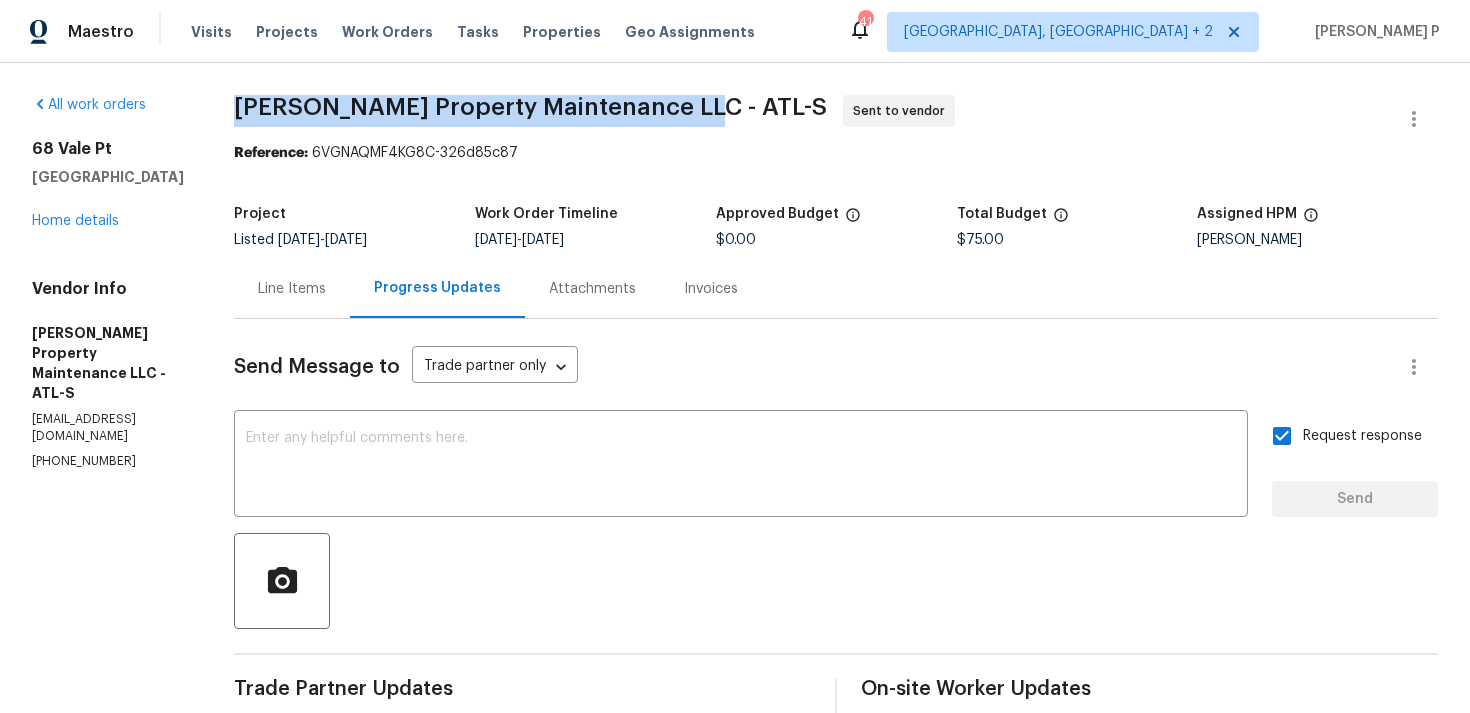 drag, startPoint x: 235, startPoint y: 105, endPoint x: 703, endPoint y: 98, distance: 468.05234 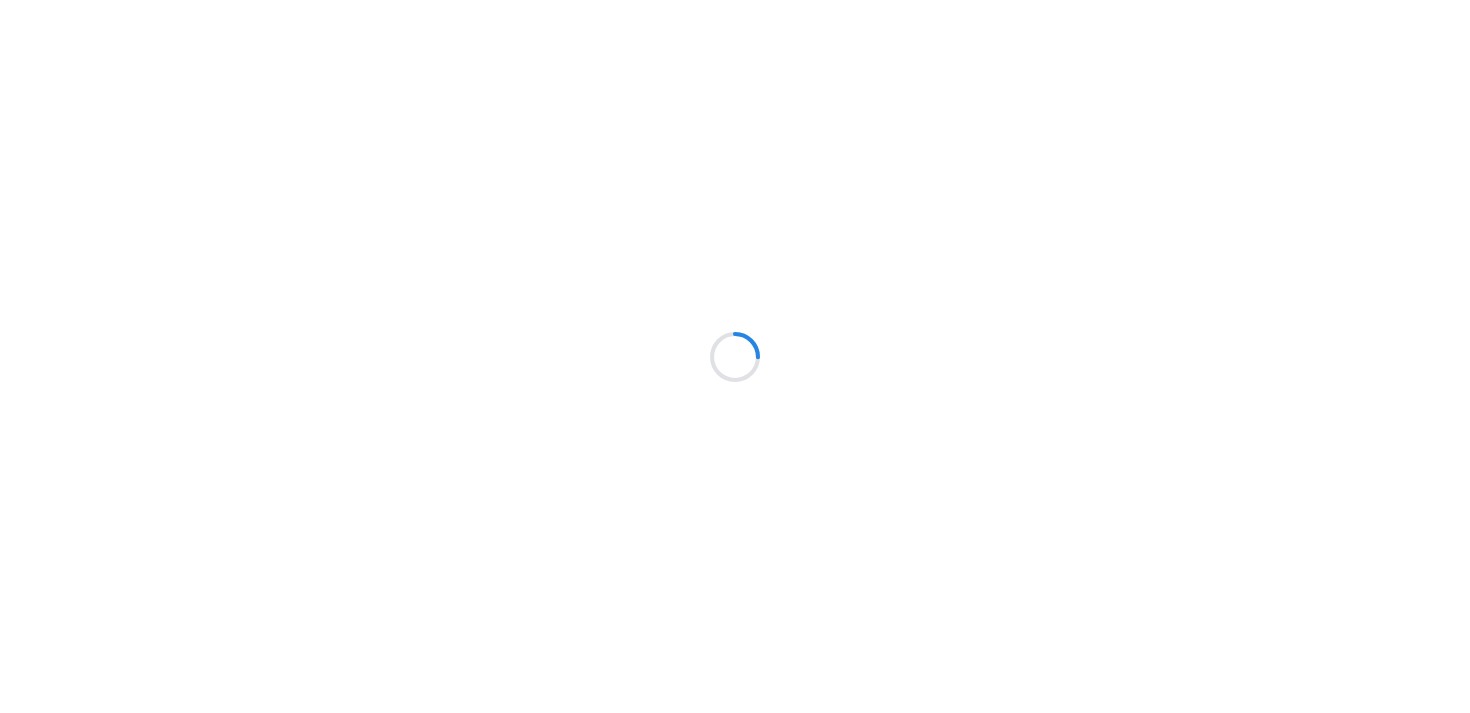 scroll, scrollTop: 0, scrollLeft: 0, axis: both 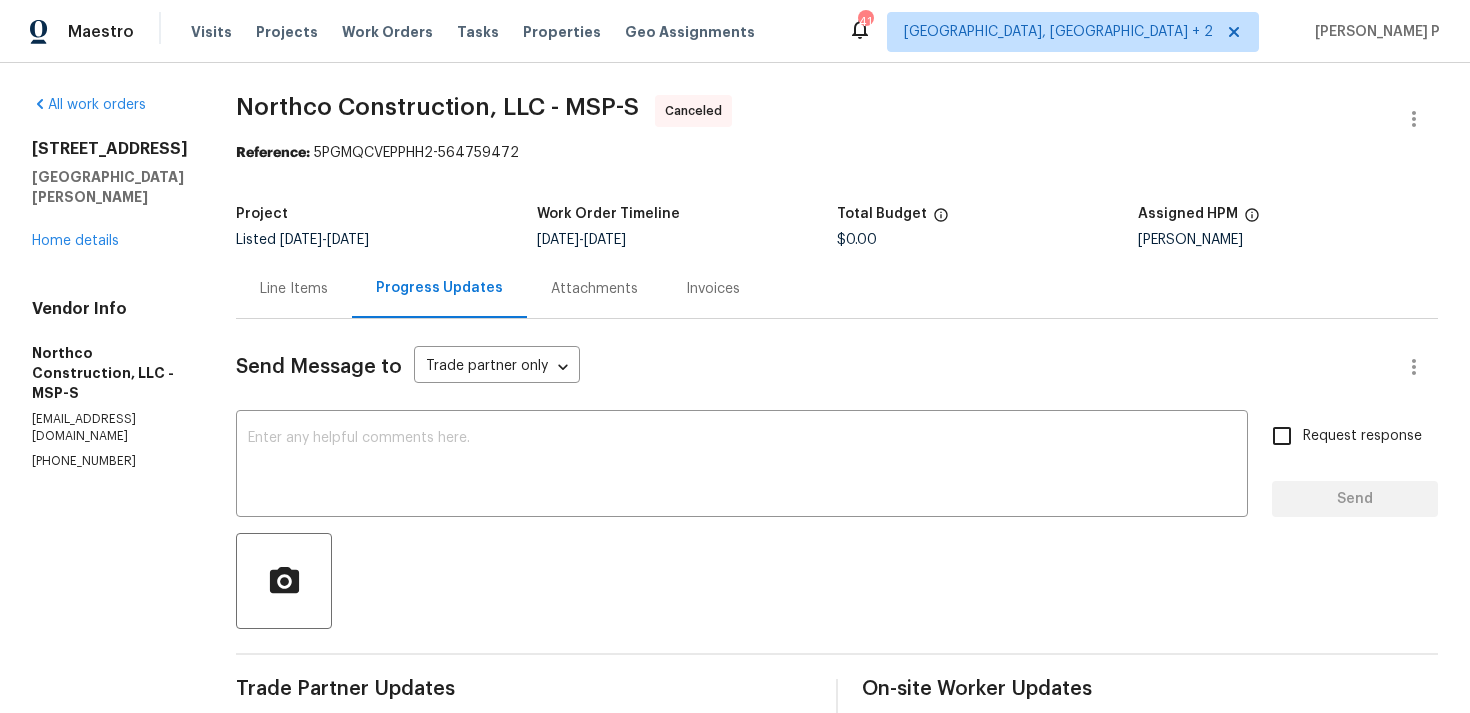 click on "[STREET_ADDRESS][PERSON_NAME] Home details" at bounding box center [110, 195] 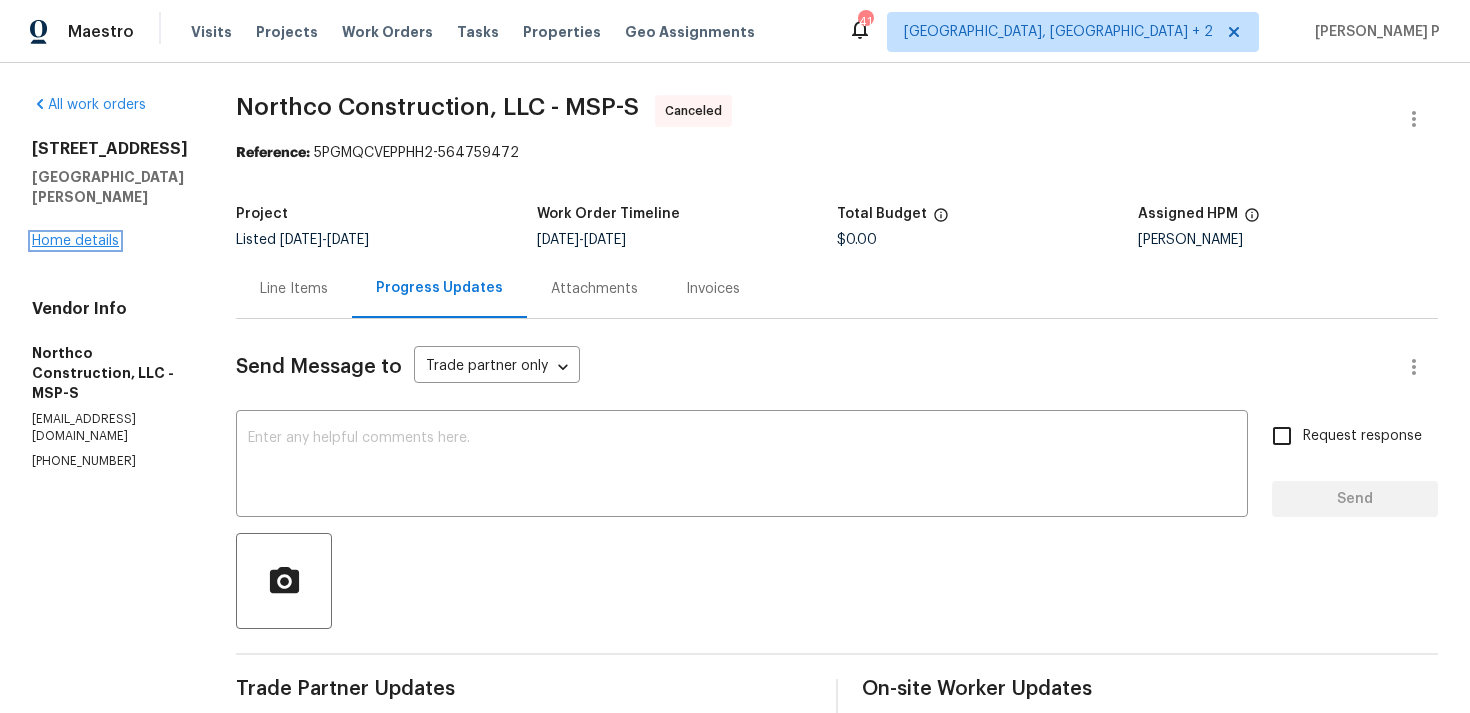 click on "Home details" at bounding box center [75, 241] 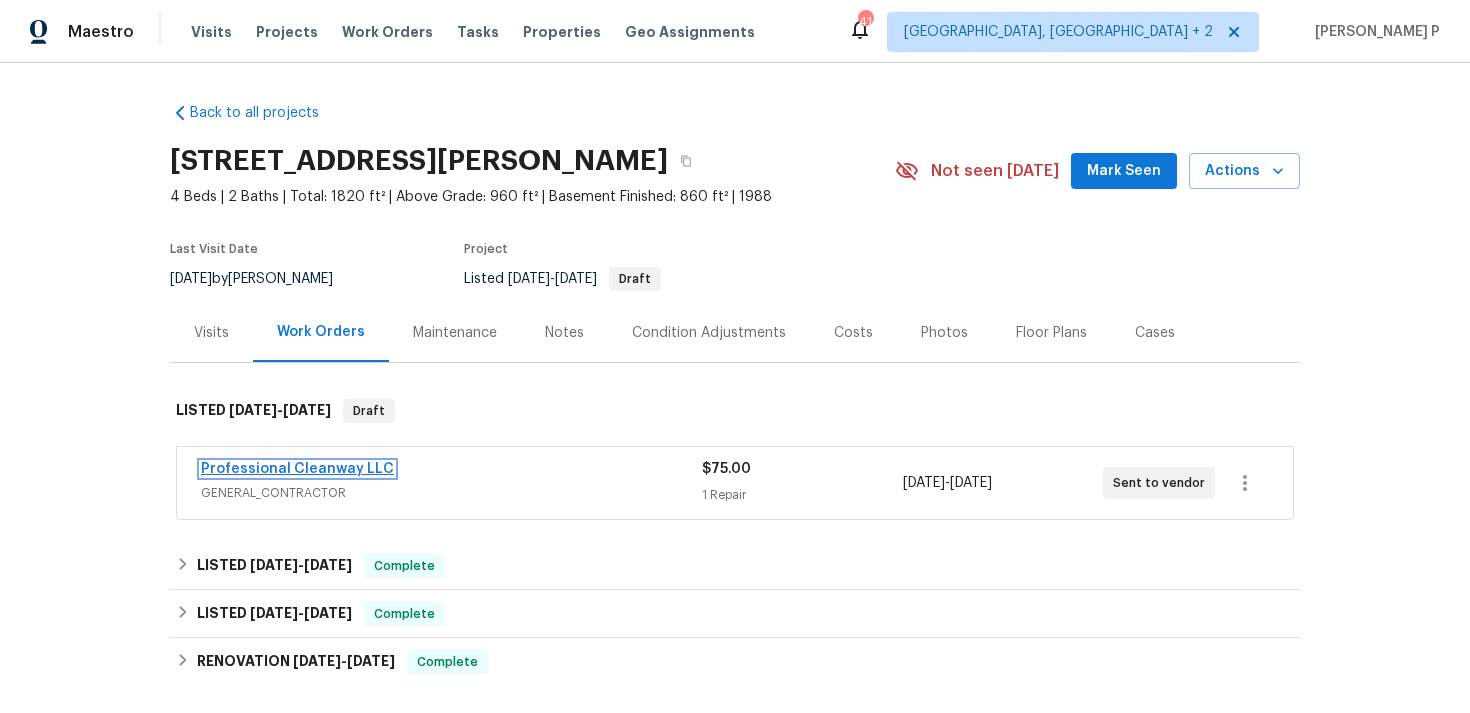 click on "Professional Cleanway LLC" at bounding box center (297, 469) 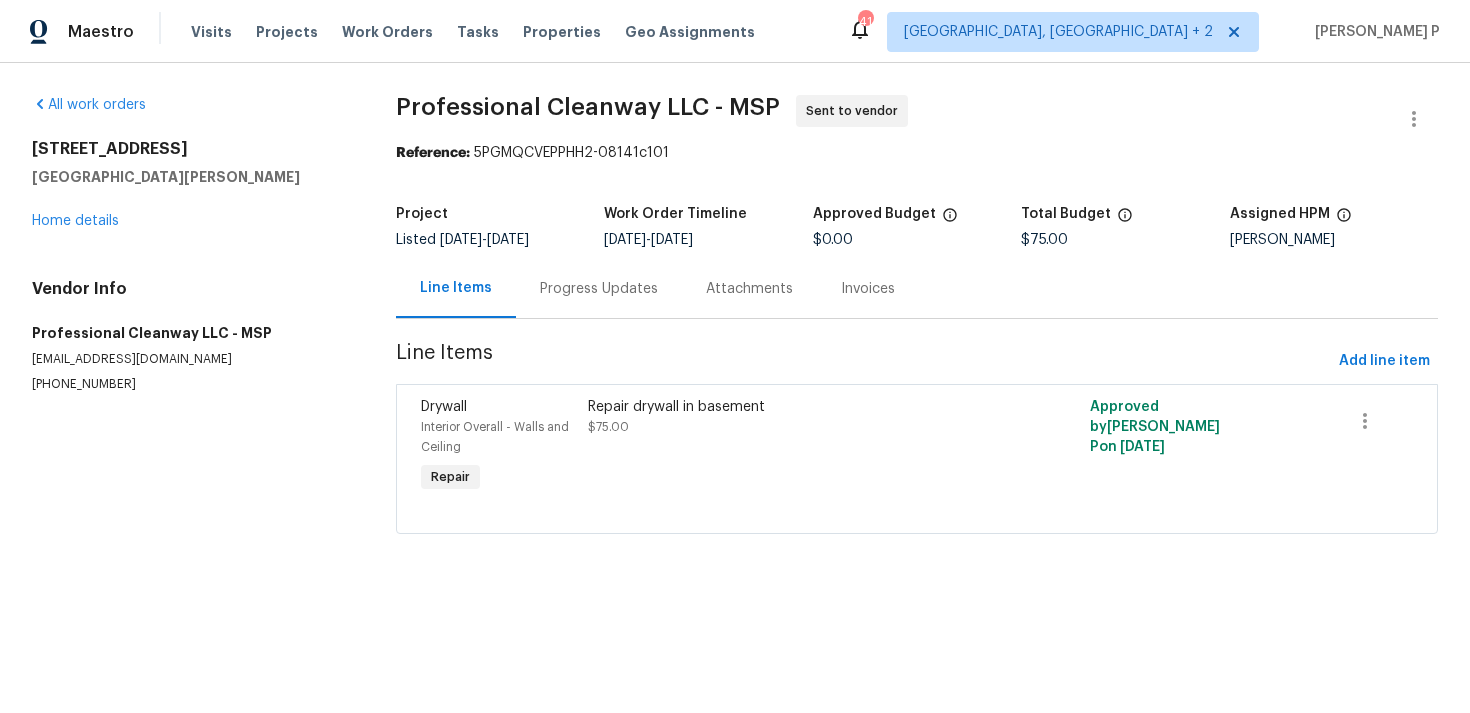 click on "Progress Updates" at bounding box center (599, 288) 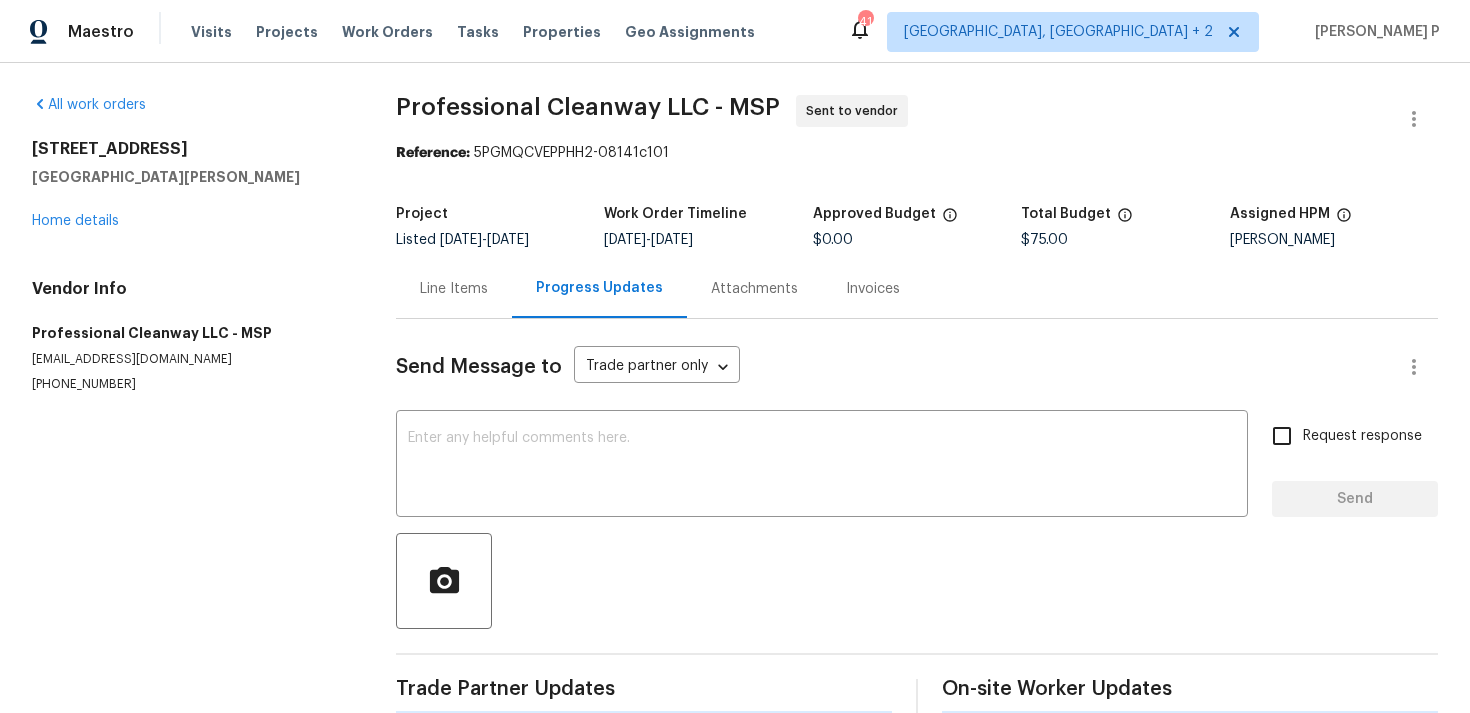click on "Progress Updates" at bounding box center (599, 288) 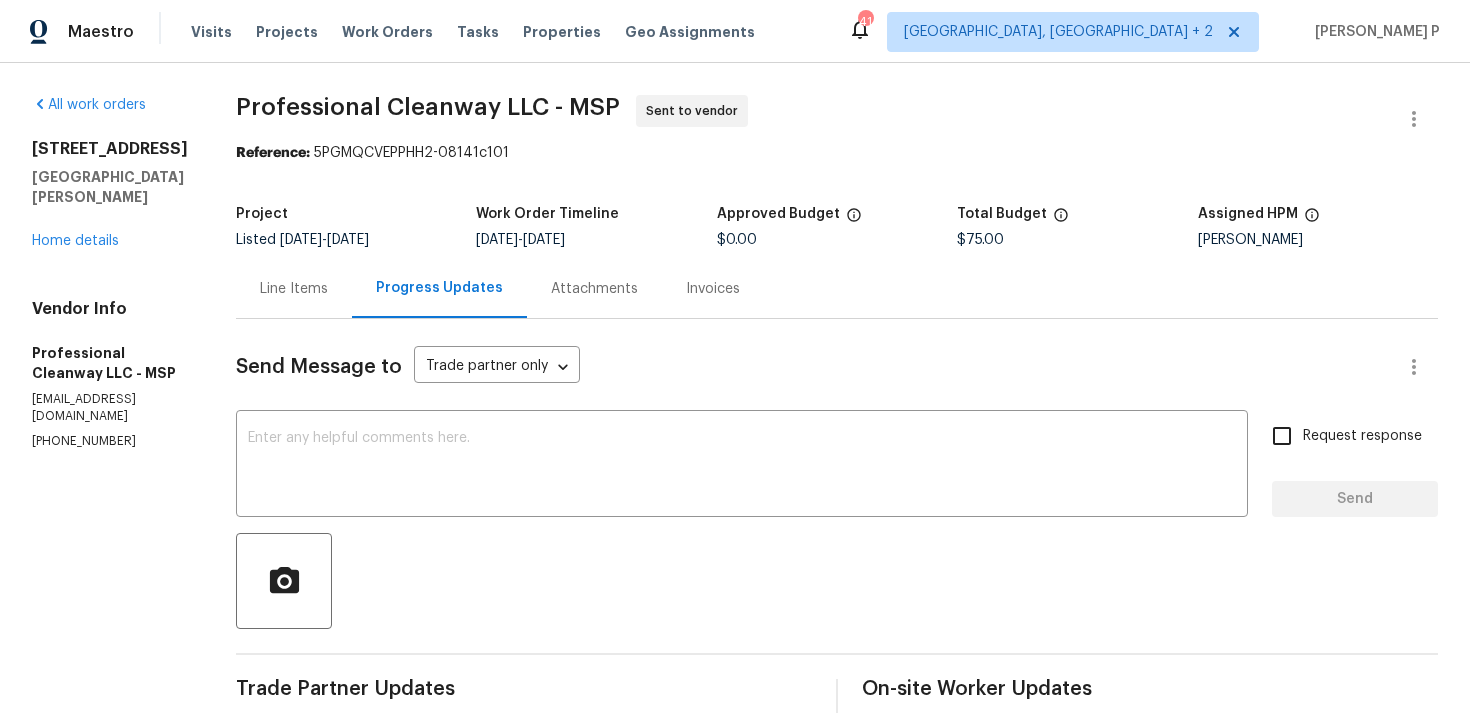click on "Attachments" at bounding box center [594, 289] 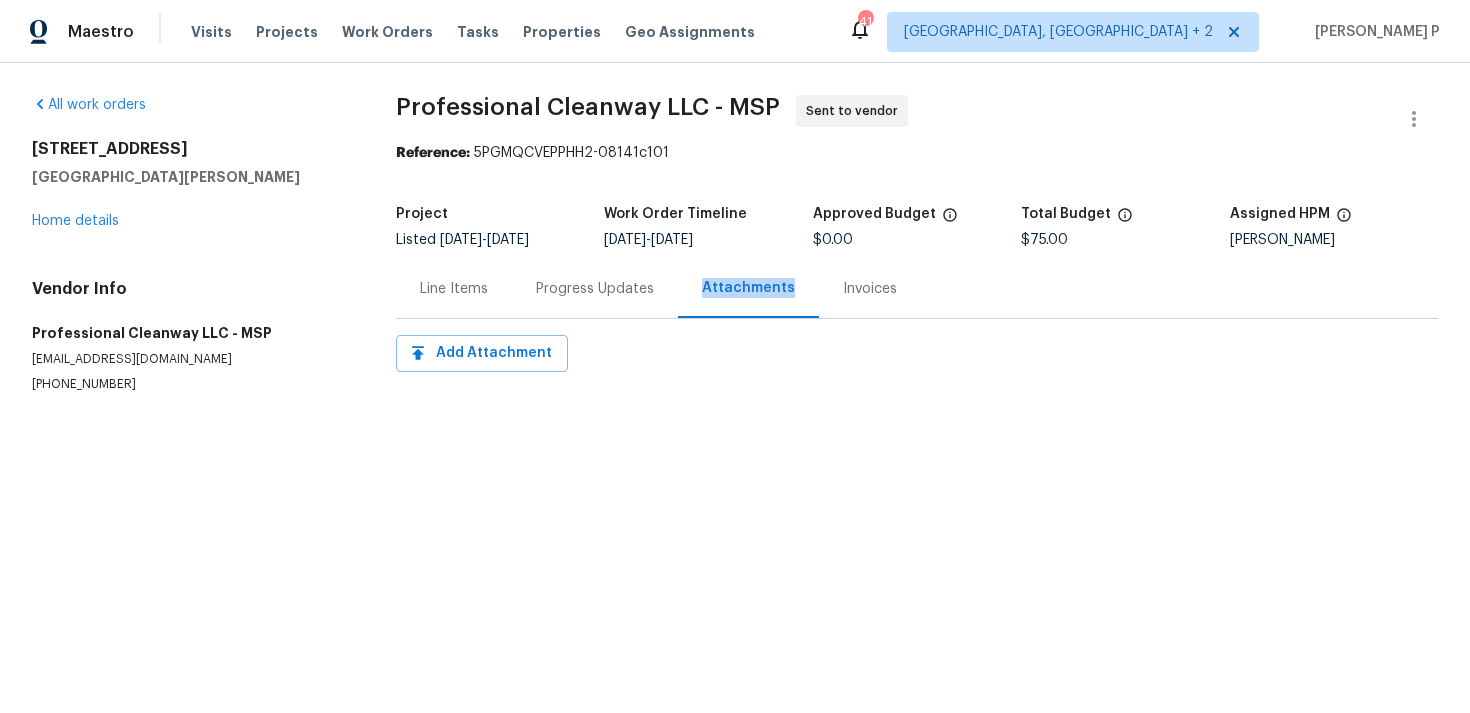 click on "Progress Updates" at bounding box center (595, 289) 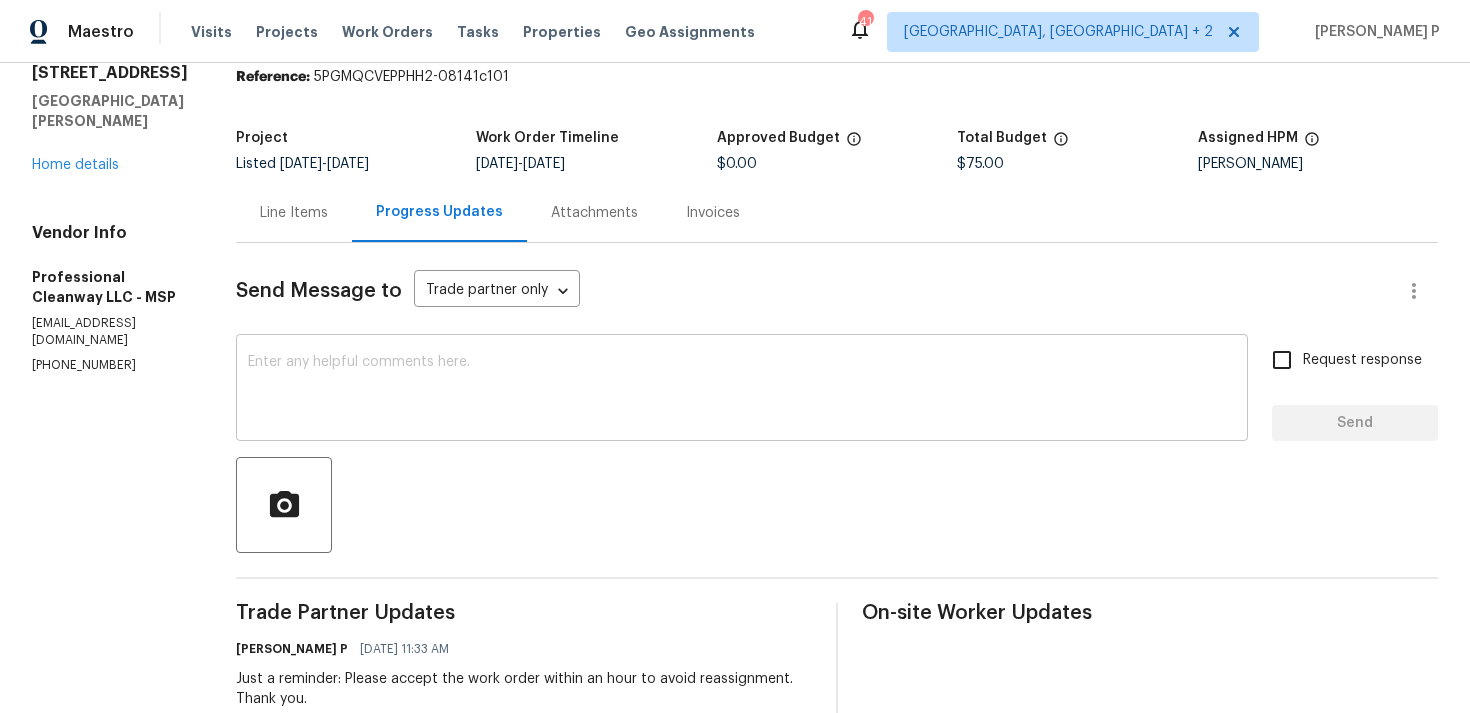 scroll, scrollTop: 266, scrollLeft: 0, axis: vertical 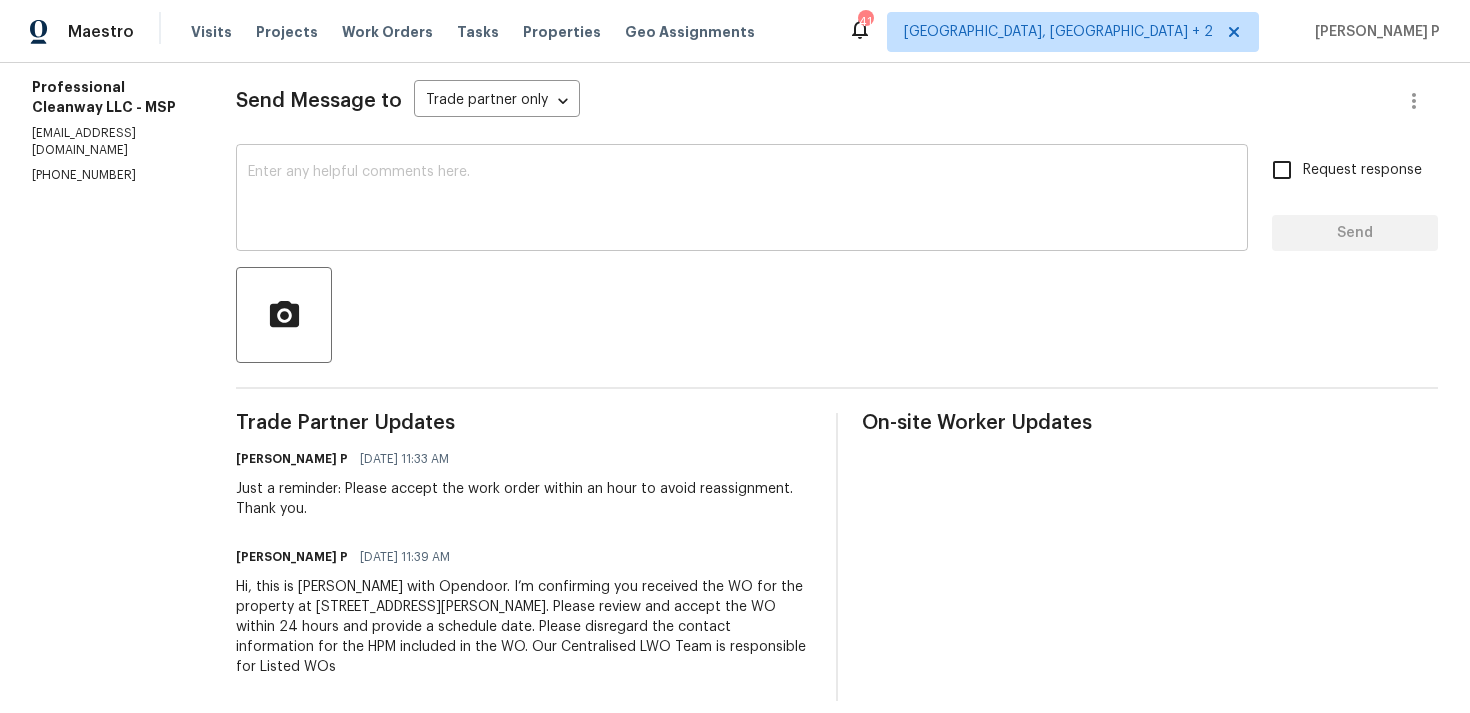 click at bounding box center (742, 200) 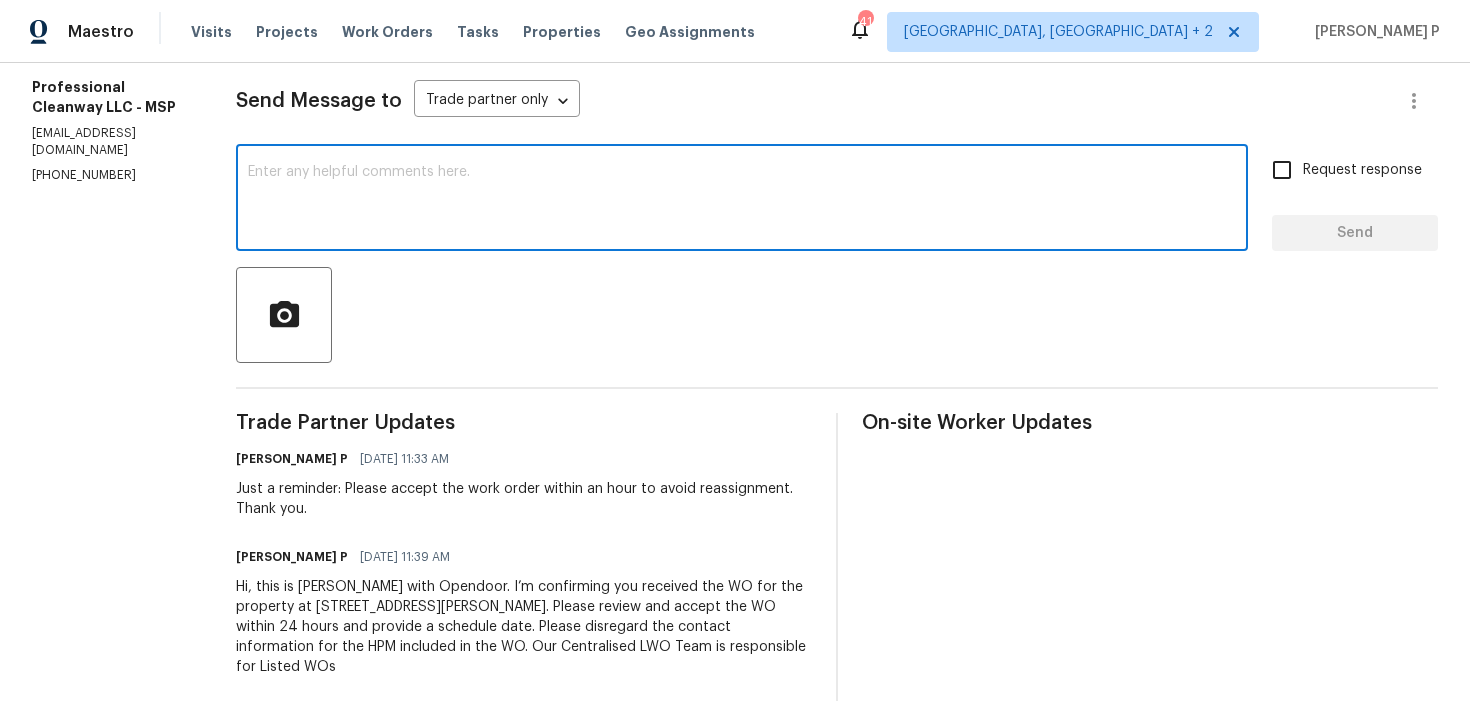 paste on "We regret to inform you that the work order has been reassigned as it was not accepted within 24 hours." 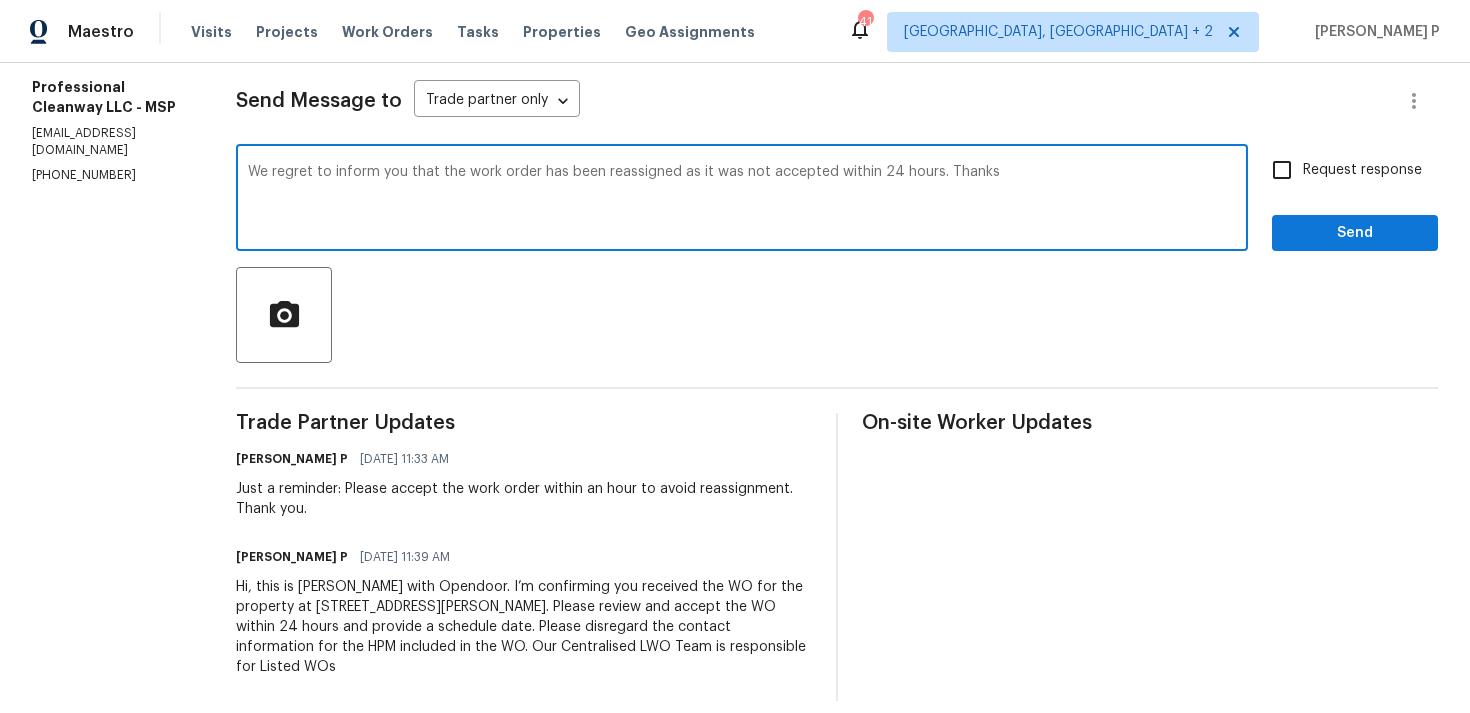 type on "We regret to inform you that the work order has been reassigned as it was not accepted within 24 hours. Thanks" 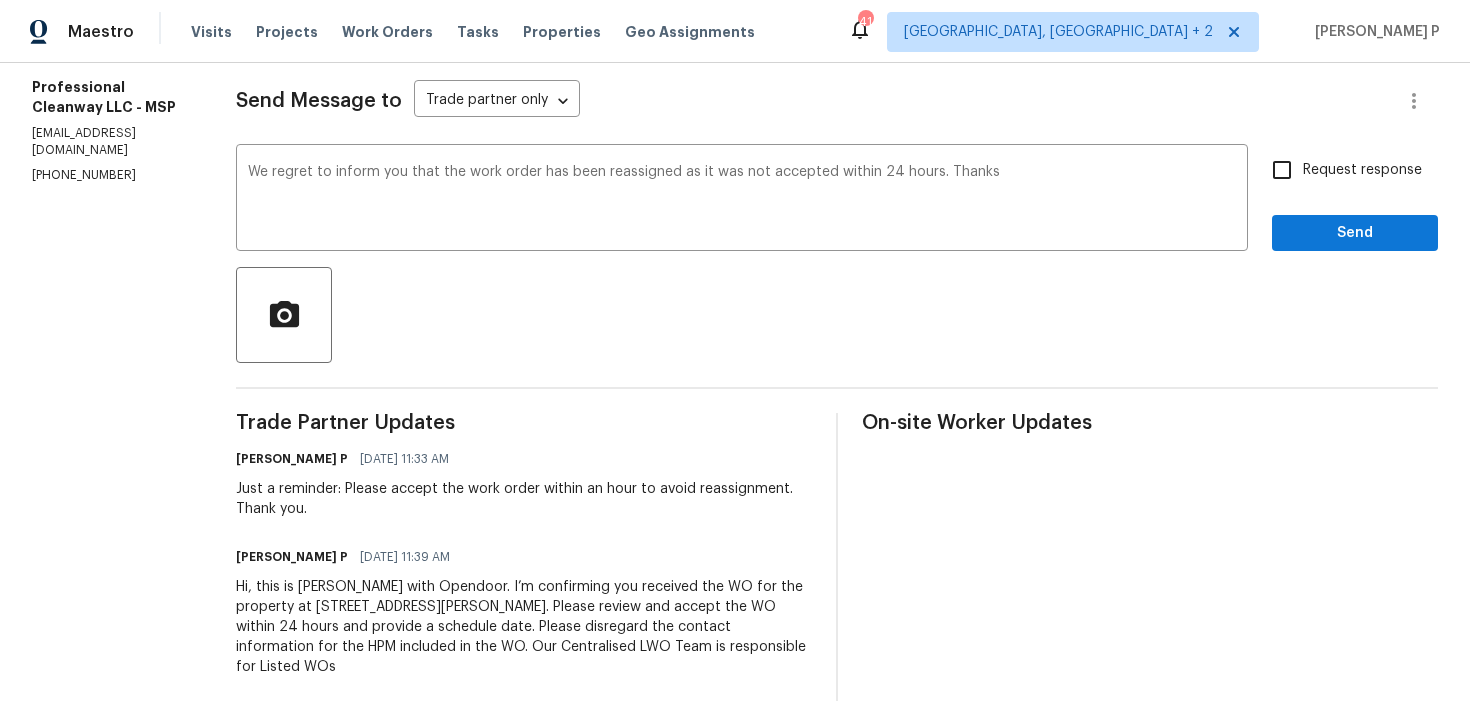 click on "Request response" at bounding box center (1362, 170) 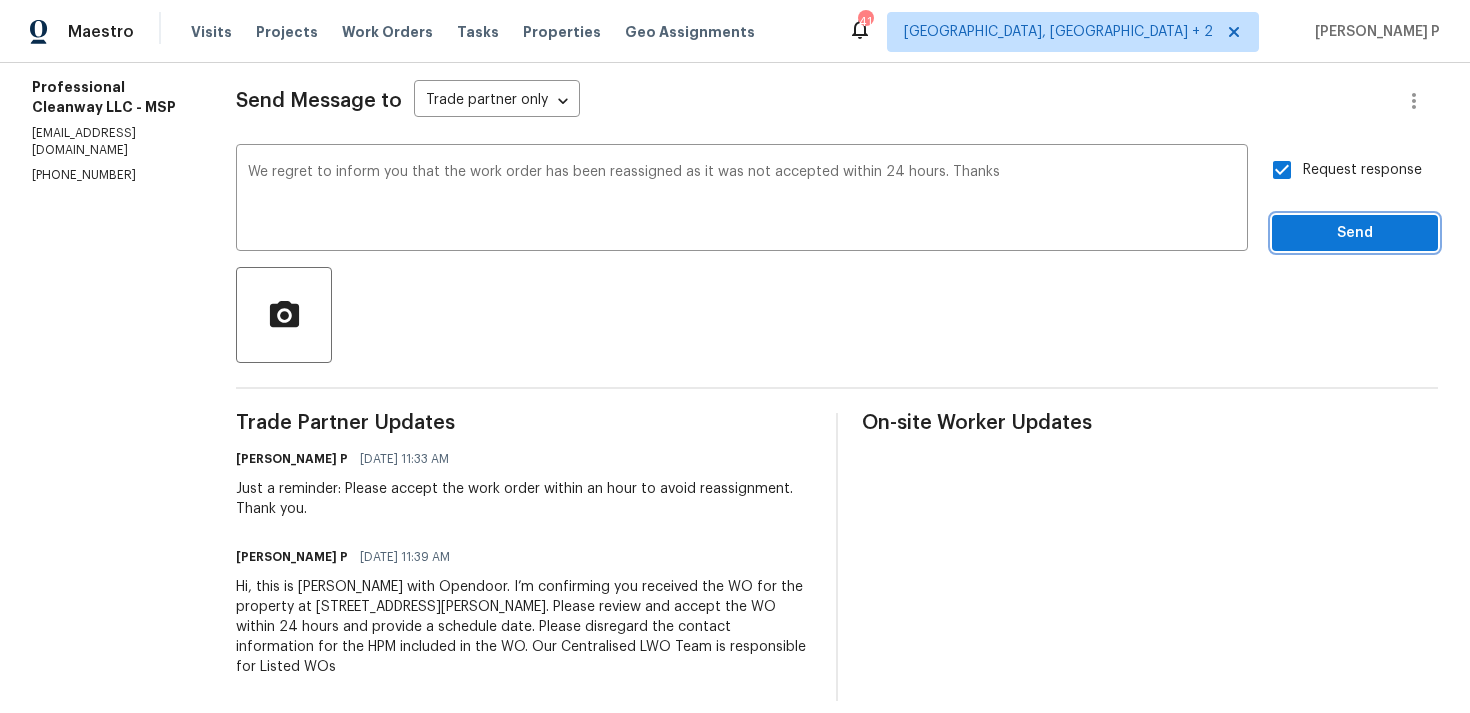 click on "Send" at bounding box center (1355, 233) 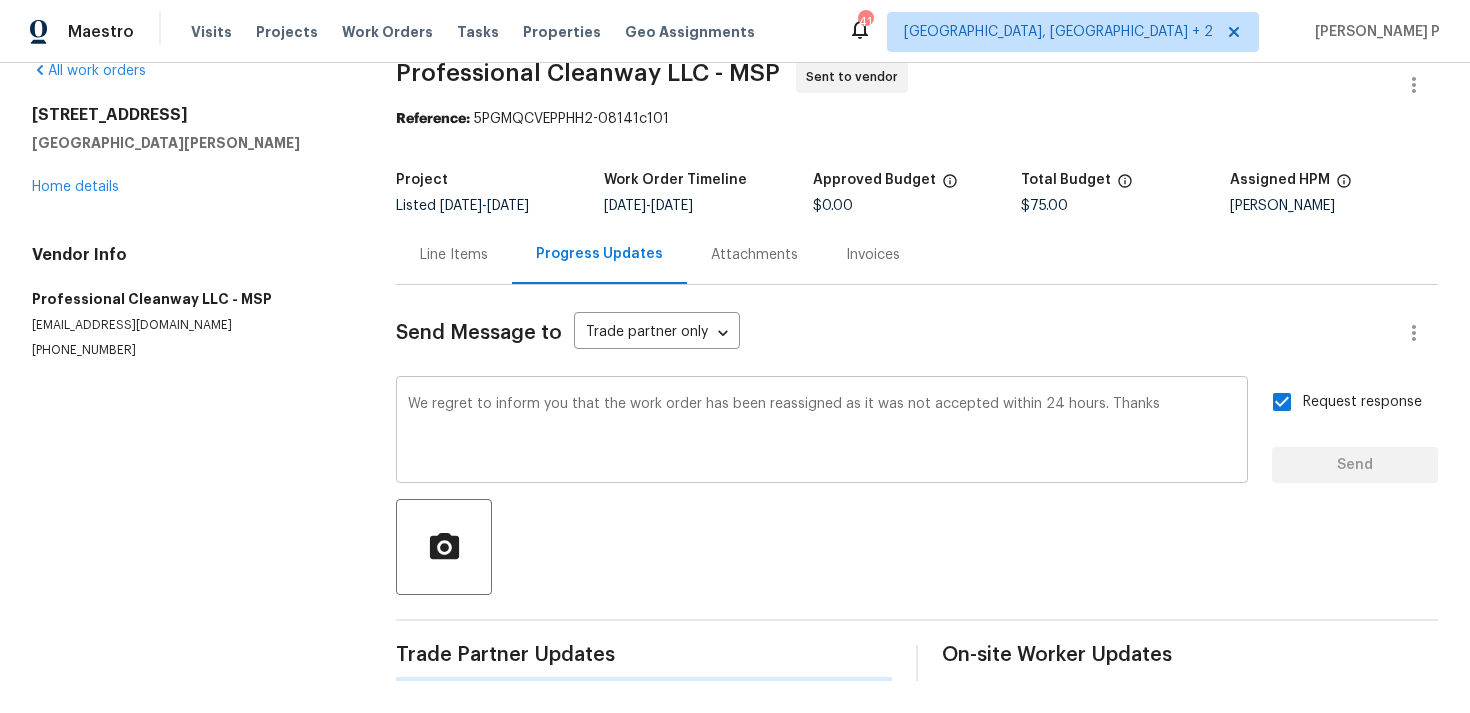 type 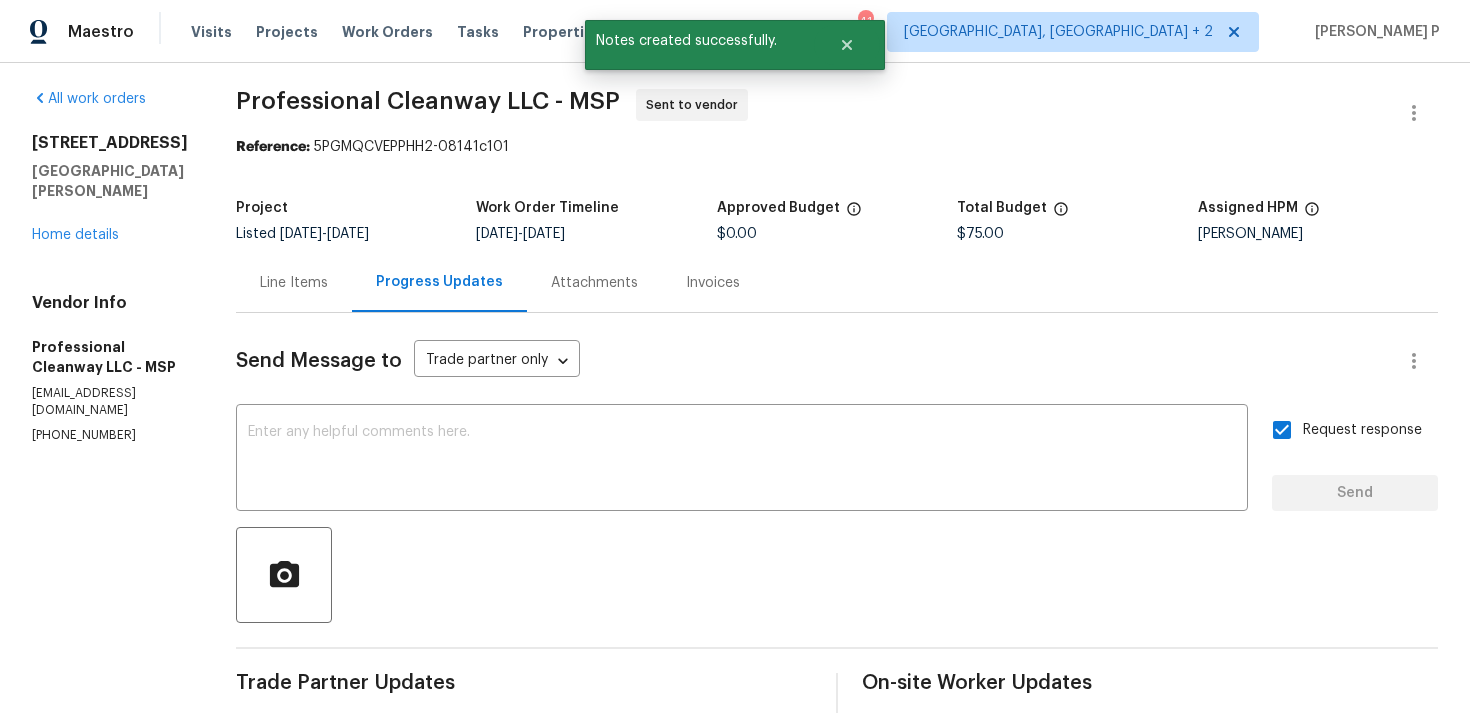 scroll, scrollTop: 0, scrollLeft: 0, axis: both 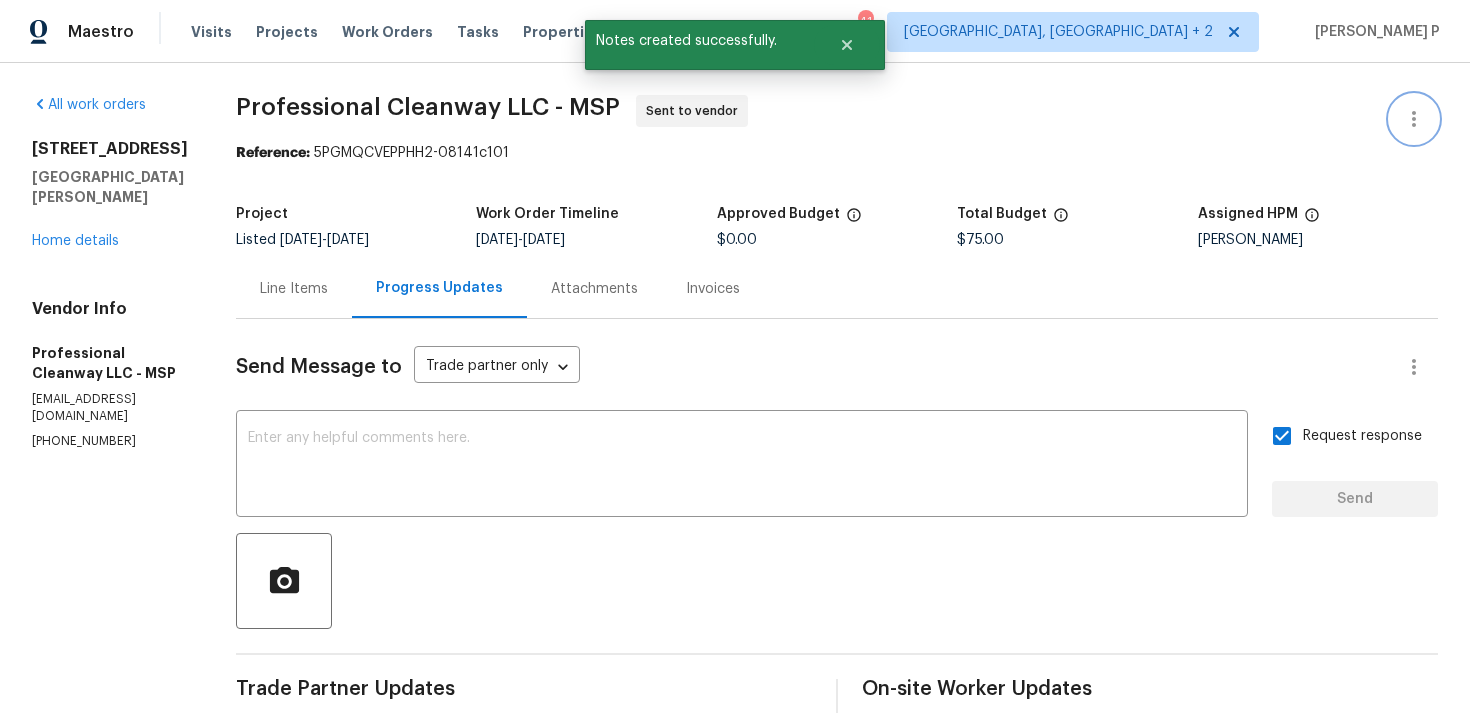 click 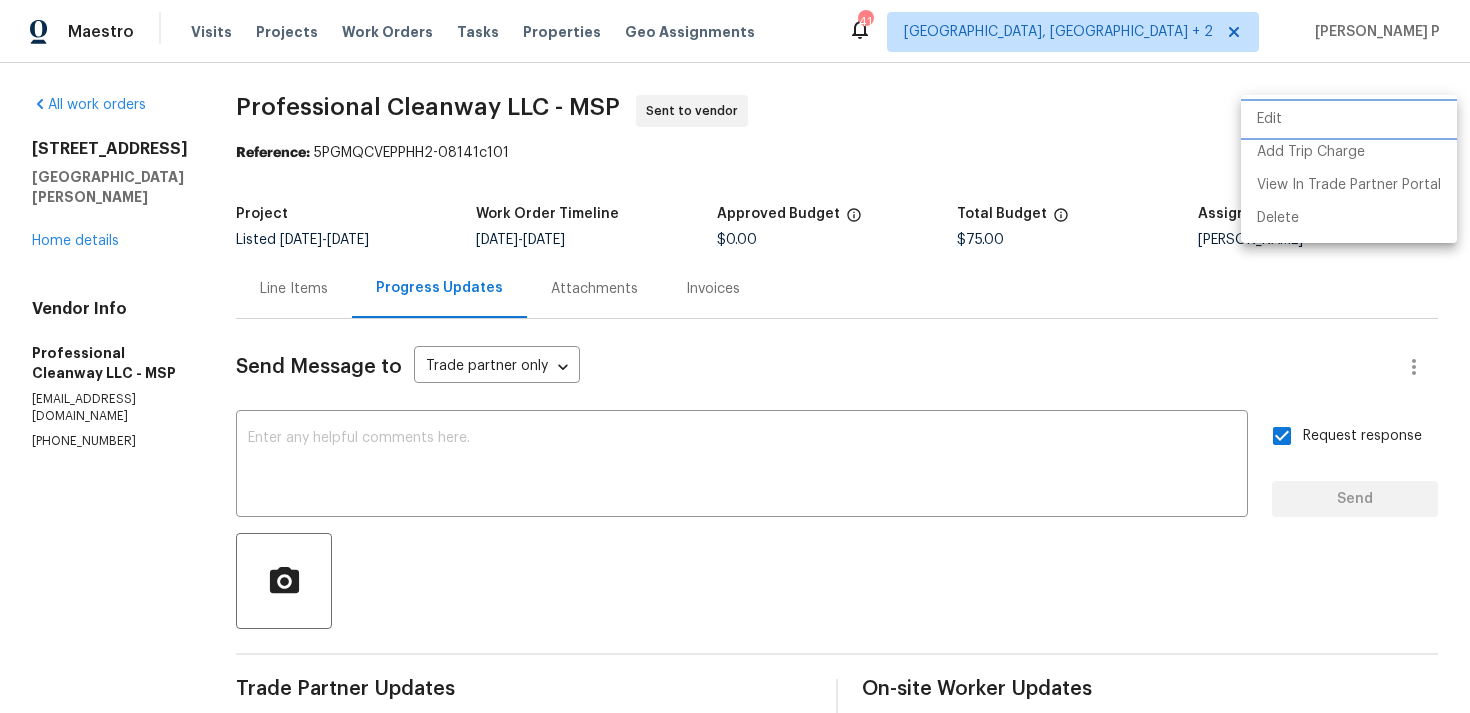 click on "Edit" at bounding box center [1349, 119] 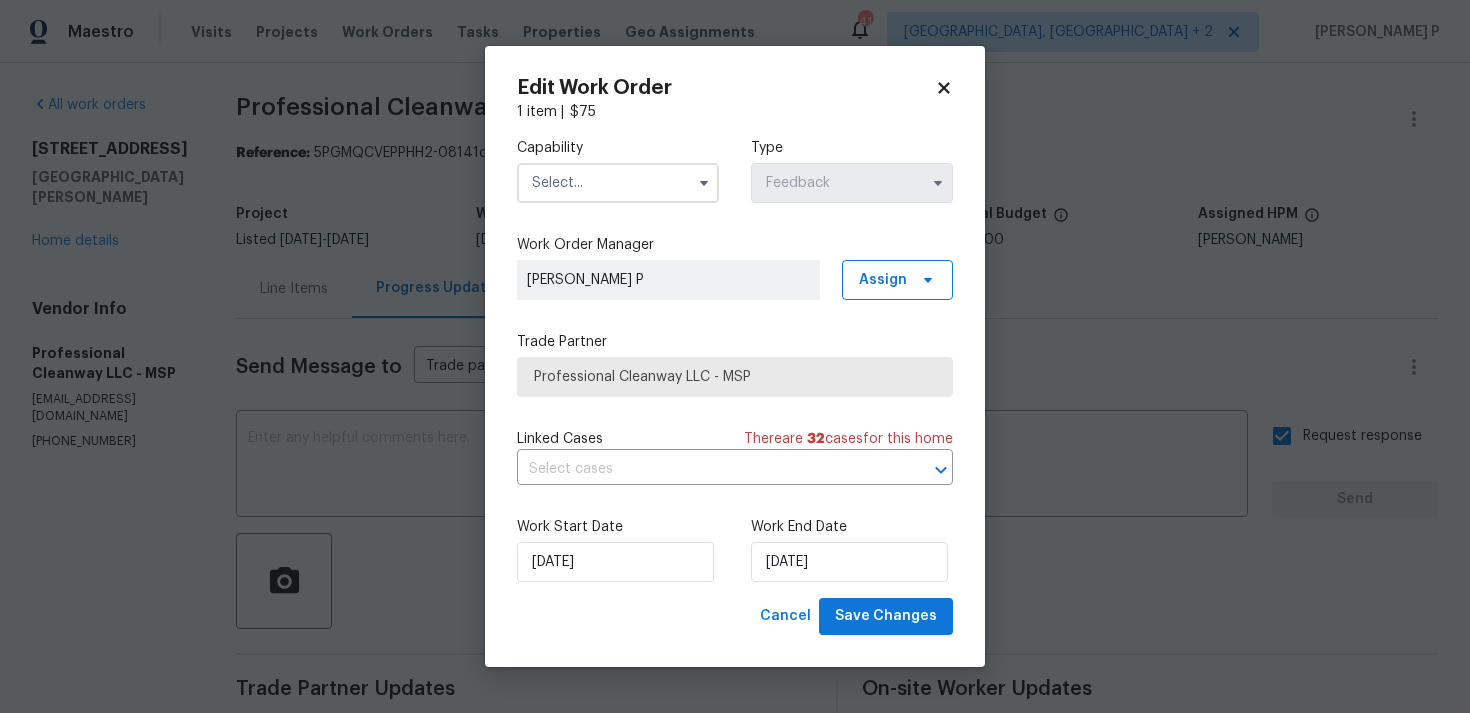 click at bounding box center (618, 183) 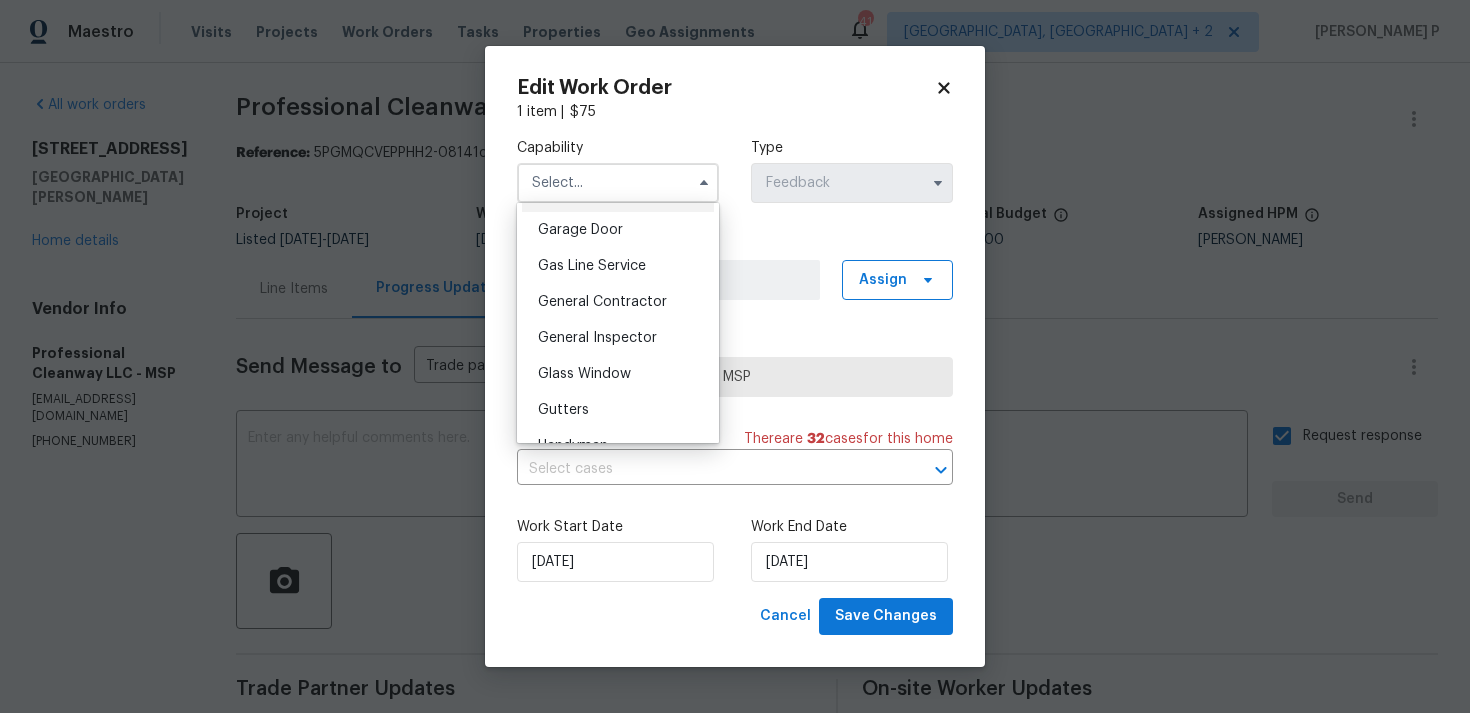 scroll, scrollTop: 899, scrollLeft: 0, axis: vertical 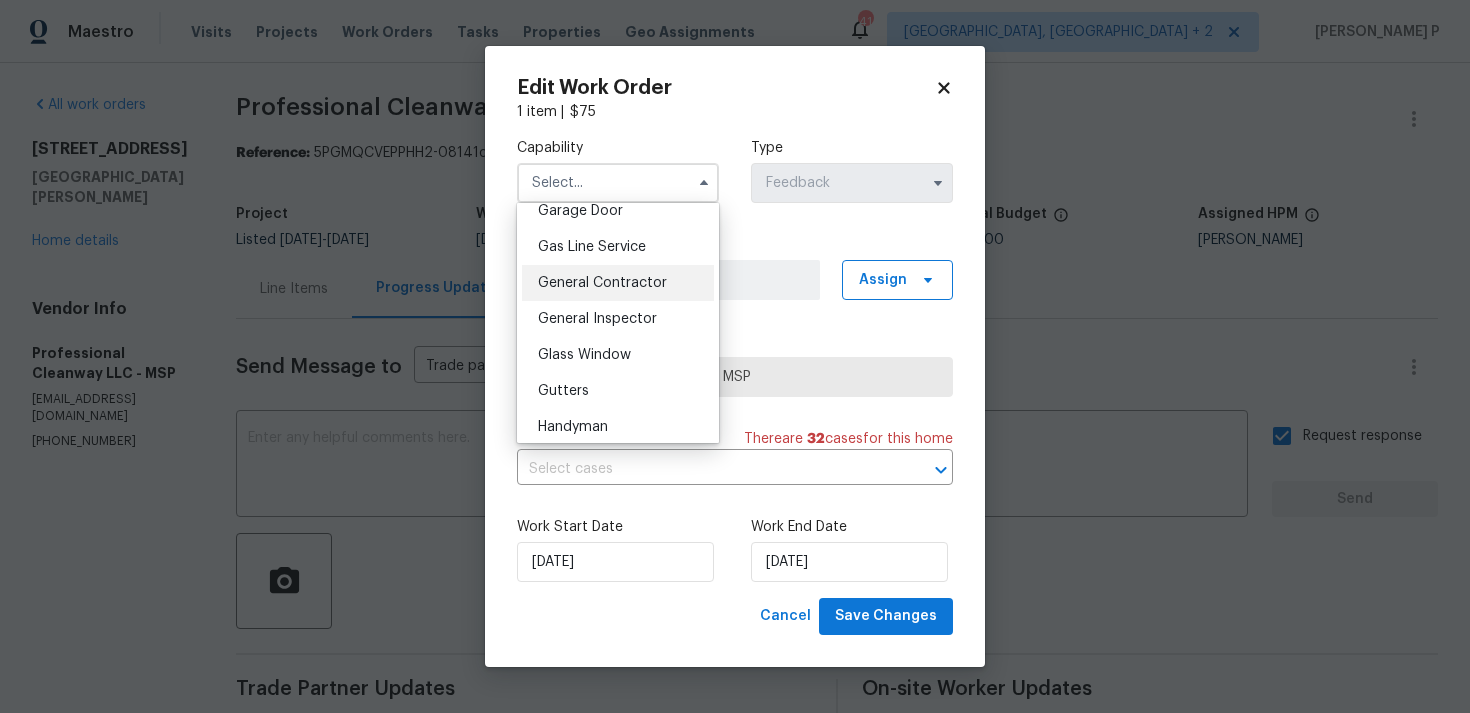 click on "General Contractor" at bounding box center (602, 283) 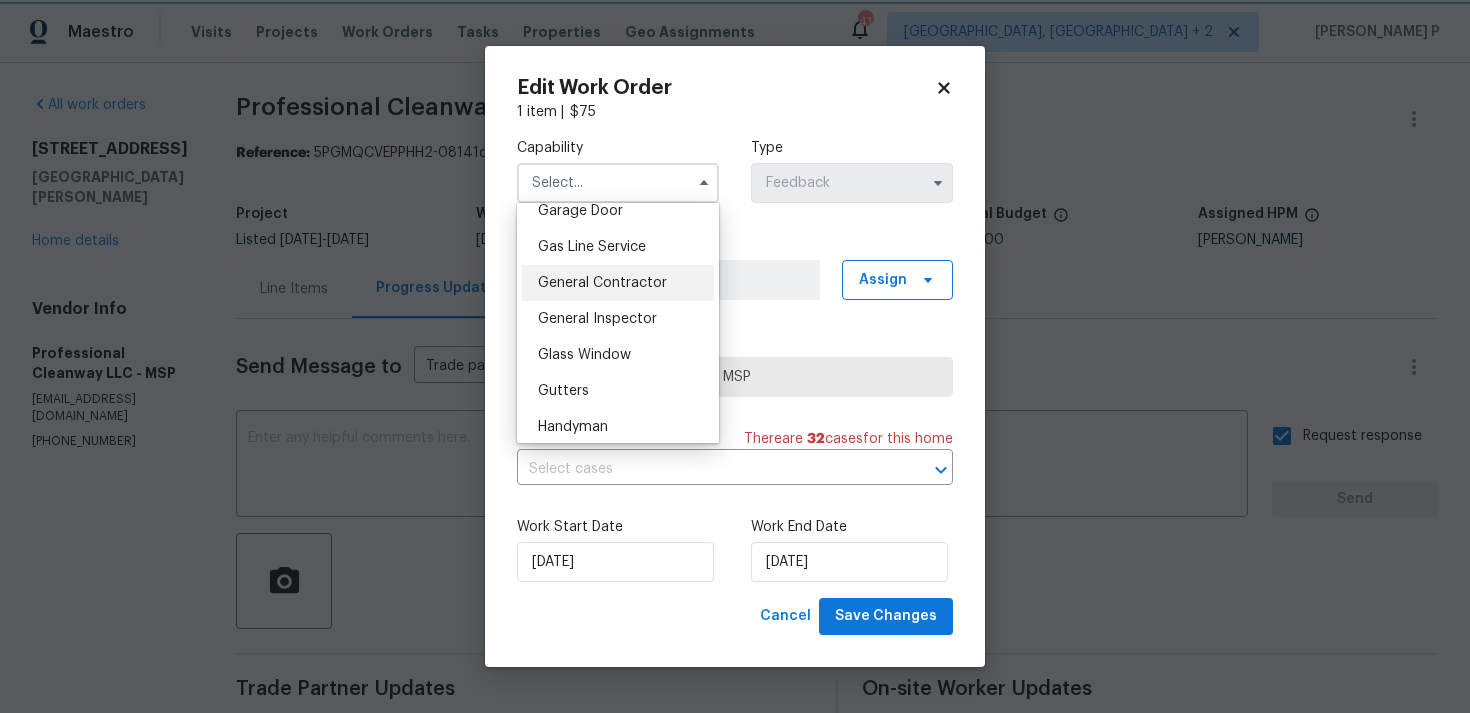 type on "General Contractor" 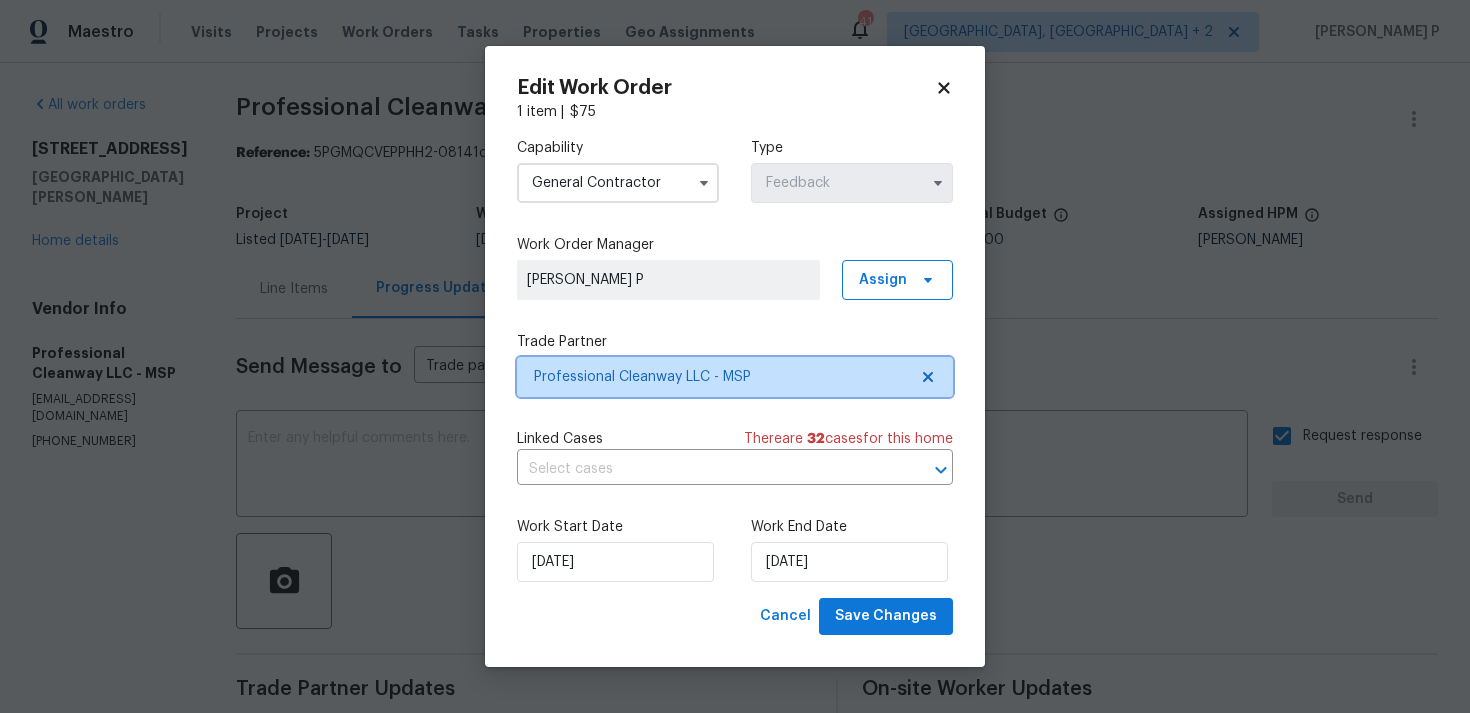 click on "Professional Cleanway LLC - MSP" at bounding box center (735, 377) 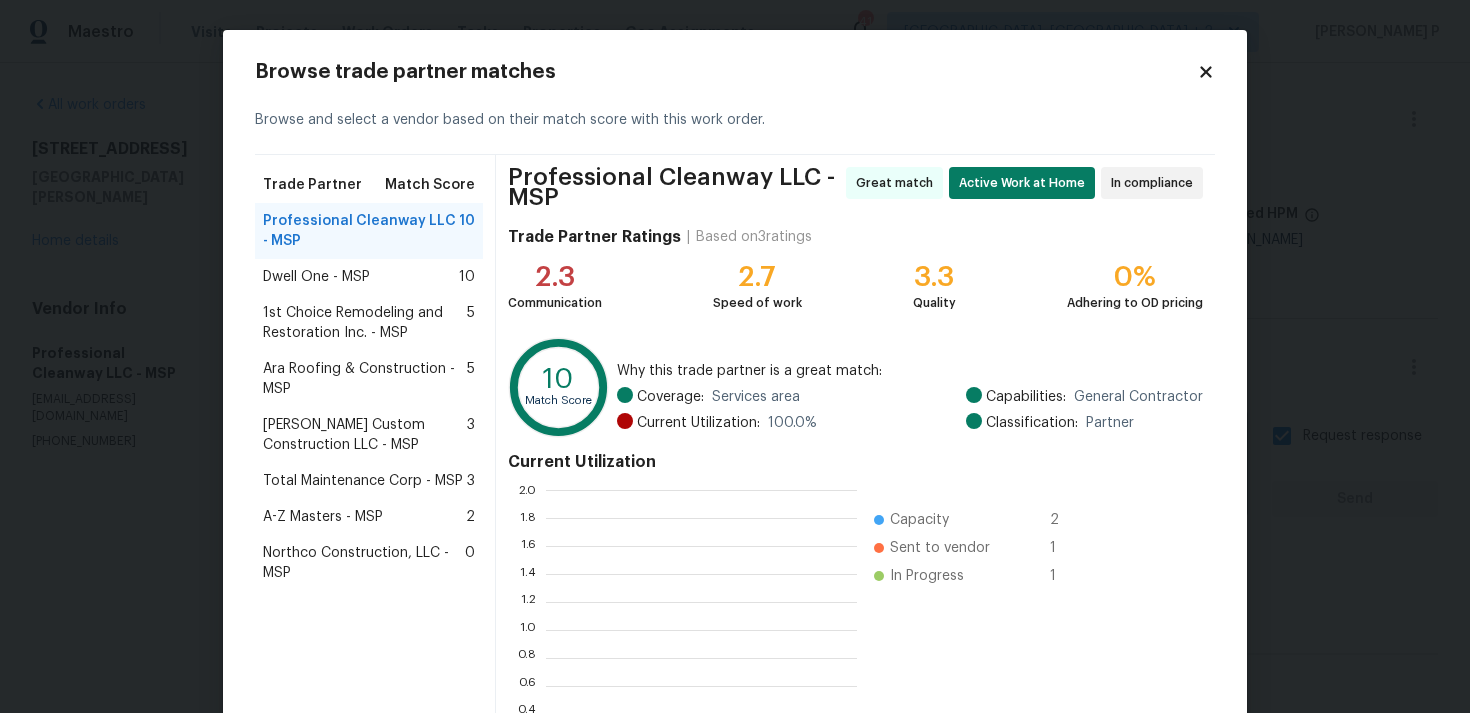 scroll, scrollTop: 2, scrollLeft: 1, axis: both 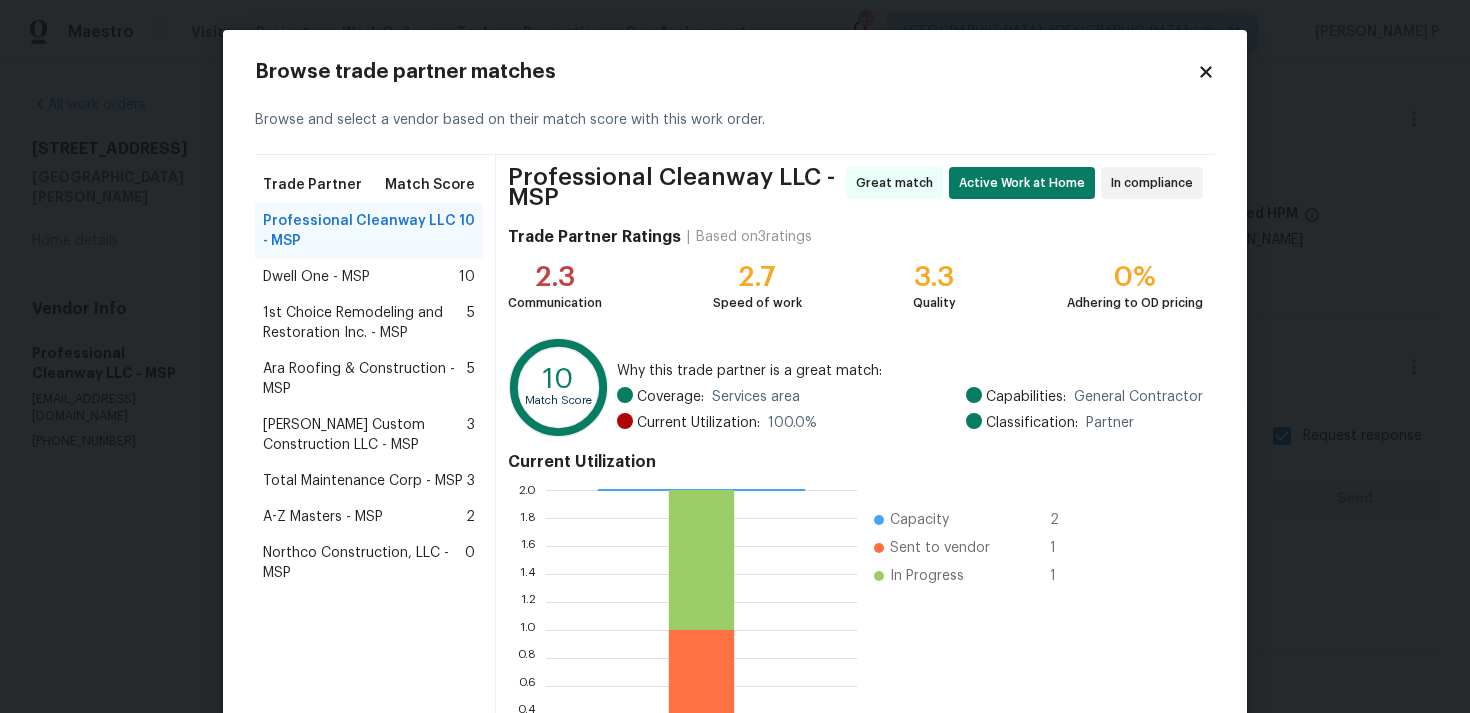click on "Dwell One - MSP" at bounding box center [316, 277] 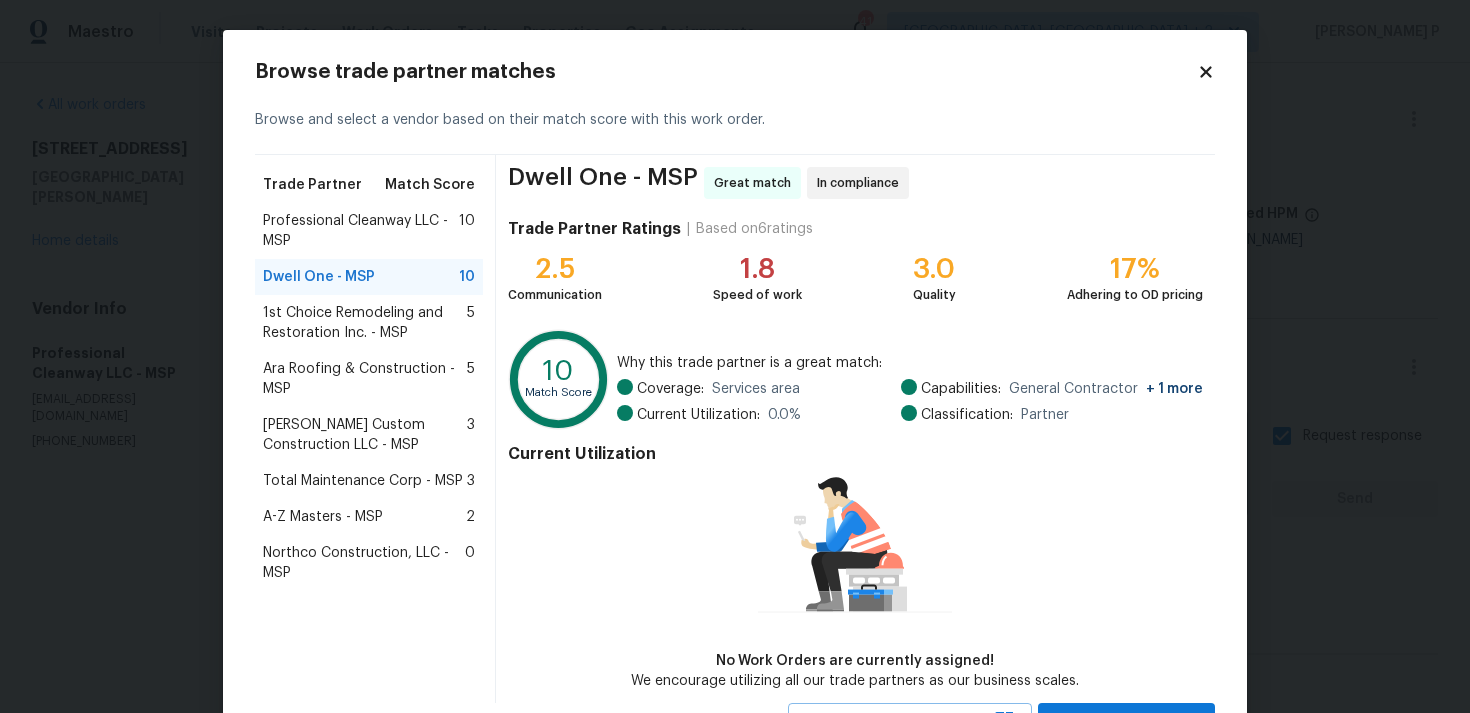 click on "1st Choice Remodeling and Restoration Inc. - MSP" at bounding box center (365, 323) 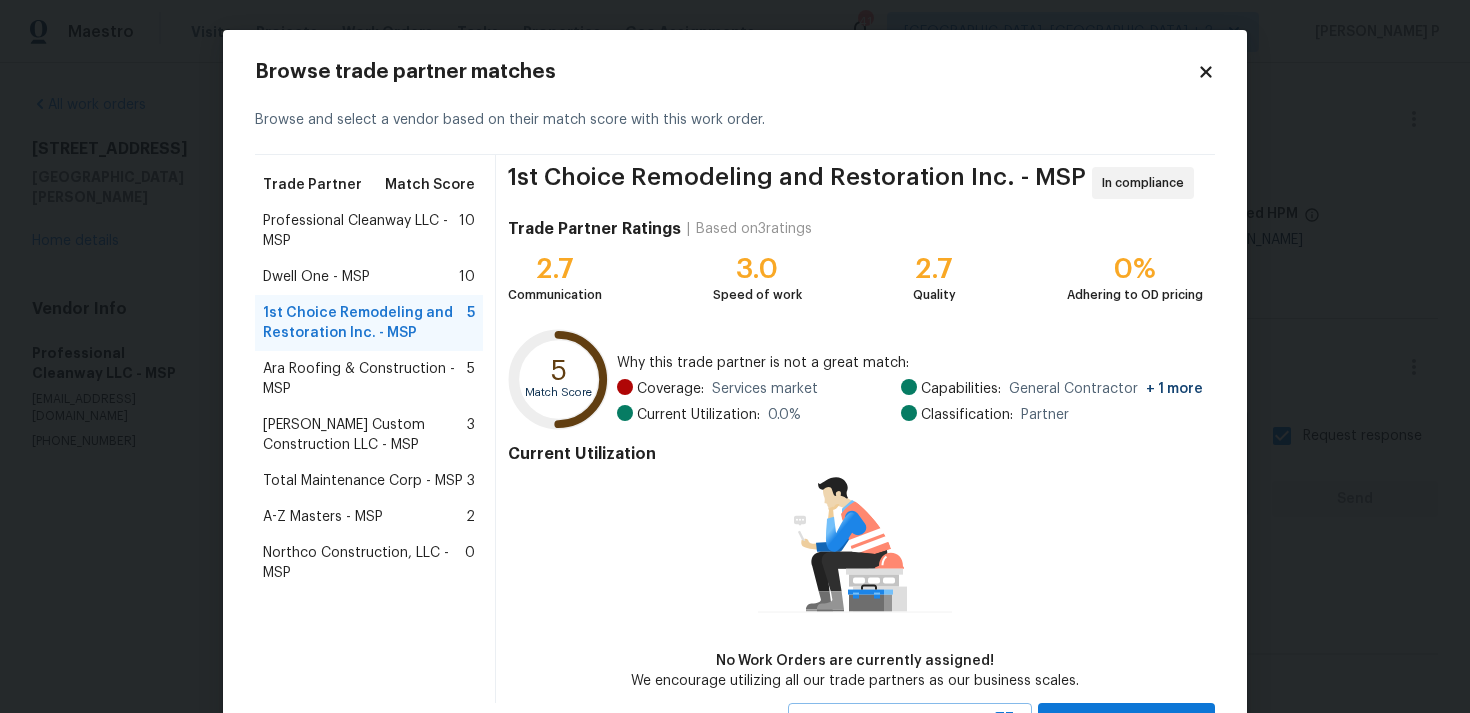 click on "Ara Roofing & Construction - MSP" at bounding box center (365, 379) 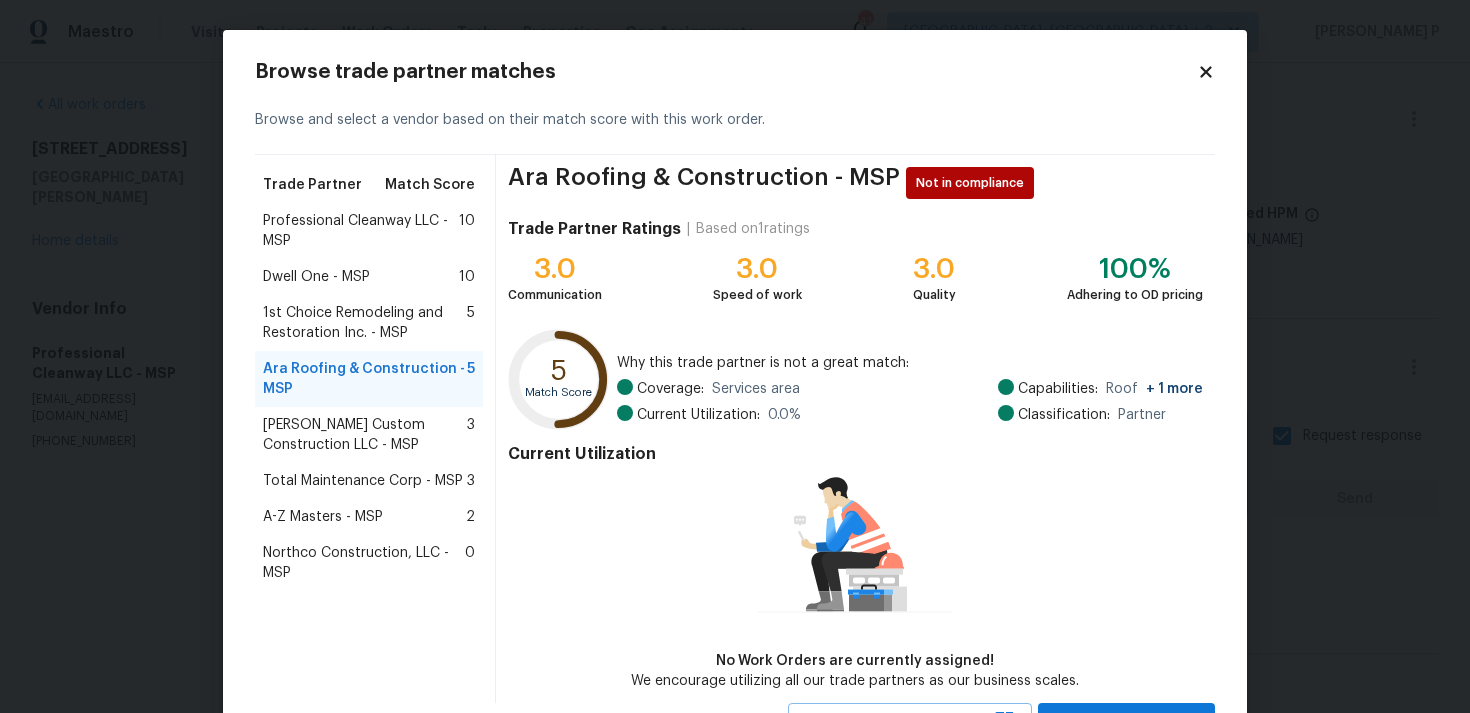 scroll, scrollTop: 87, scrollLeft: 0, axis: vertical 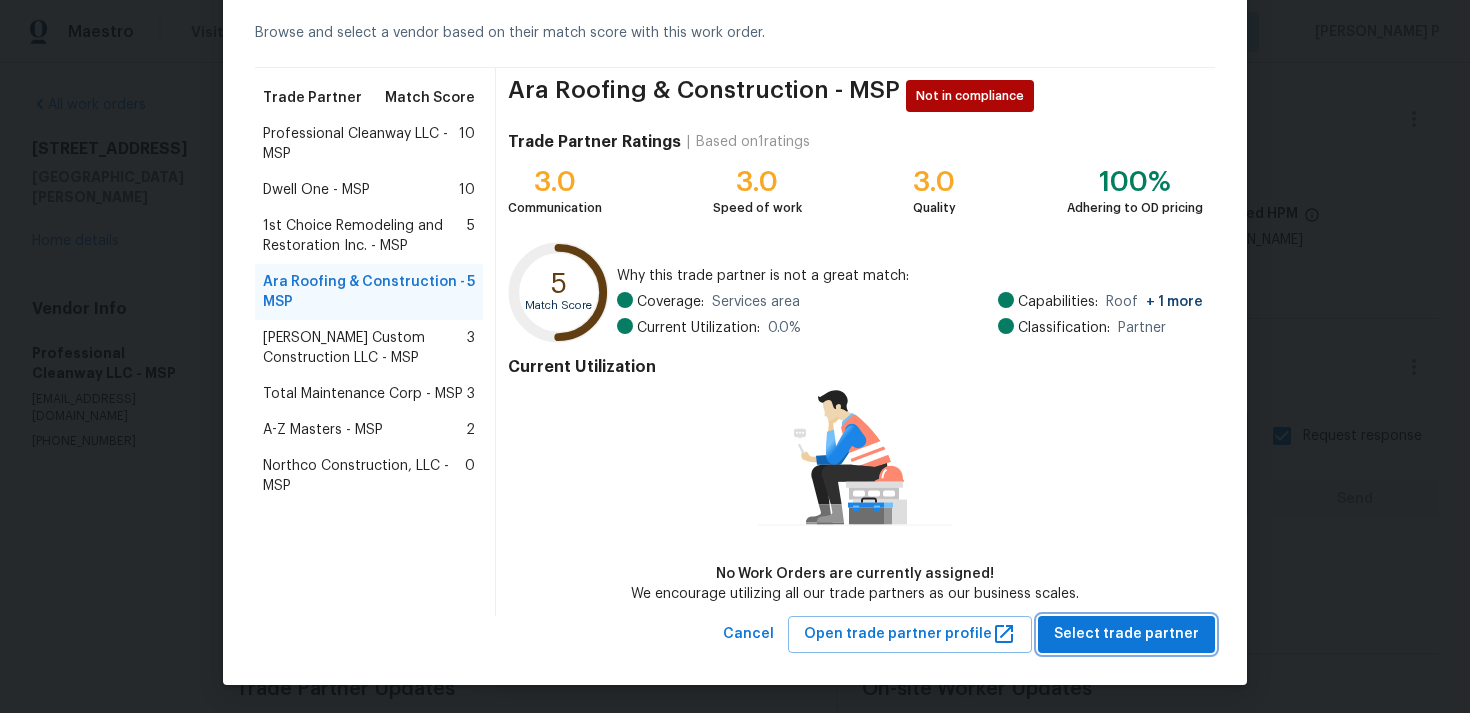 click on "Select trade partner" at bounding box center (1126, 634) 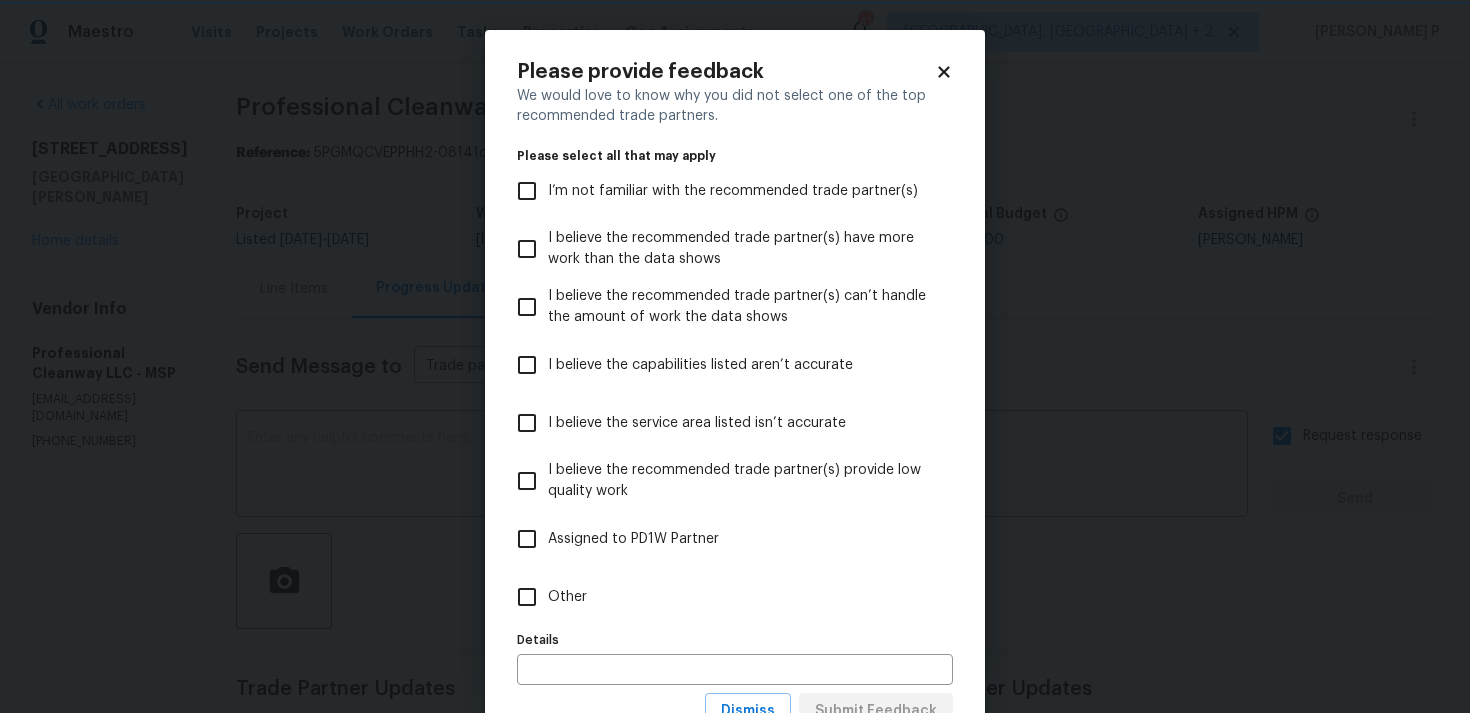 scroll, scrollTop: 0, scrollLeft: 0, axis: both 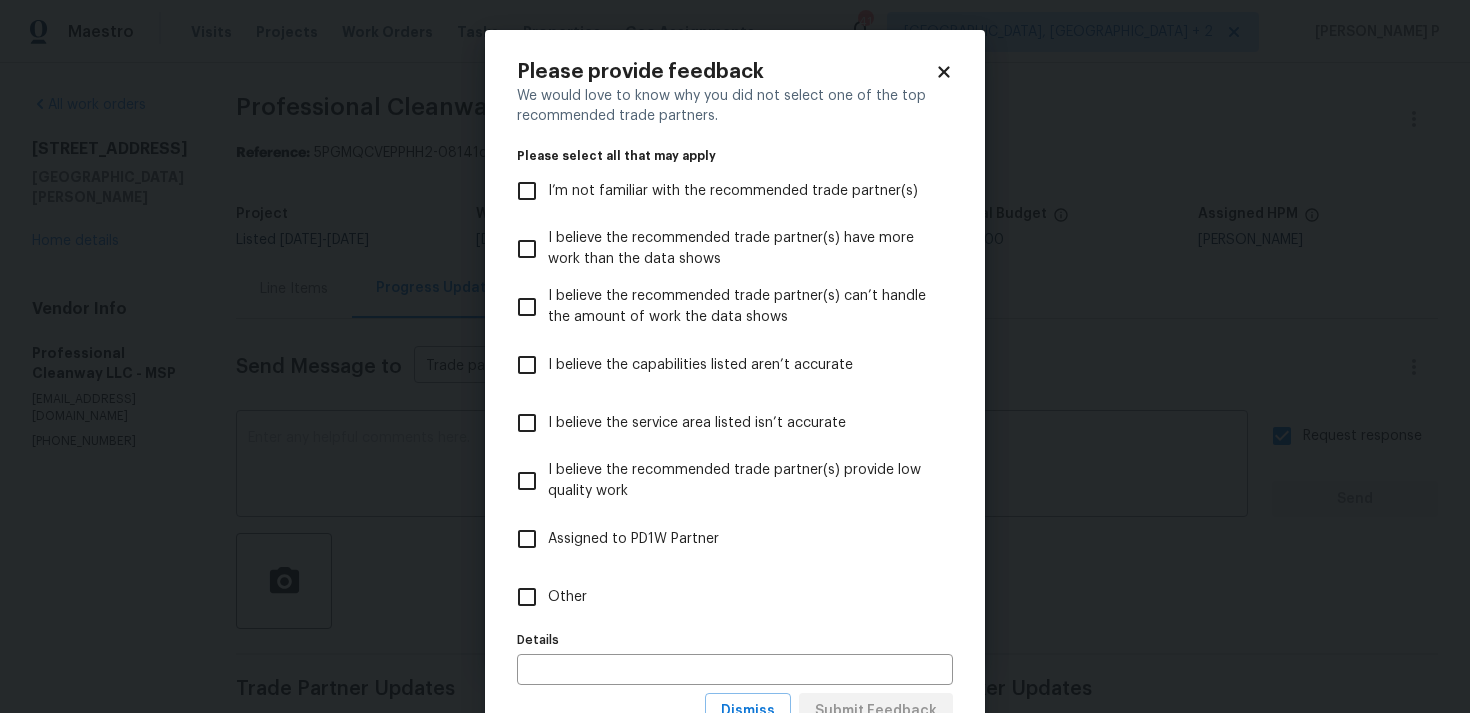 click on "Other" at bounding box center (527, 597) 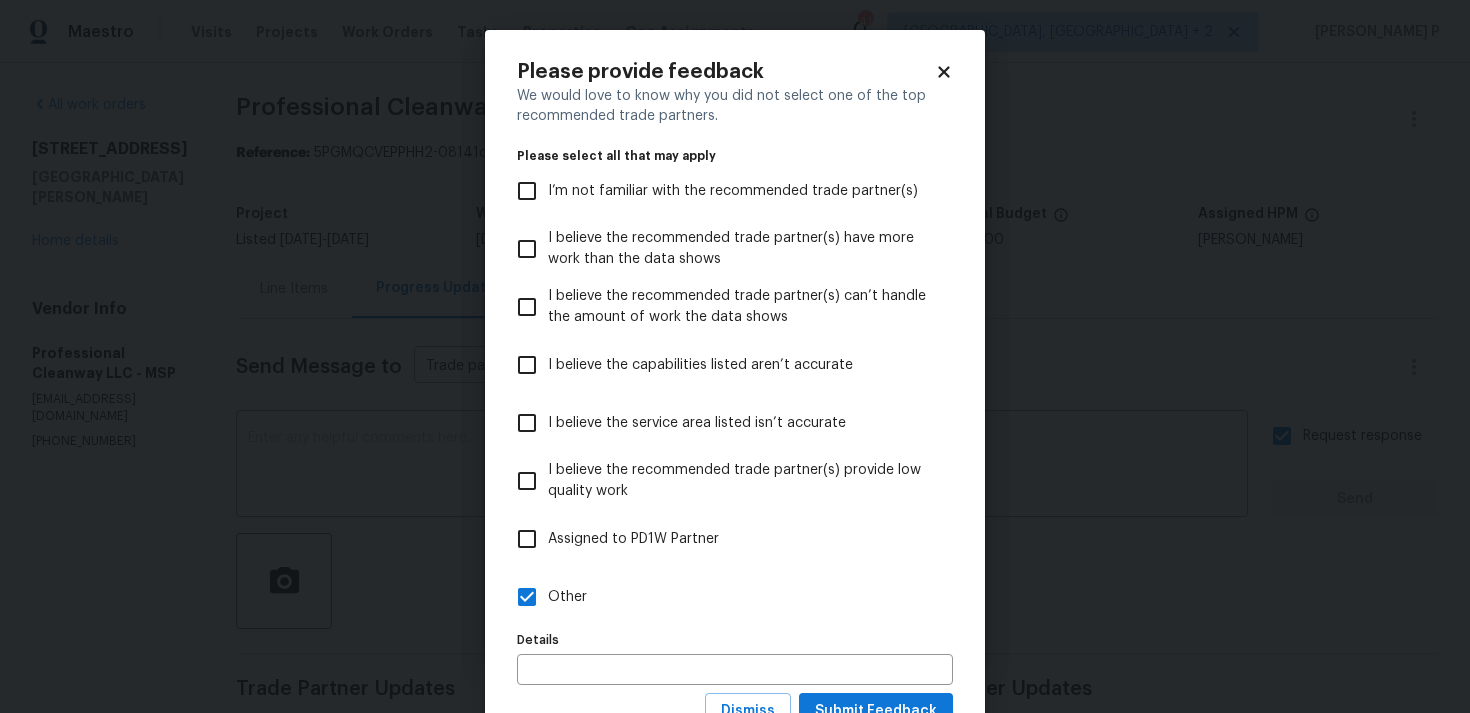 scroll, scrollTop: 79, scrollLeft: 0, axis: vertical 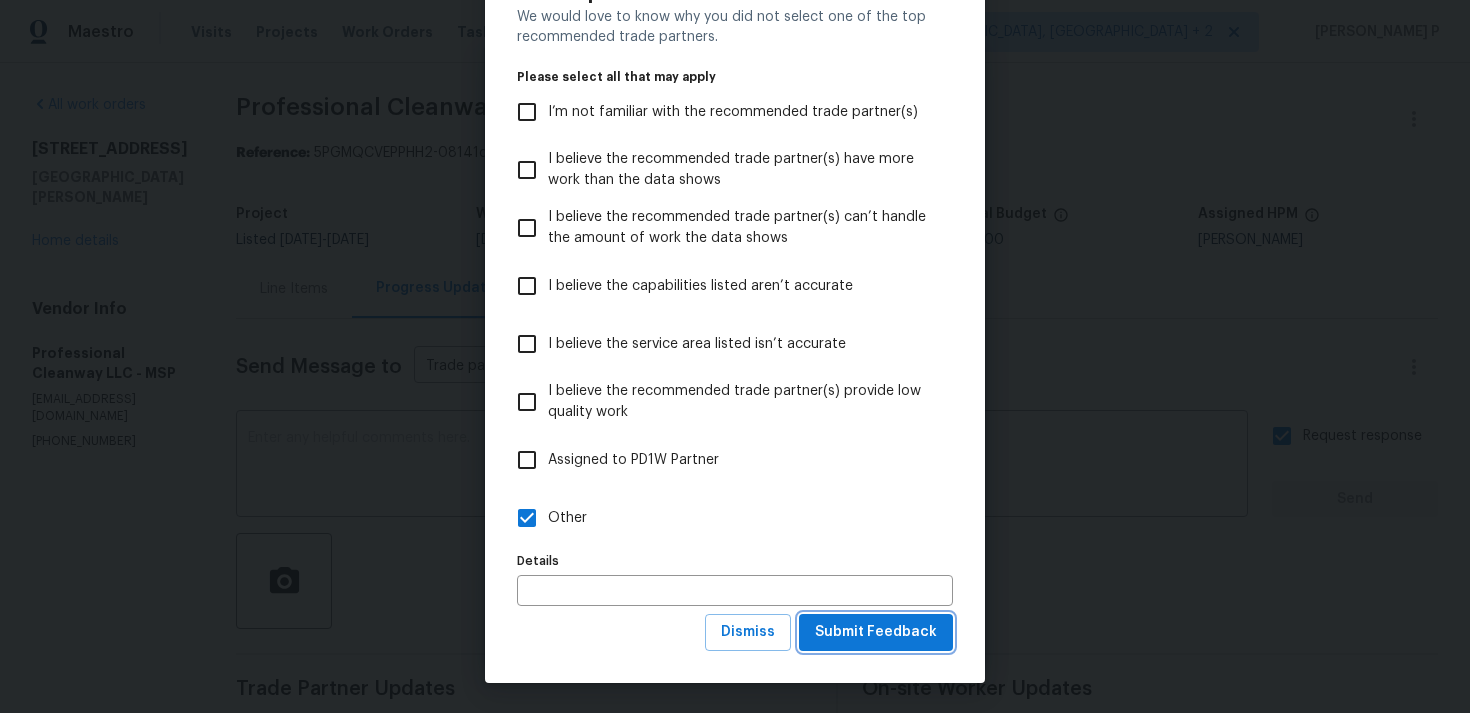 click on "Submit Feedback" at bounding box center (876, 632) 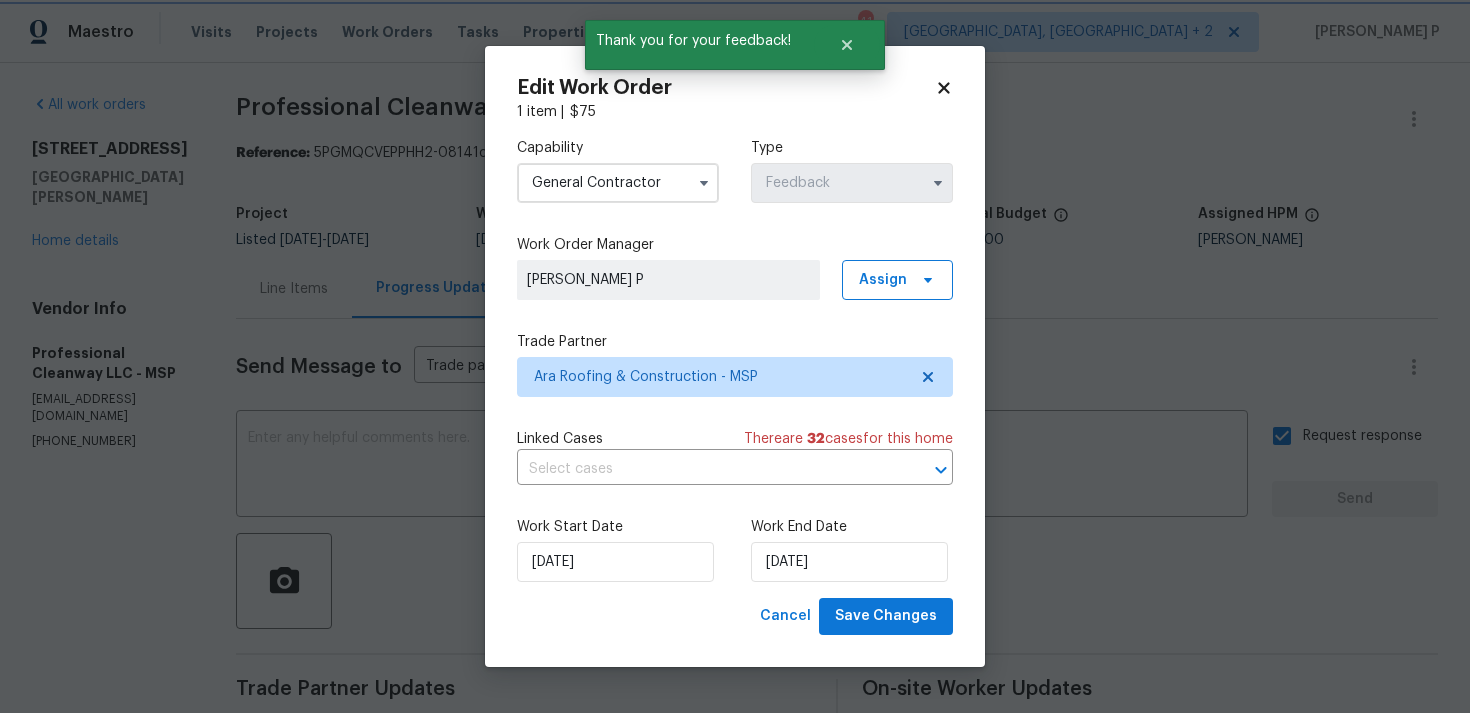 scroll, scrollTop: 0, scrollLeft: 0, axis: both 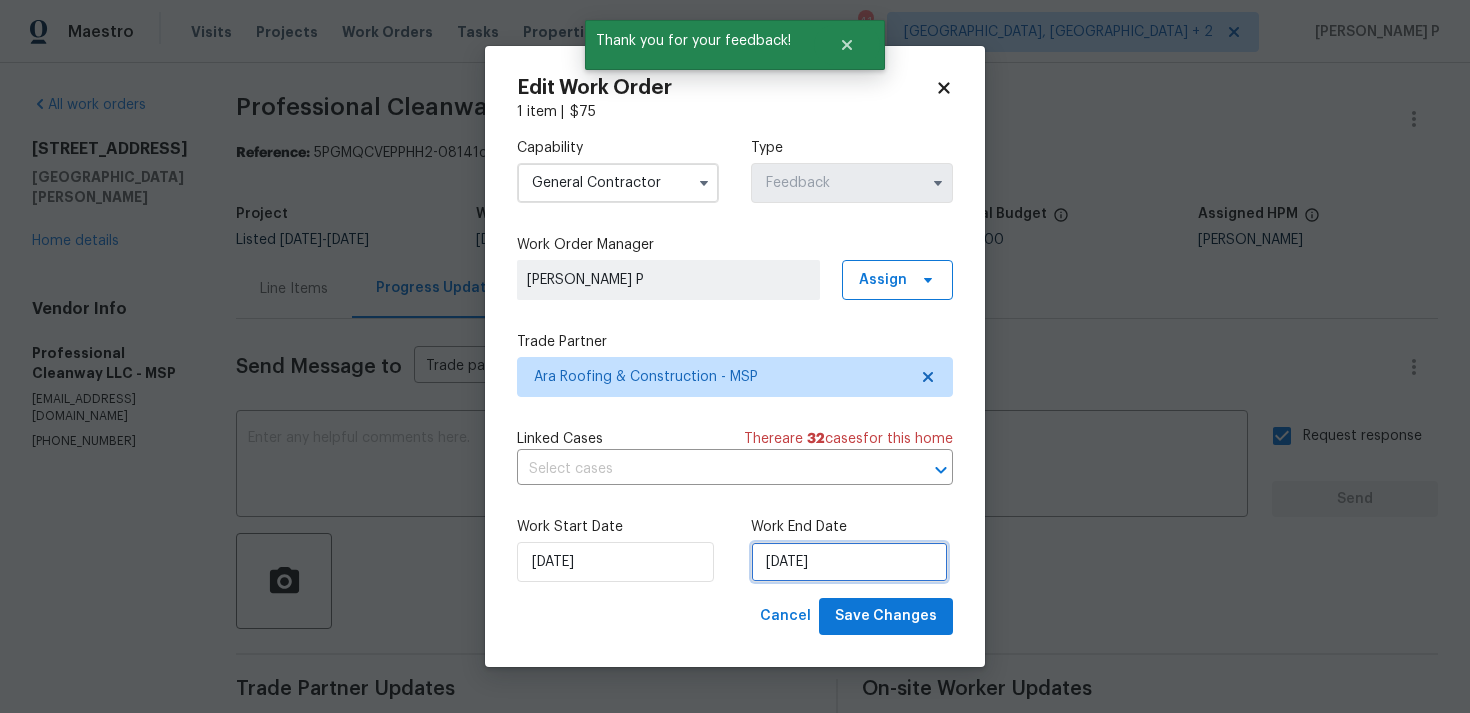 click on "[DATE]" at bounding box center [849, 562] 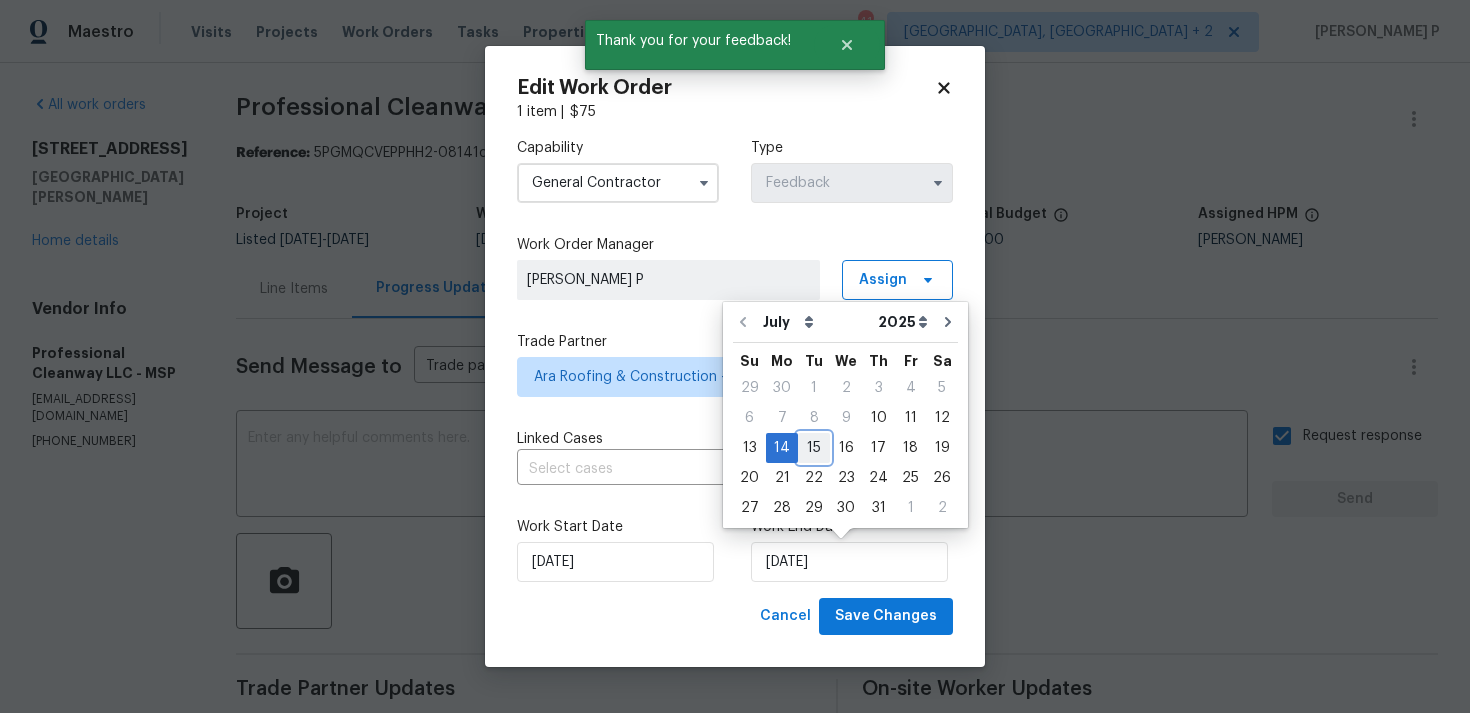 click on "15" at bounding box center [814, 448] 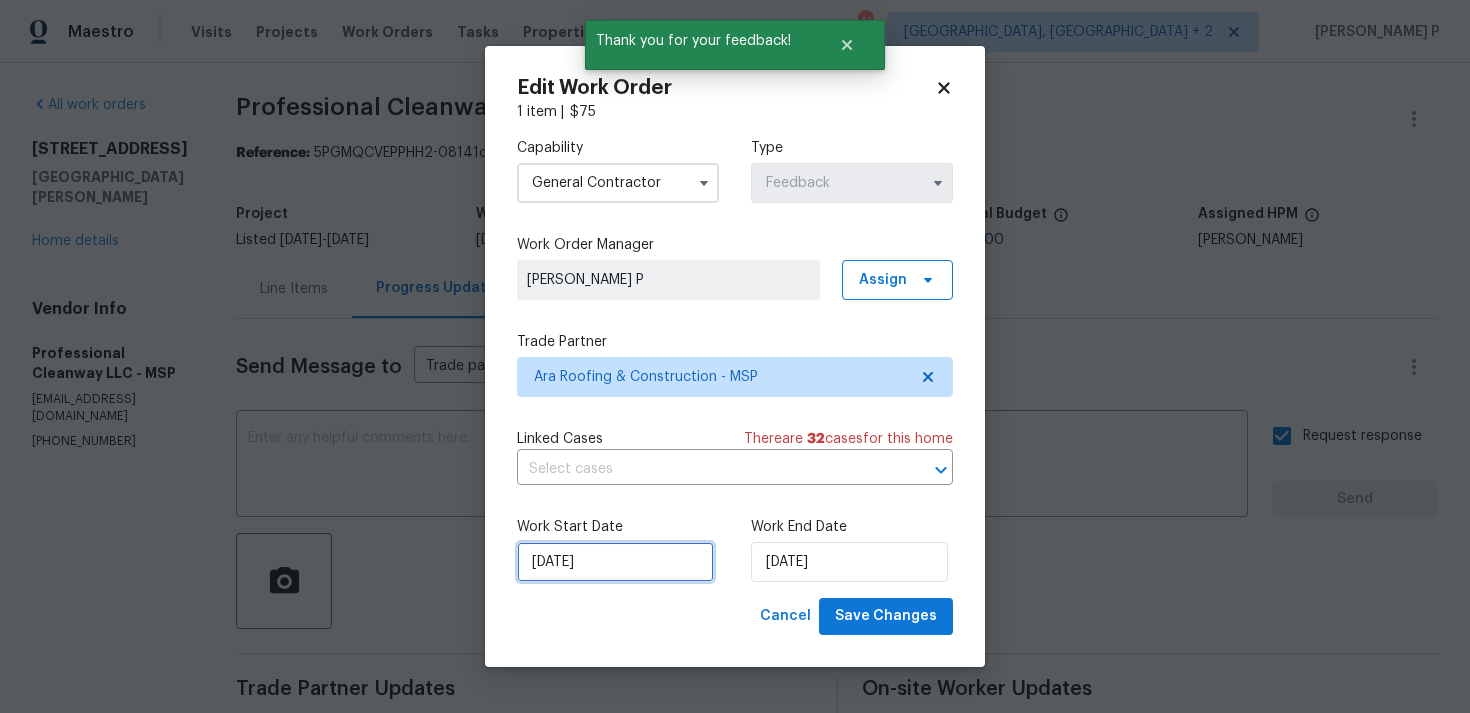 click on "[DATE]" at bounding box center (615, 562) 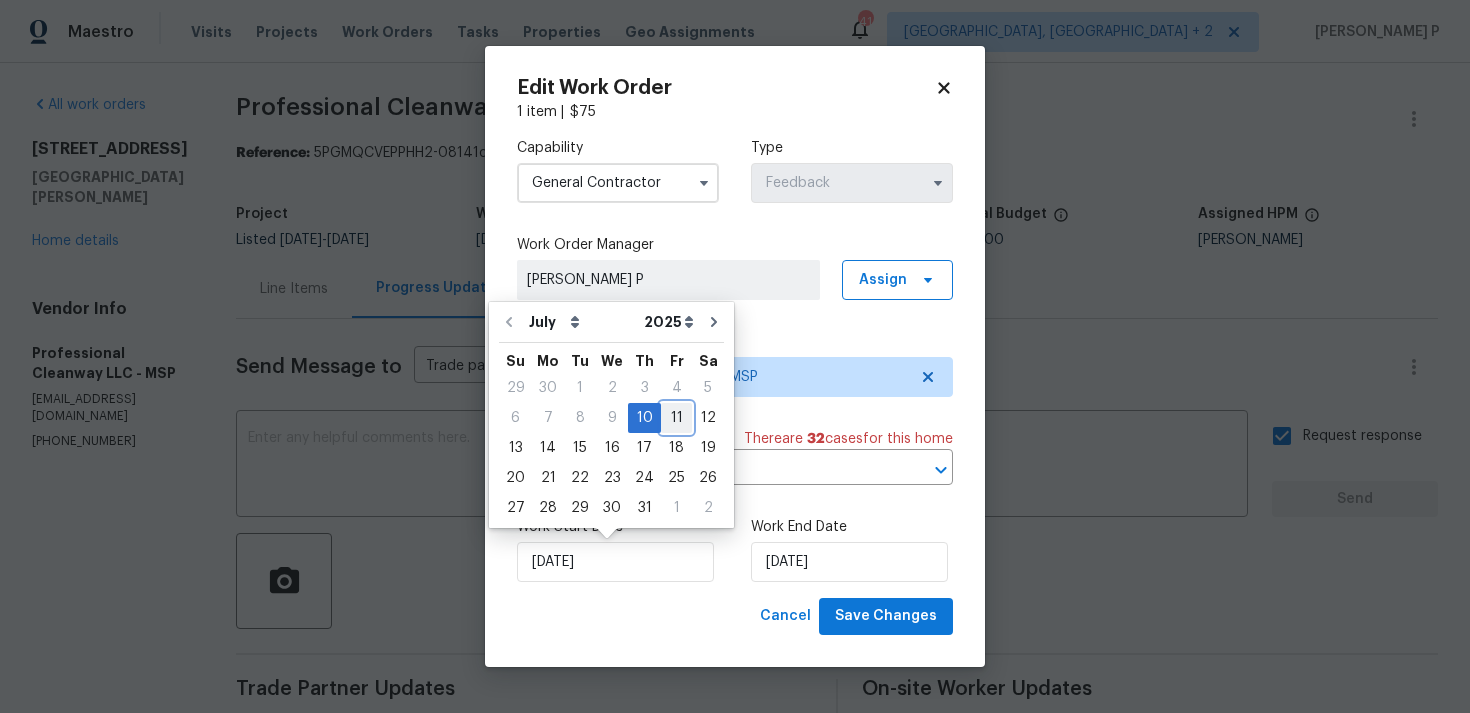 click on "11" at bounding box center (676, 418) 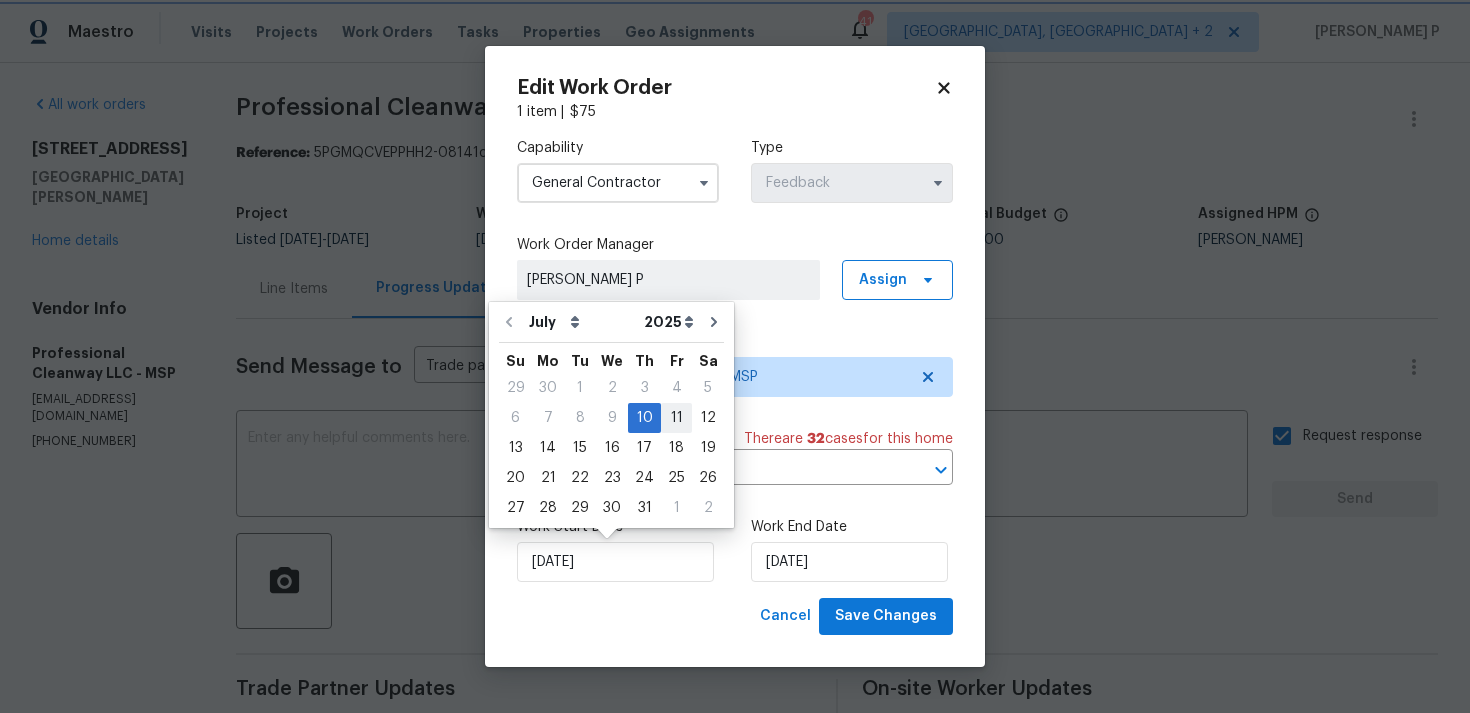 type on "[DATE]" 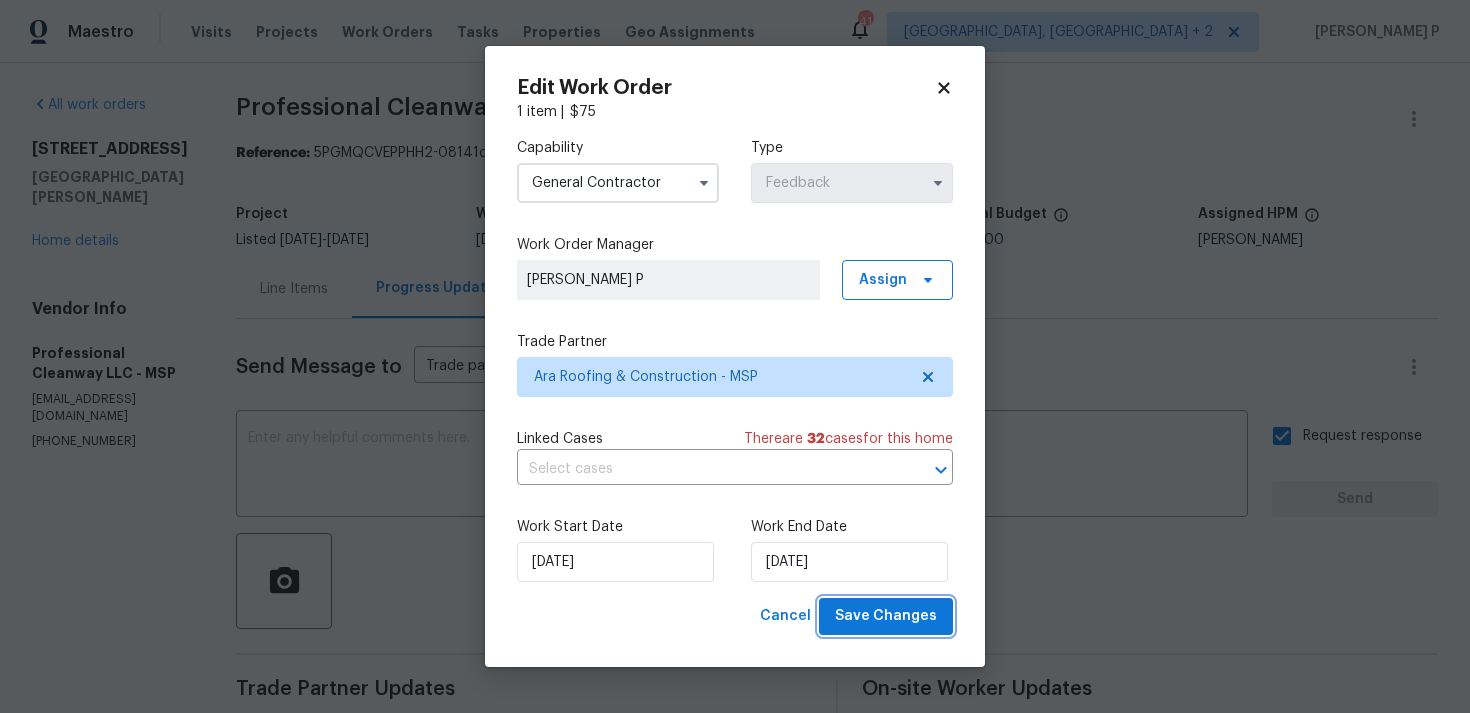click on "Save Changes" at bounding box center (886, 616) 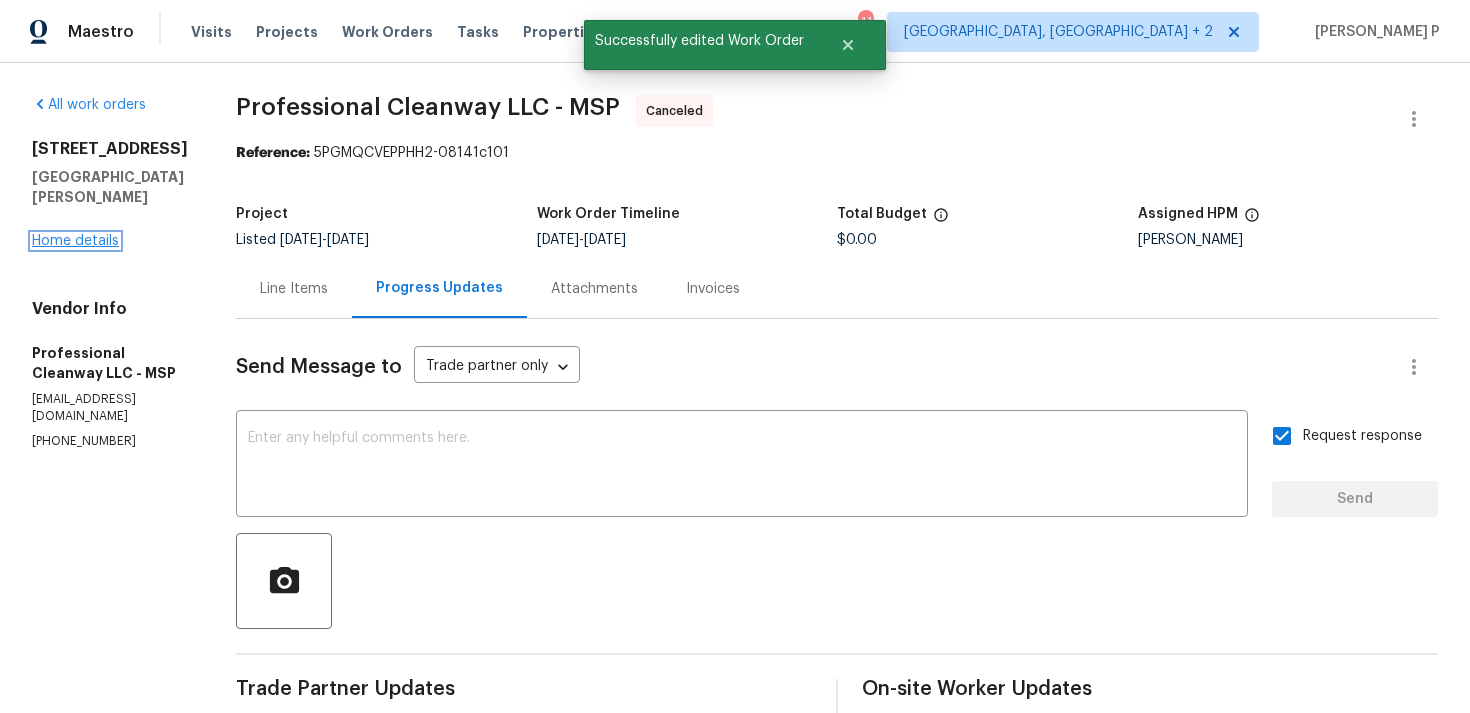 click on "Home details" at bounding box center [75, 241] 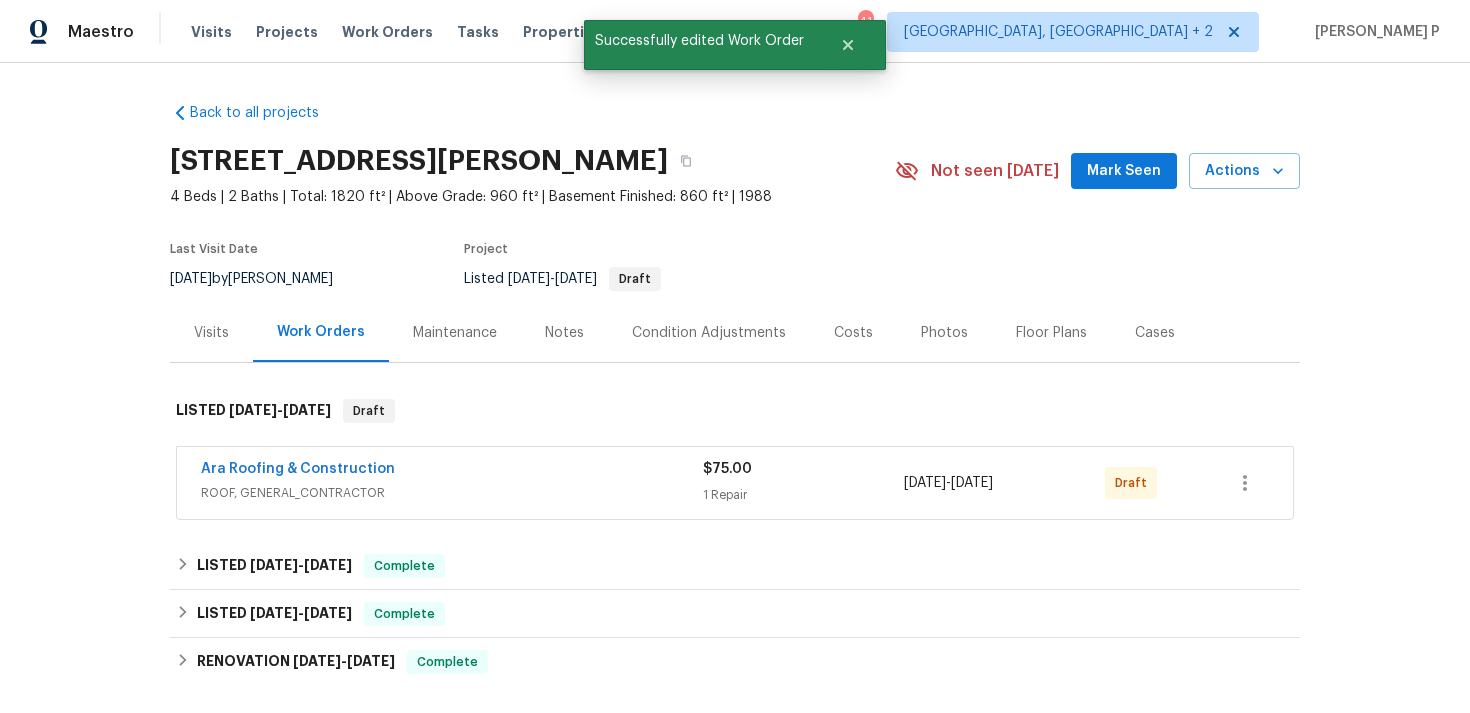 click on "Ara Roofing & Construction" at bounding box center [298, 469] 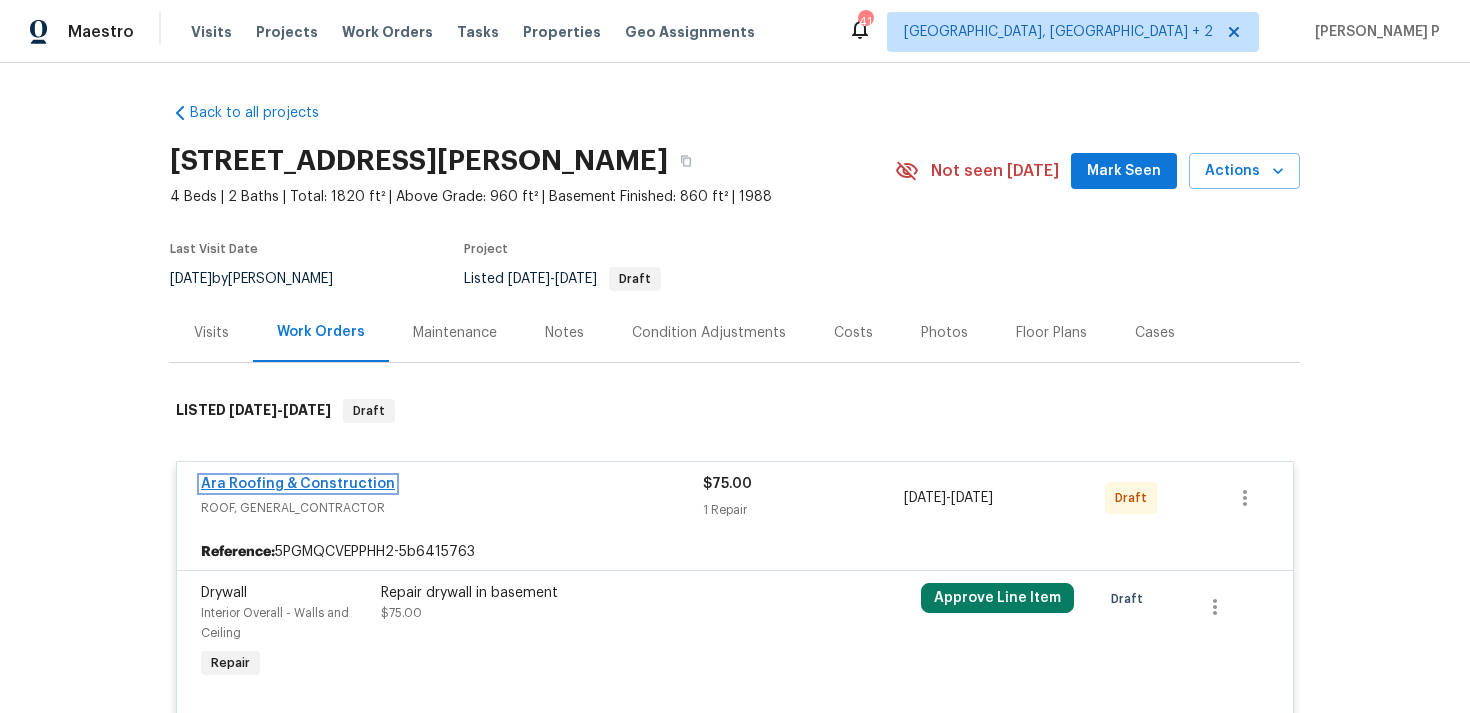 click on "Ara Roofing & Construction" at bounding box center [298, 484] 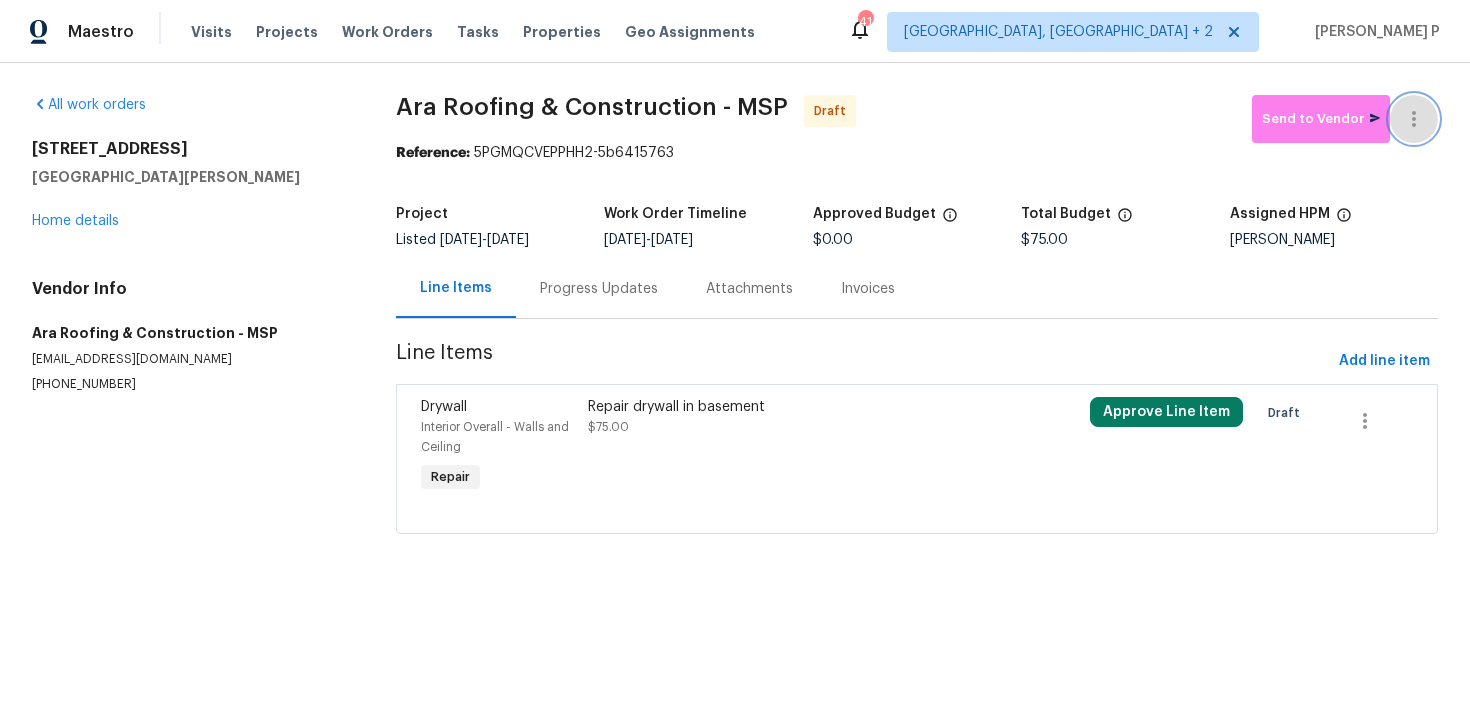 click 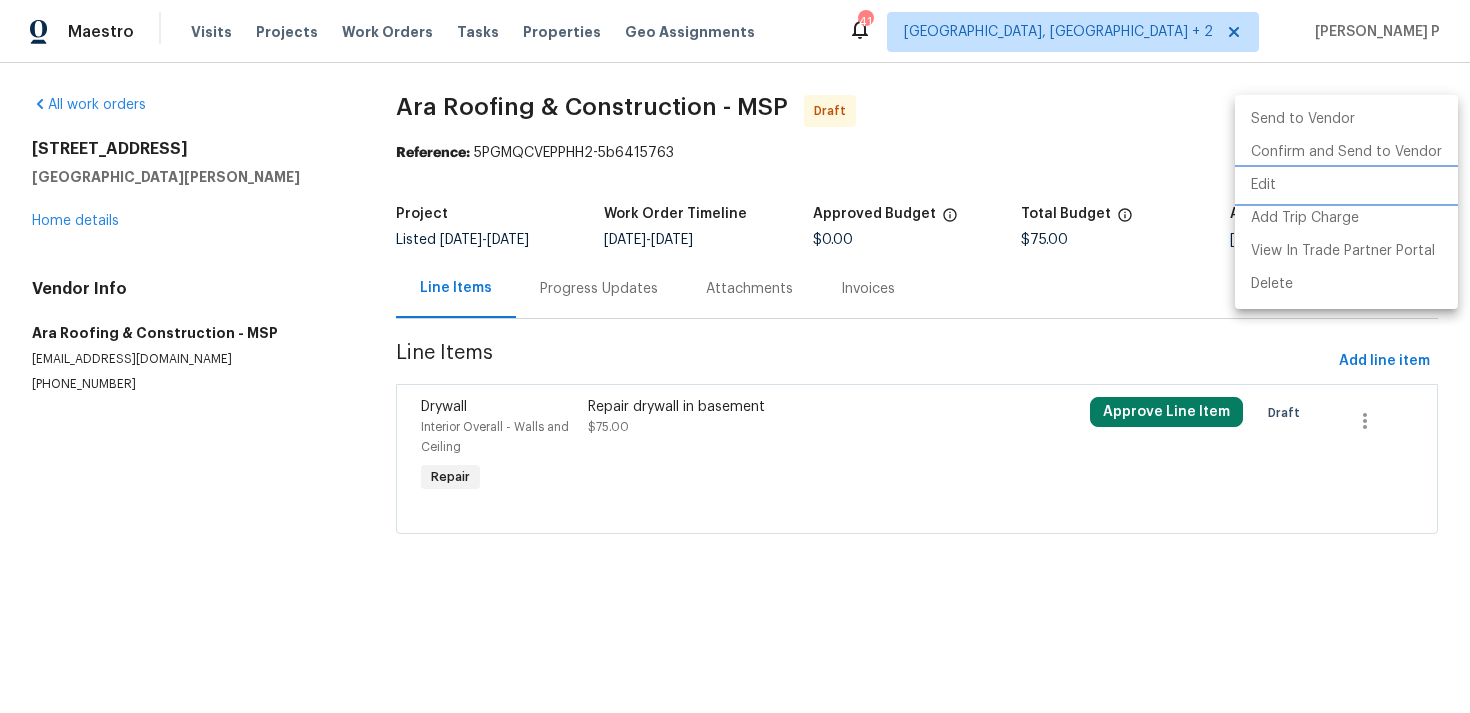 click on "Edit" at bounding box center (1346, 185) 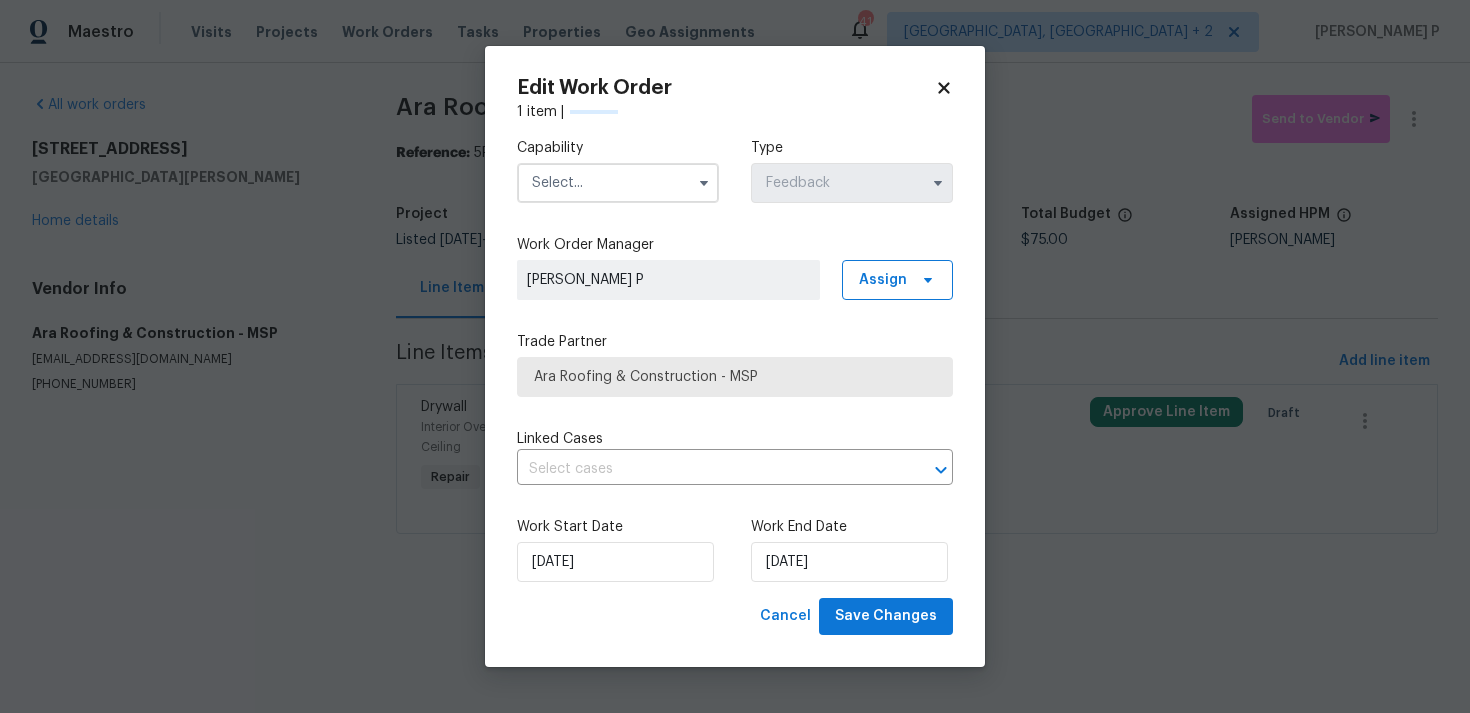 click at bounding box center [704, 183] 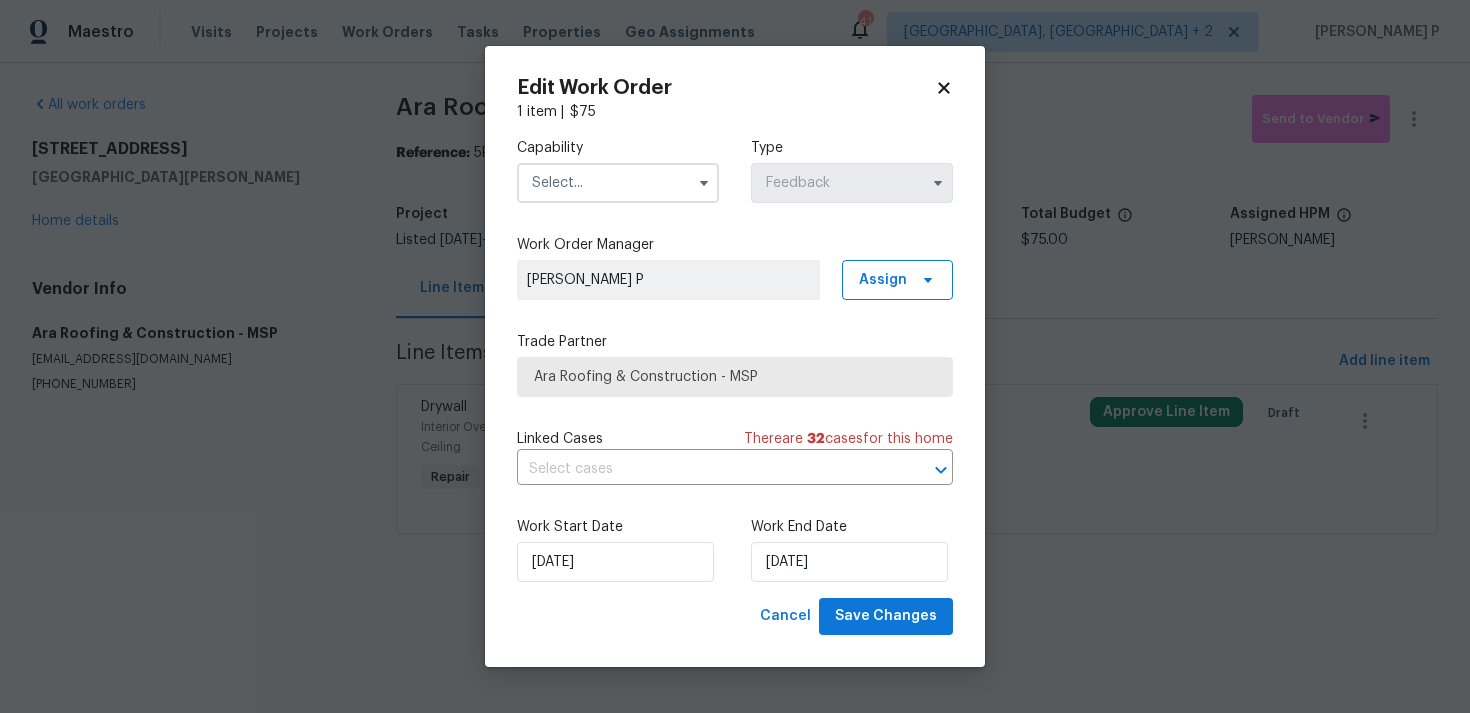 click at bounding box center [618, 183] 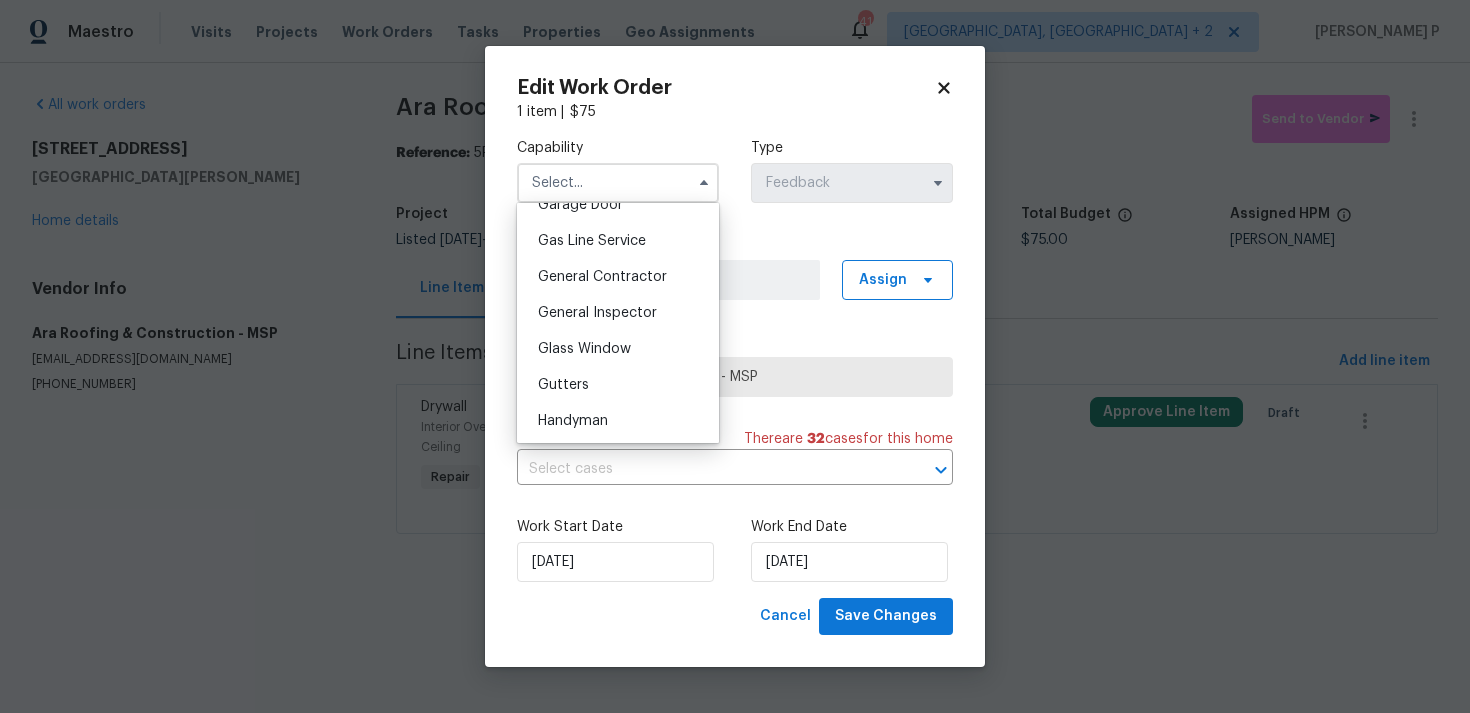 scroll, scrollTop: 909, scrollLeft: 0, axis: vertical 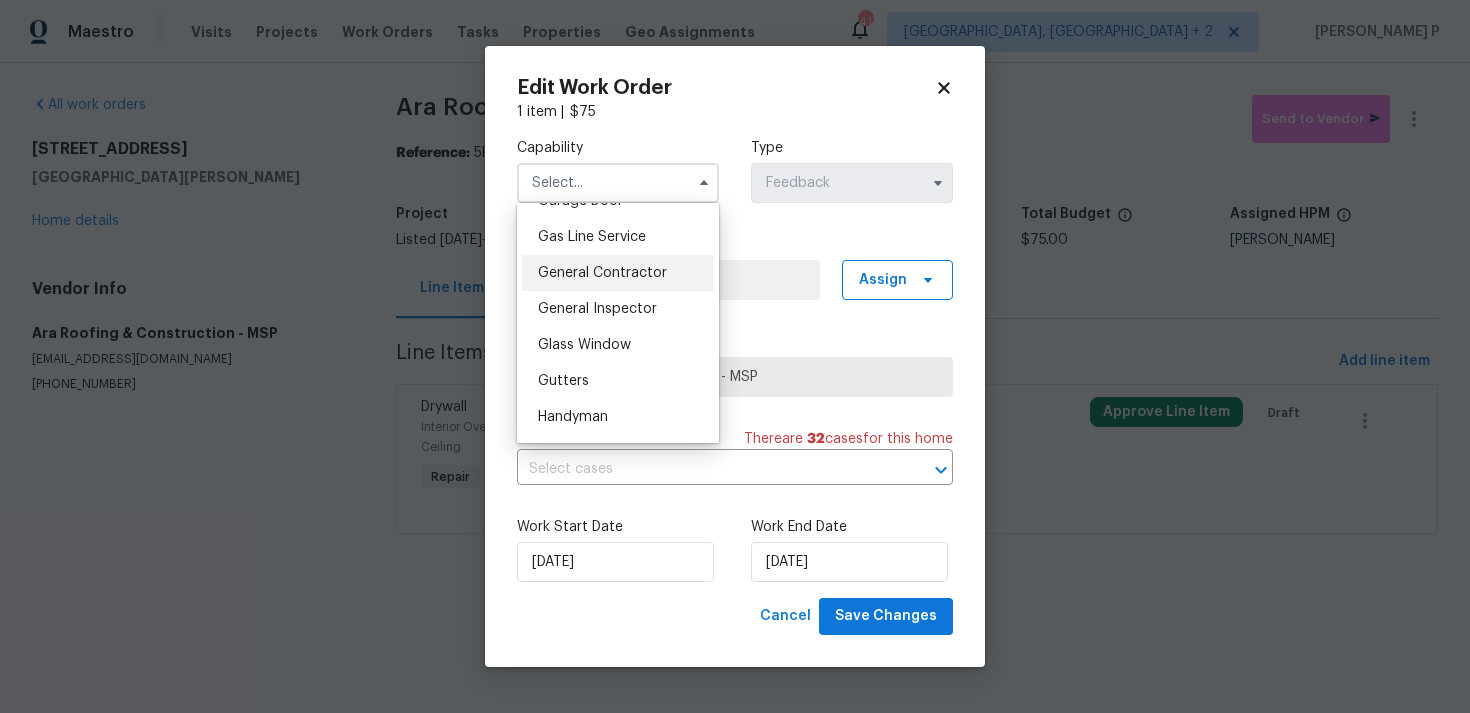 click on "General Contractor" at bounding box center [618, 273] 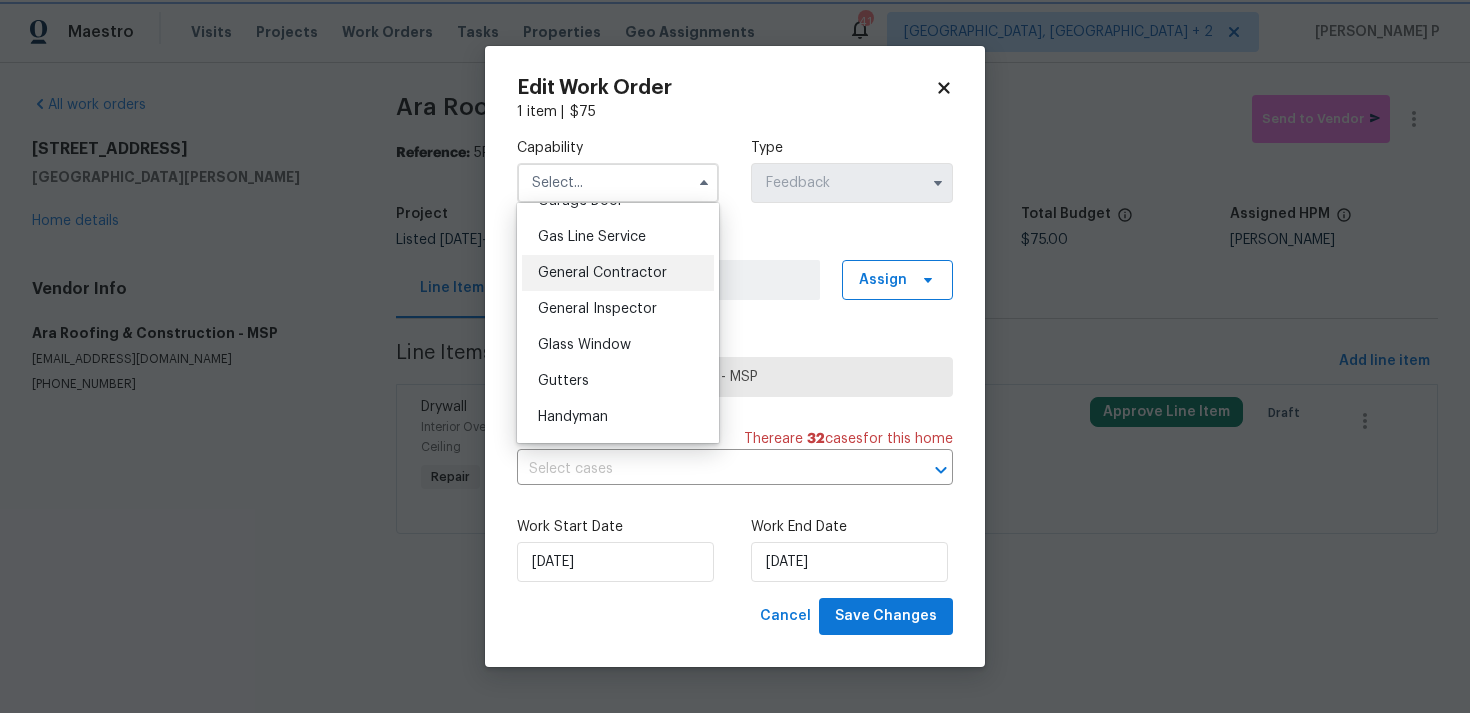 type on "General Contractor" 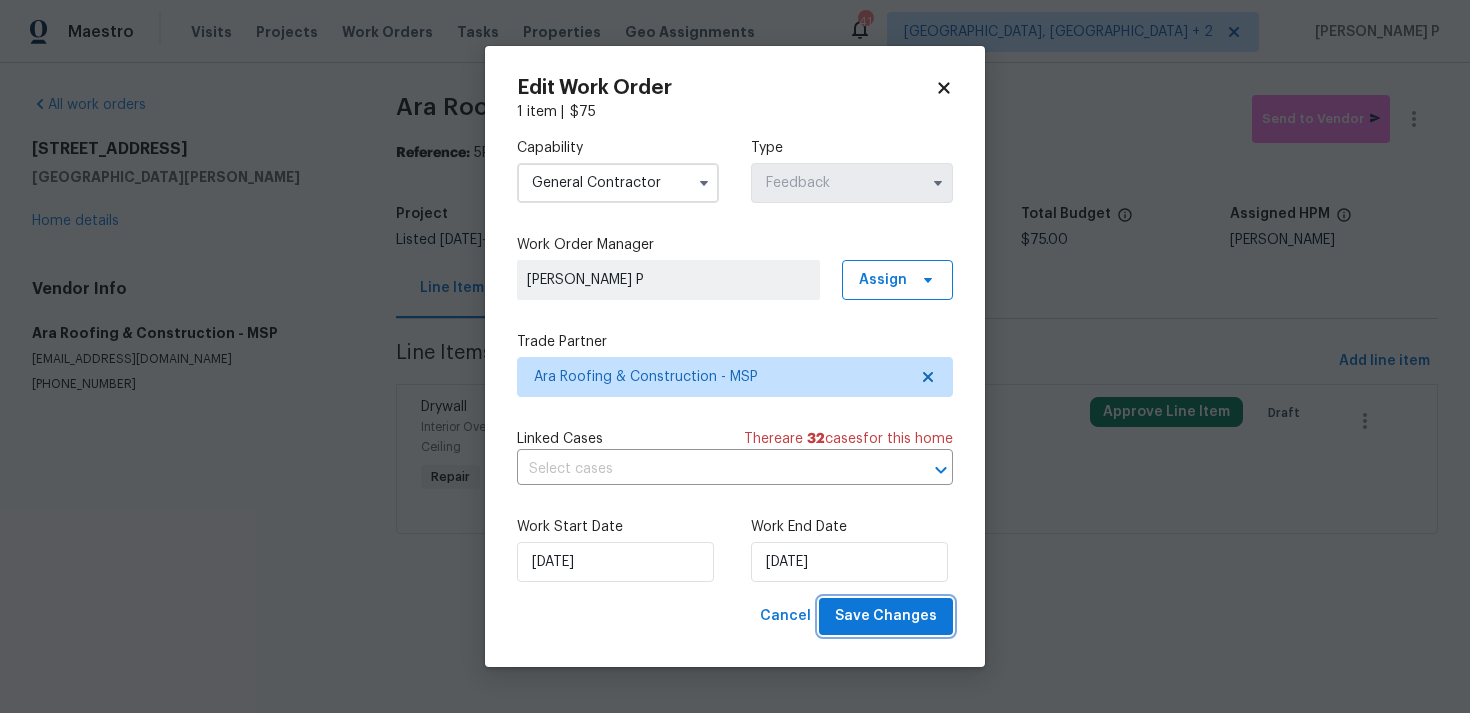 click on "Save Changes" at bounding box center (886, 616) 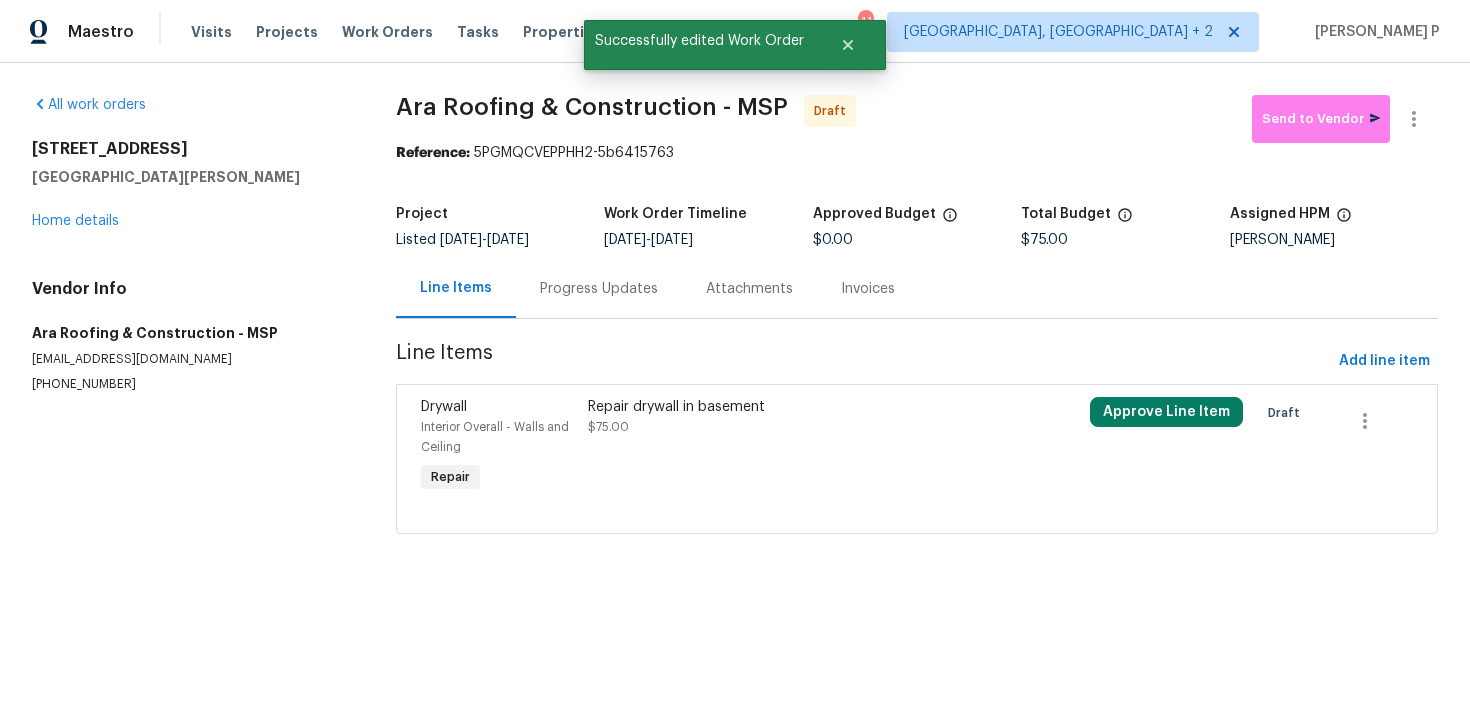 click on "Progress Updates" at bounding box center [599, 289] 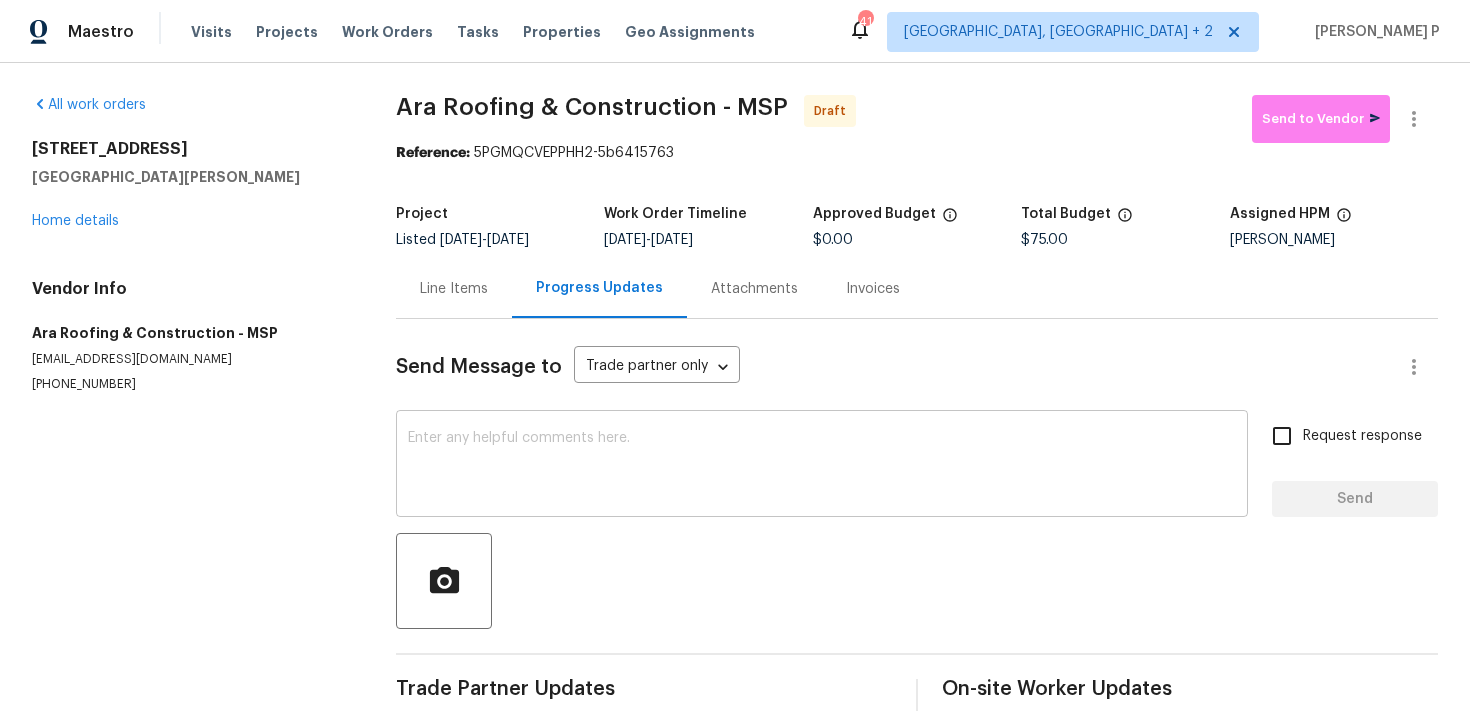 click at bounding box center [822, 466] 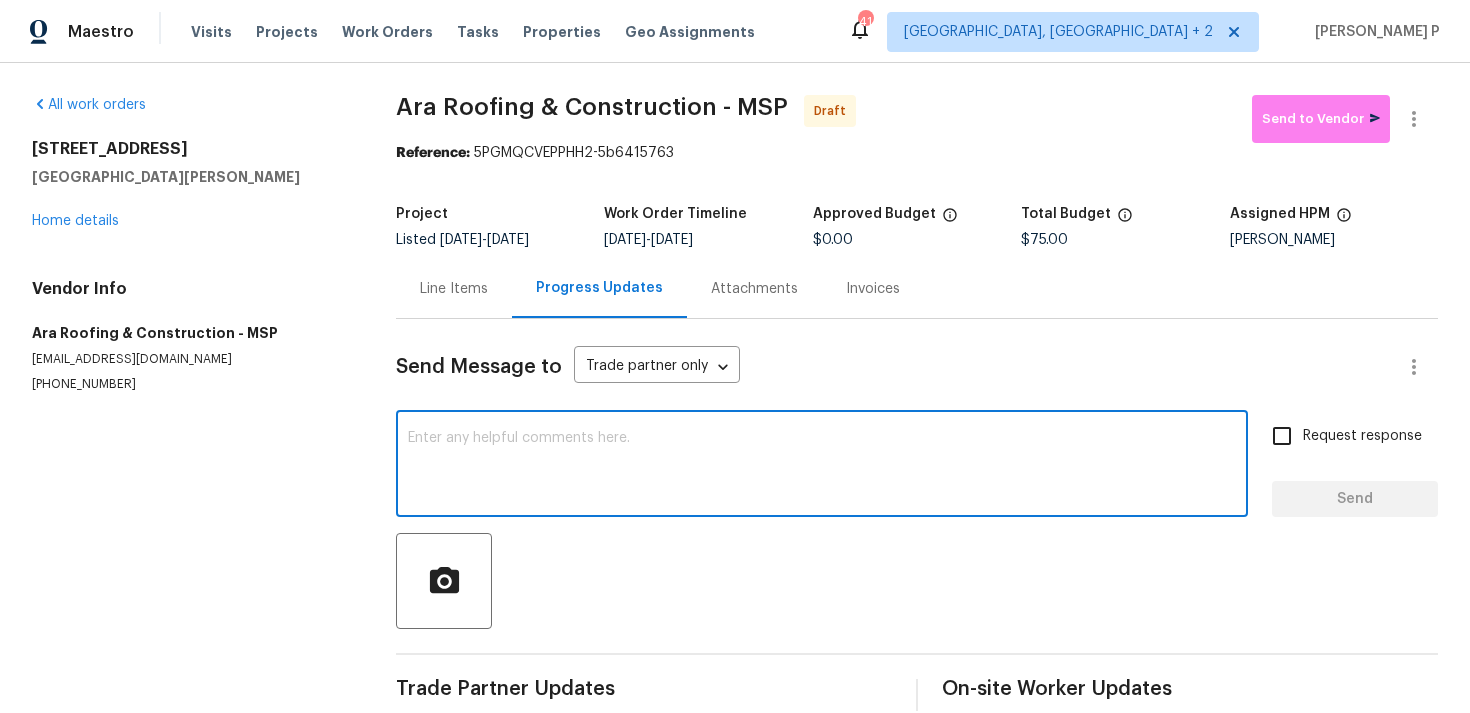 paste on "Hi, this is Ramyasri with Opendoor. I’m confirming you received the WO for the property at (Address). Please review and accept the WO within 24 hours and provide a schedule date. Please disregard the contact information for the HPM included in the WO. Our Centralised LWO Team is responsible for Listed WOs." 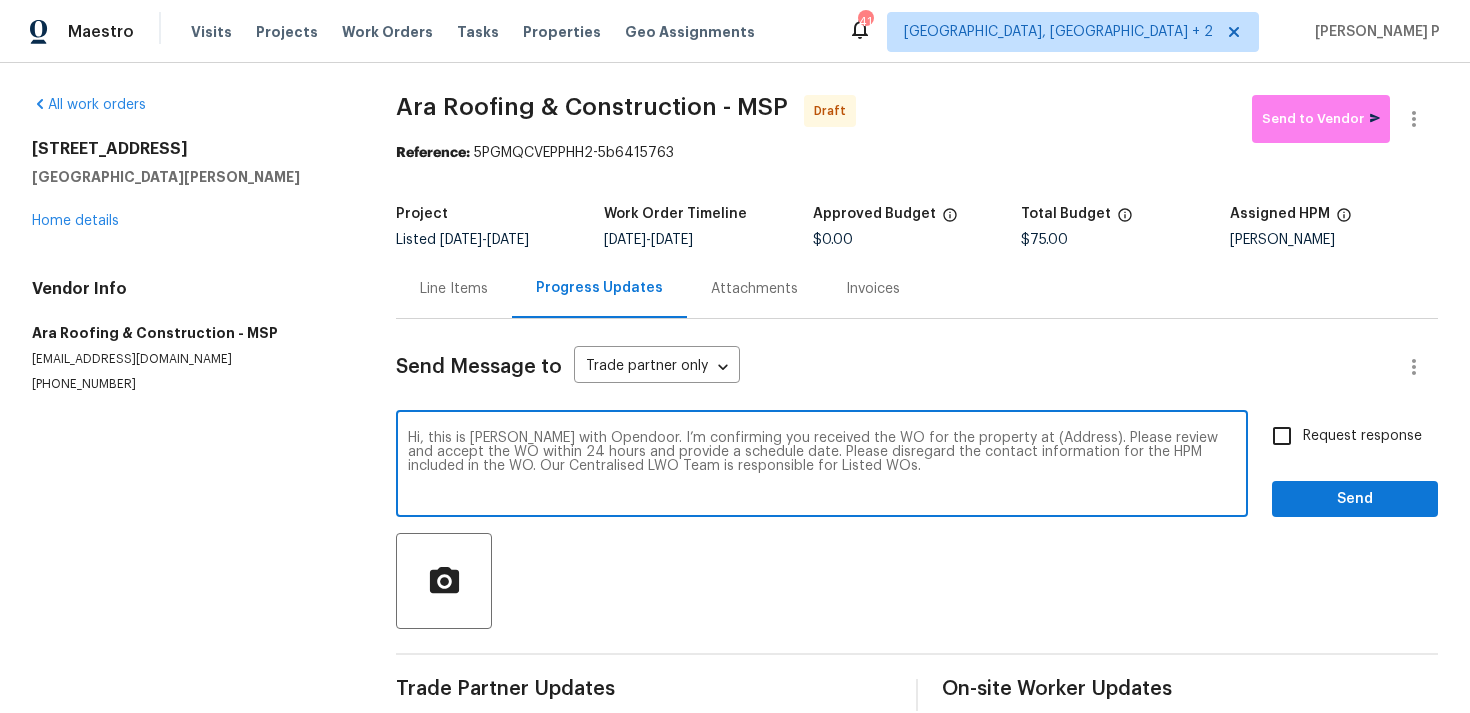 drag, startPoint x: 1001, startPoint y: 439, endPoint x: 1065, endPoint y: 437, distance: 64.03124 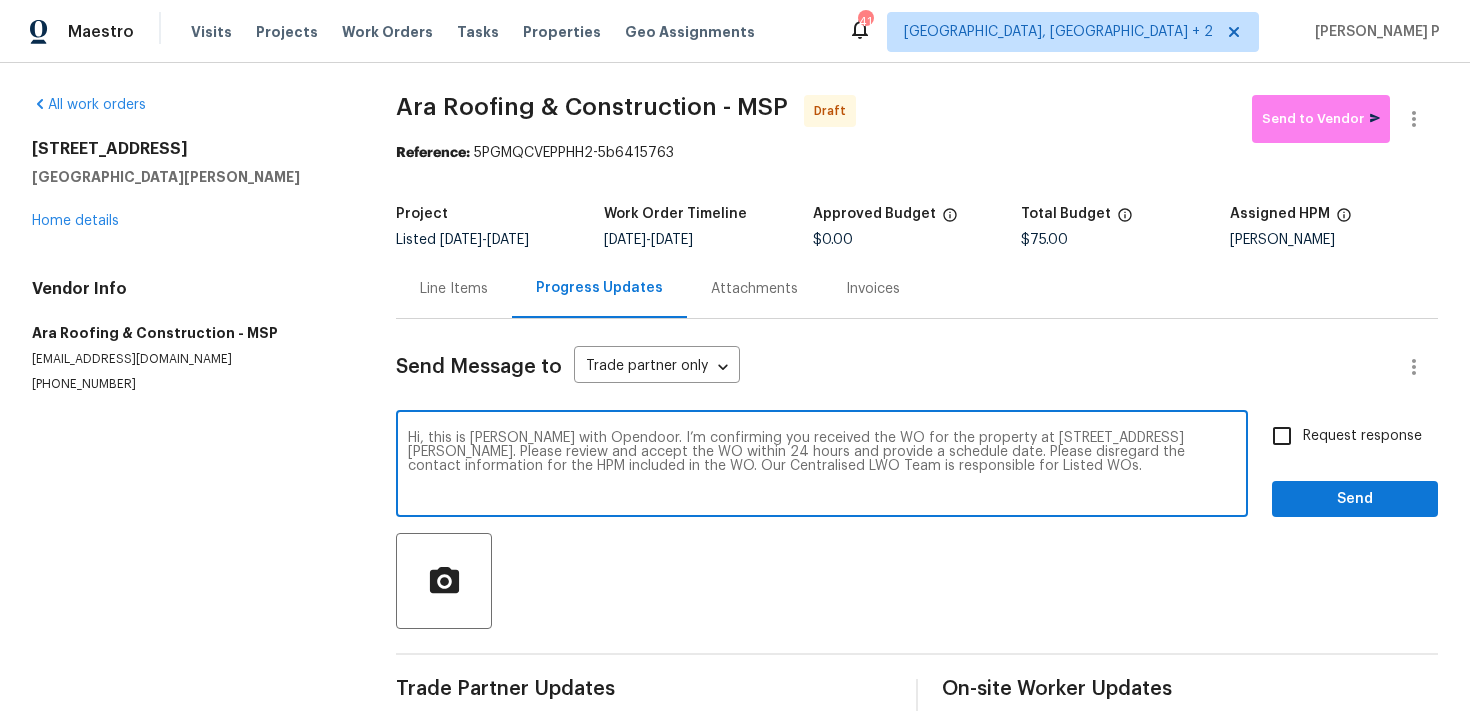 type on "Hi, this is Ramyasri with Opendoor. I’m confirming you received the WO for the property at 1132 Lincoln Ct, St. Paul Park, MN 55071. Please review and accept the WO within 24 hours and provide a schedule date. Please disregard the contact information for the HPM included in the WO. Our Centralised LWO Team is responsible for Listed WOs." 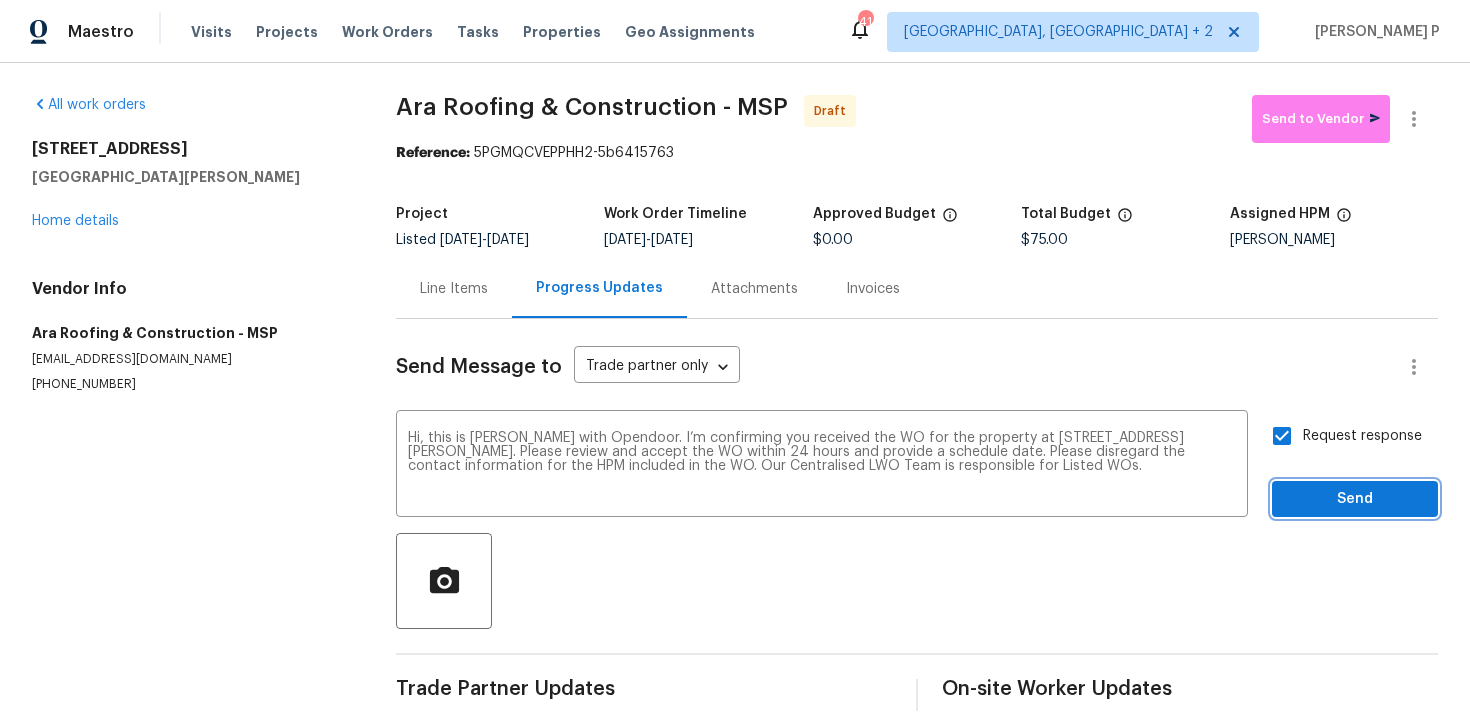 click on "Send" at bounding box center (1355, 499) 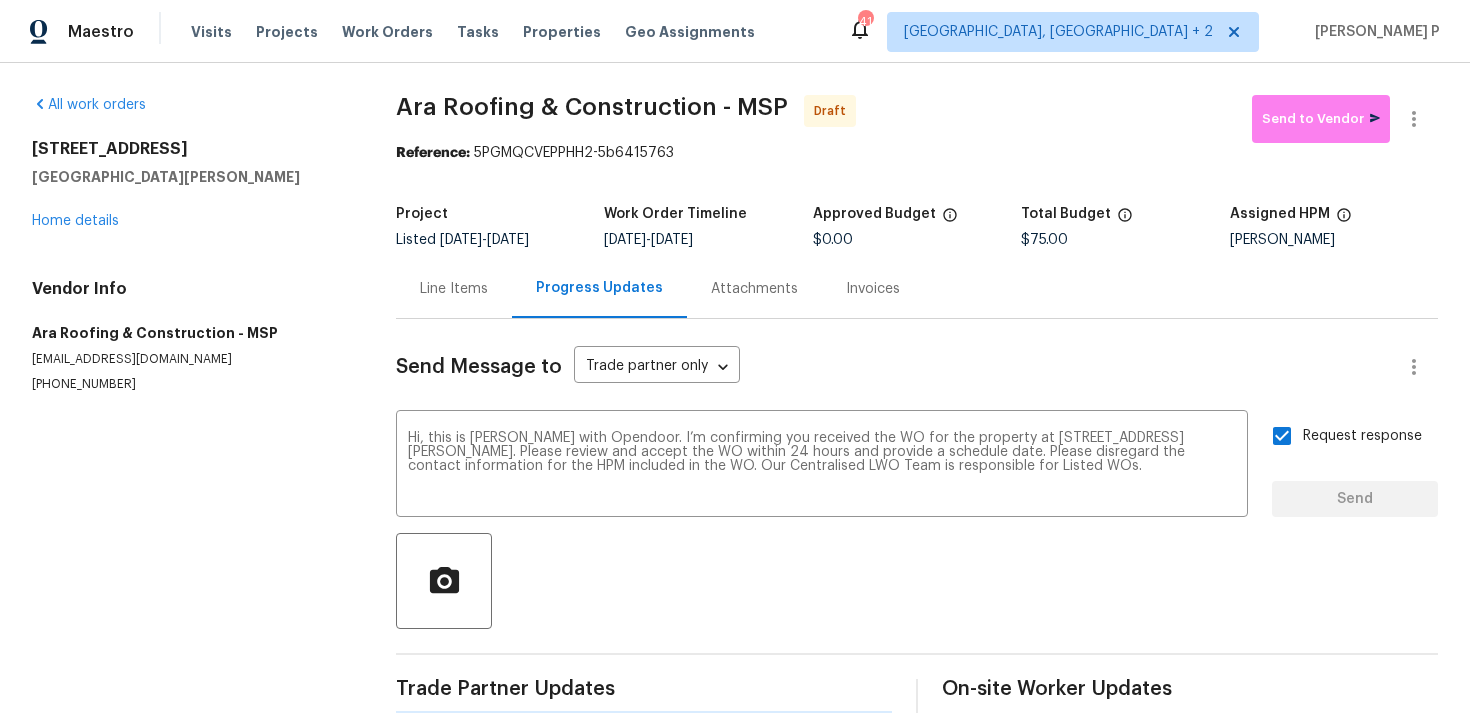 type 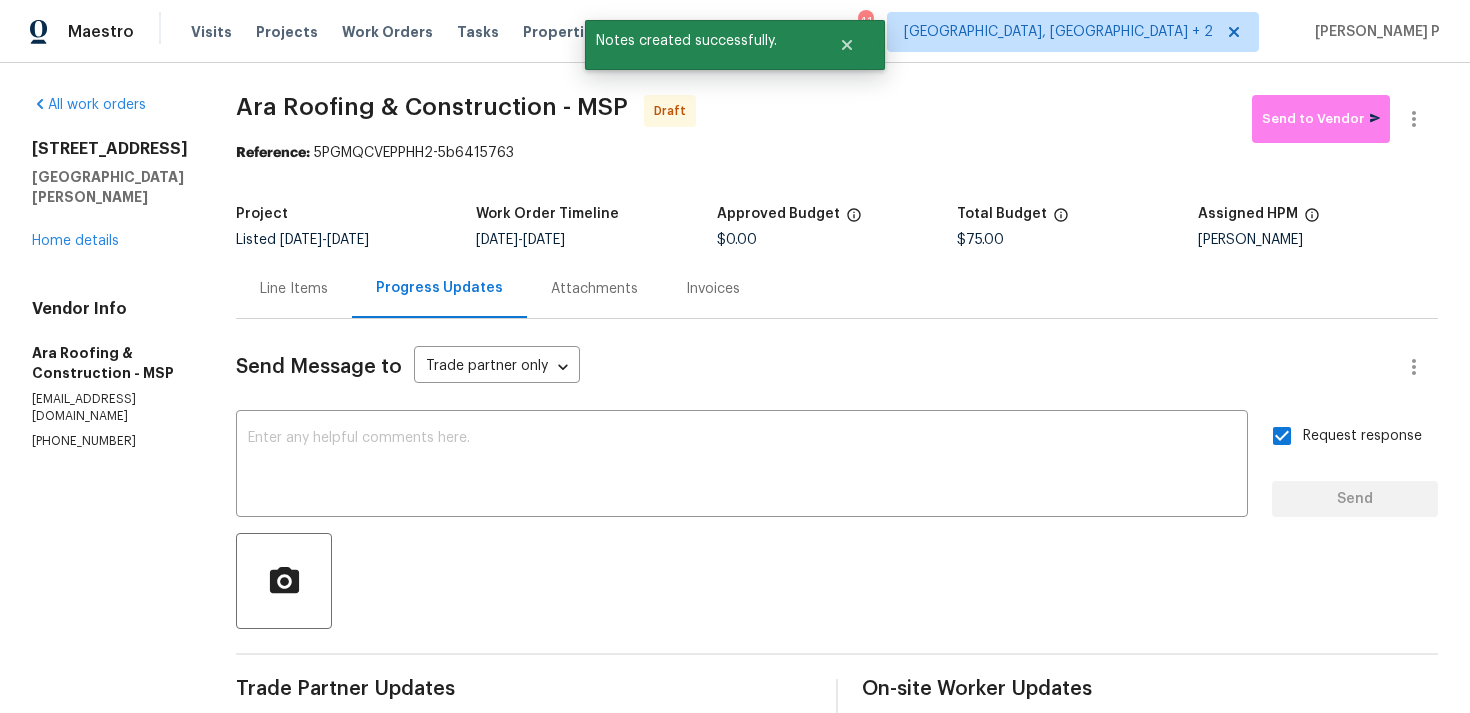 click at bounding box center (837, 581) 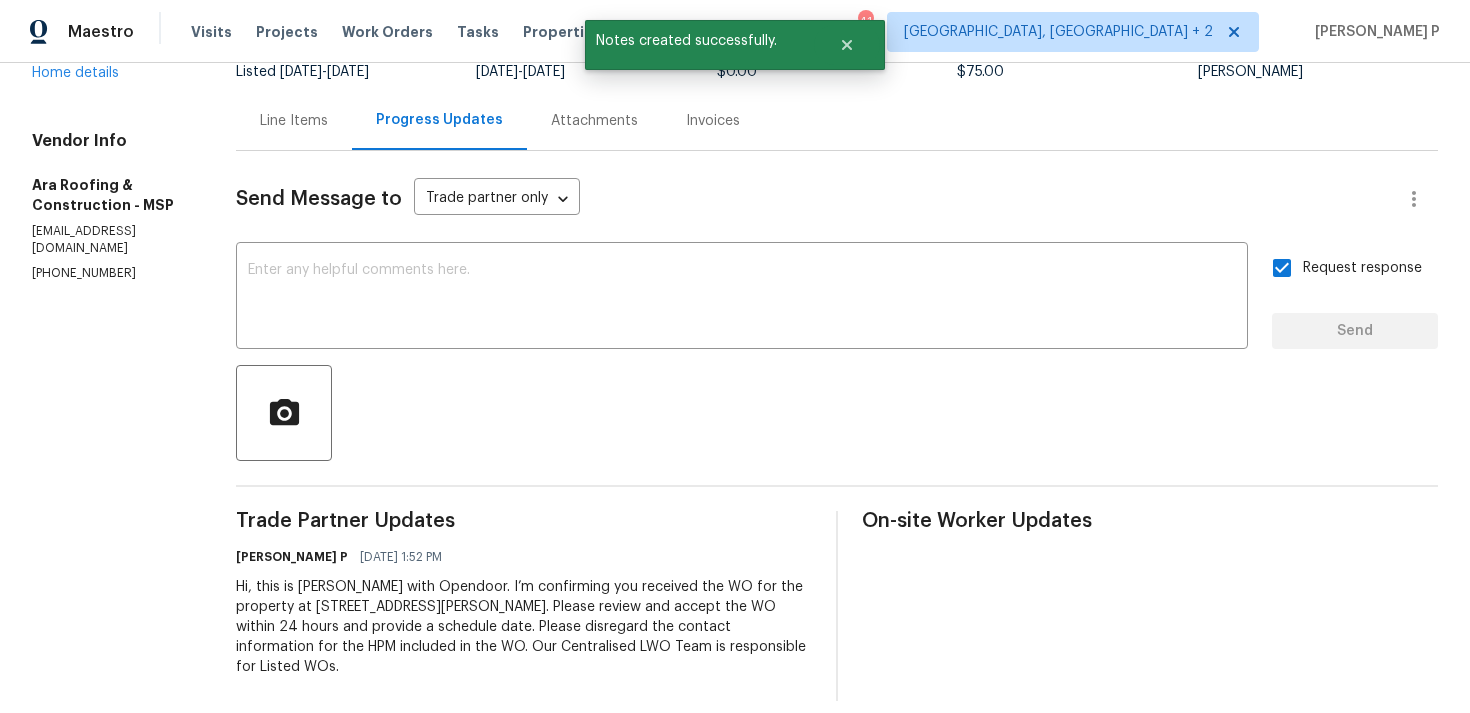 scroll, scrollTop: 0, scrollLeft: 0, axis: both 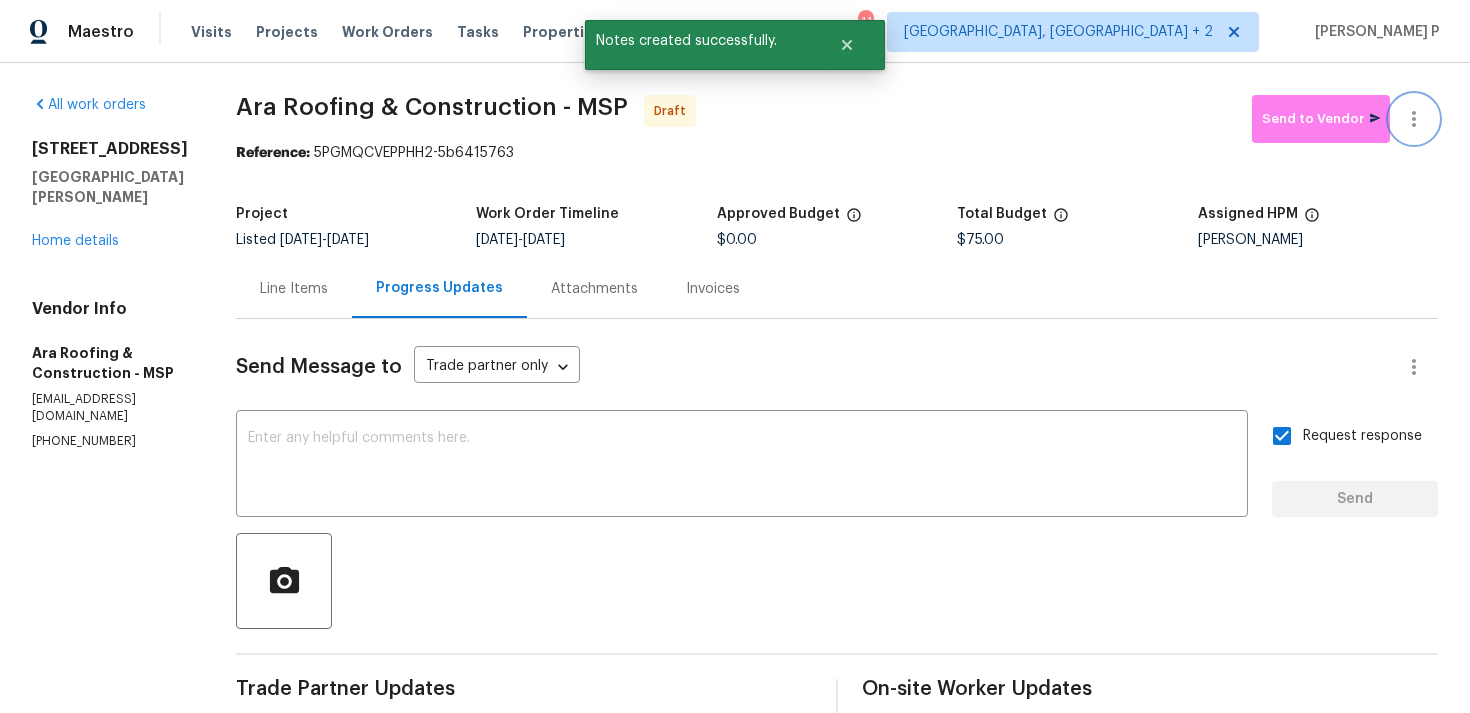 click 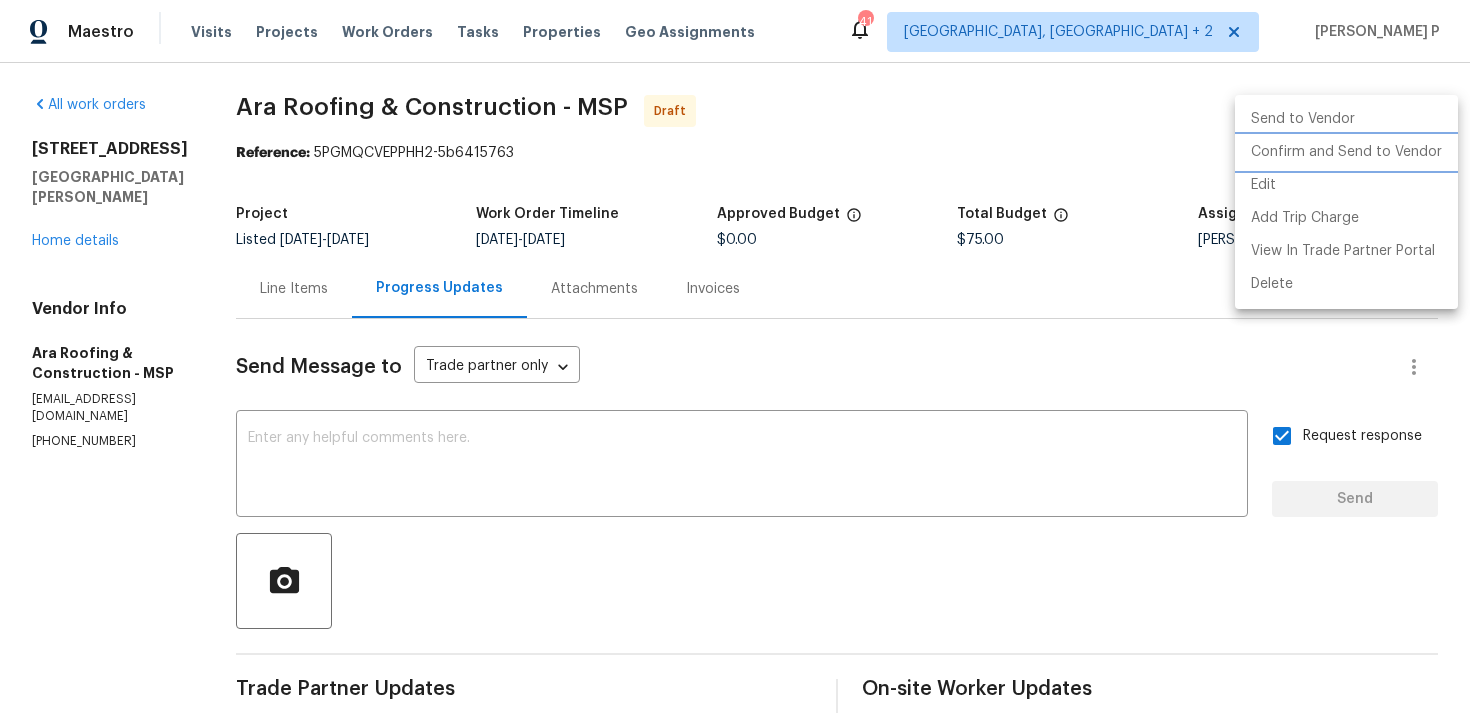 click on "Confirm and Send to Vendor" at bounding box center [1346, 152] 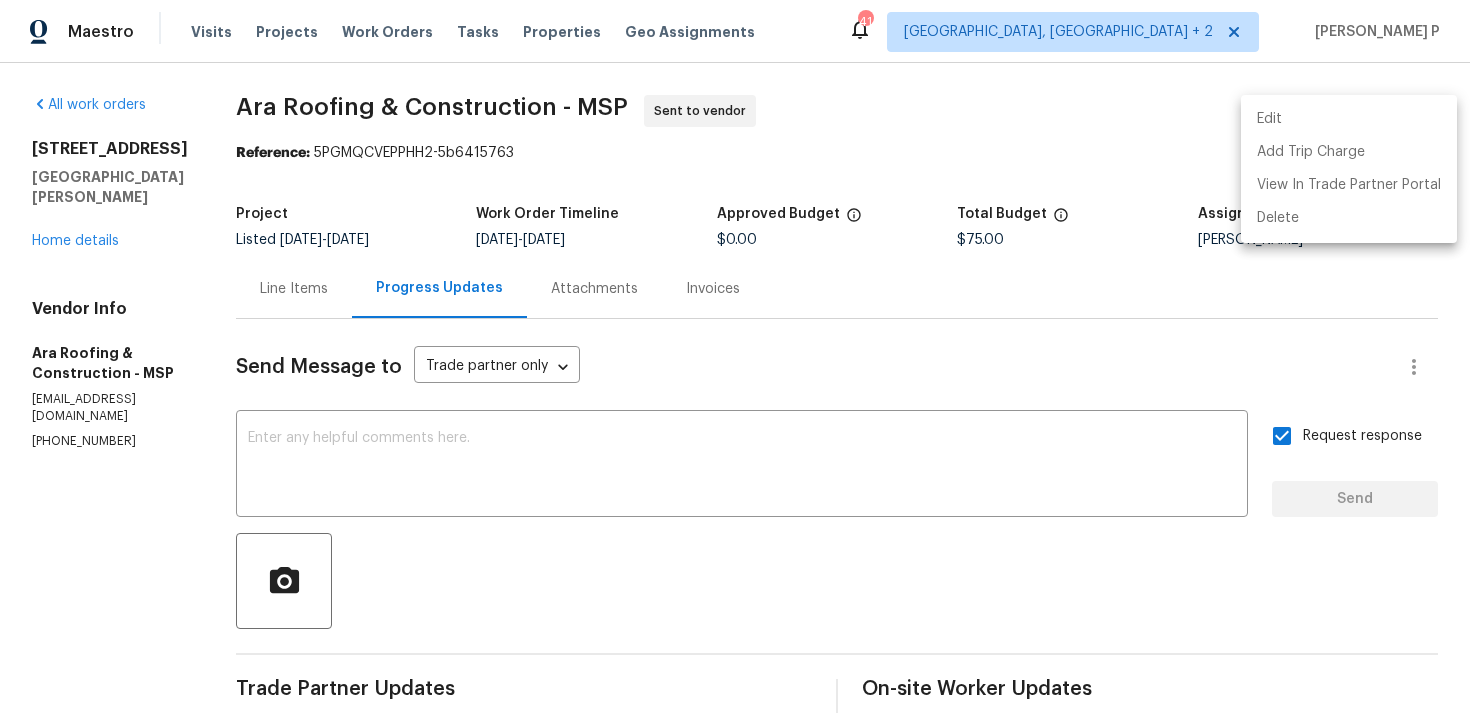 click at bounding box center [735, 356] 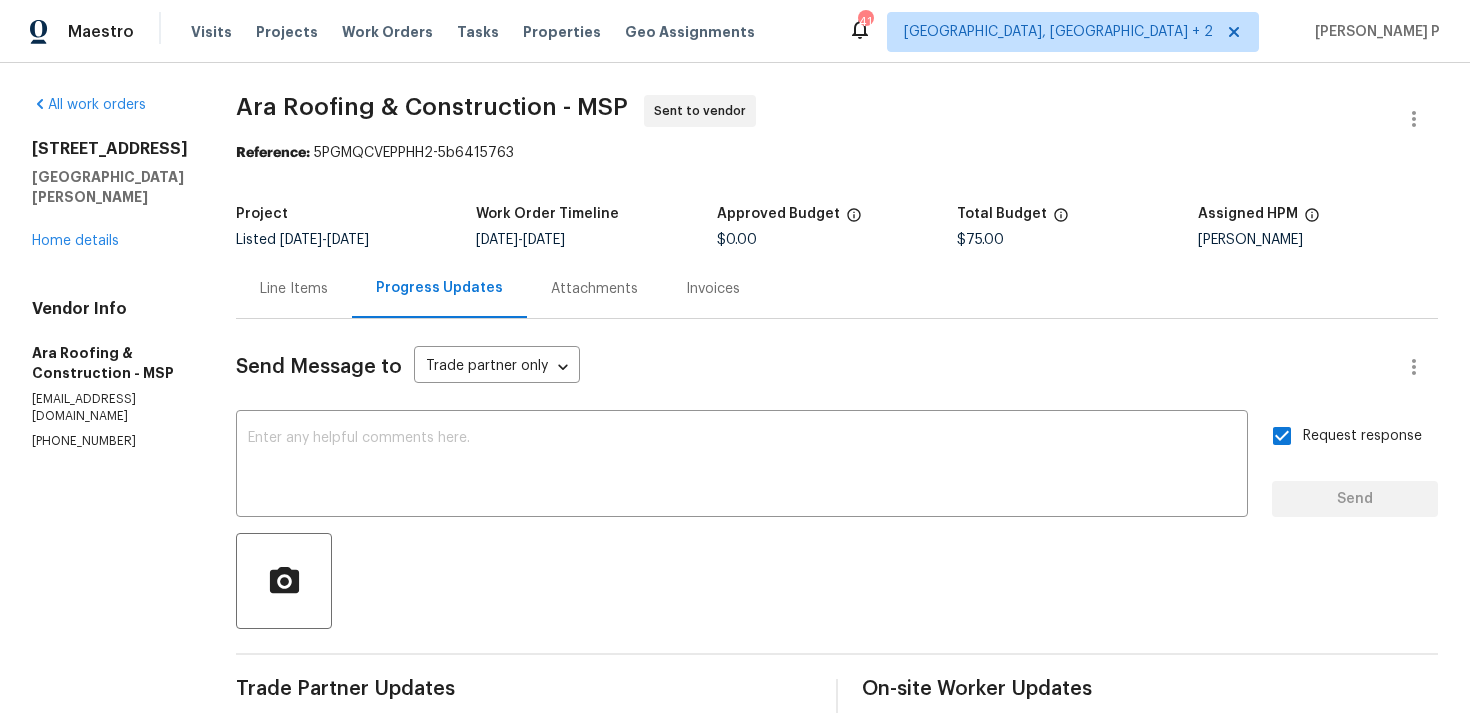 click on "Ara Roofing & Construction - MSP Sent to vendor" at bounding box center [813, 119] 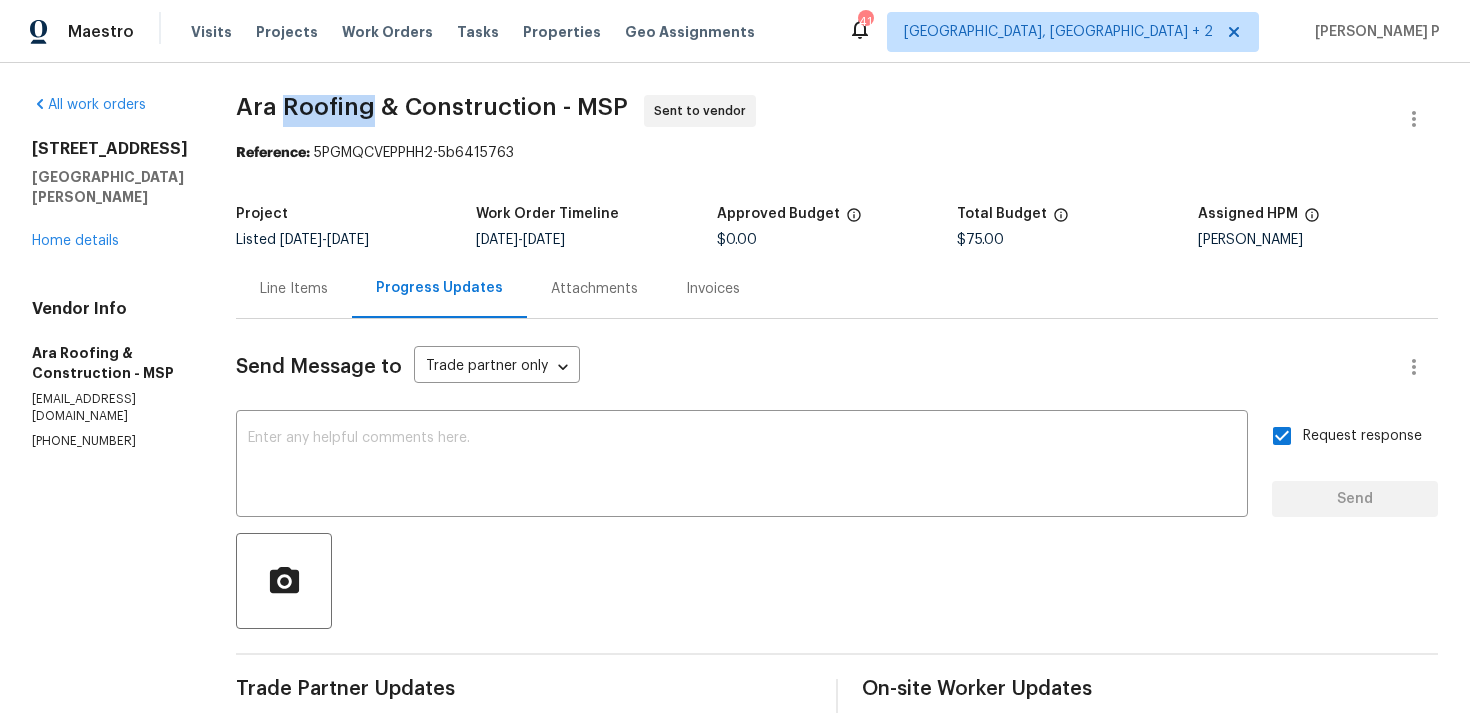 click on "Ara Roofing & Construction - MSP" at bounding box center (432, 107) 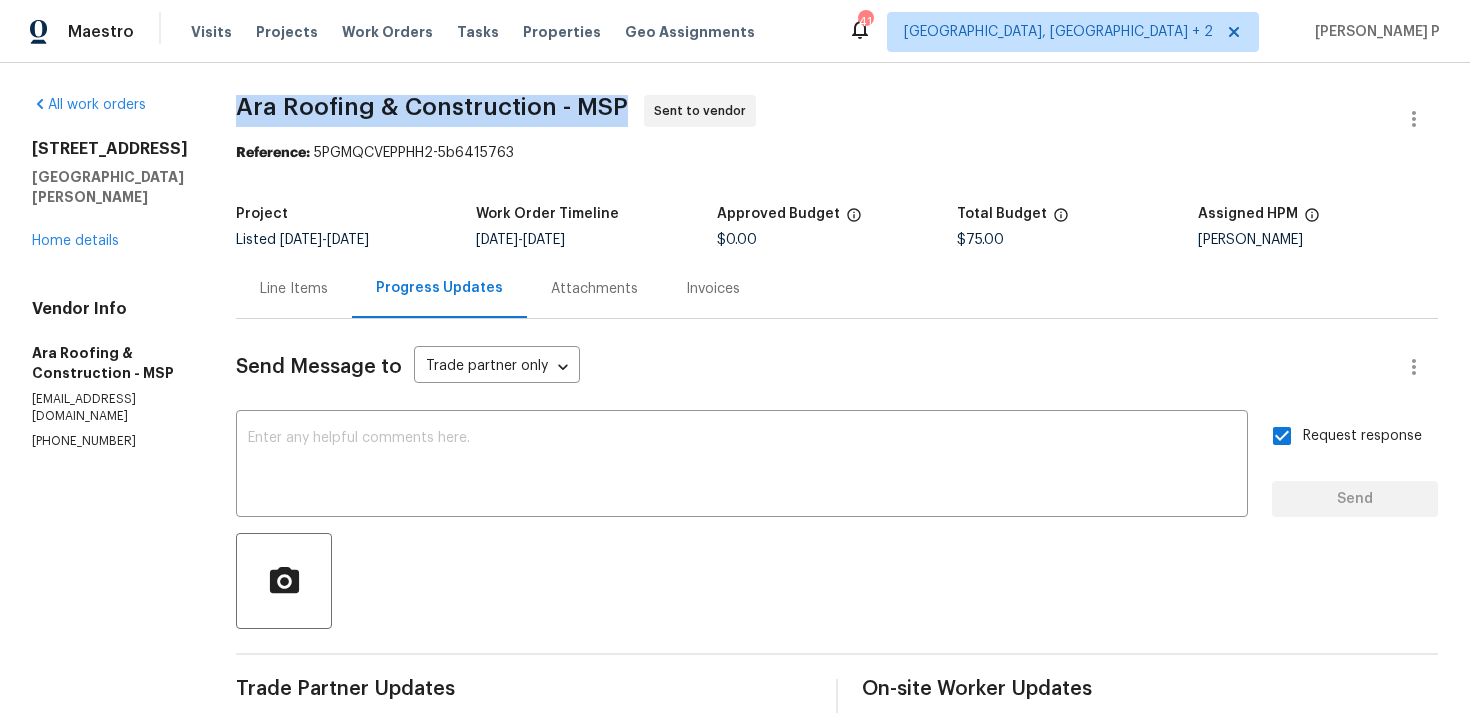 drag, startPoint x: 220, startPoint y: 107, endPoint x: 614, endPoint y: 109, distance: 394.00507 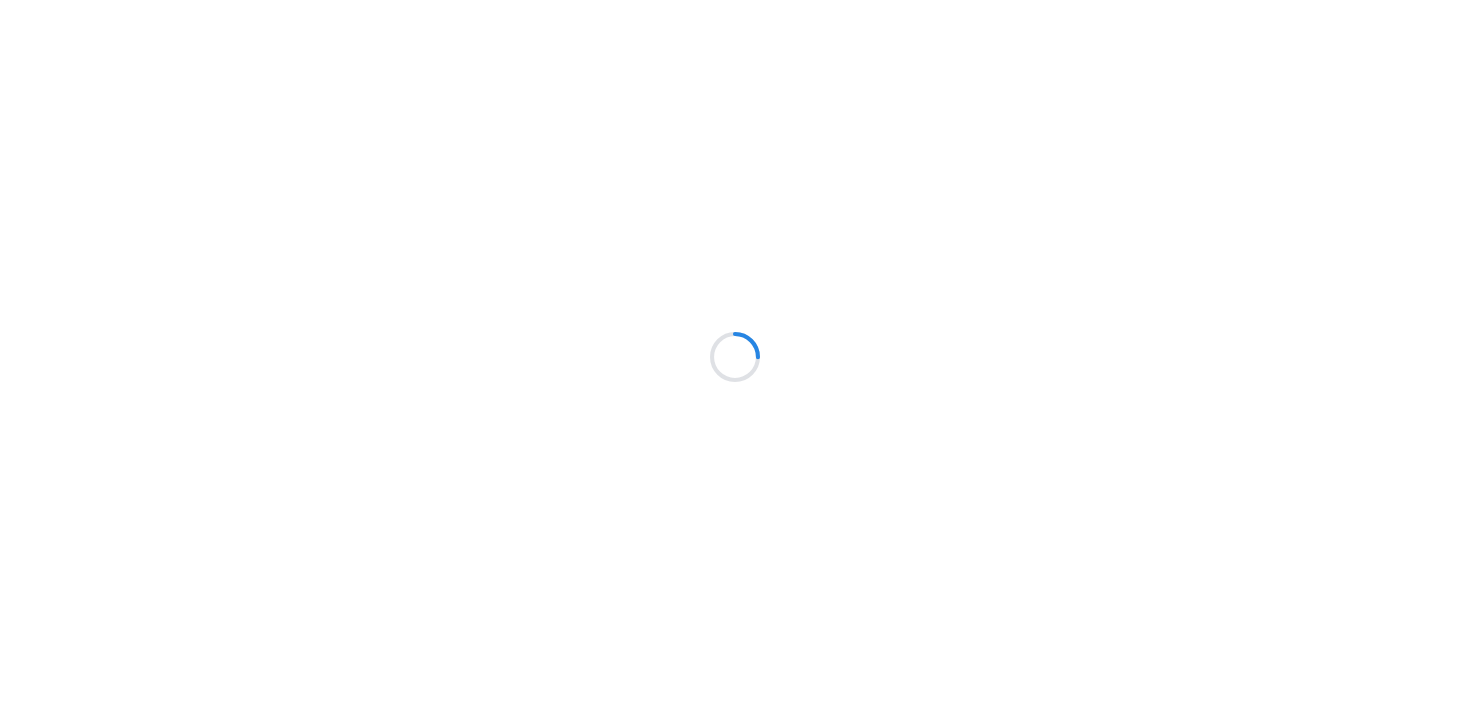 scroll, scrollTop: 0, scrollLeft: 0, axis: both 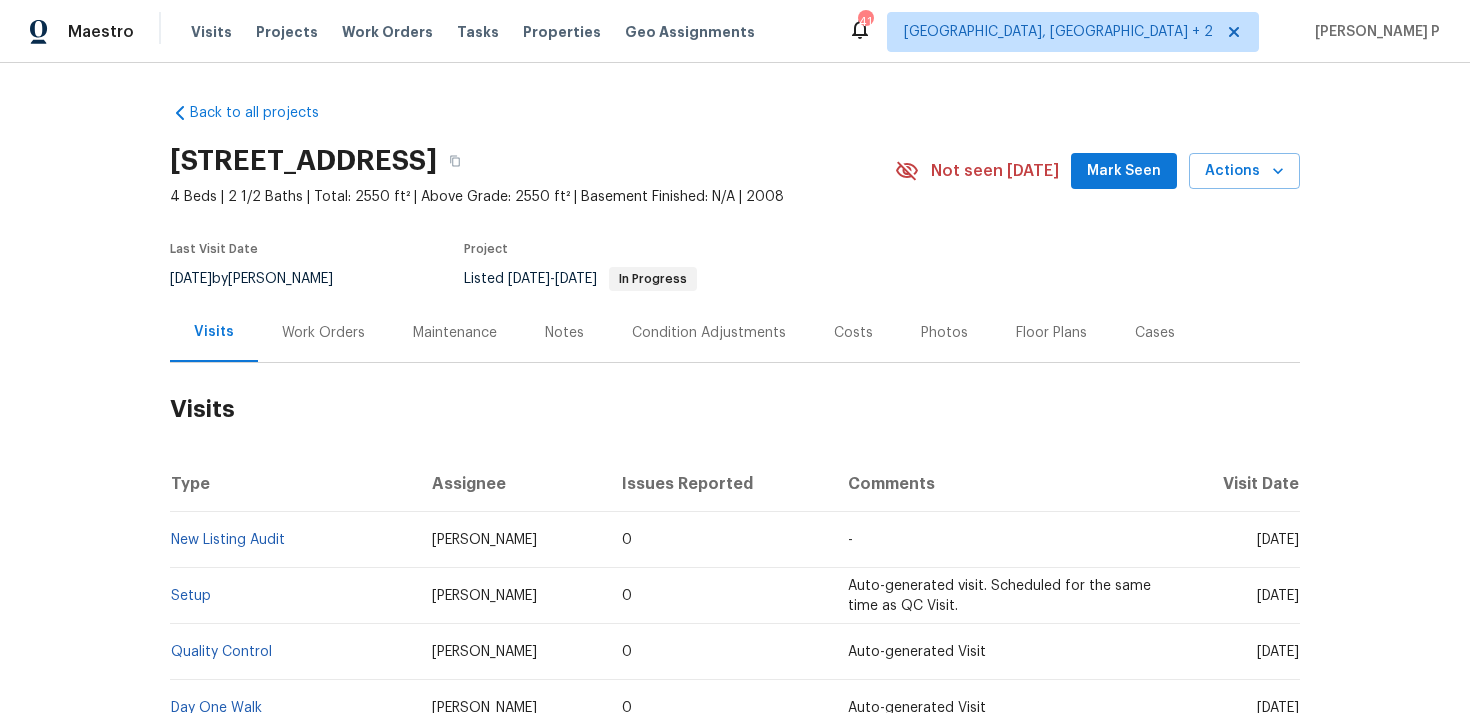click on "Work Orders" at bounding box center [323, 333] 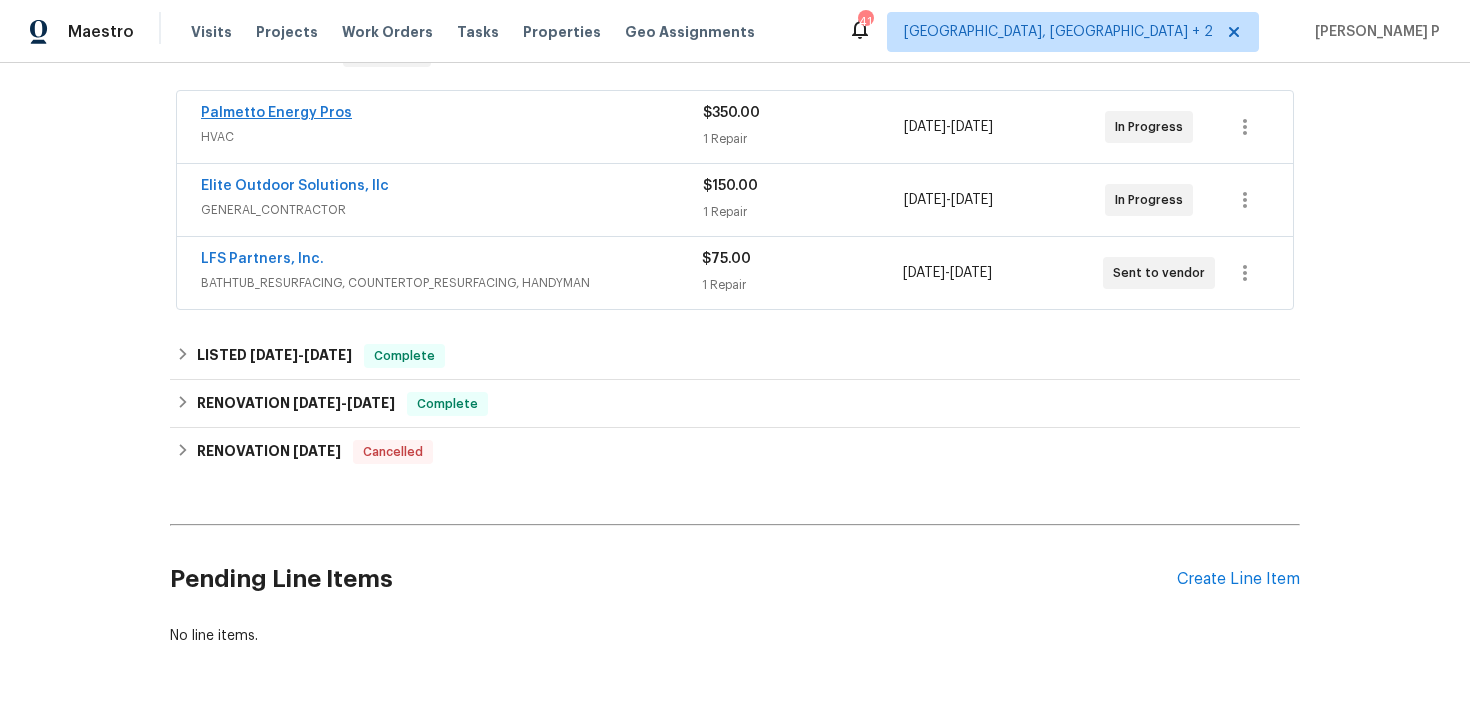 scroll, scrollTop: 359, scrollLeft: 0, axis: vertical 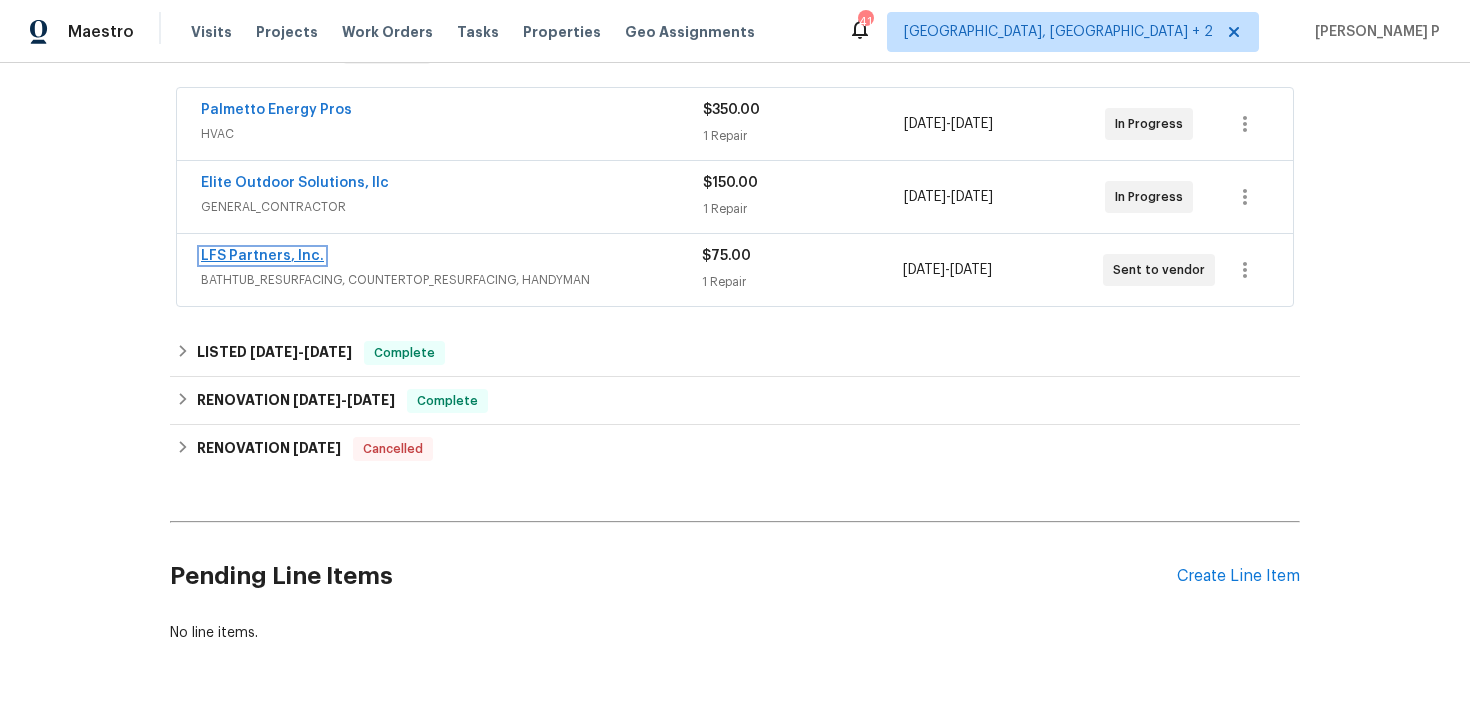 click on "LFS Partners, Inc." at bounding box center (262, 256) 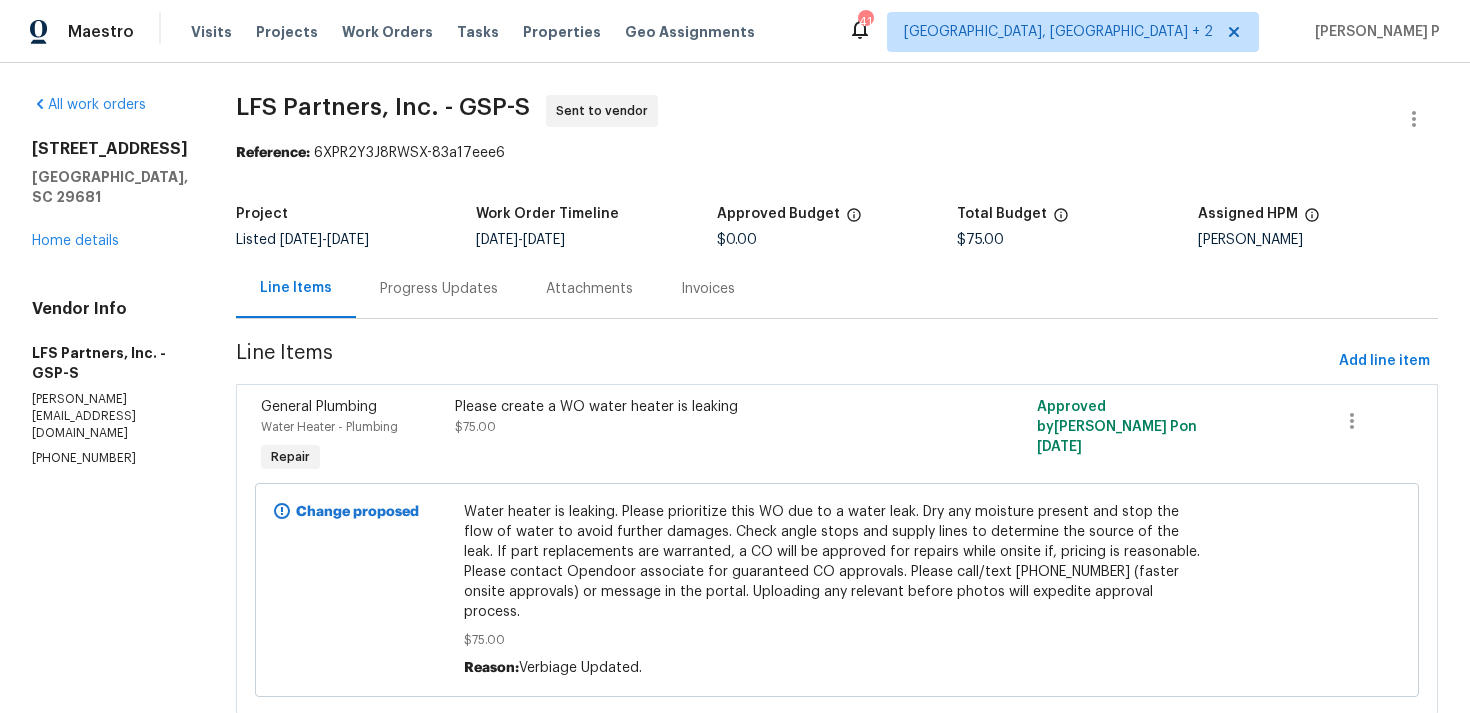 click on "Progress Updates" at bounding box center (439, 288) 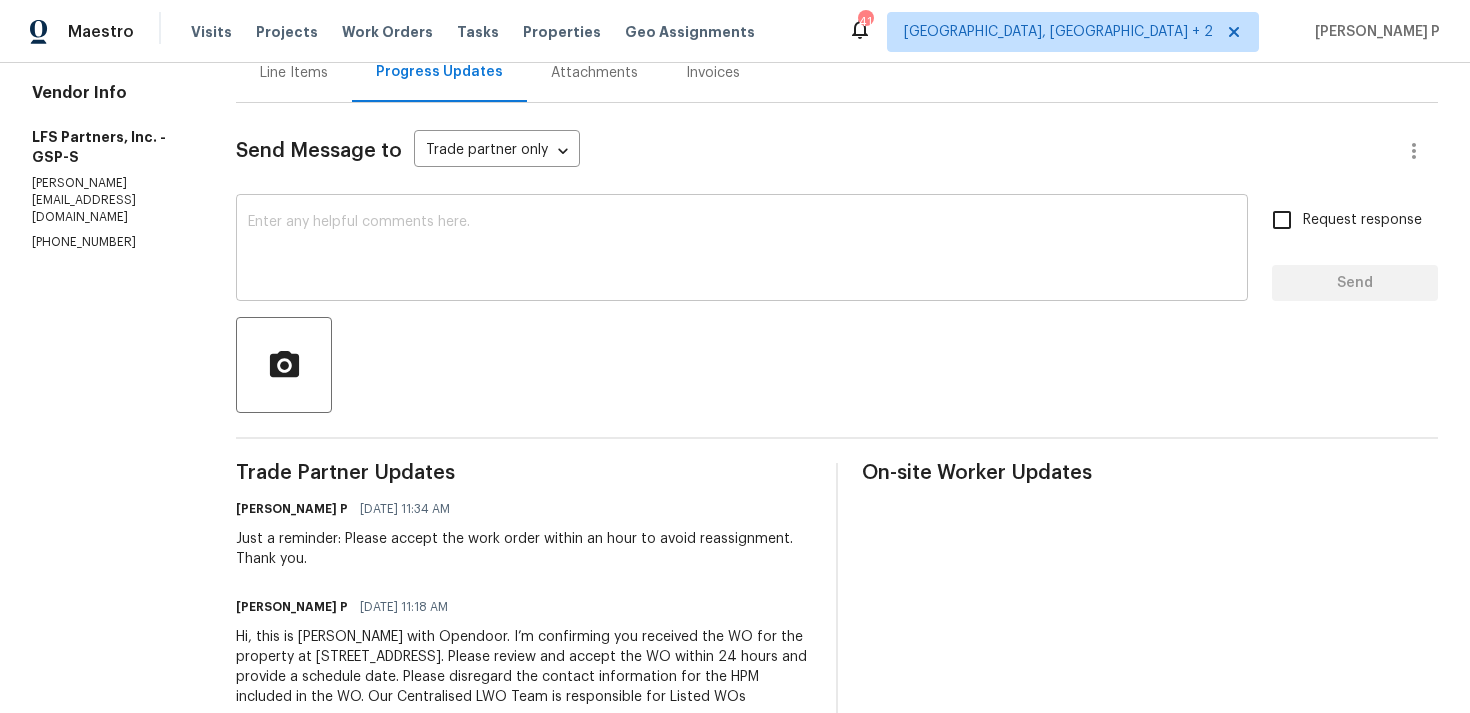 scroll, scrollTop: 266, scrollLeft: 0, axis: vertical 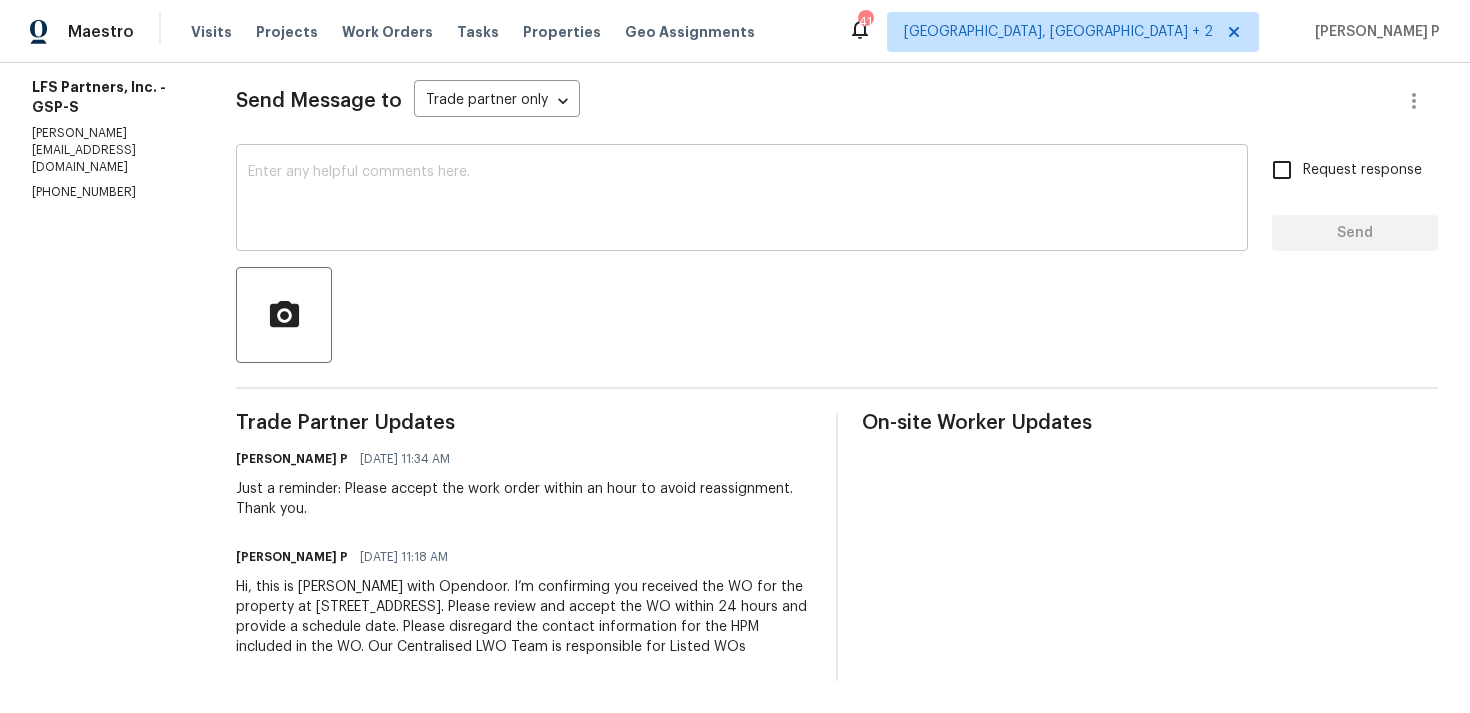 click at bounding box center (742, 200) 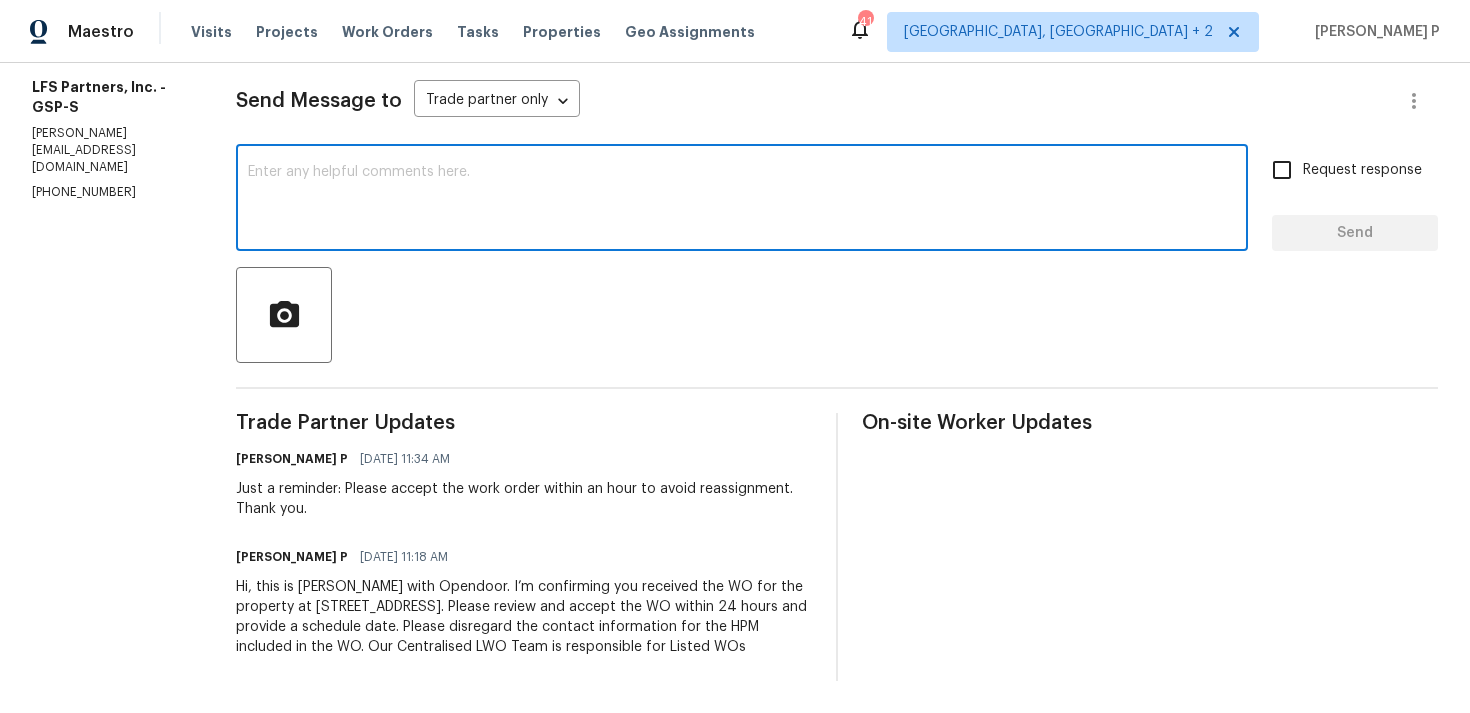 paste on "We regret to inform you that the work order has been reassigned as it was not accepted within 24 hours." 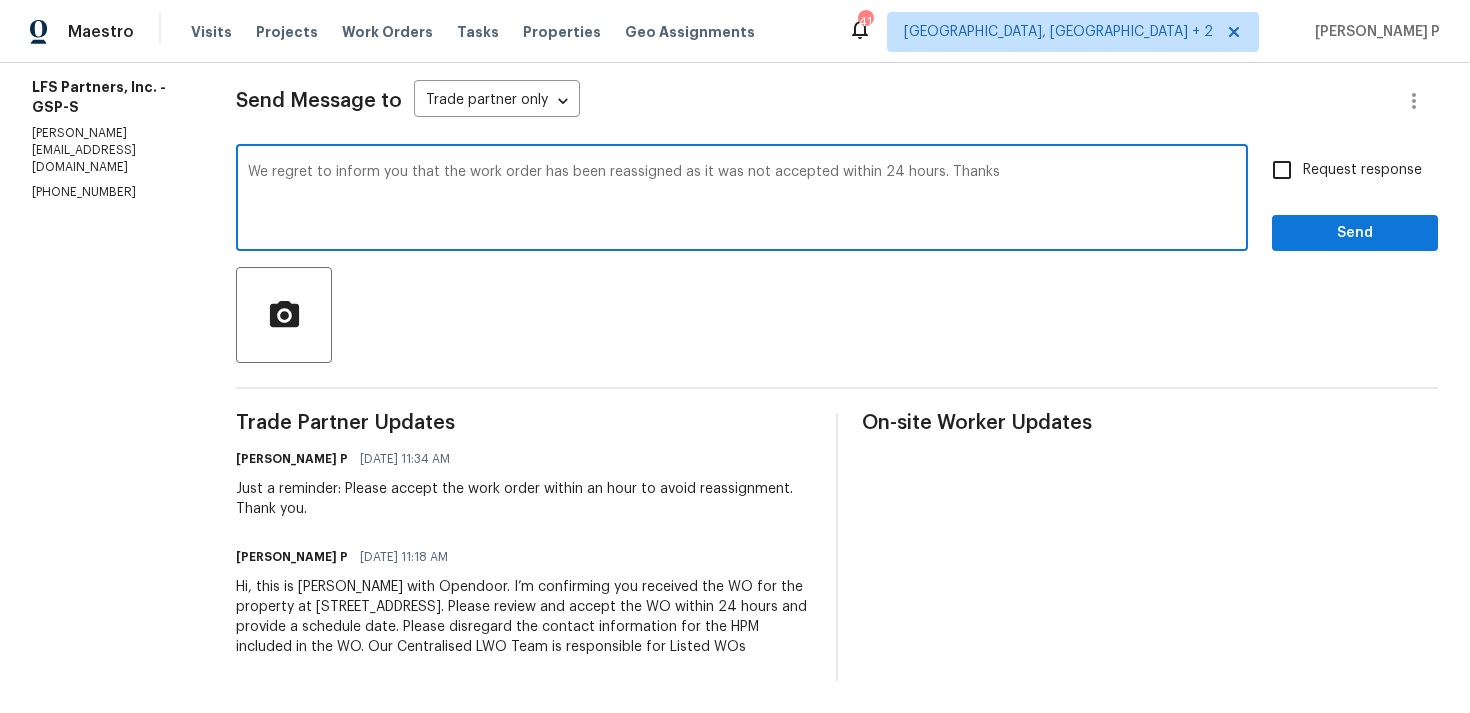 type on "We regret to inform you that the work order has been reassigned as it was not accepted within 24 hours. Thanks" 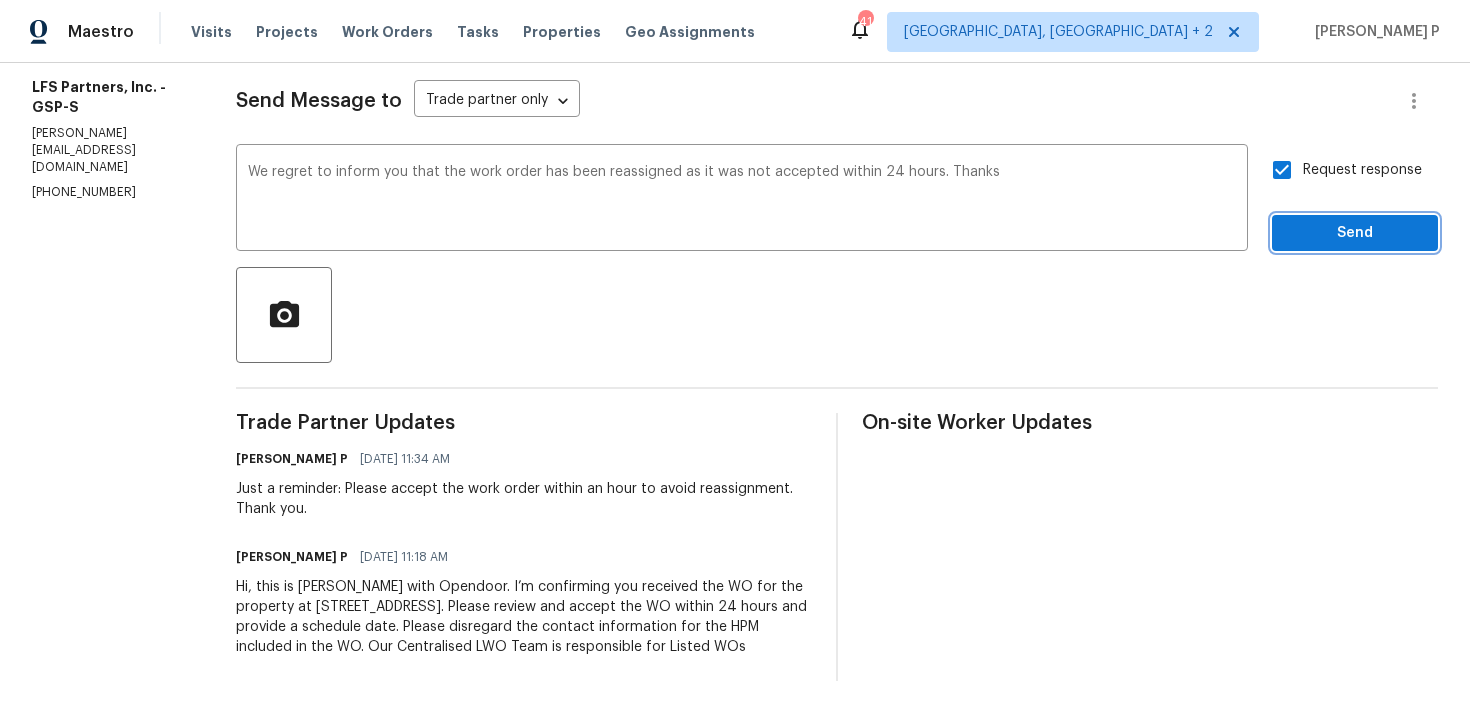 click on "Send" at bounding box center (1355, 233) 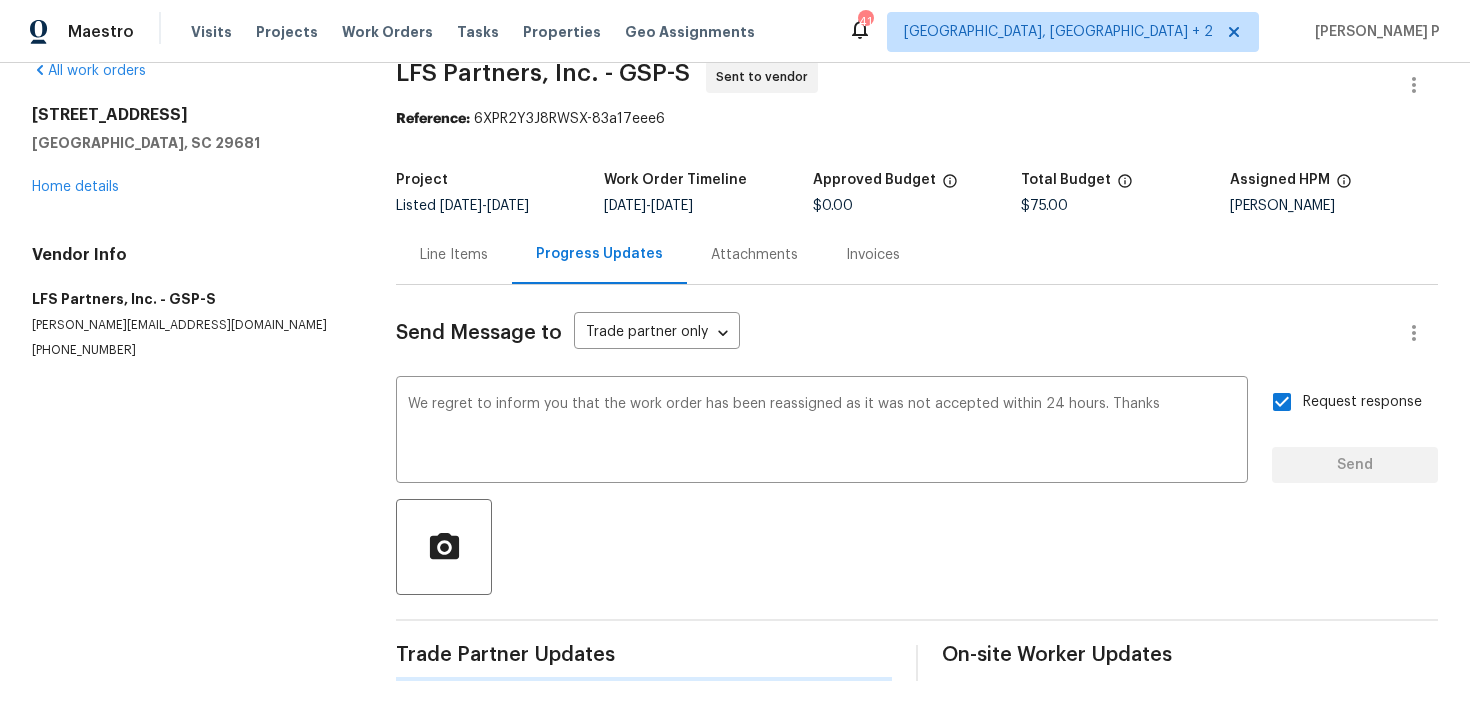 type 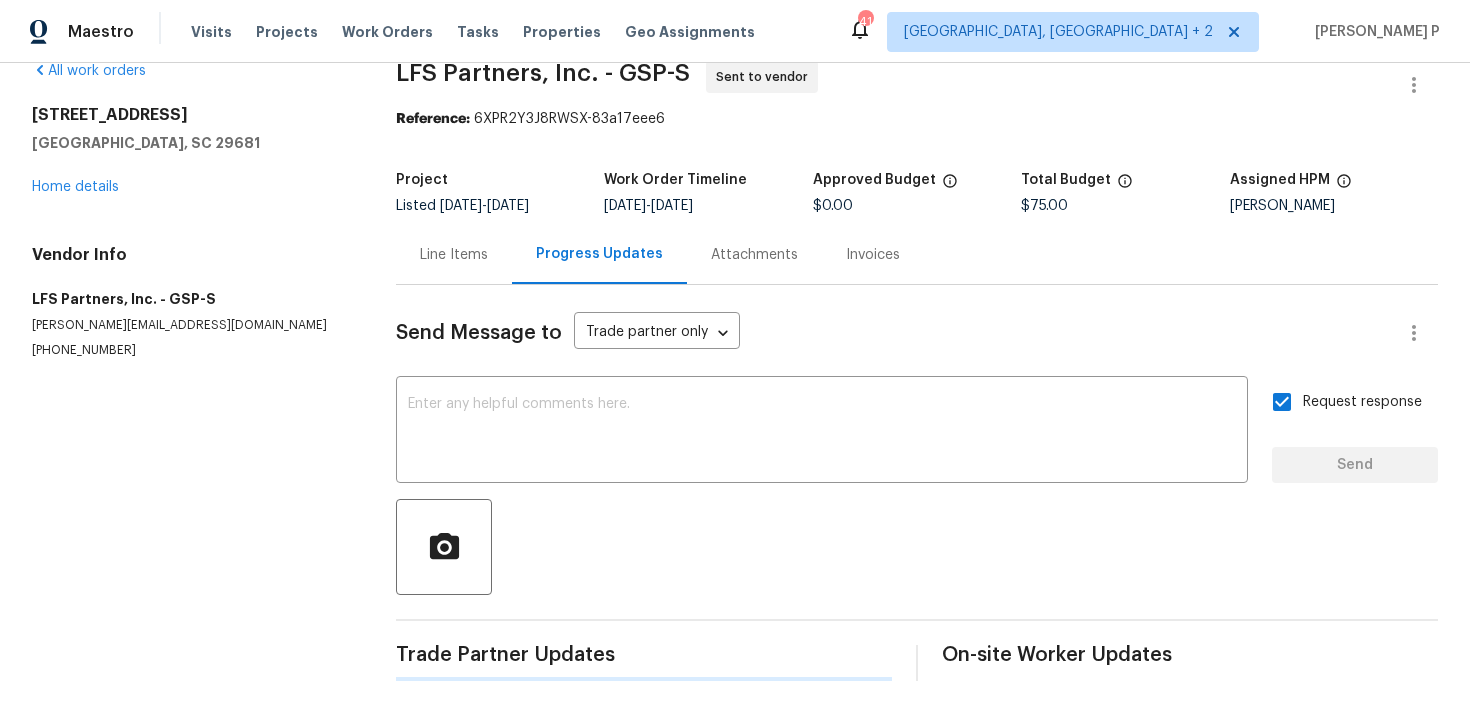 scroll, scrollTop: 266, scrollLeft: 0, axis: vertical 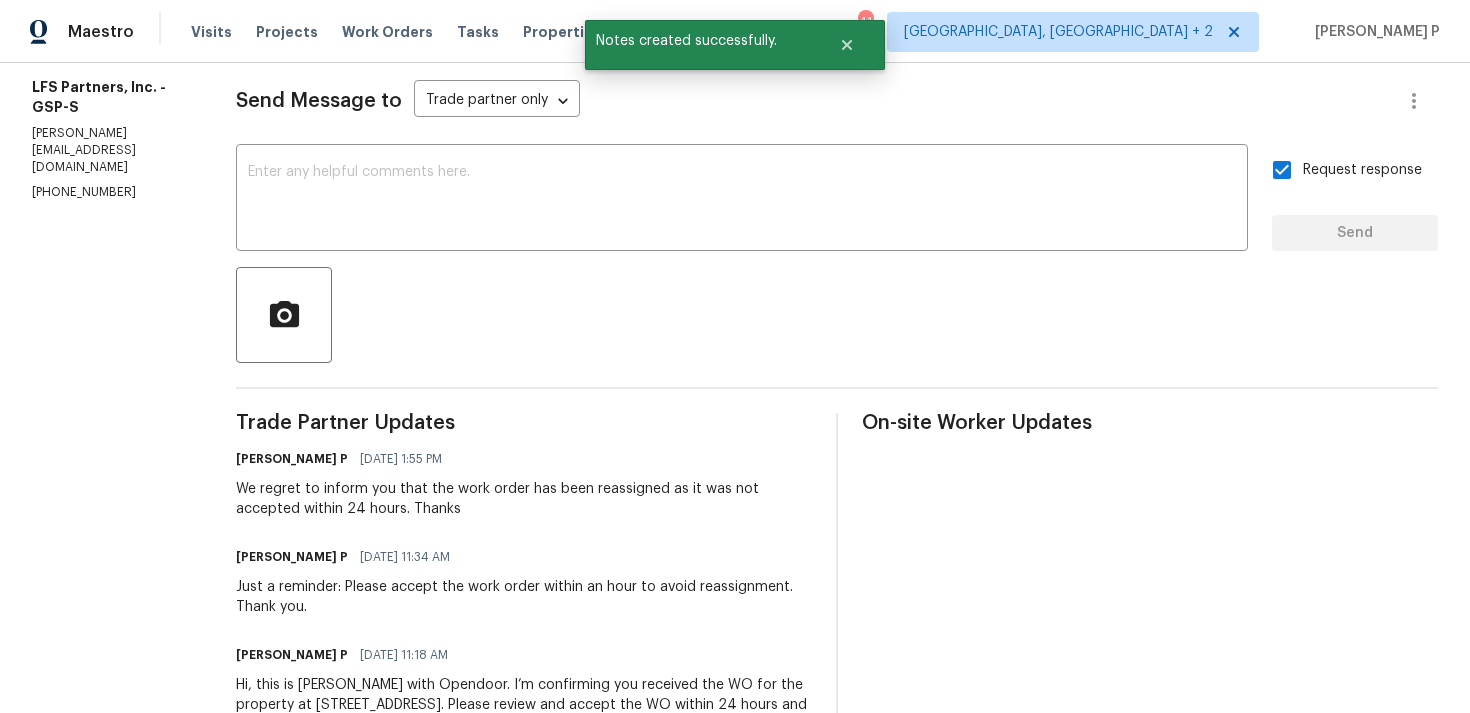 click on "Send Message to Trade partner only Trade partner only ​ x ​ Request response Send Trade Partner Updates [PERSON_NAME] P [DATE] 1:55 PM We regret to inform you that the work order has been reassigned as it was not accepted within 24 hours. Thanks [PERSON_NAME] P [DATE] 11:34 AM Just a reminder: Please accept the work order within an hour to avoid reassignment. Thank you. [PERSON_NAME] P [DATE] 11:18 AM Hi, this is [PERSON_NAME] with Opendoor. I’m confirming you received the WO for the property at [STREET_ADDRESS]. Please review and accept the WO within 24 hours and provide a schedule date. Please disregard the contact information for the HPM included in the WO. Our Centralised LWO Team is responsible for Listed WOs On-site Worker Updates" at bounding box center (837, 416) 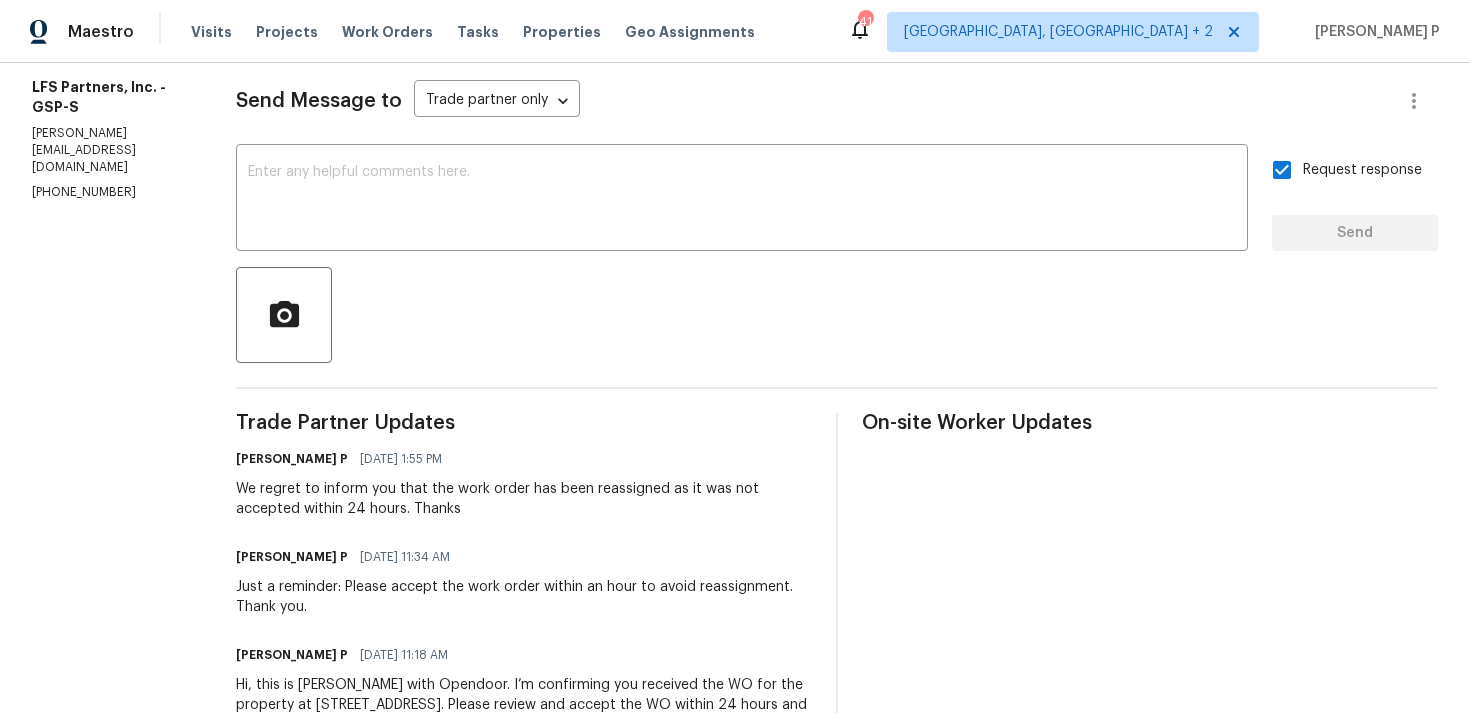 scroll, scrollTop: 0, scrollLeft: 0, axis: both 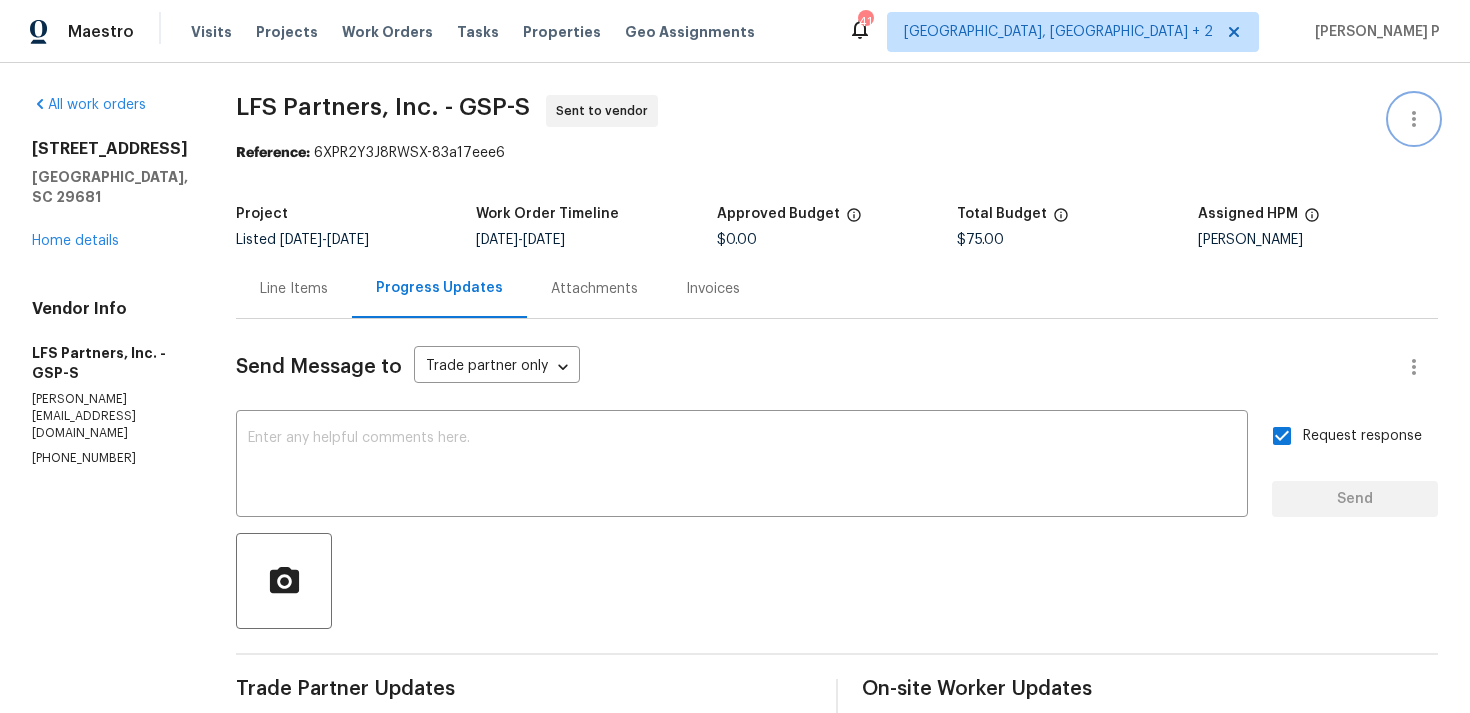 click 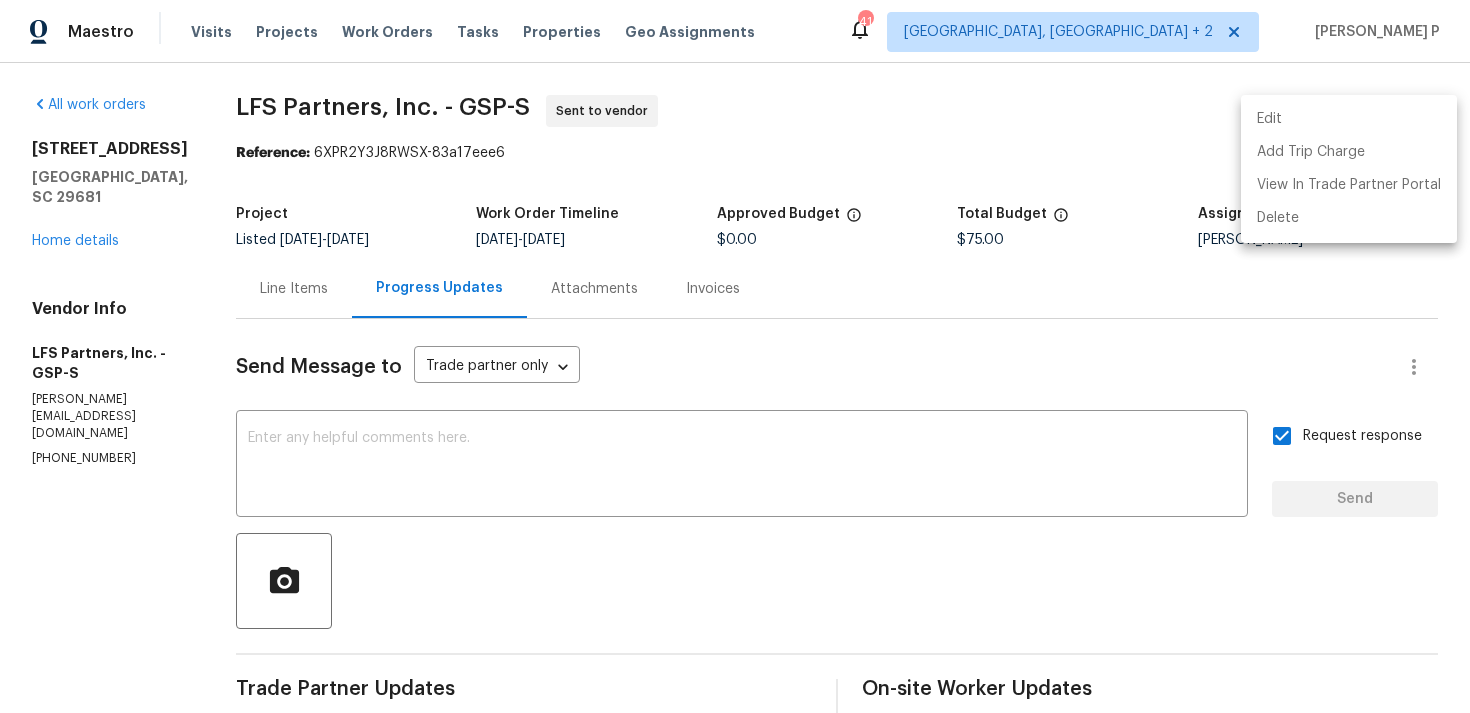 click on "Edit" at bounding box center (1349, 119) 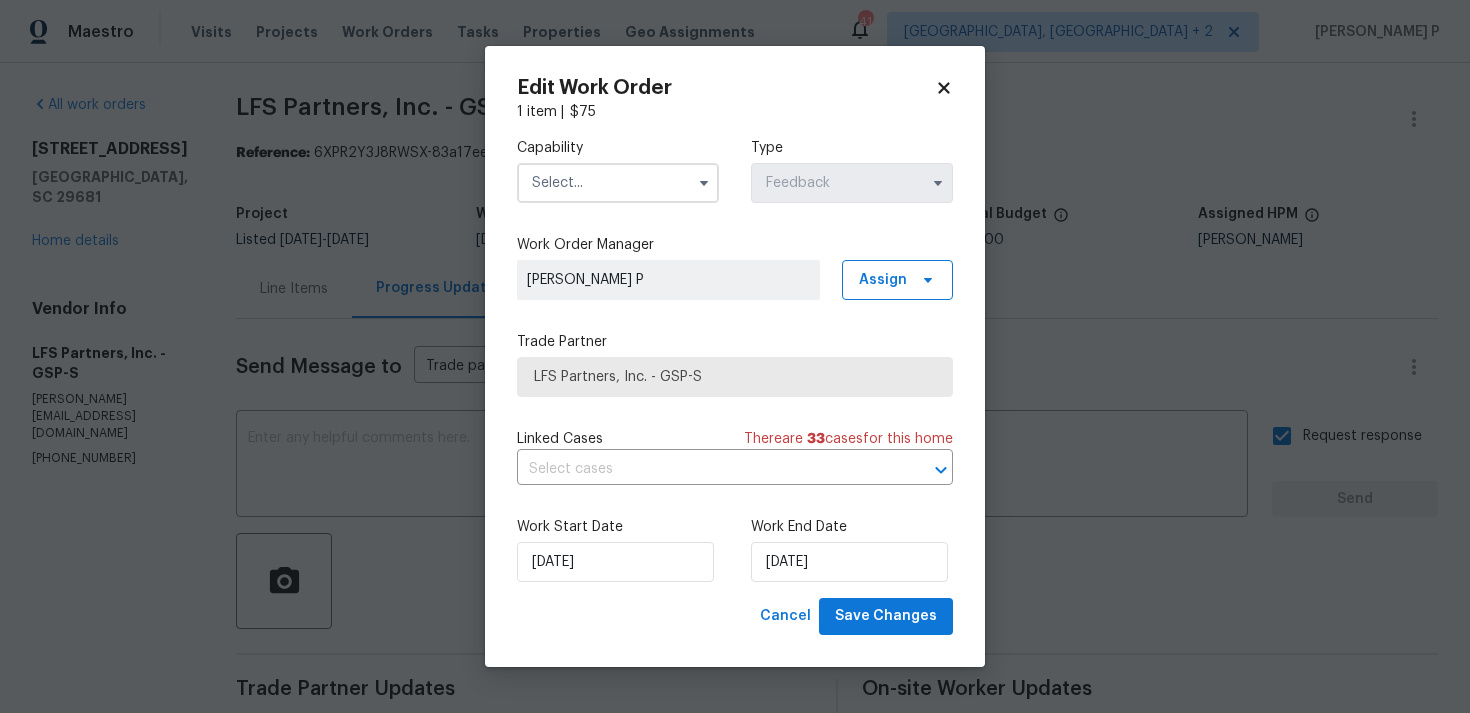 click at bounding box center [618, 183] 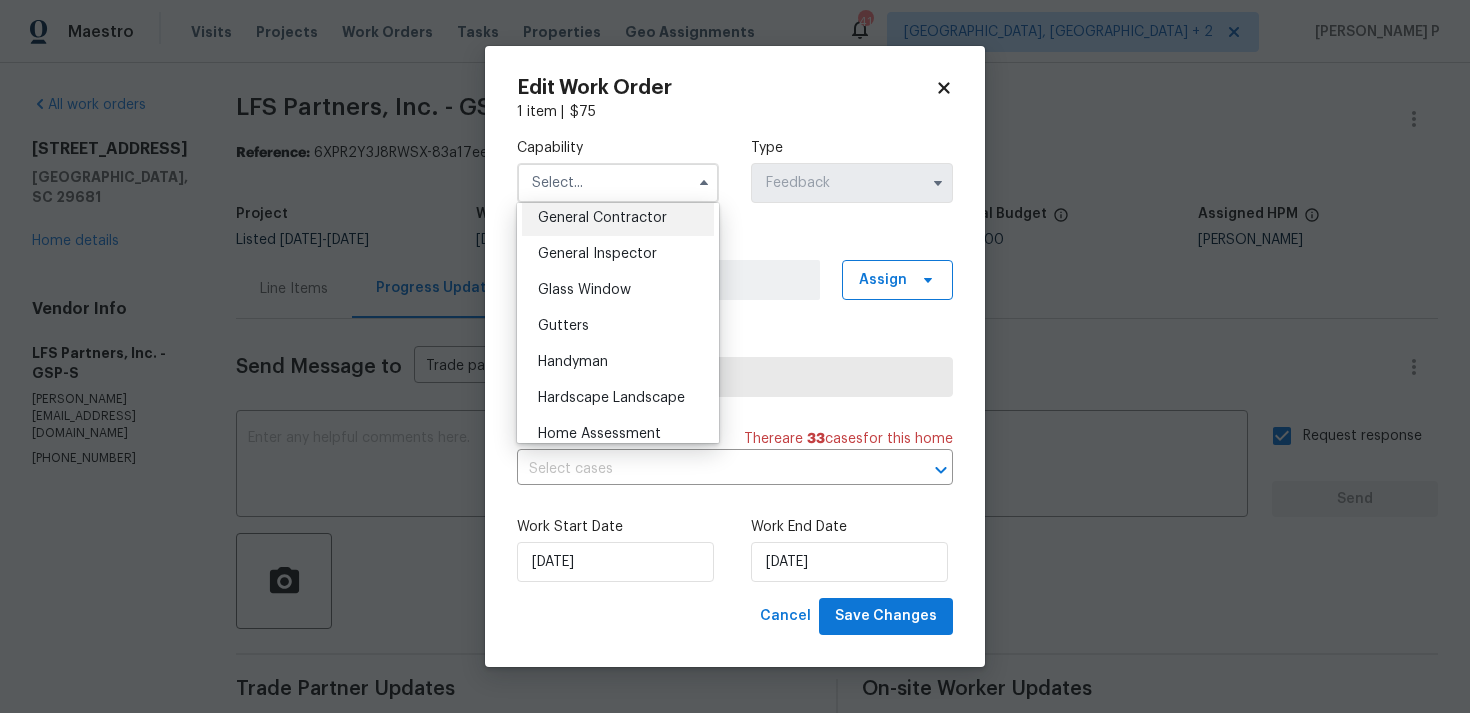 click on "General Contractor" at bounding box center [602, 218] 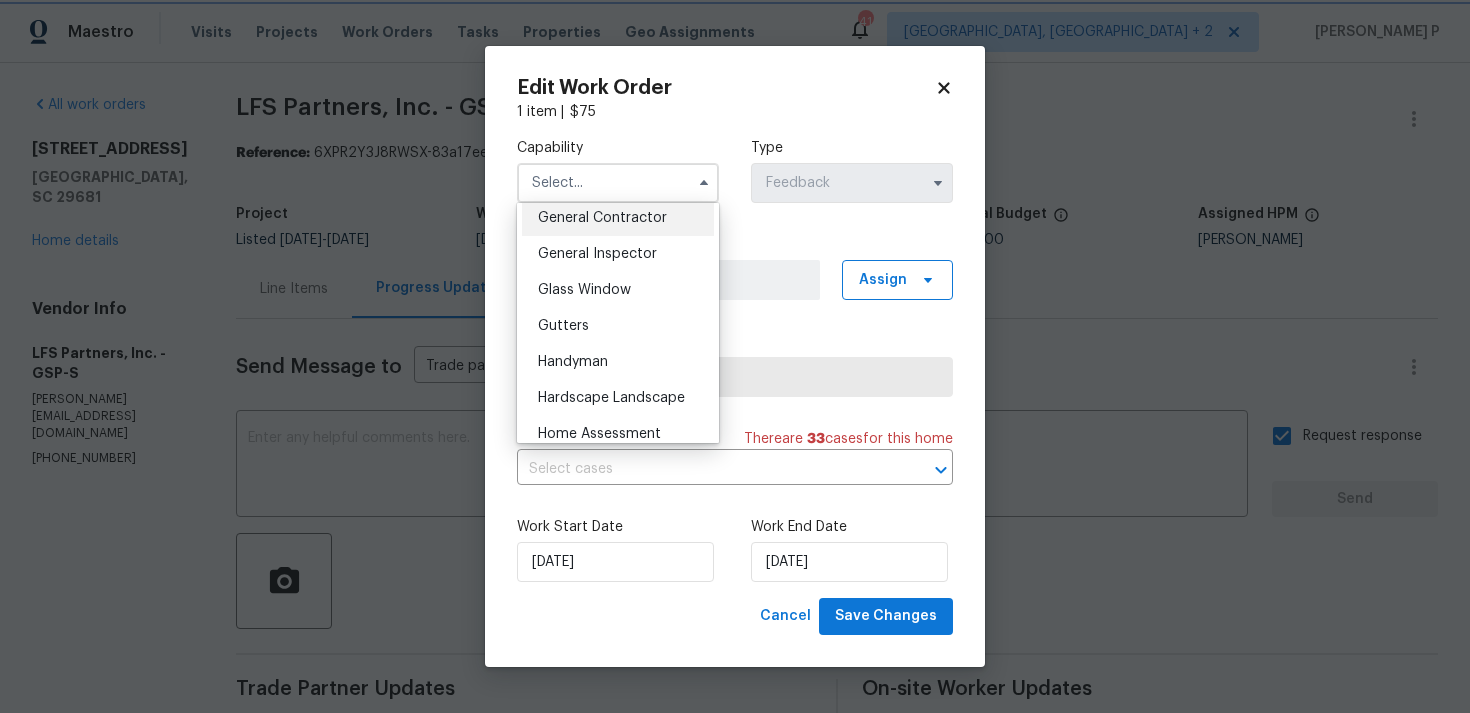 type on "General Contractor" 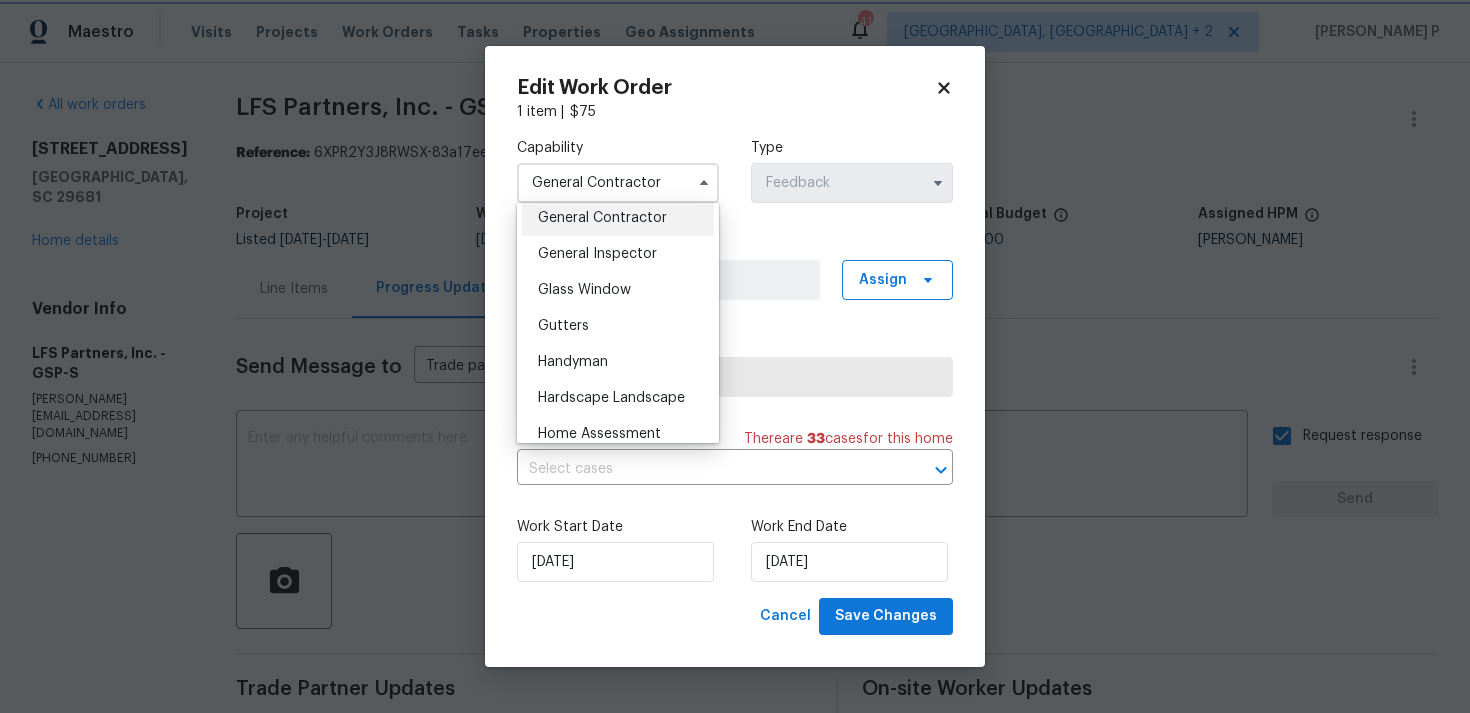 scroll, scrollTop: 920, scrollLeft: 0, axis: vertical 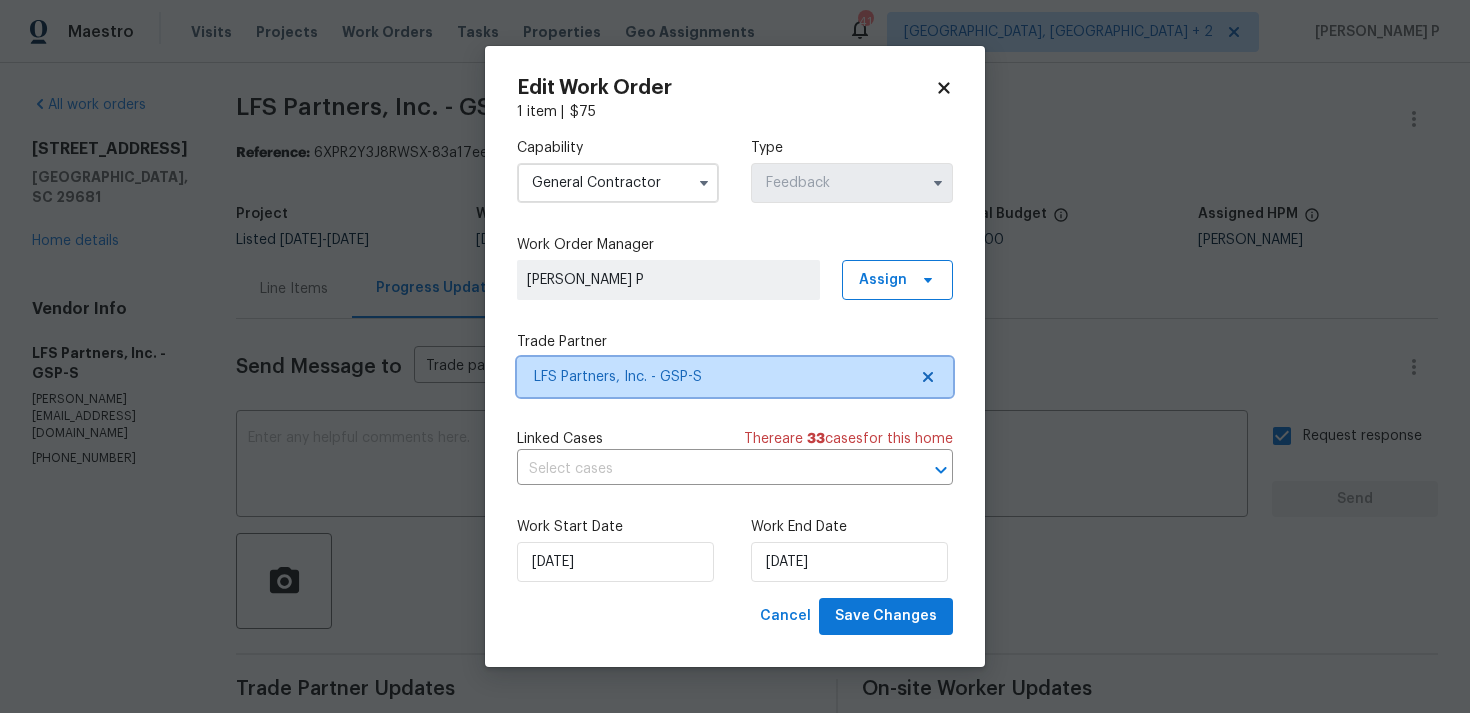 click on "LFS Partners, Inc. - GSP-S" at bounding box center (720, 377) 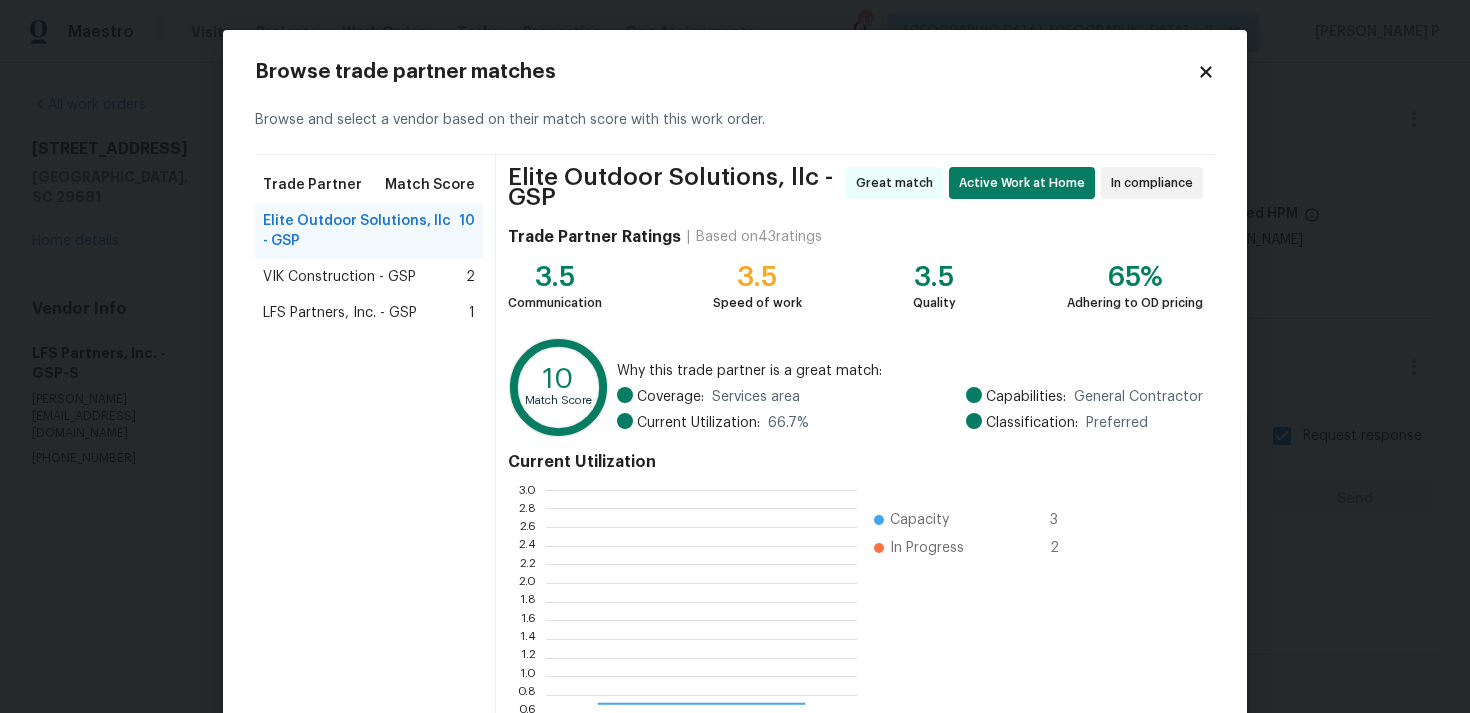 scroll, scrollTop: 2, scrollLeft: 1, axis: both 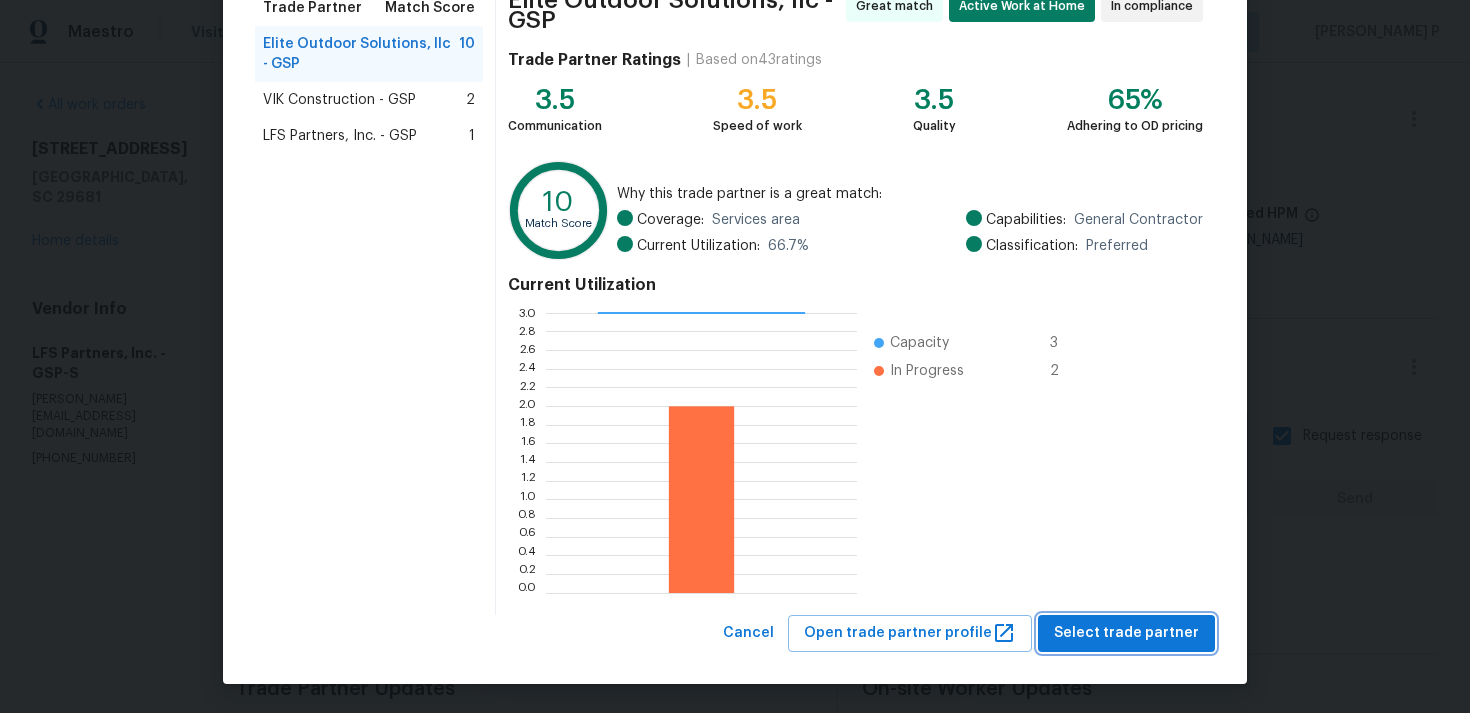 click on "Select trade partner" at bounding box center (1126, 633) 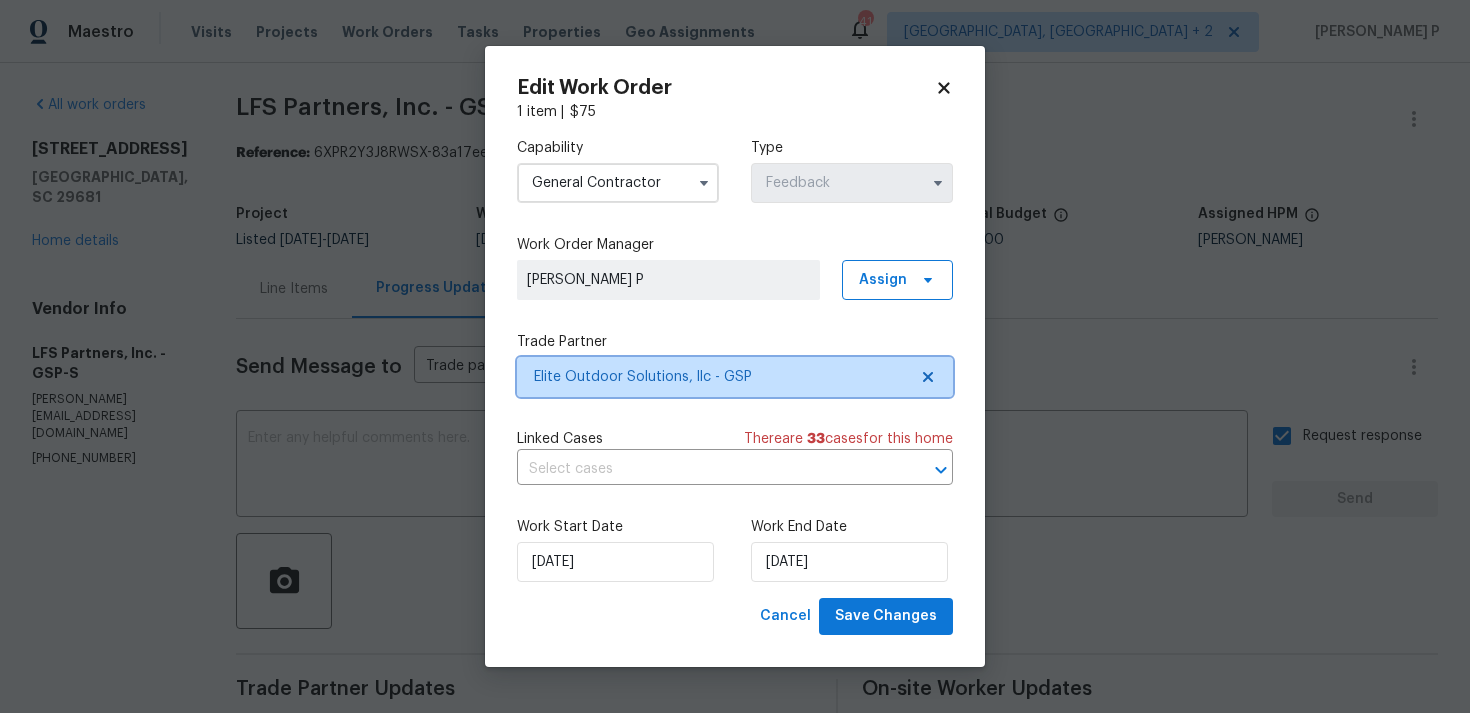 scroll, scrollTop: 0, scrollLeft: 0, axis: both 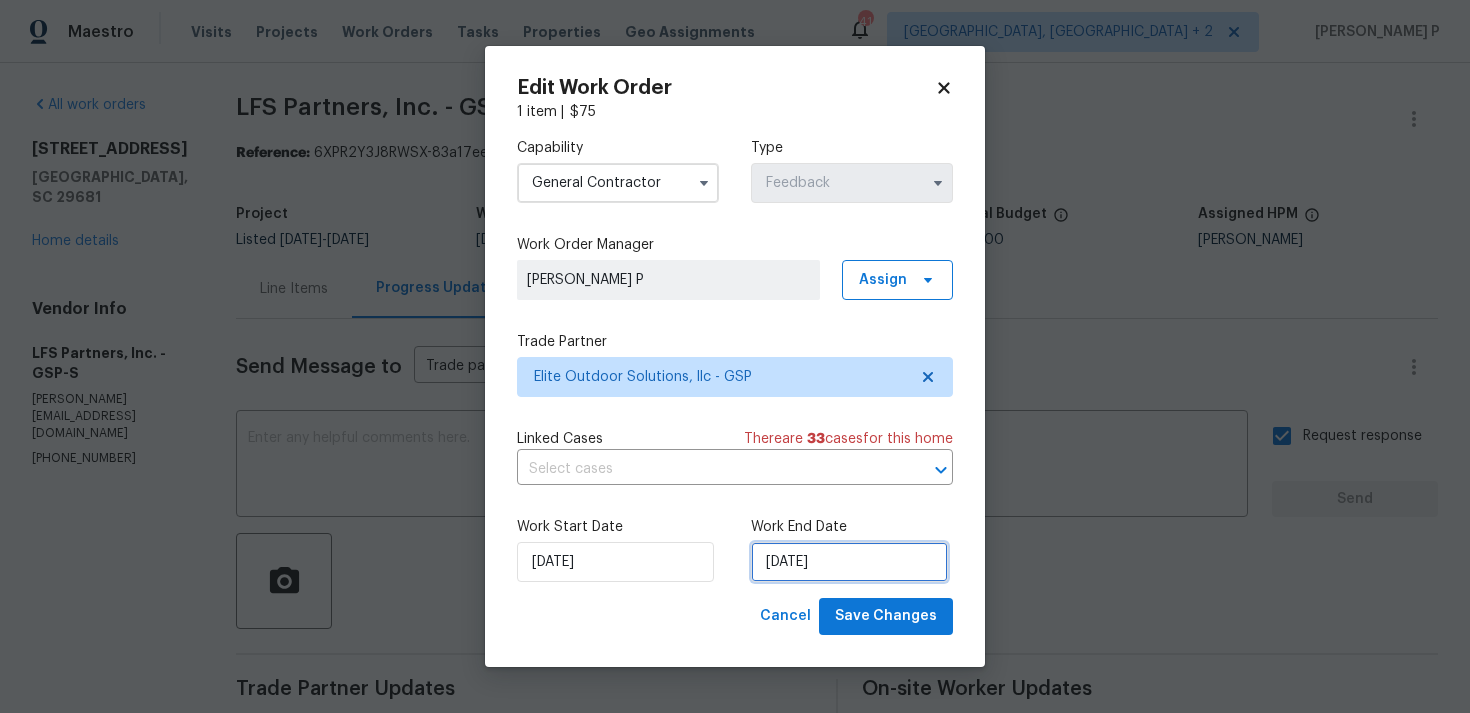 click on "[DATE]" at bounding box center (849, 562) 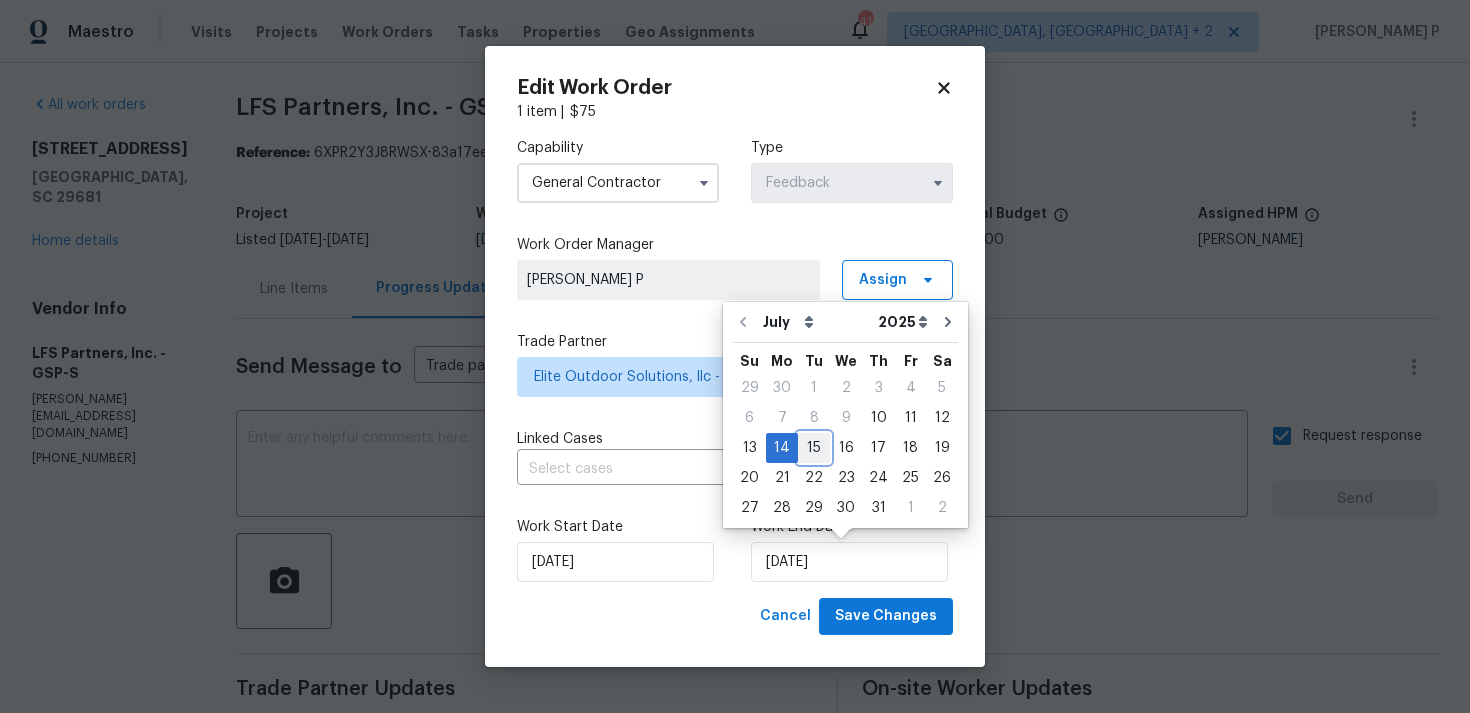click on "15" at bounding box center (814, 448) 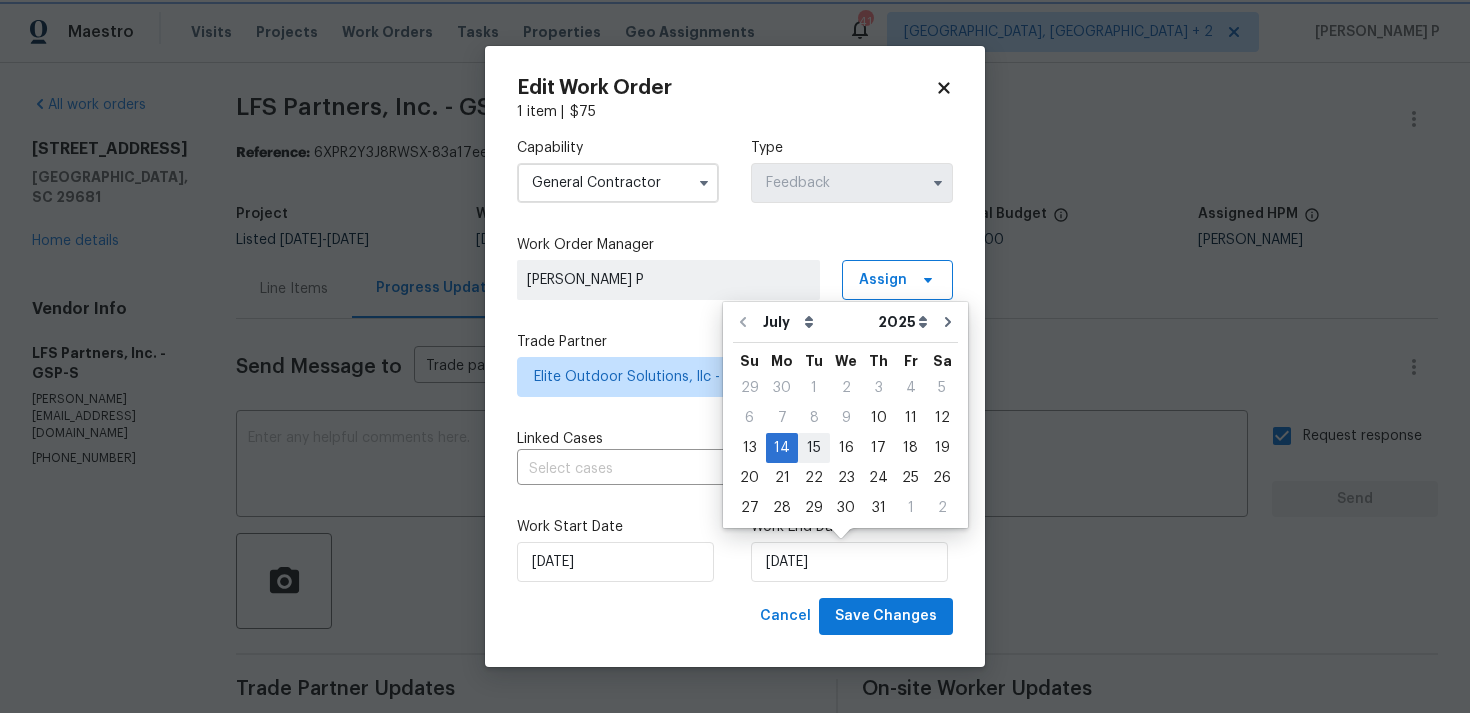 type on "[DATE]" 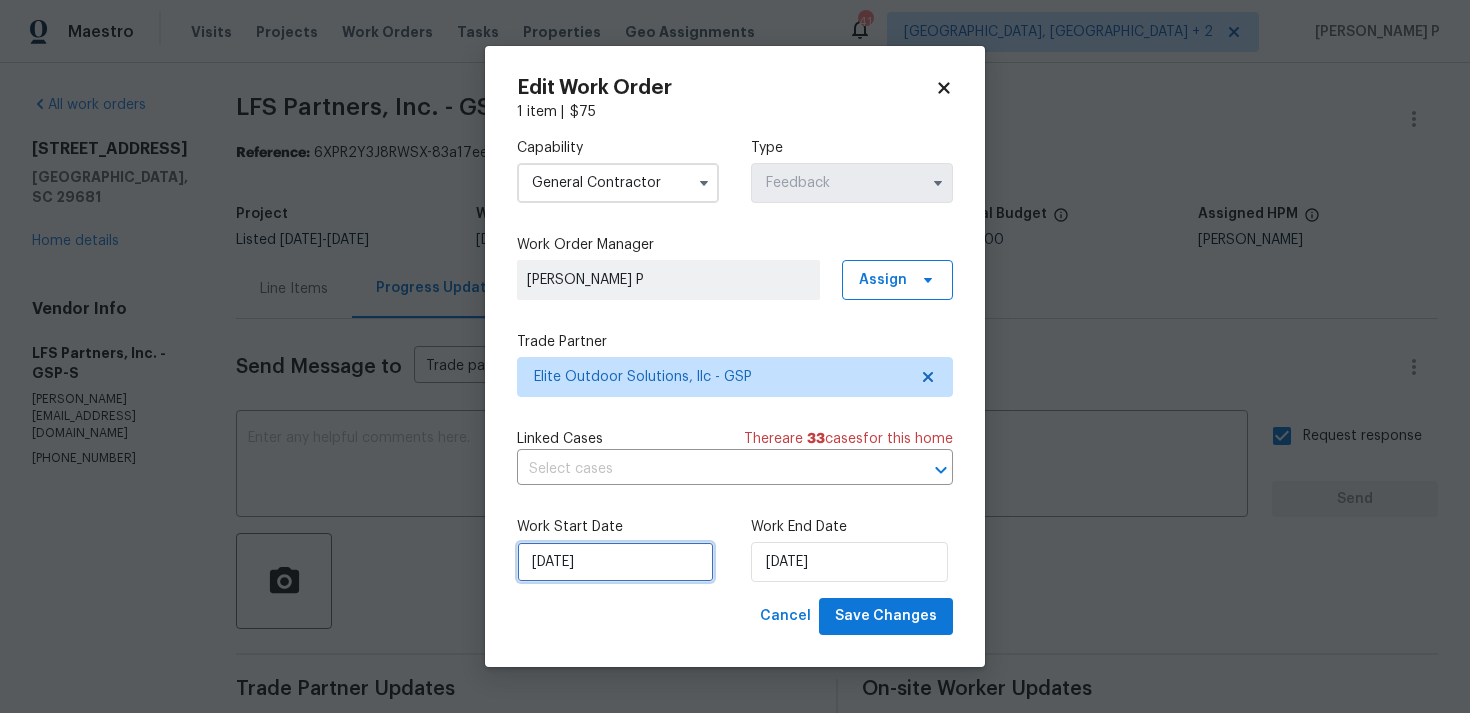 click on "[DATE]" at bounding box center [615, 562] 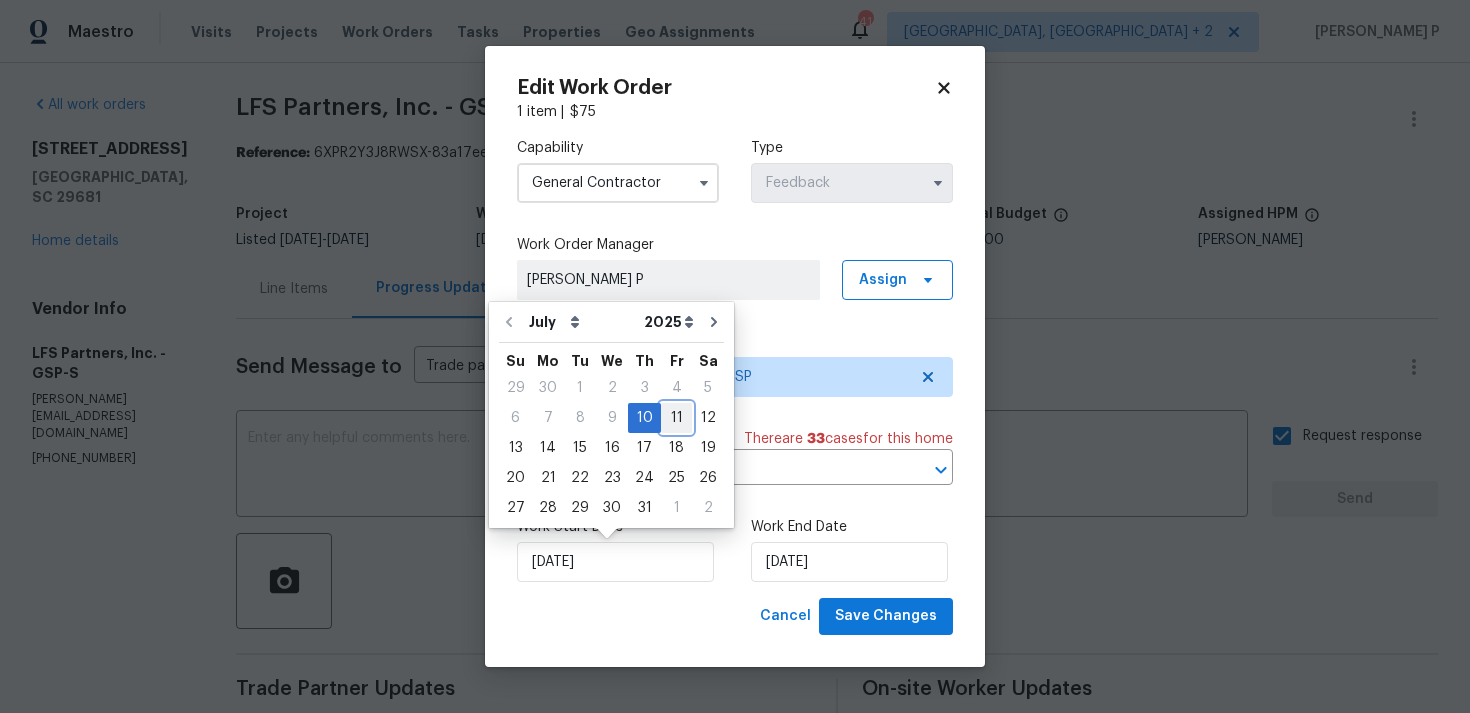 click on "11" at bounding box center [676, 418] 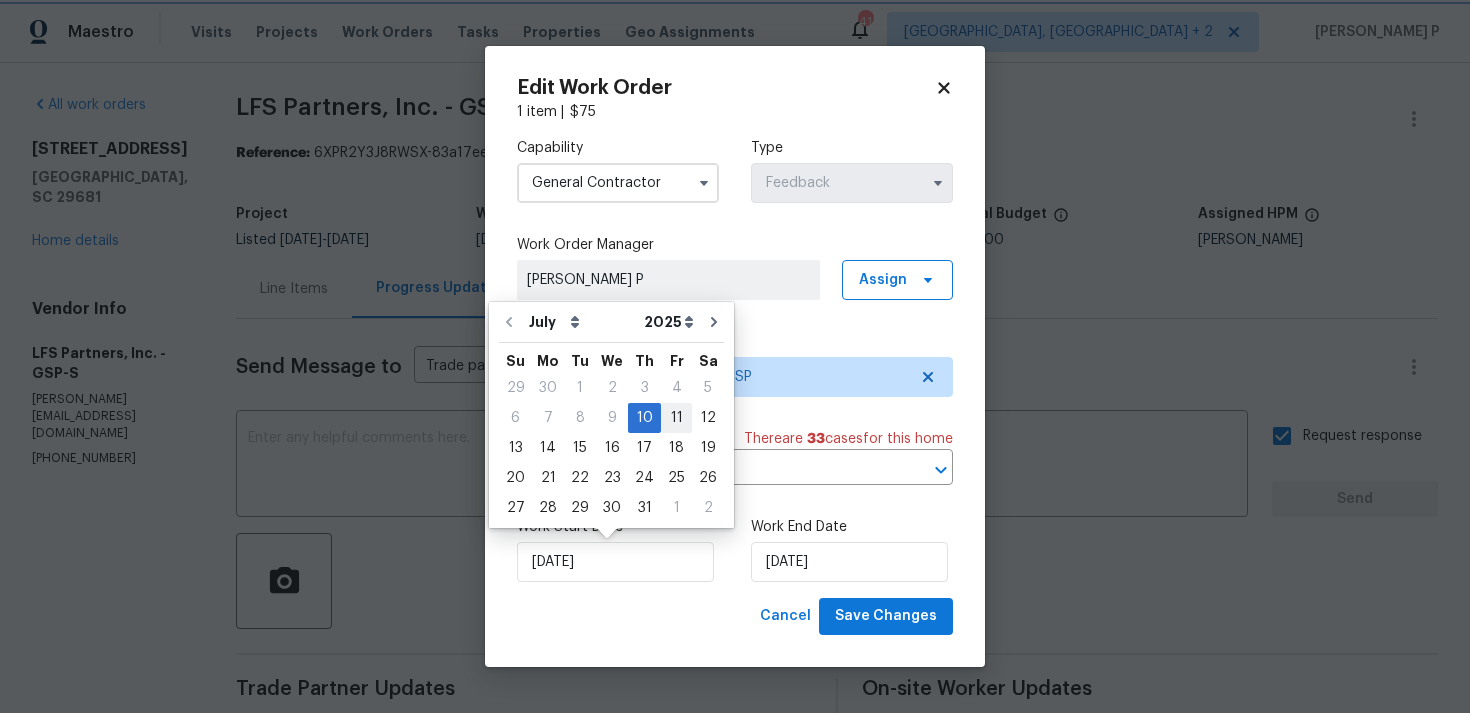 type on "[DATE]" 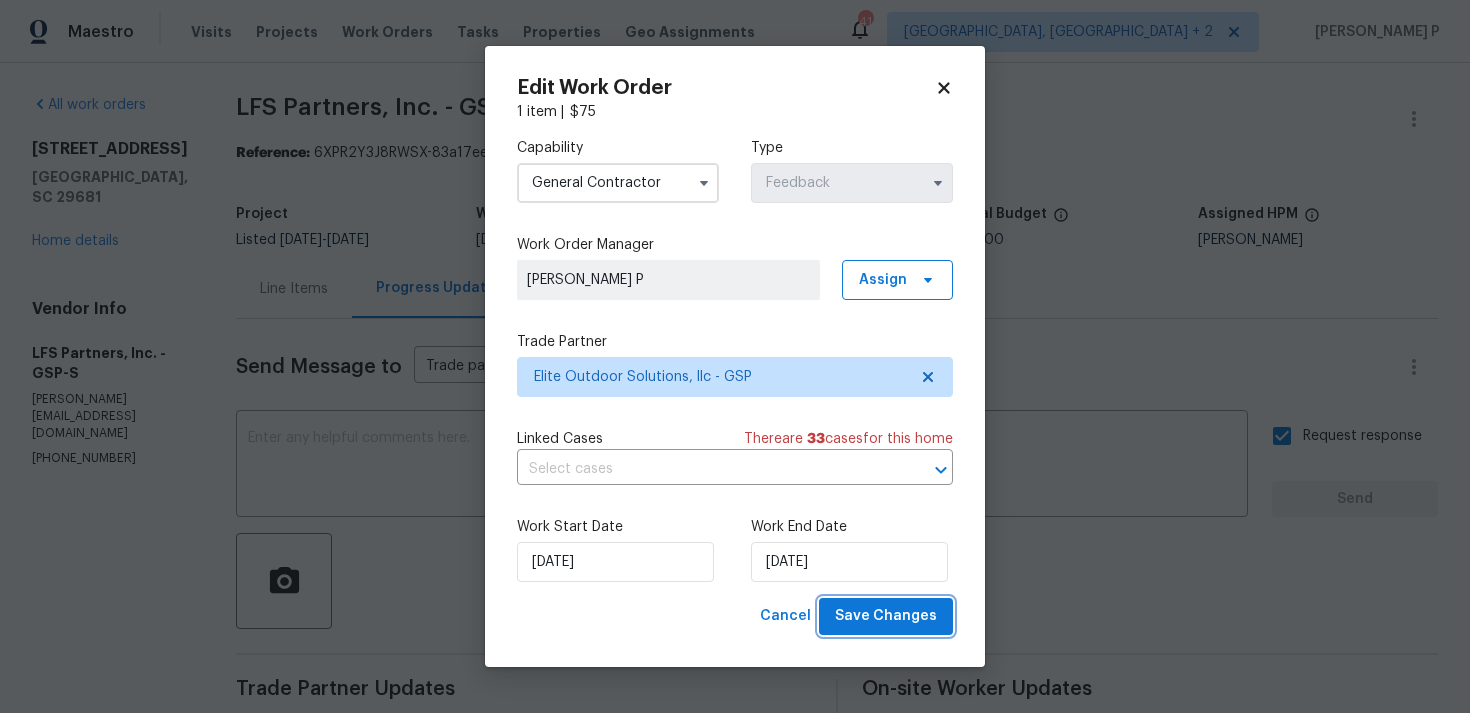 click on "Save Changes" at bounding box center [886, 616] 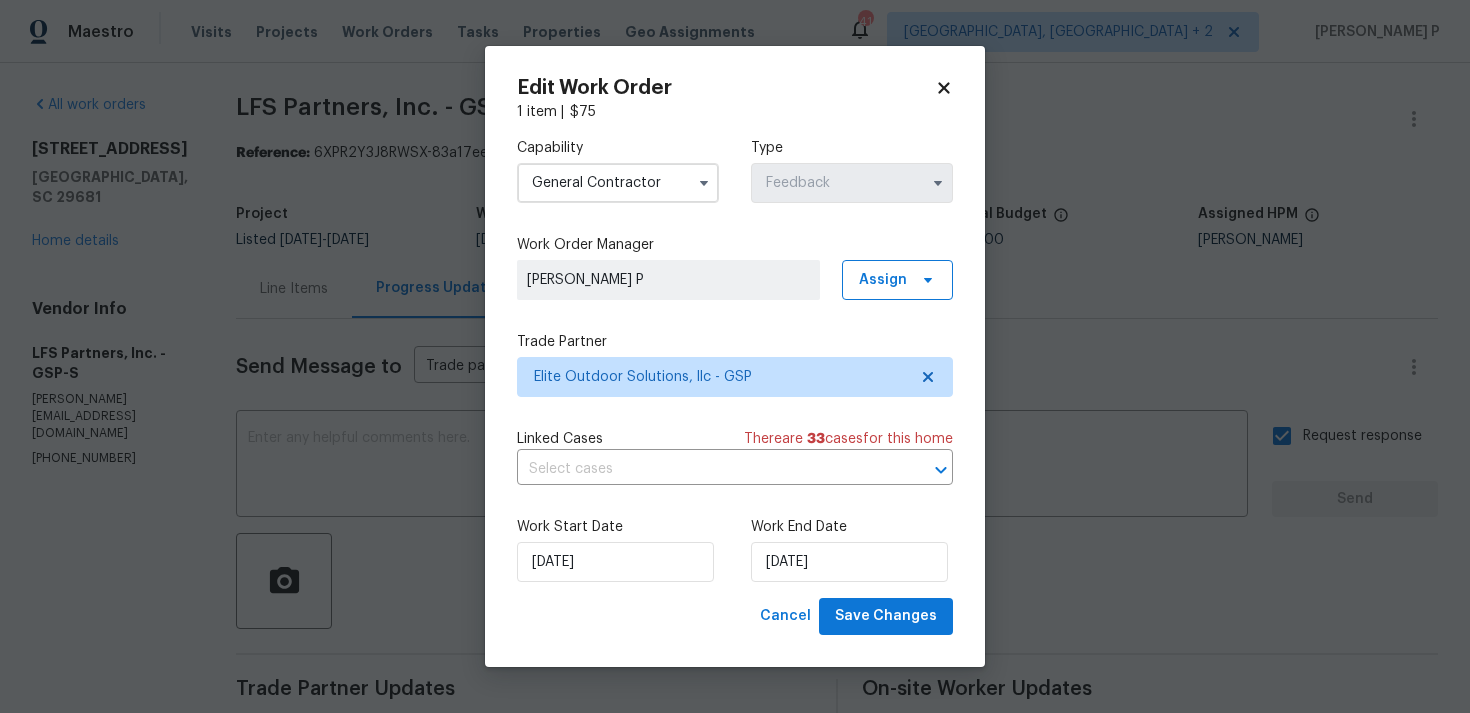 click on "Cancel Save Changes" at bounding box center (852, 616) 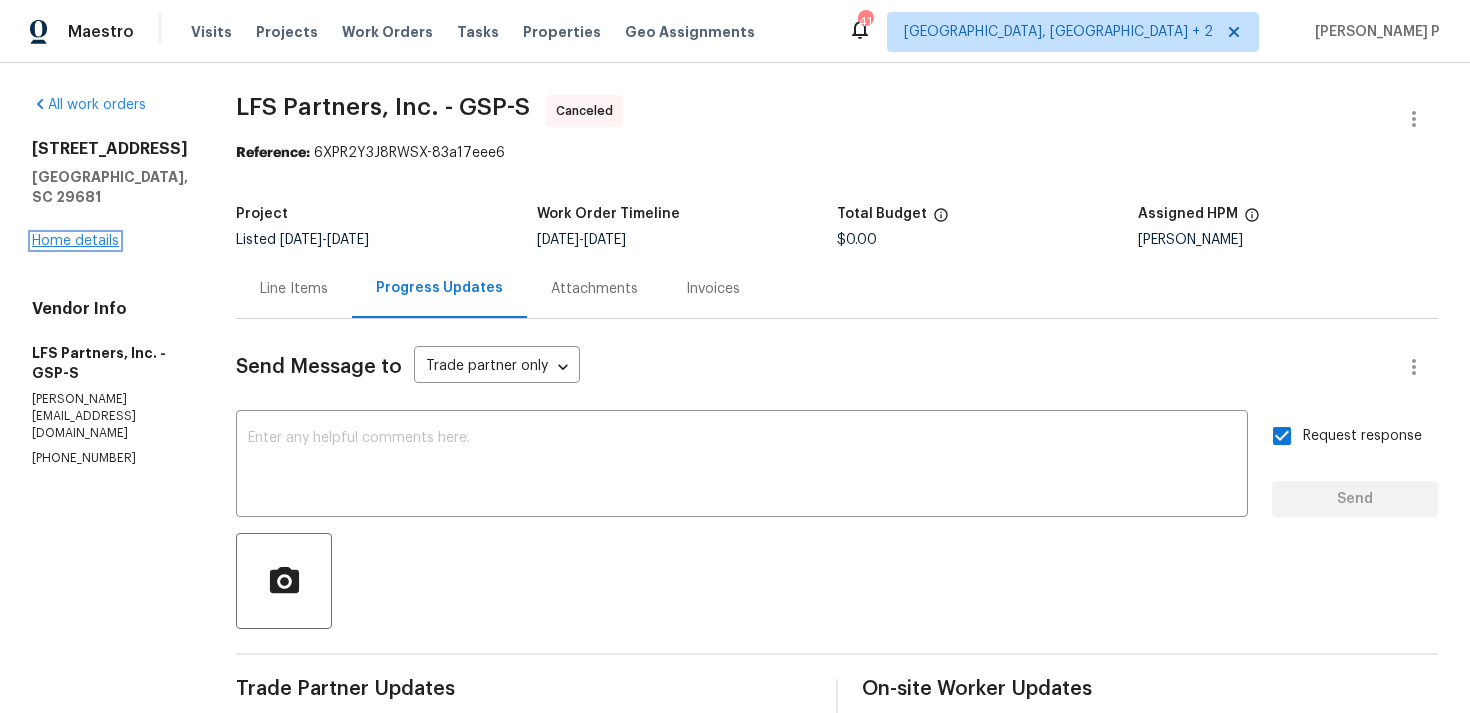 click on "Home details" at bounding box center (75, 241) 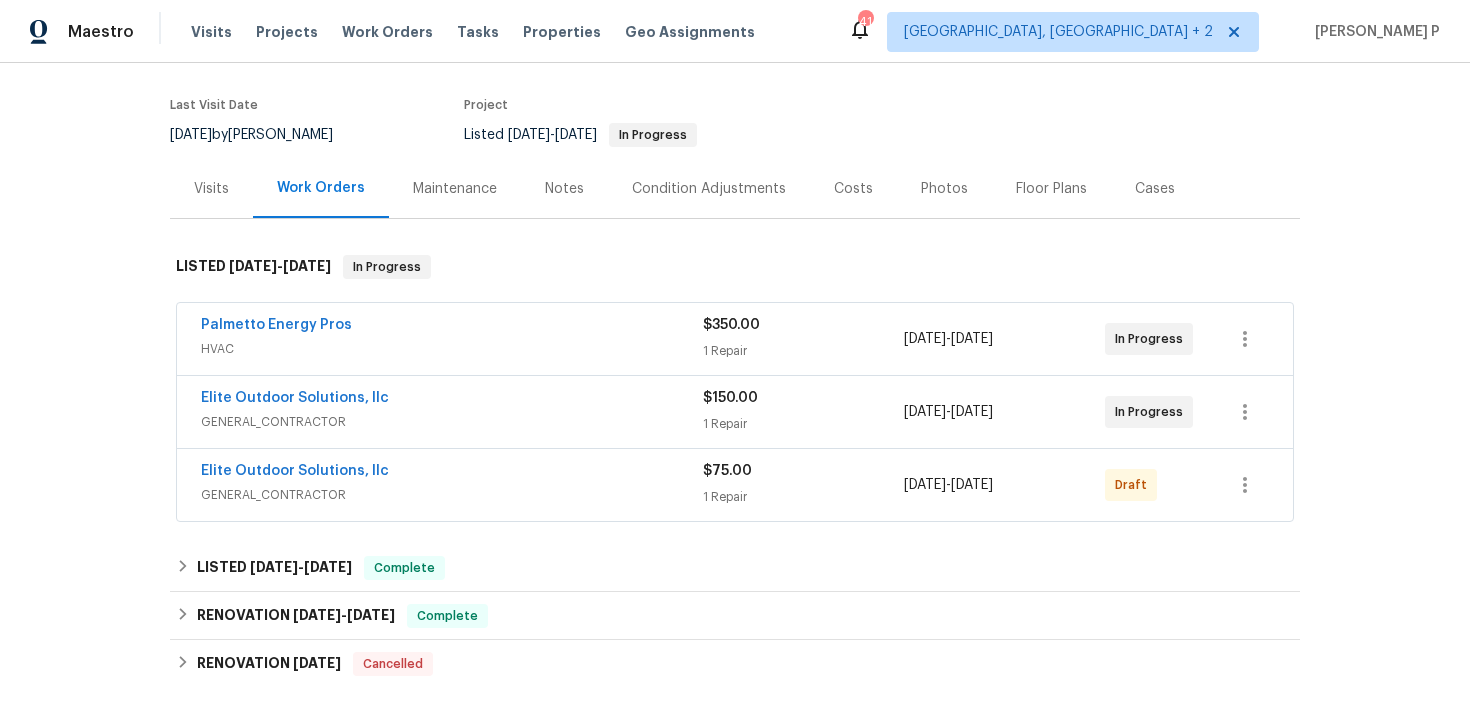 scroll, scrollTop: 147, scrollLeft: 0, axis: vertical 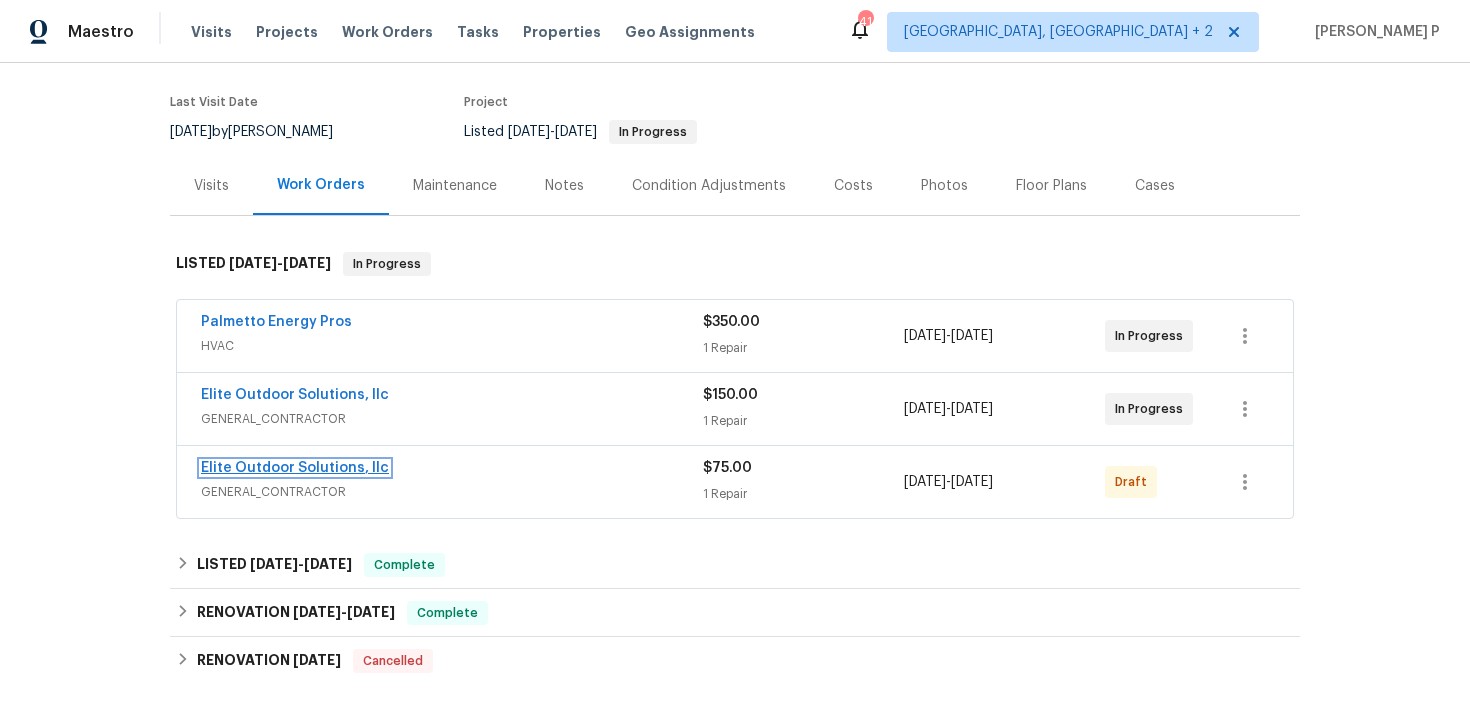 click on "Elite Outdoor Solutions, llc" at bounding box center (295, 468) 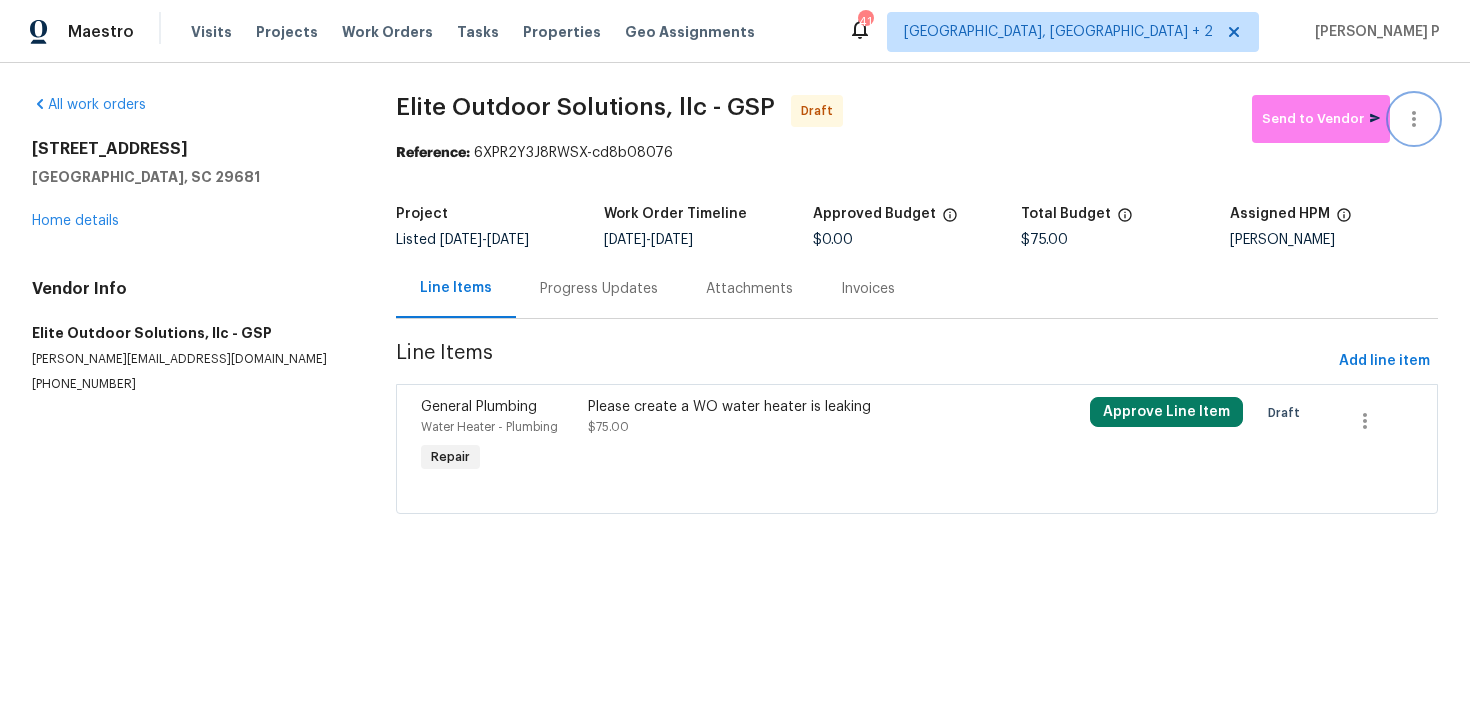 click 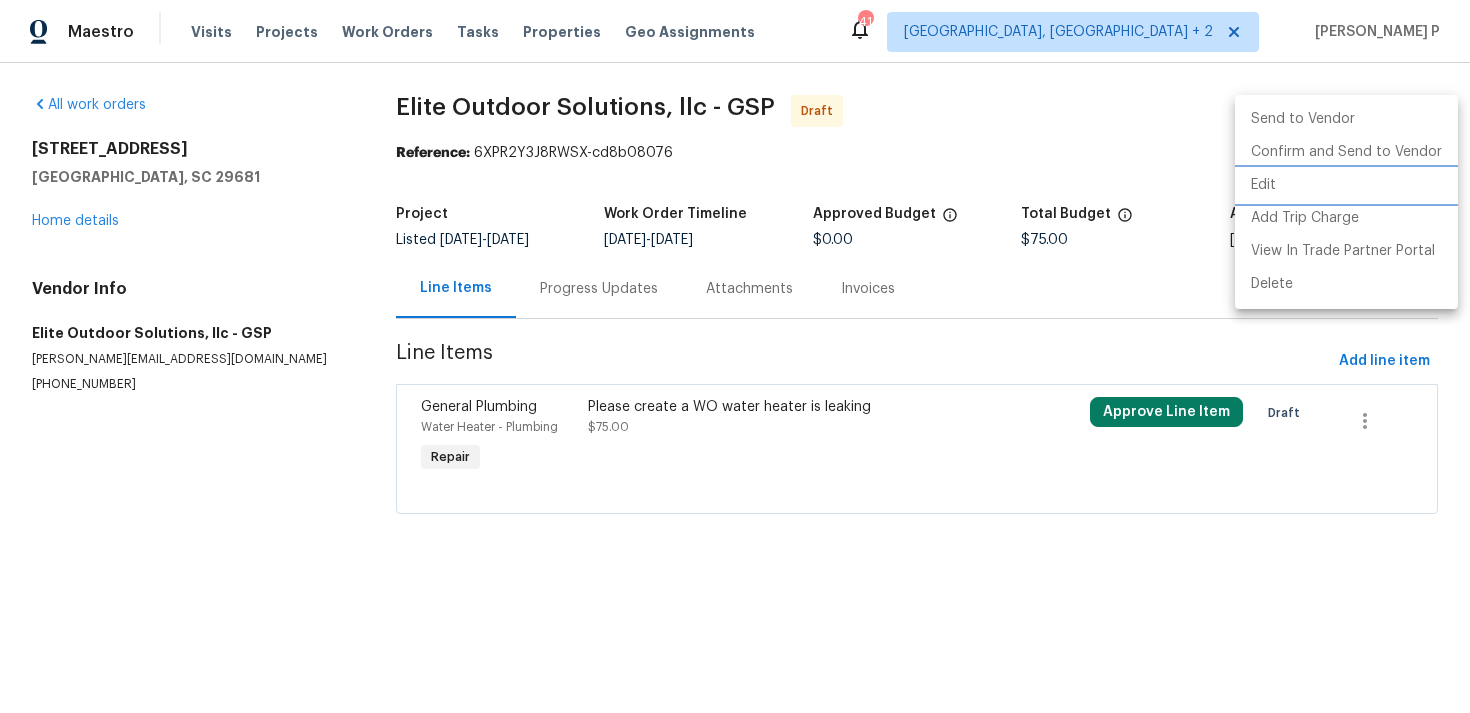 click on "Edit" at bounding box center [1346, 185] 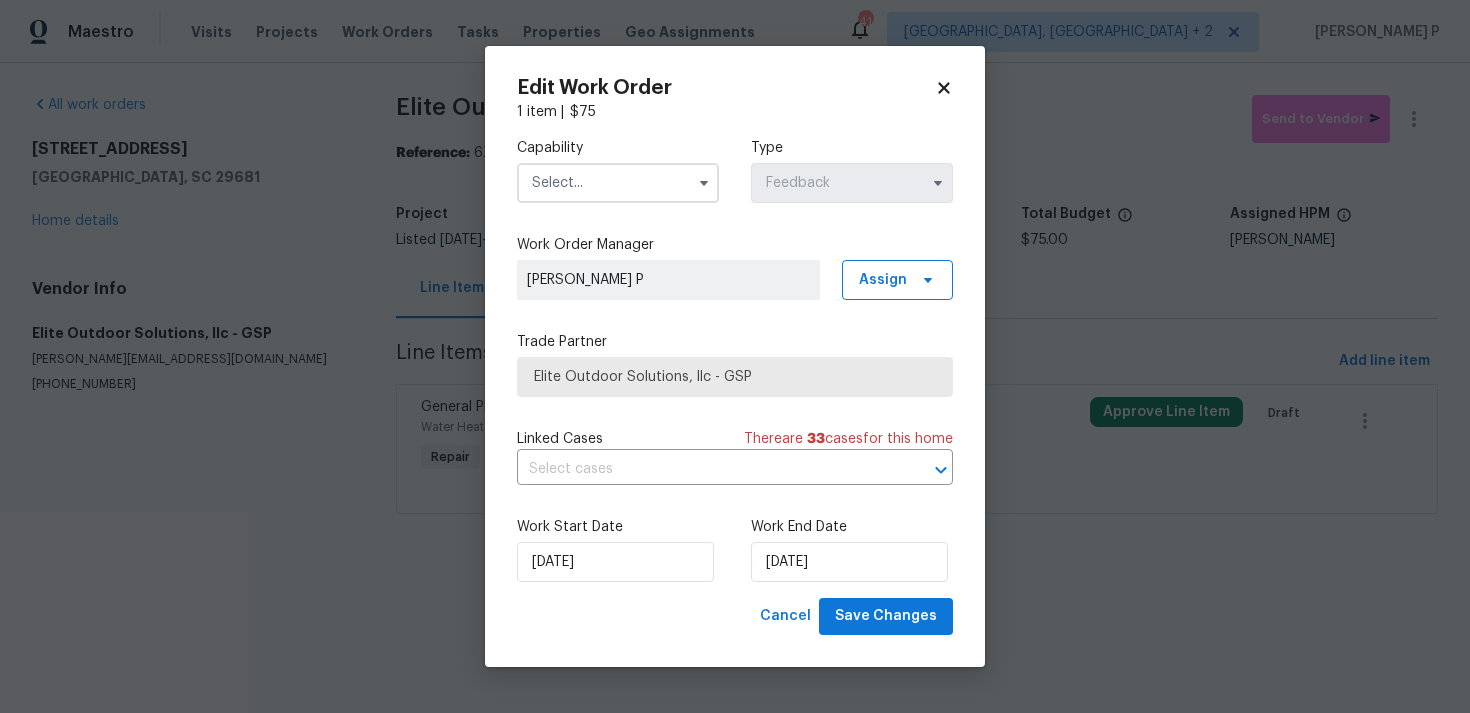 click at bounding box center (618, 183) 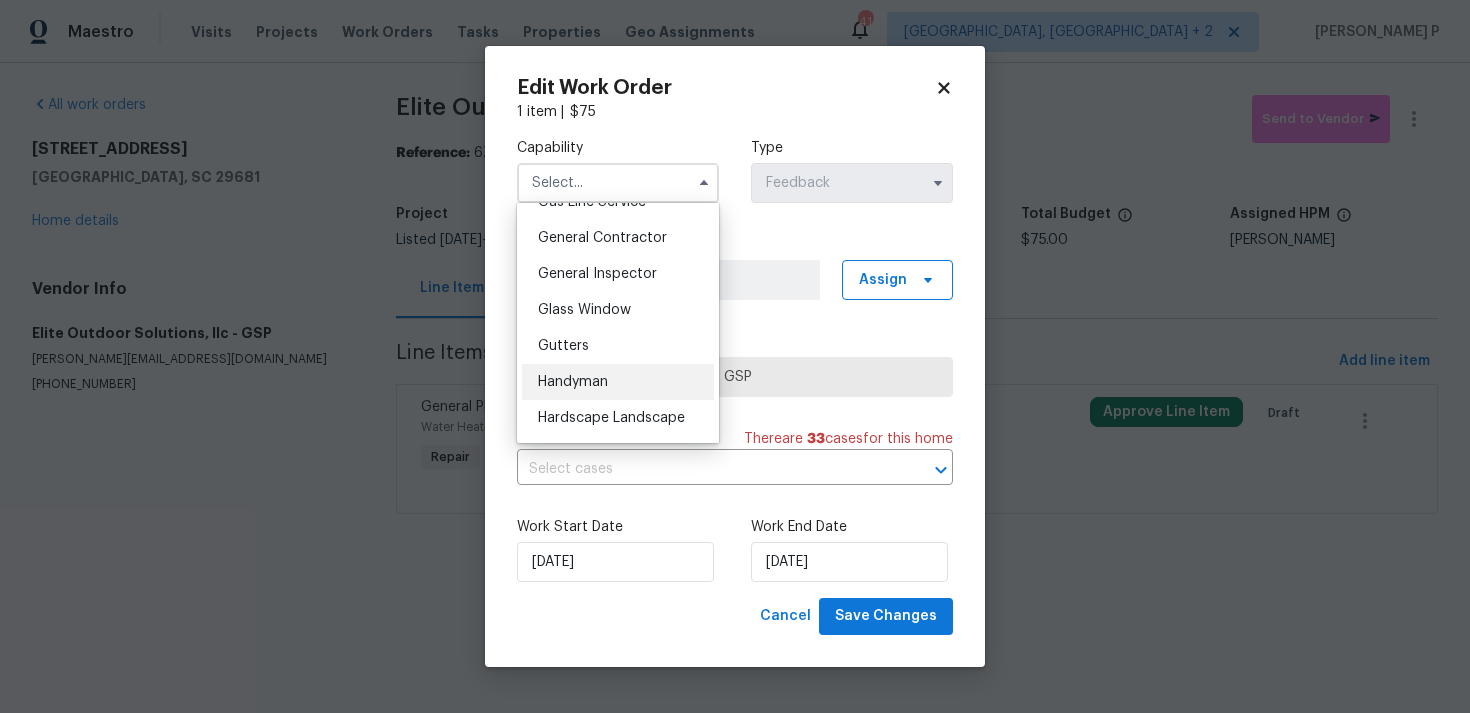 scroll, scrollTop: 898, scrollLeft: 0, axis: vertical 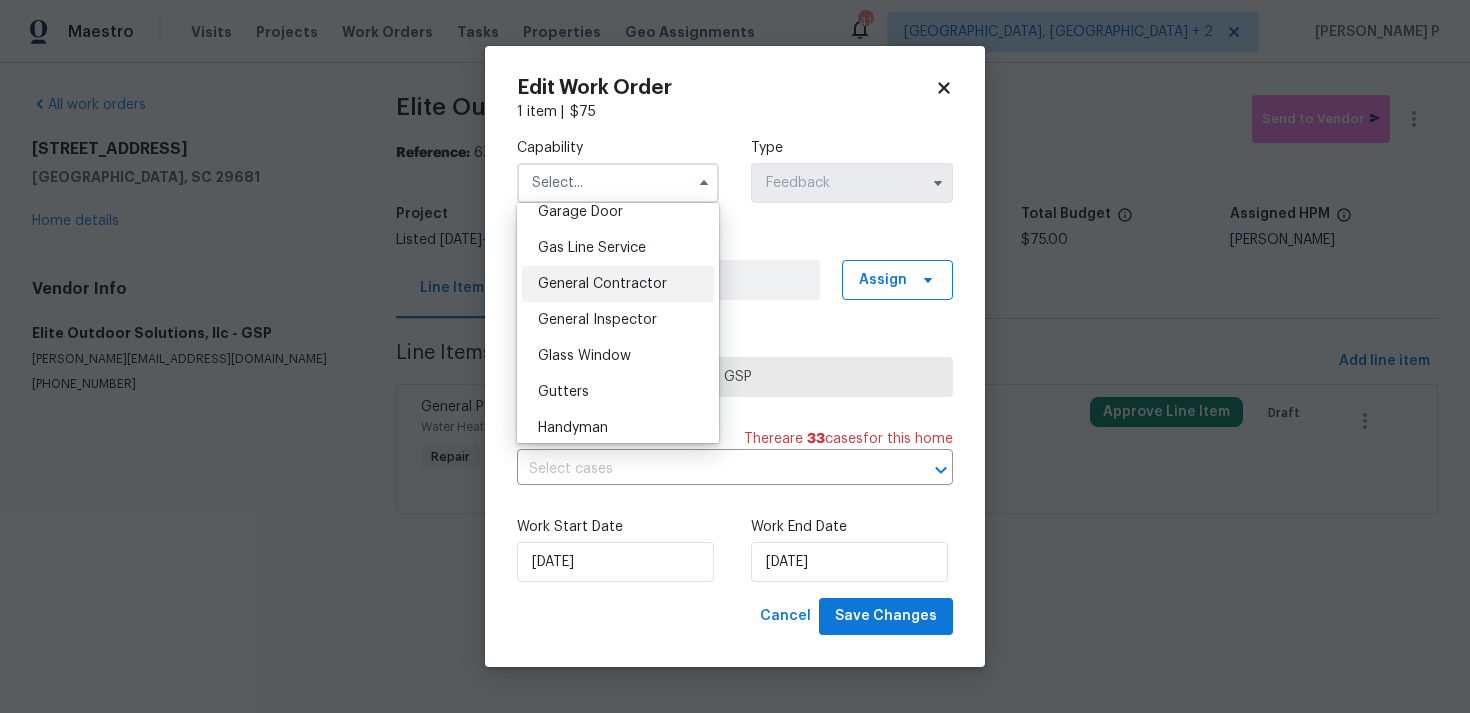 click on "General Contractor" at bounding box center [618, 284] 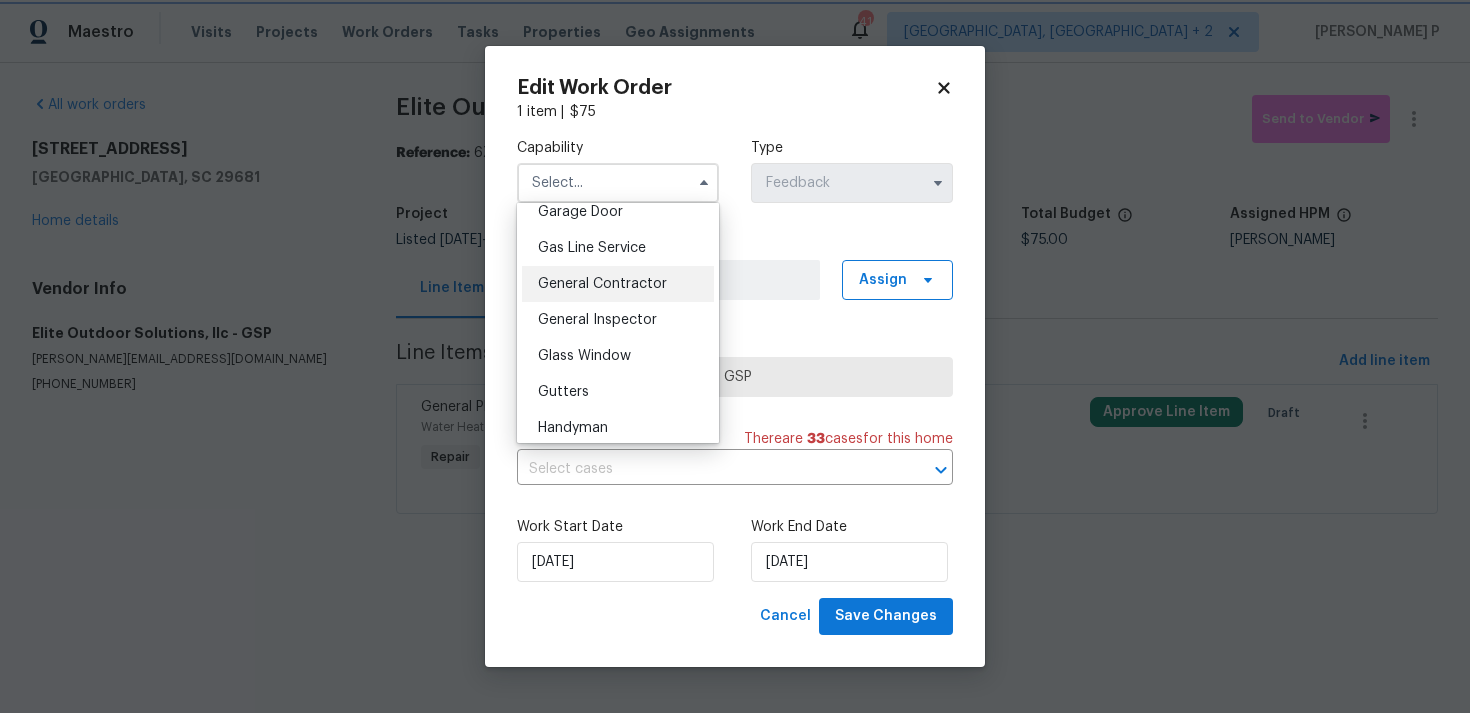 type on "General Contractor" 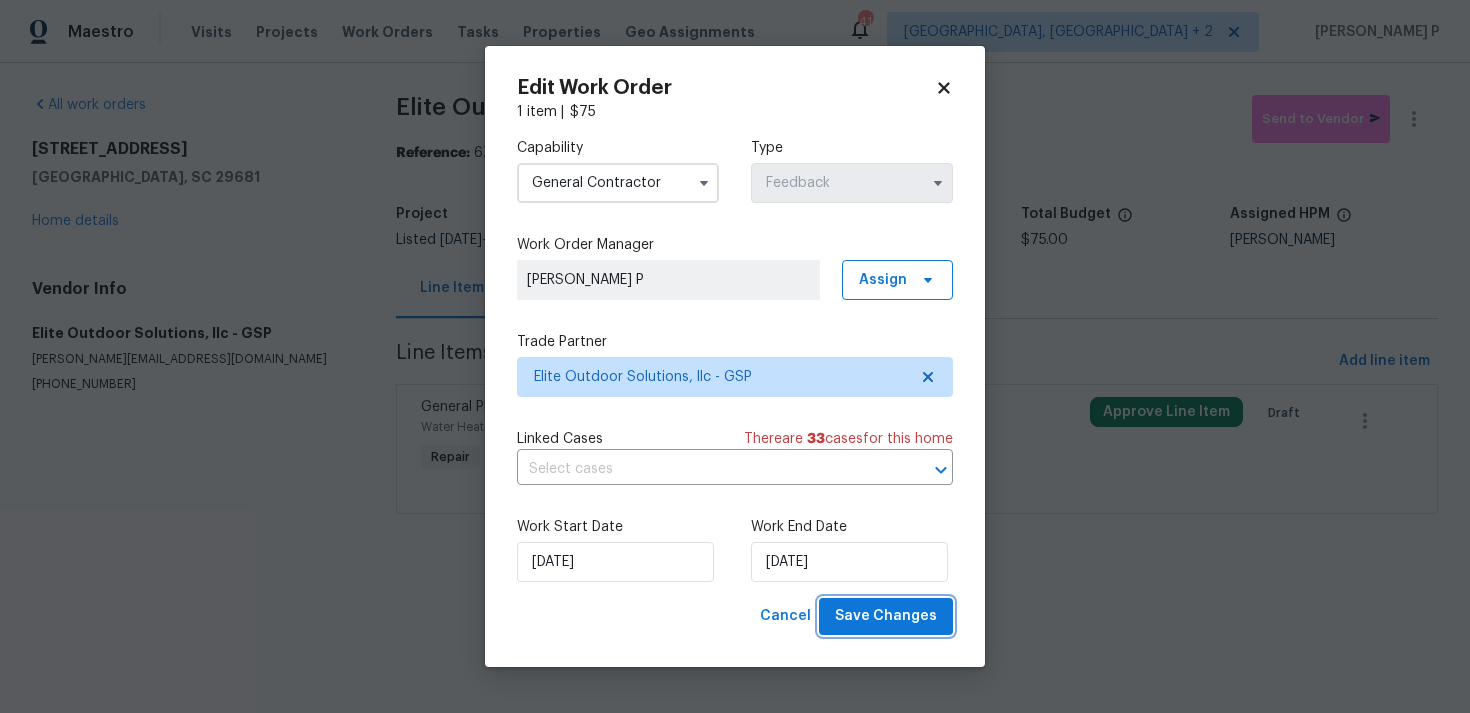 click on "Save Changes" at bounding box center [886, 616] 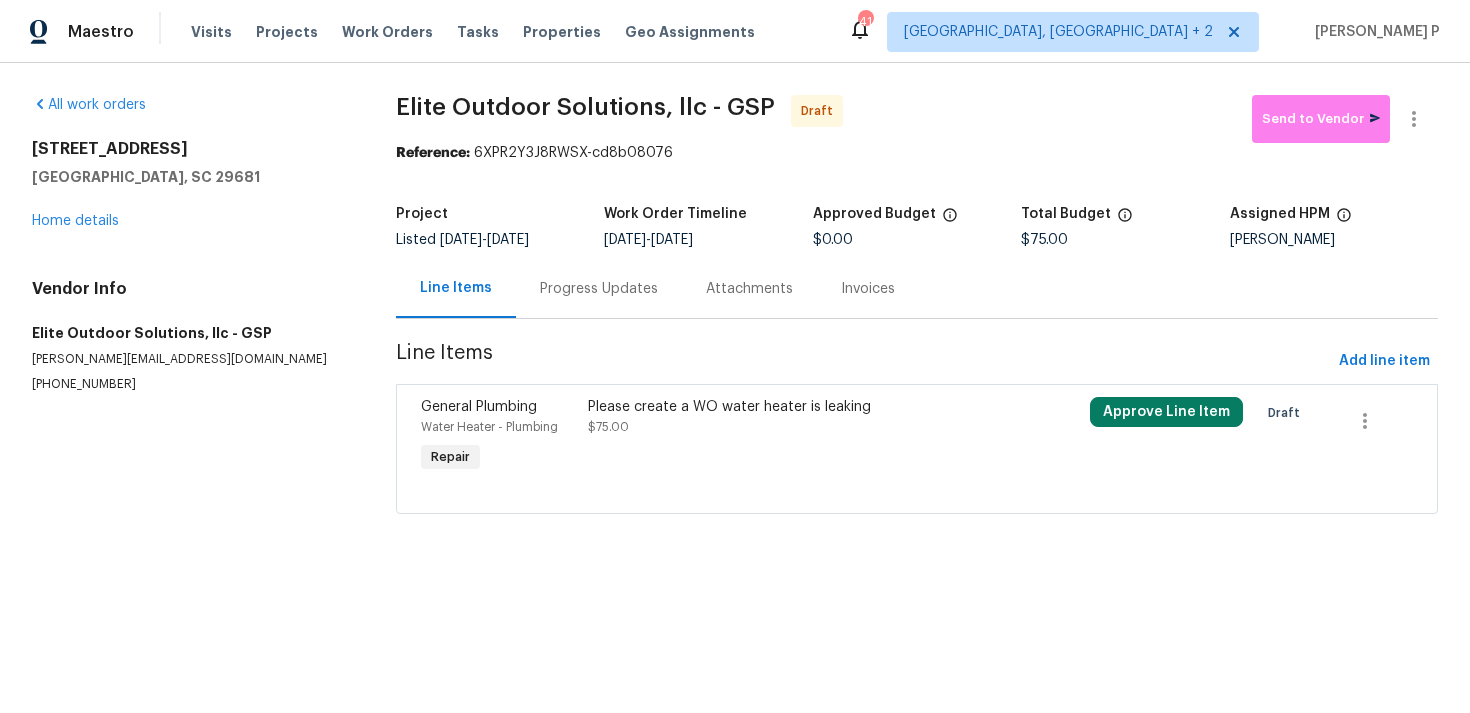 click on "Progress Updates" at bounding box center (599, 289) 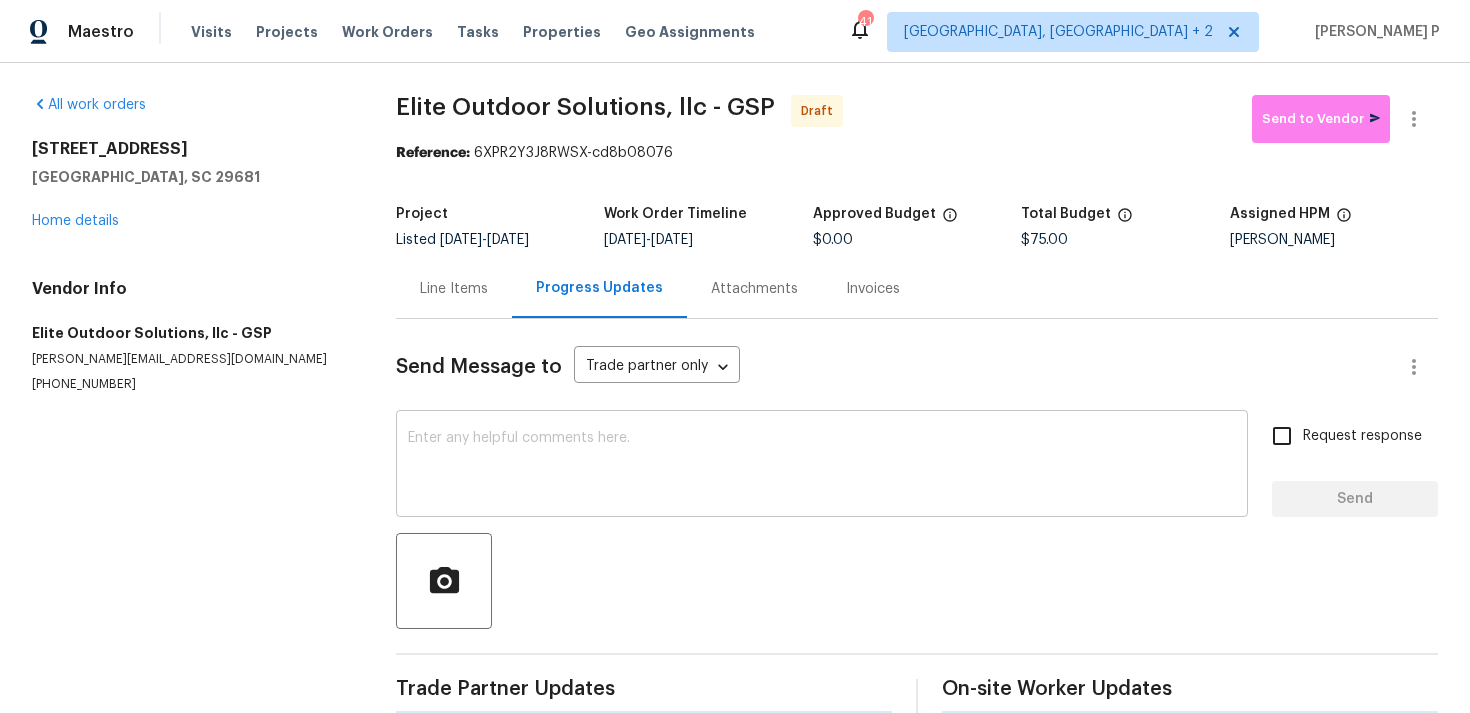 click at bounding box center [822, 466] 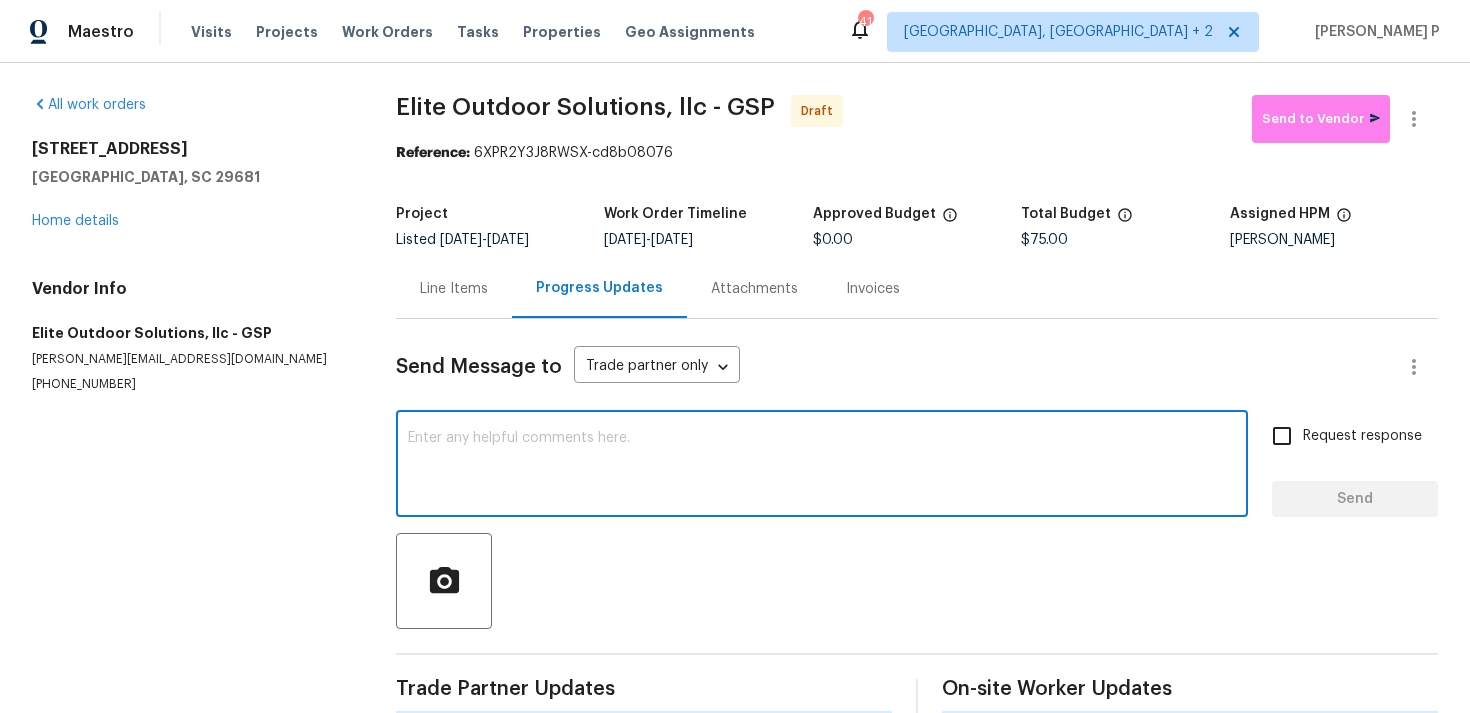 paste on "Hi, this is [PERSON_NAME] with Opendoor. I’m confirming you received the WO for the property at (Address). Please review and accept the WO within 24 hours and provide a schedule date. Please disregard the contact information for the HPM included in the WO. Our Centralised LWO Team is responsible for Listed WOs." 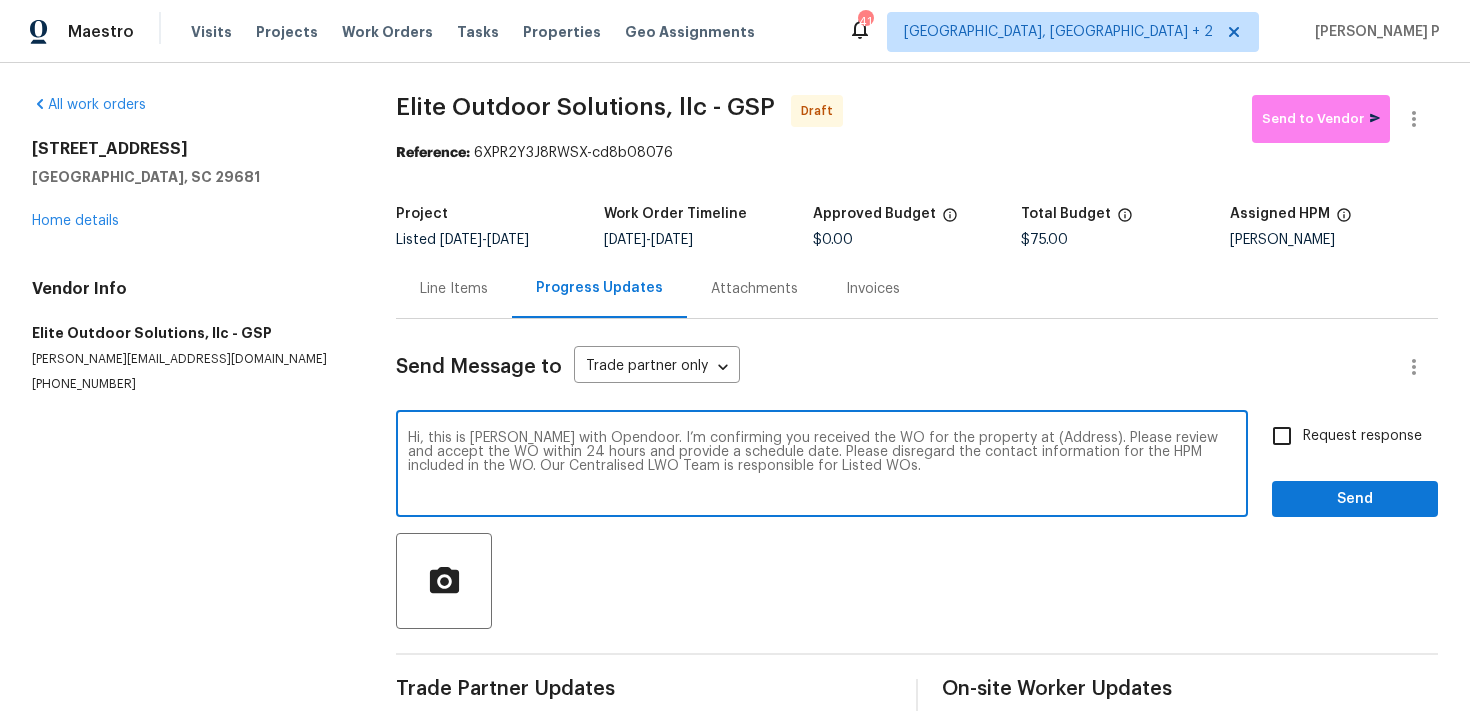 drag, startPoint x: 1004, startPoint y: 438, endPoint x: 1067, endPoint y: 437, distance: 63.007935 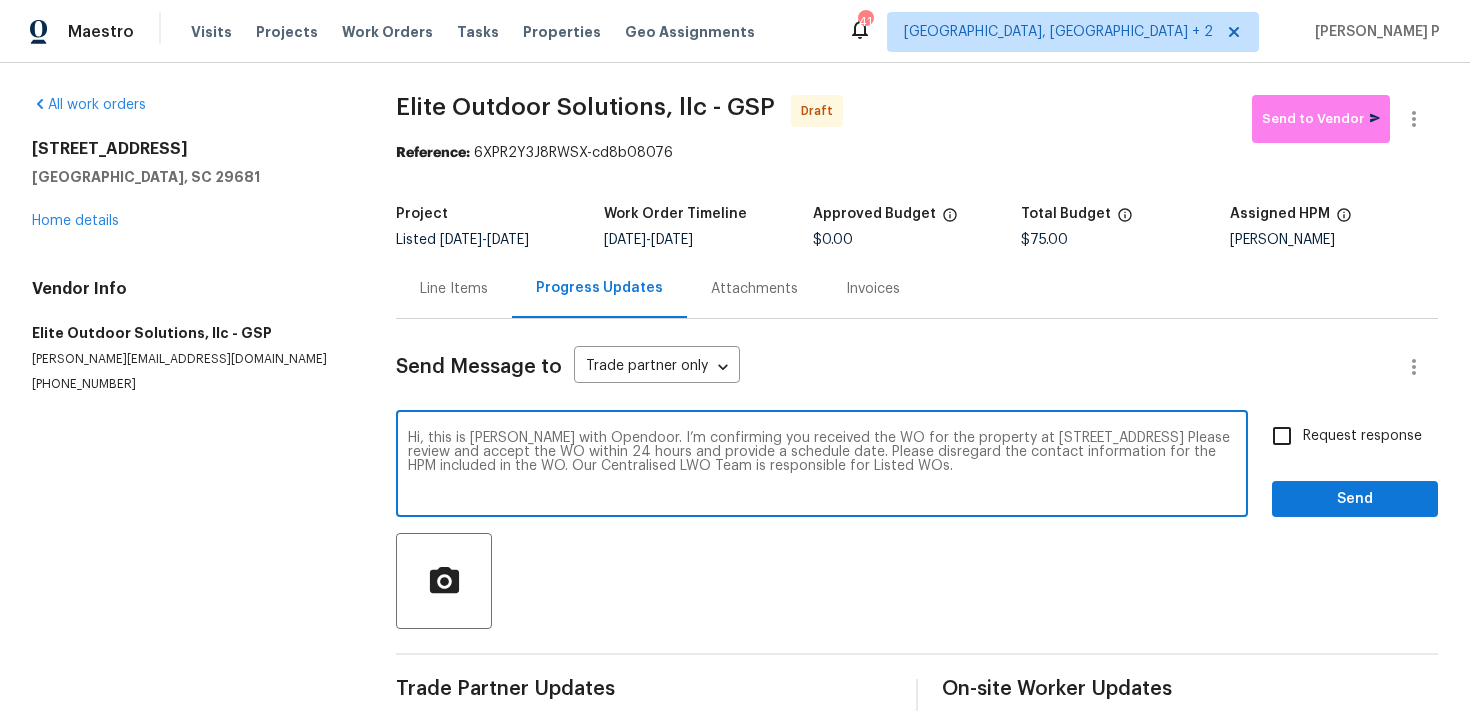 type on "Hi, this is [PERSON_NAME] with Opendoor. I’m confirming you received the WO for the property at [STREET_ADDRESS] Please review and accept the WO within 24 hours and provide a schedule date. Please disregard the contact information for the HPM included in the WO. Our Centralised LWO Team is responsible for Listed WOs." 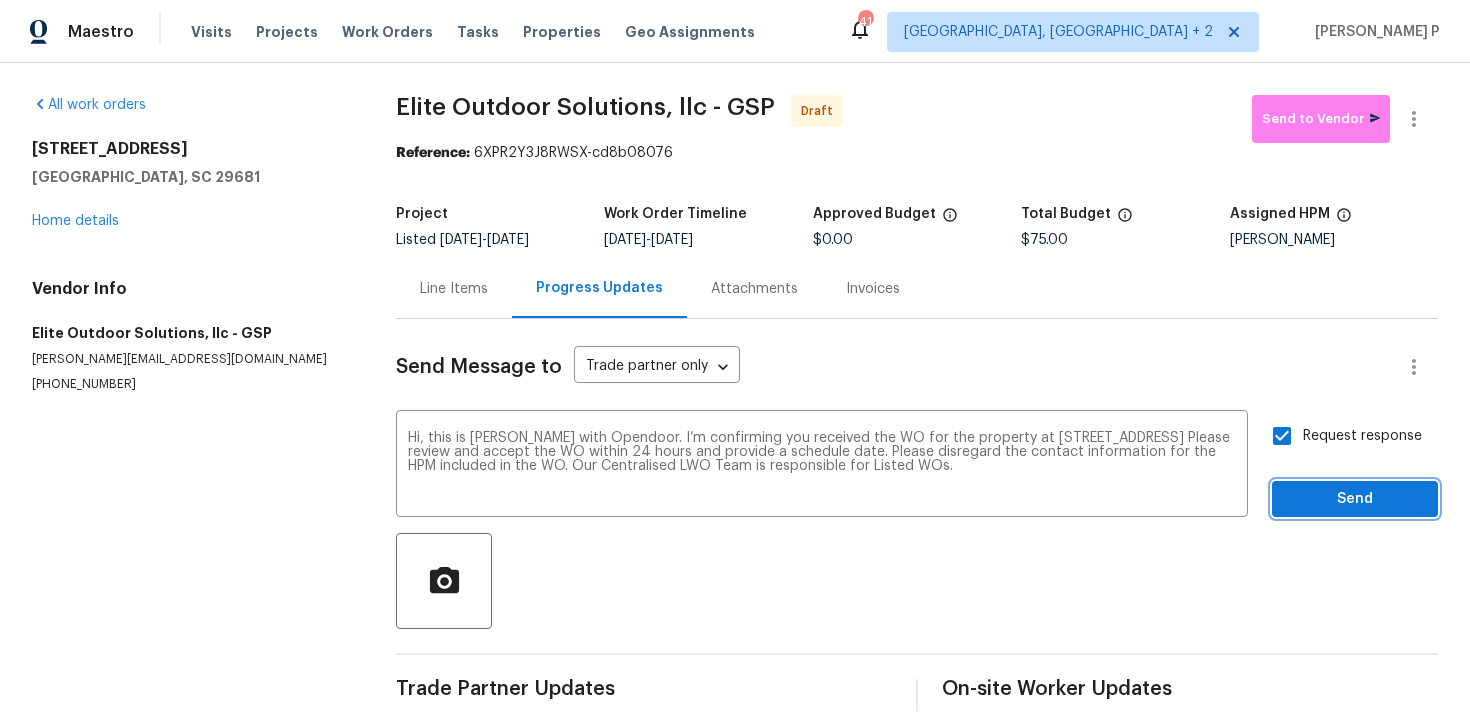 click on "Send" at bounding box center (1355, 499) 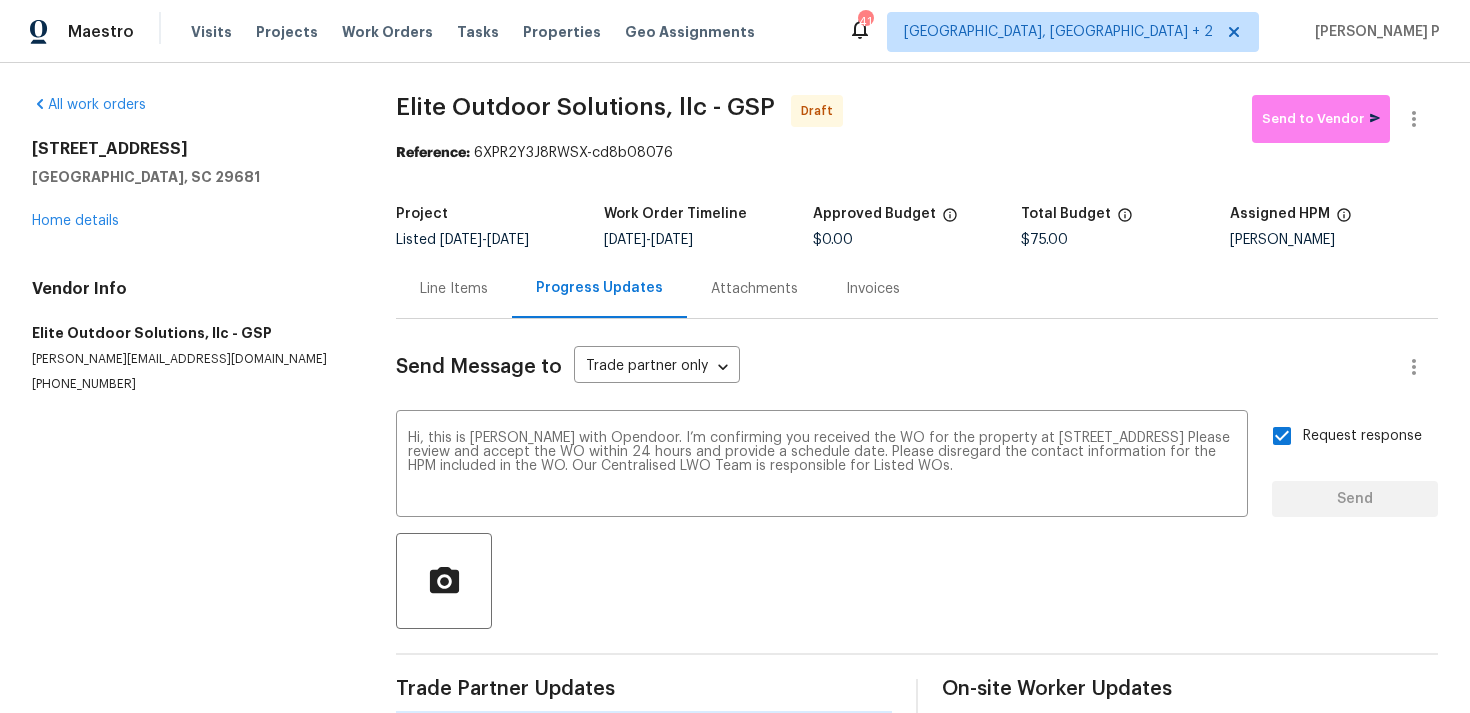 type 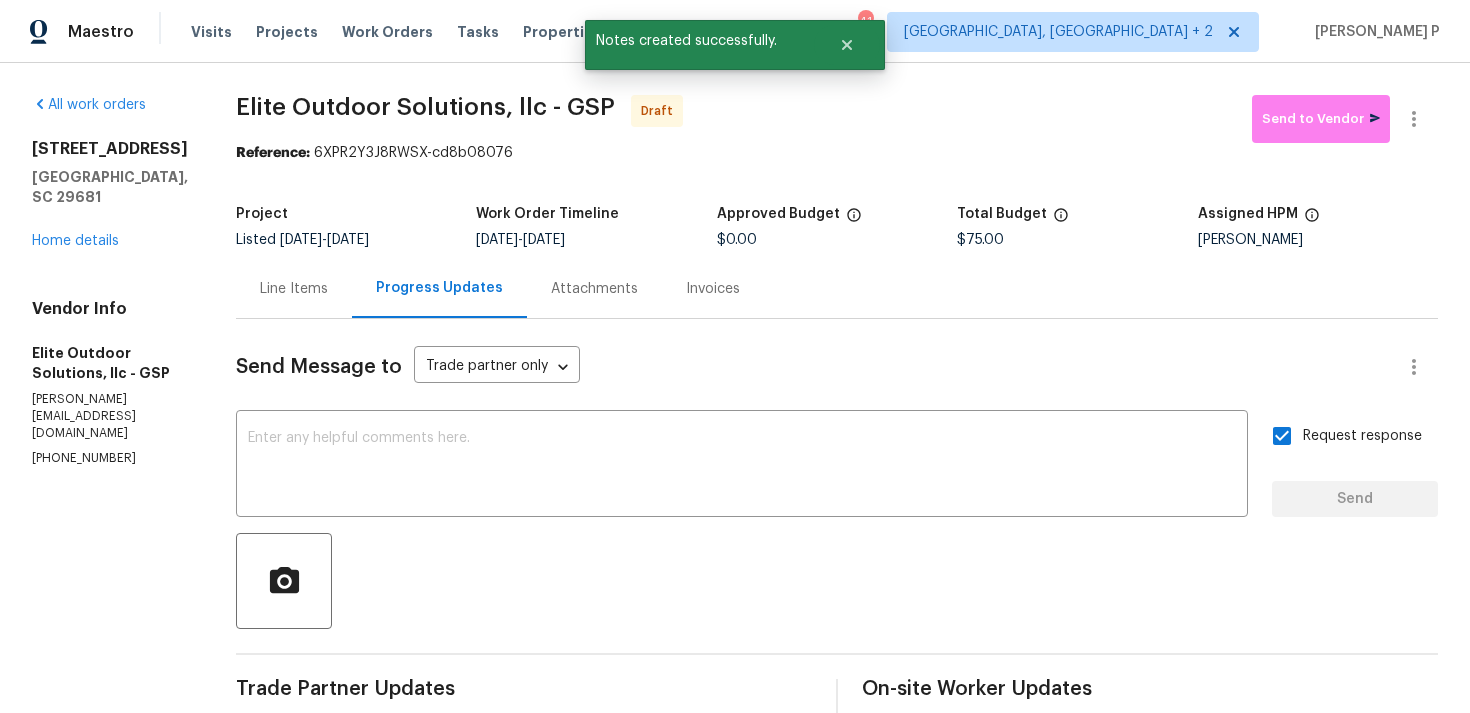 click at bounding box center [837, 581] 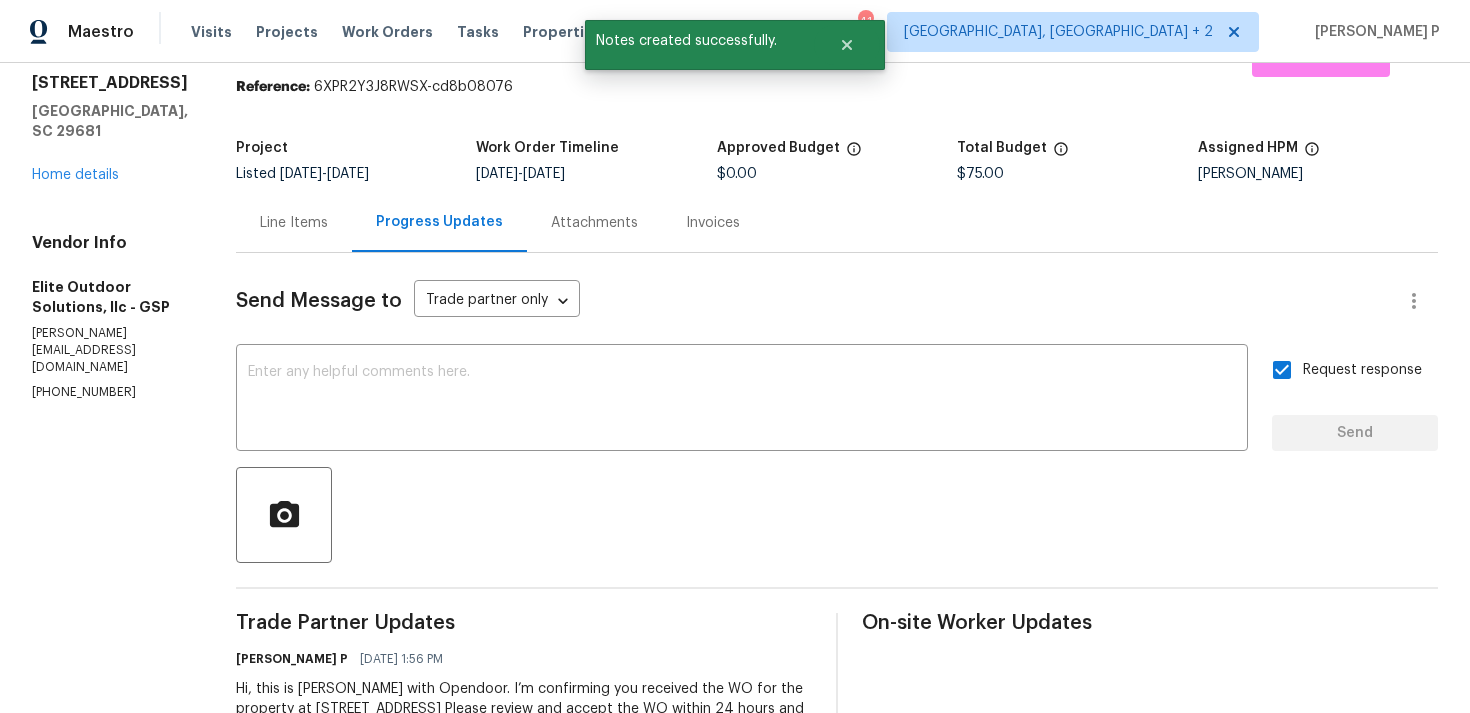 scroll, scrollTop: 0, scrollLeft: 0, axis: both 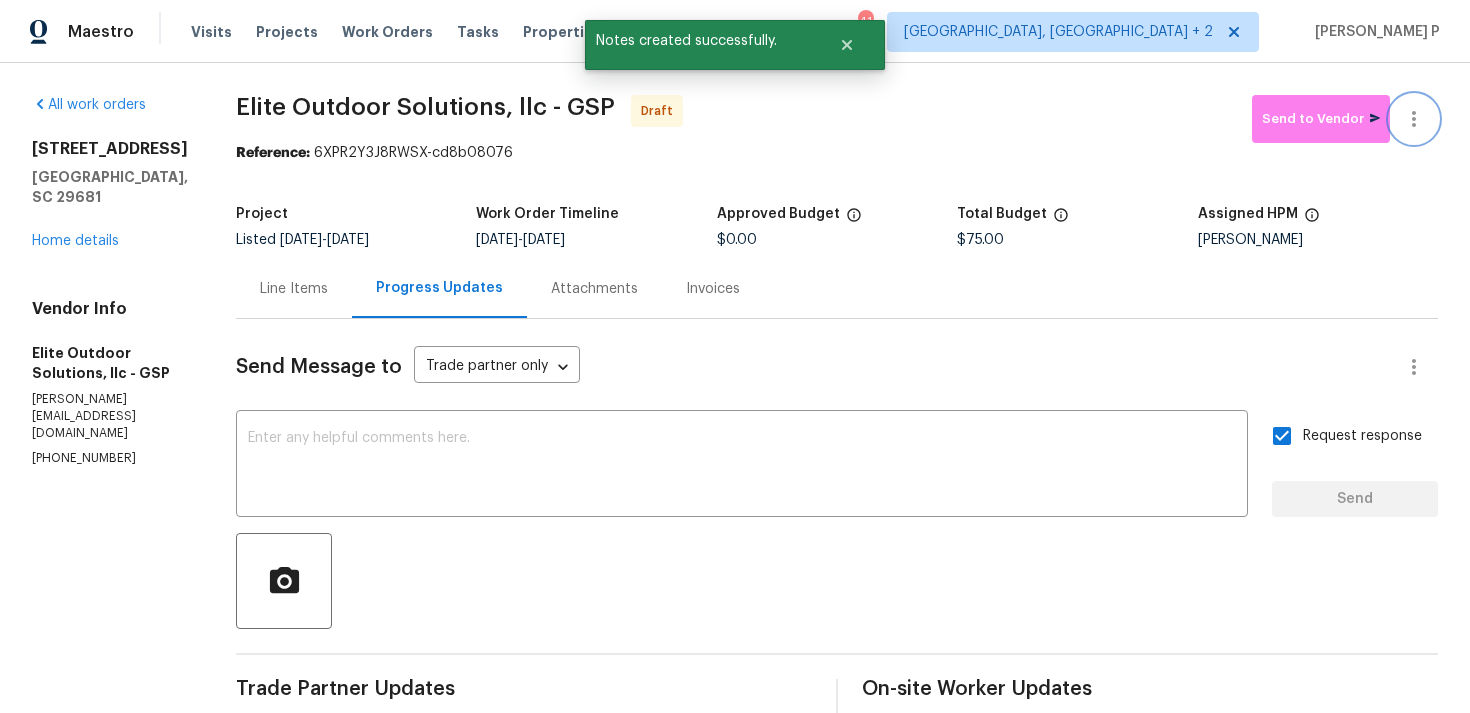 click 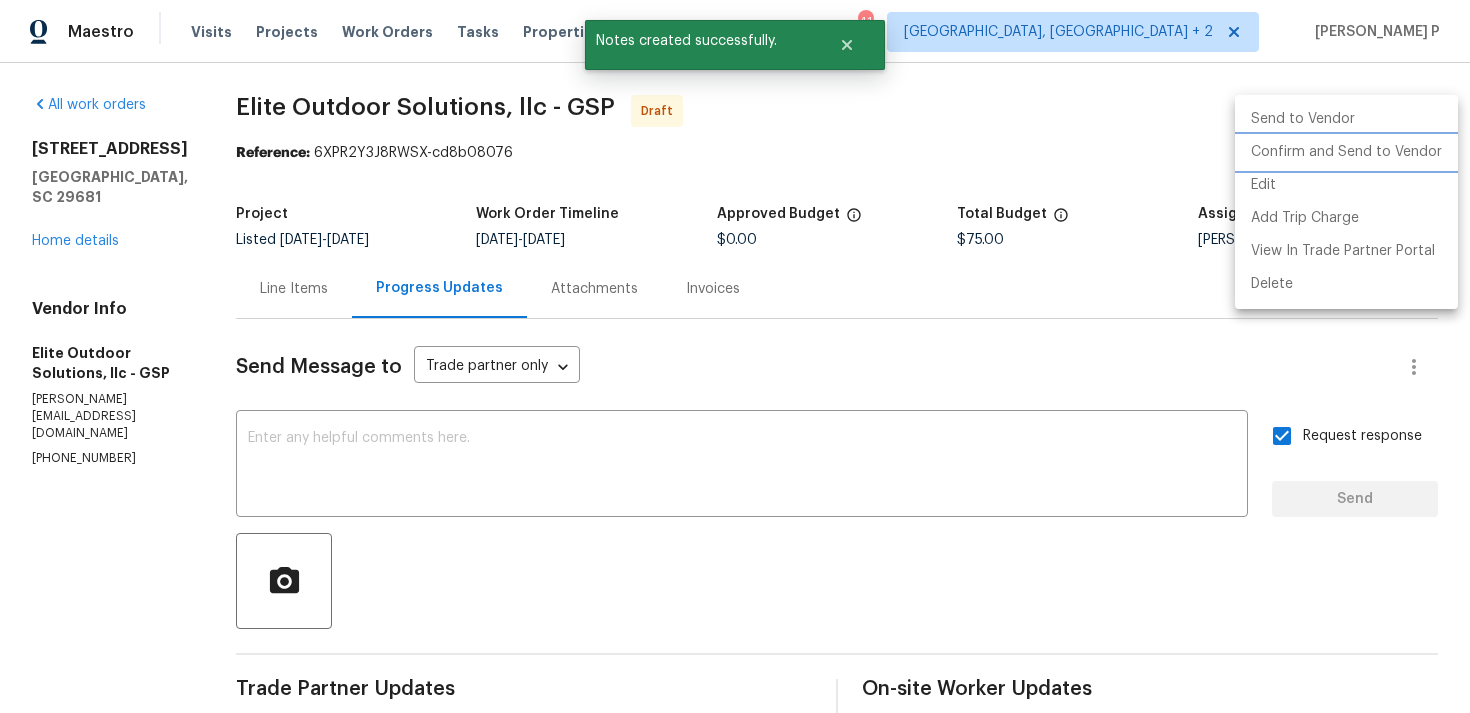 click on "Confirm and Send to Vendor" at bounding box center (1346, 152) 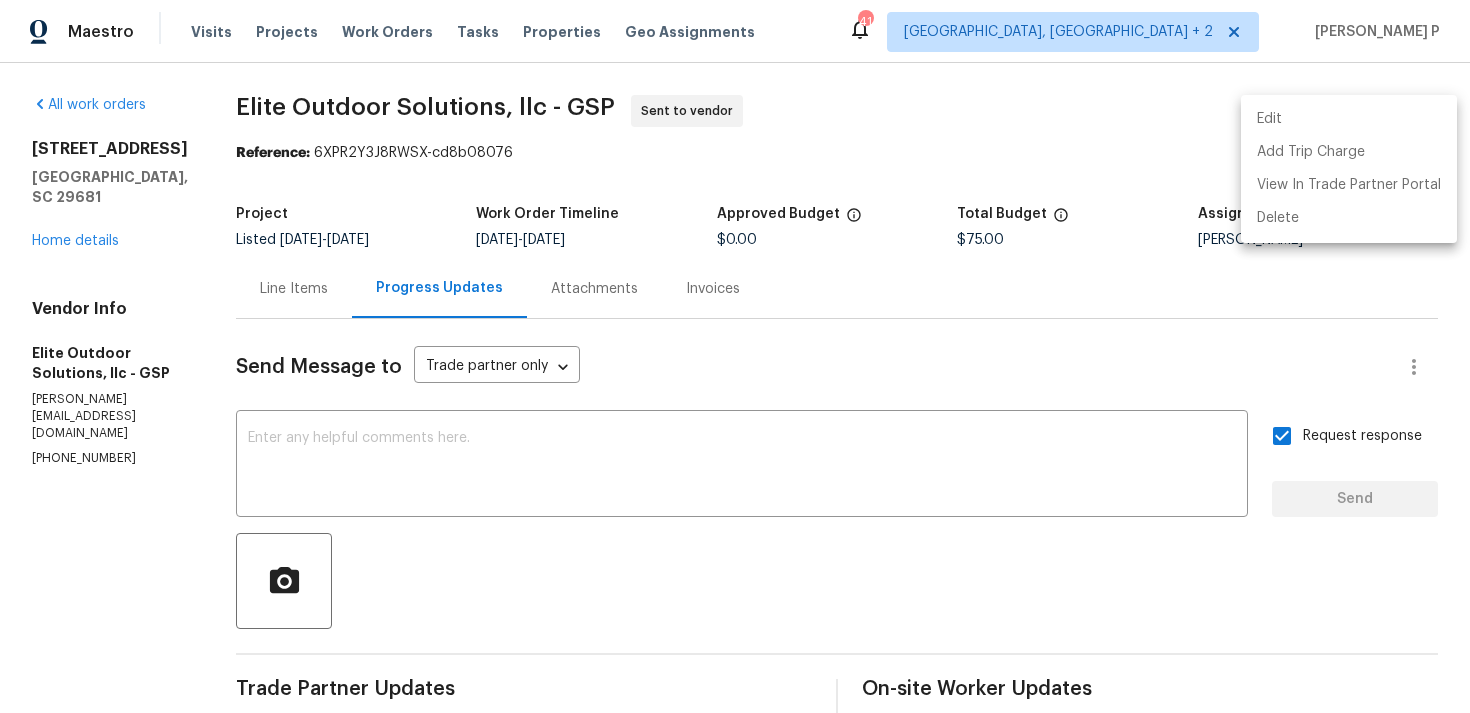 click at bounding box center [735, 356] 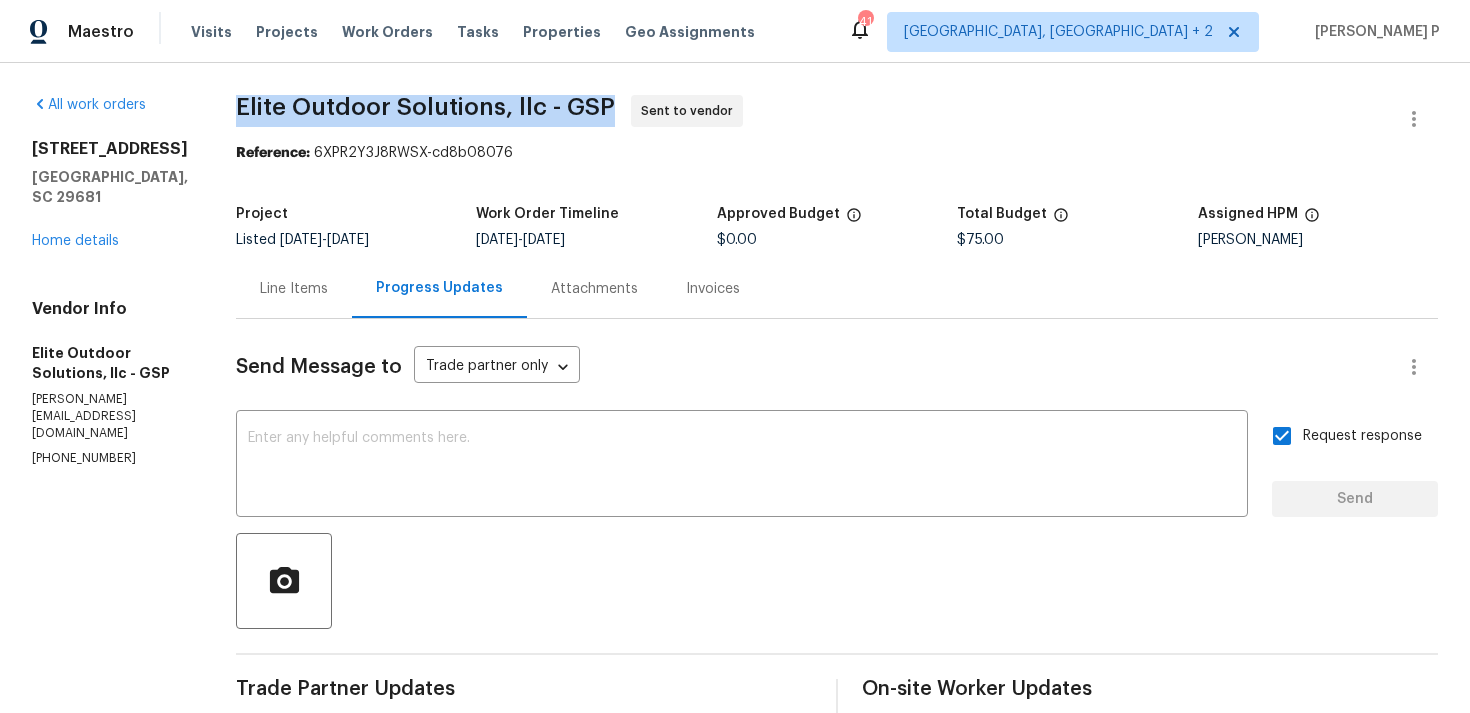 drag, startPoint x: 231, startPoint y: 102, endPoint x: 604, endPoint y: 102, distance: 373 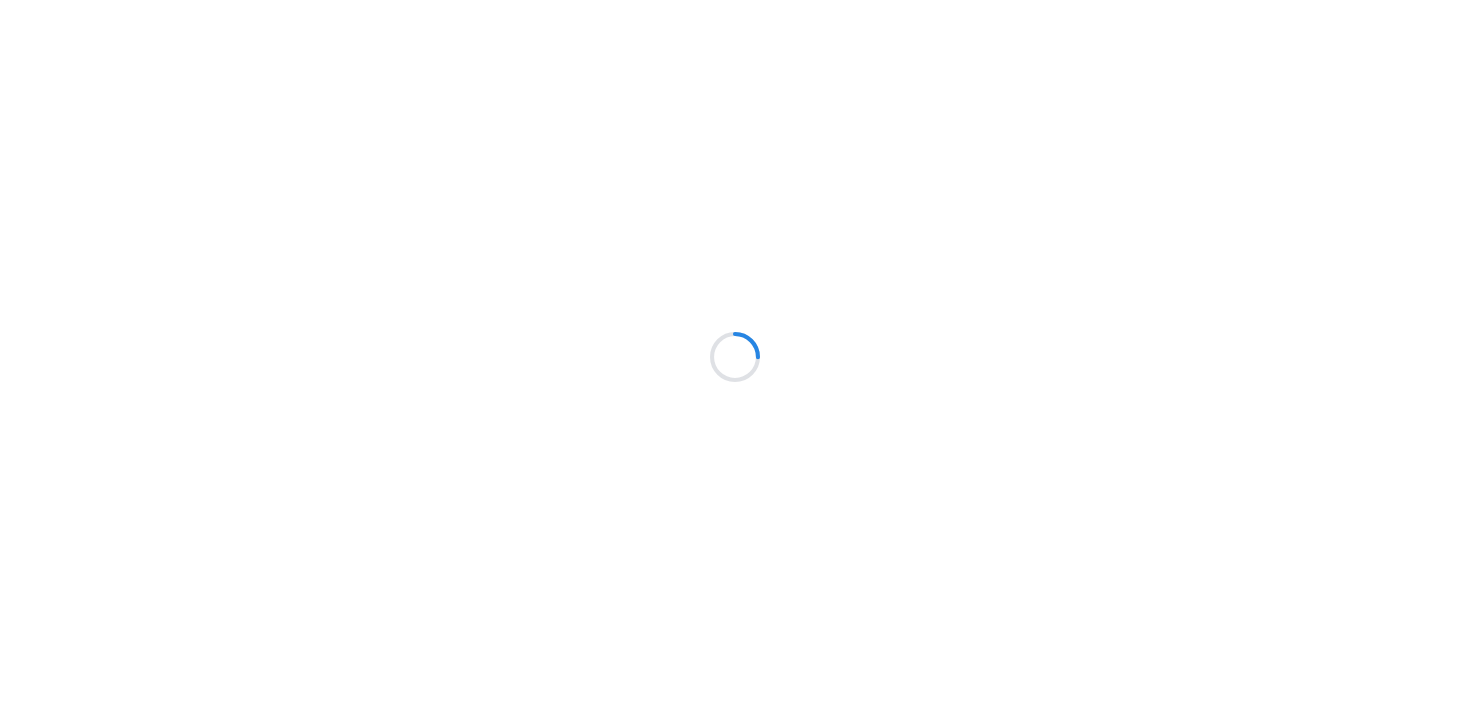 scroll, scrollTop: 0, scrollLeft: 0, axis: both 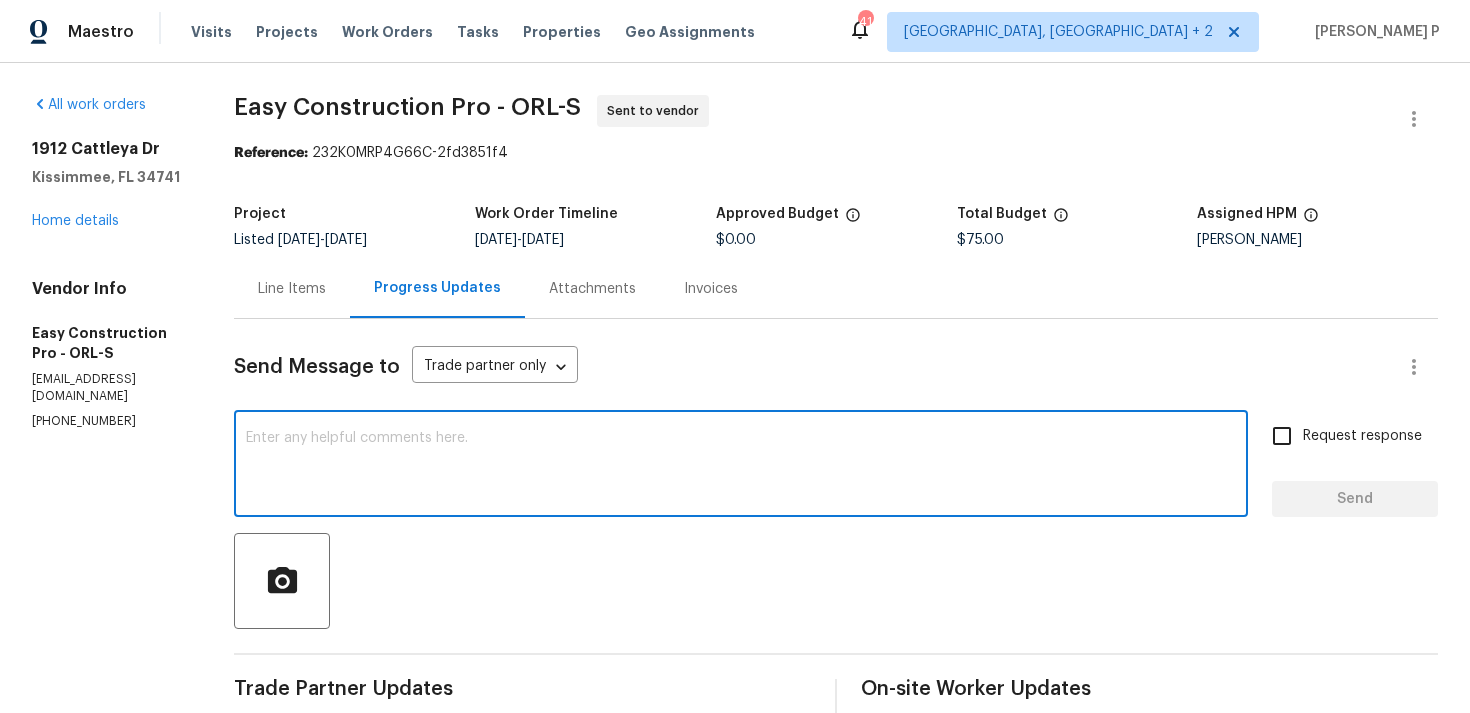 click at bounding box center [741, 466] 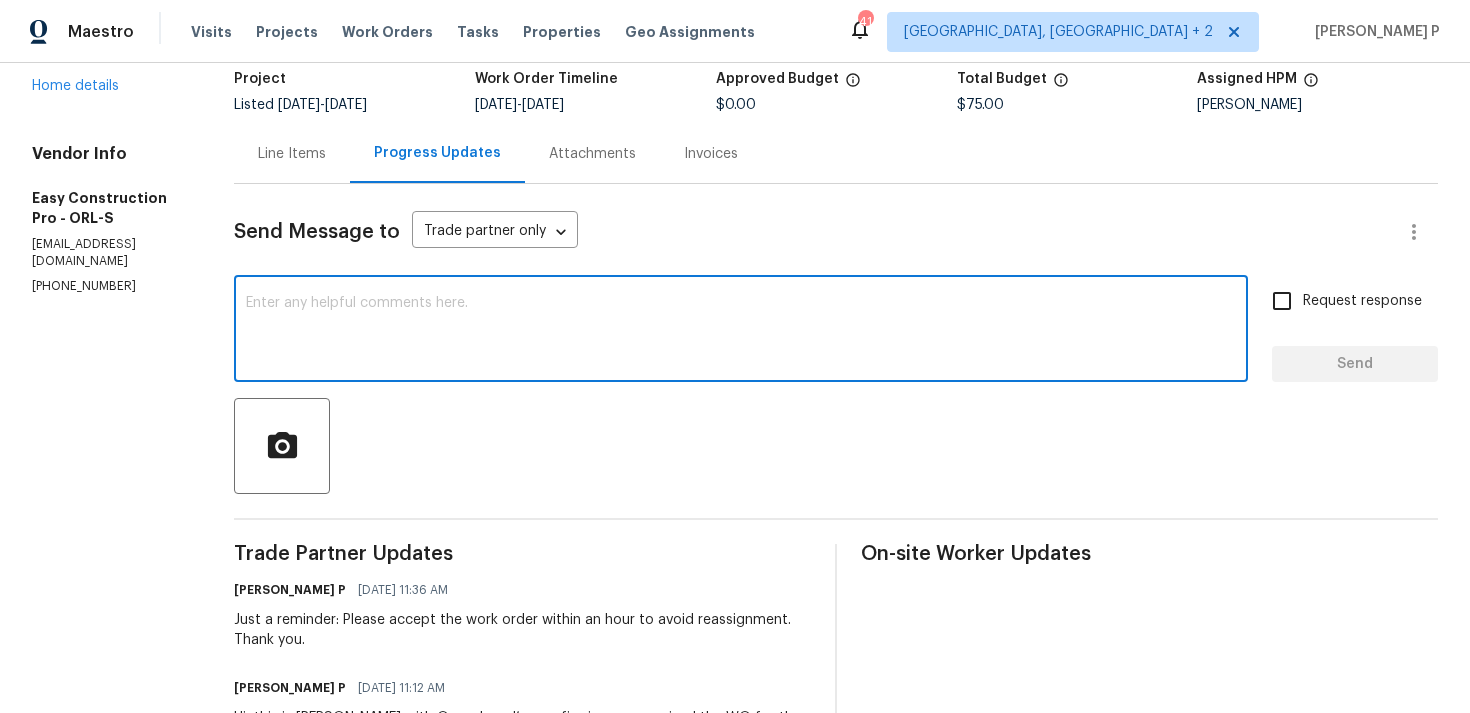 scroll, scrollTop: 286, scrollLeft: 0, axis: vertical 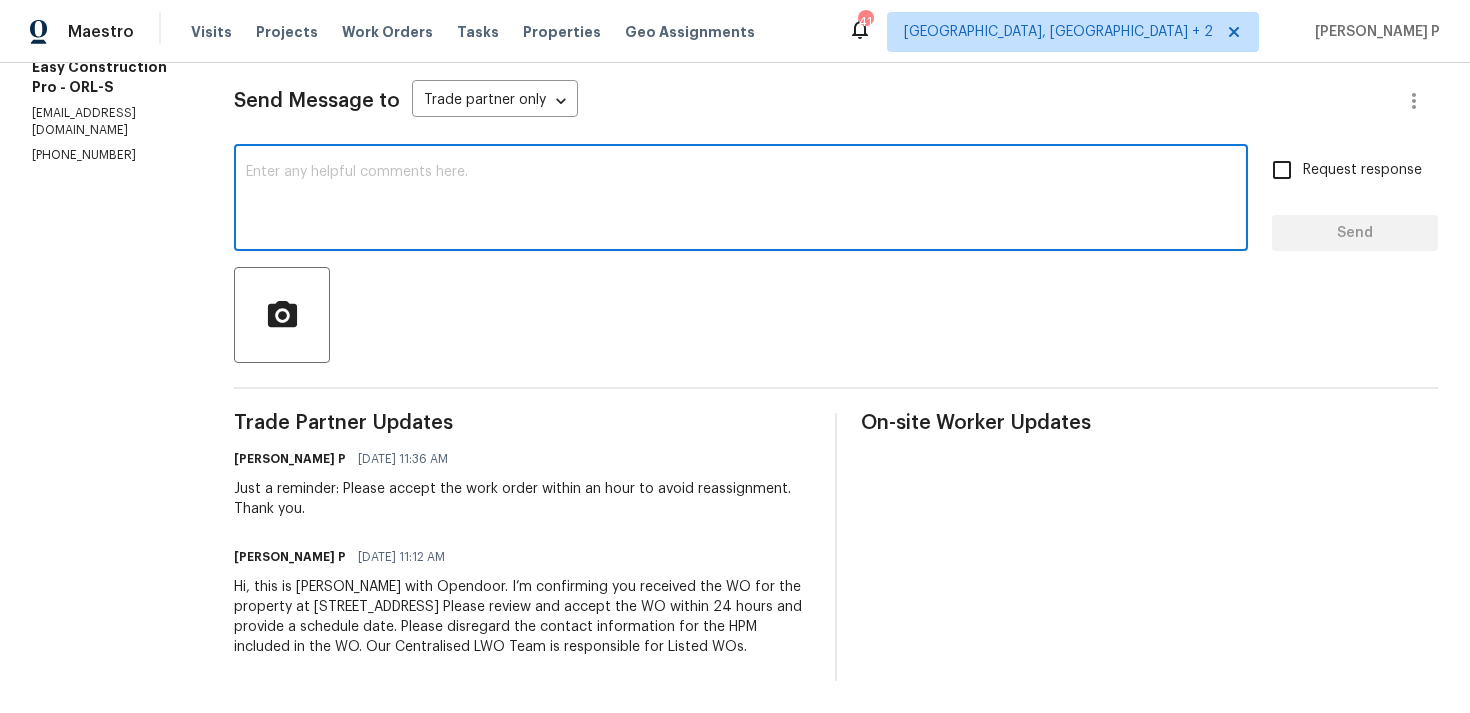 click at bounding box center [741, 200] 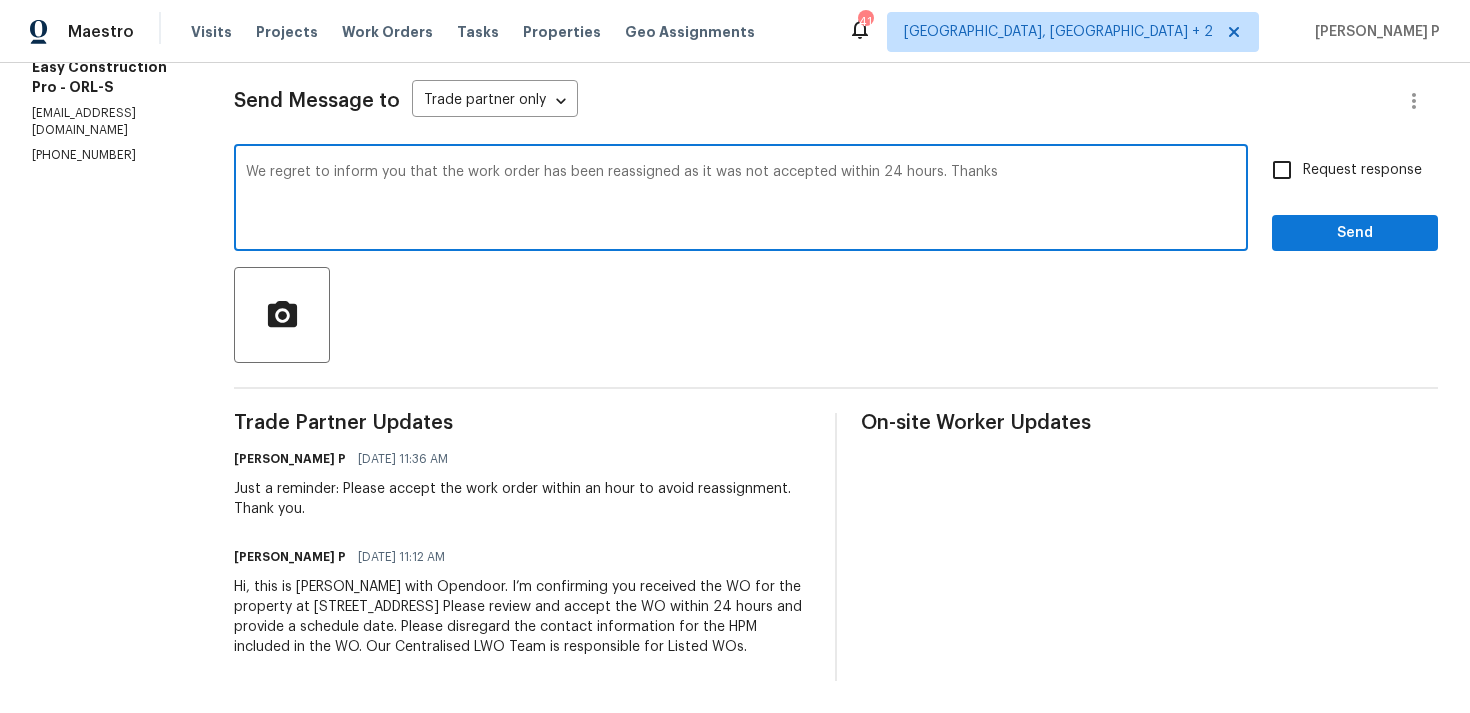 type on "We regret to inform you that the work order has been reassigned as it was not accepted within 24 hours. Thanks" 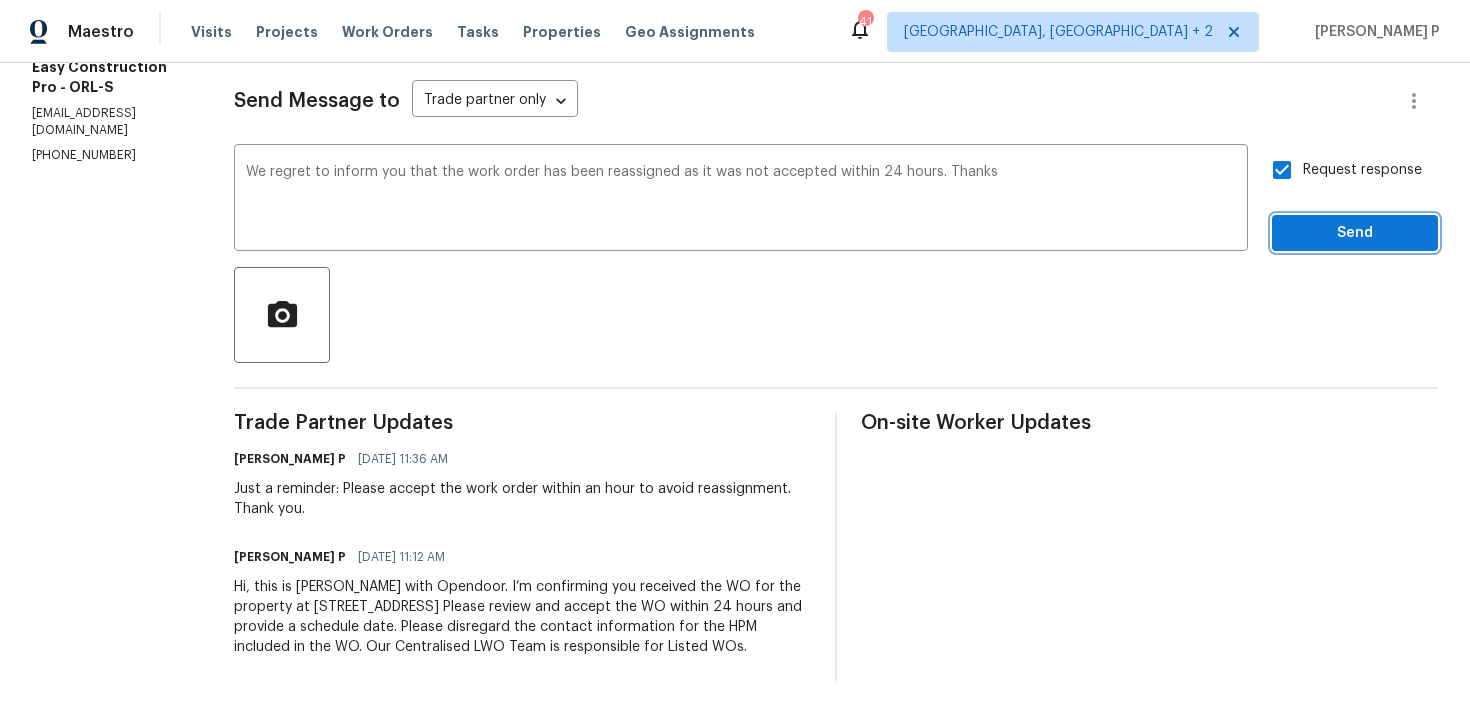 click on "Send" at bounding box center [1355, 233] 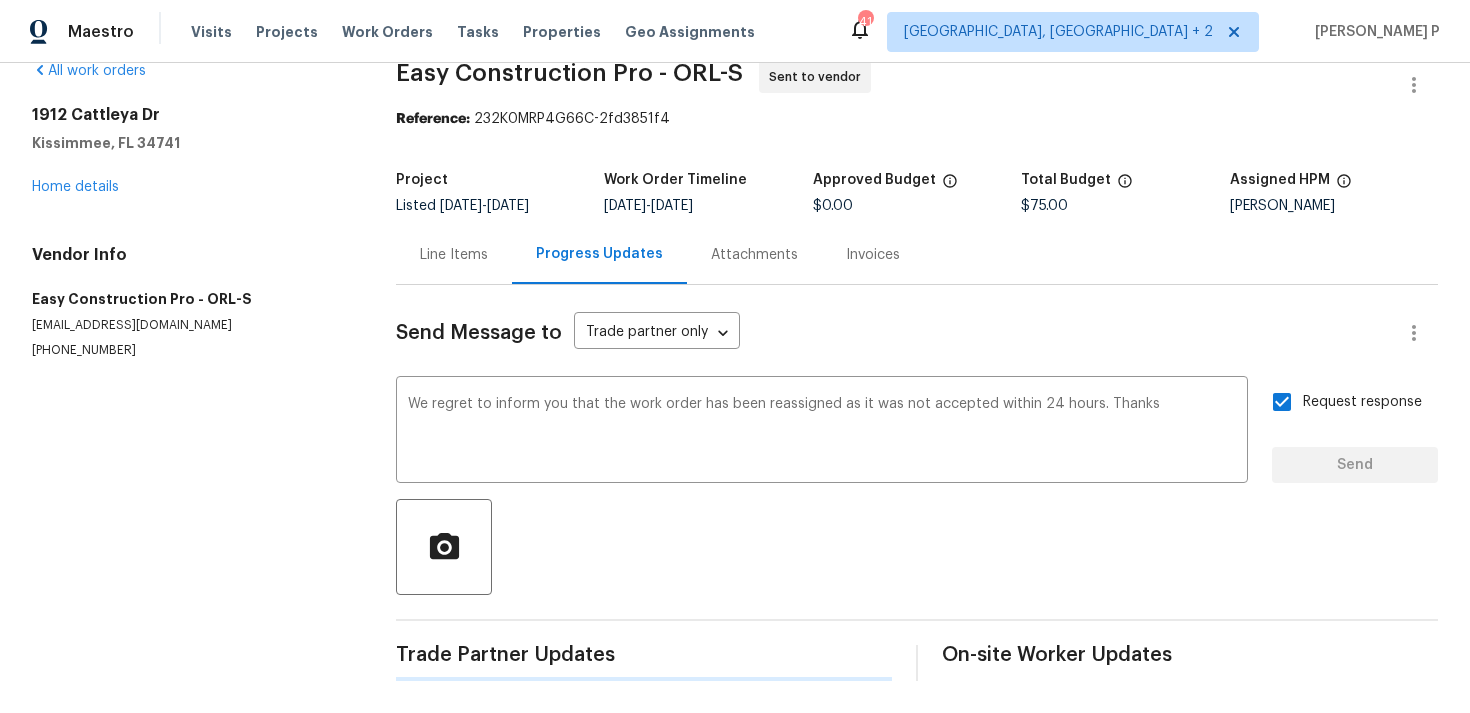 scroll, scrollTop: 0, scrollLeft: 0, axis: both 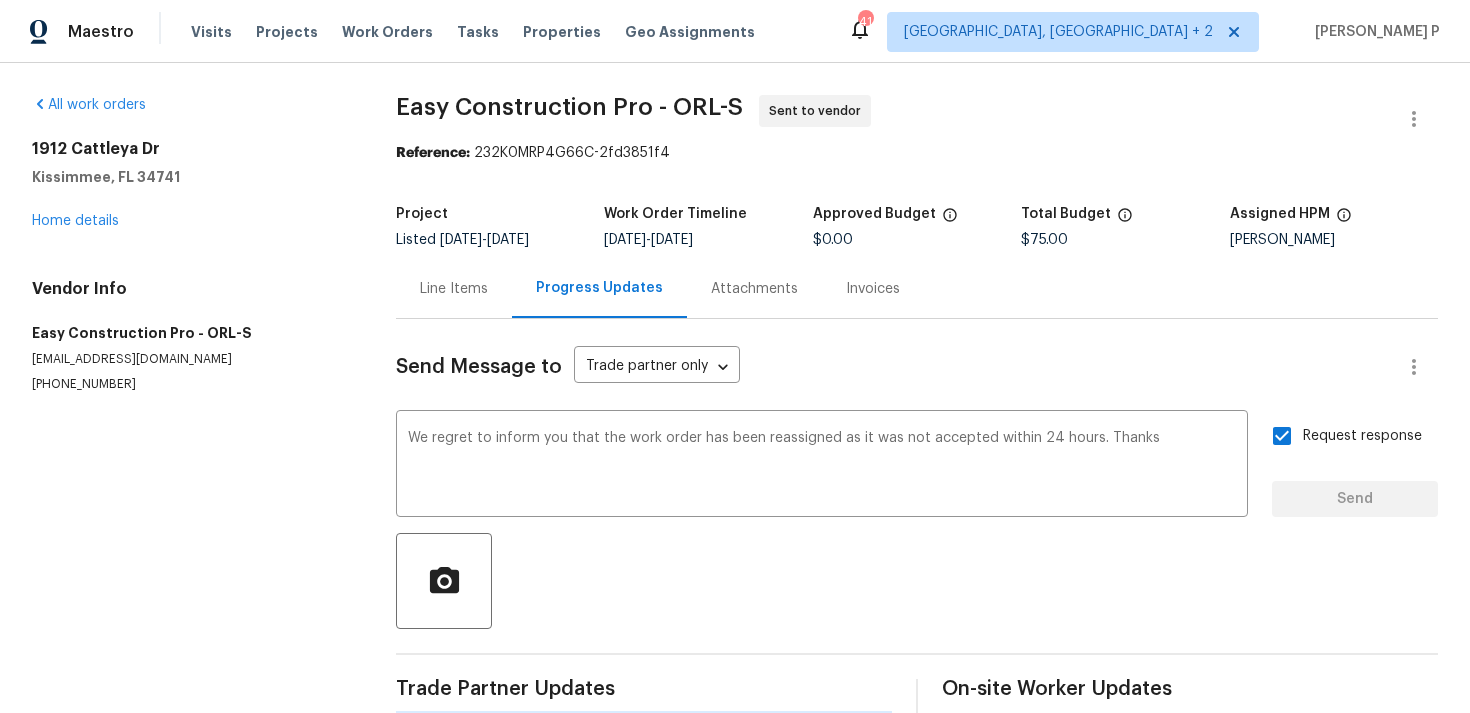 type 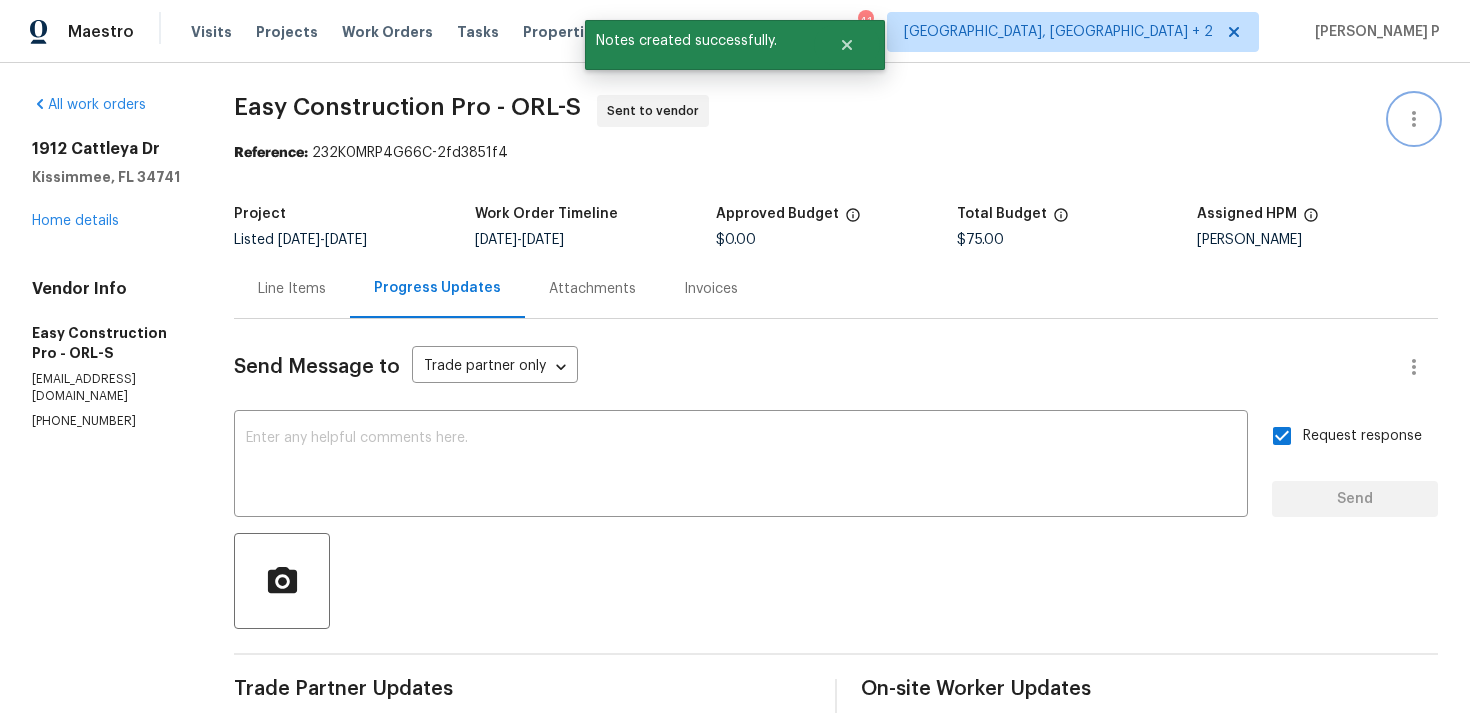 click 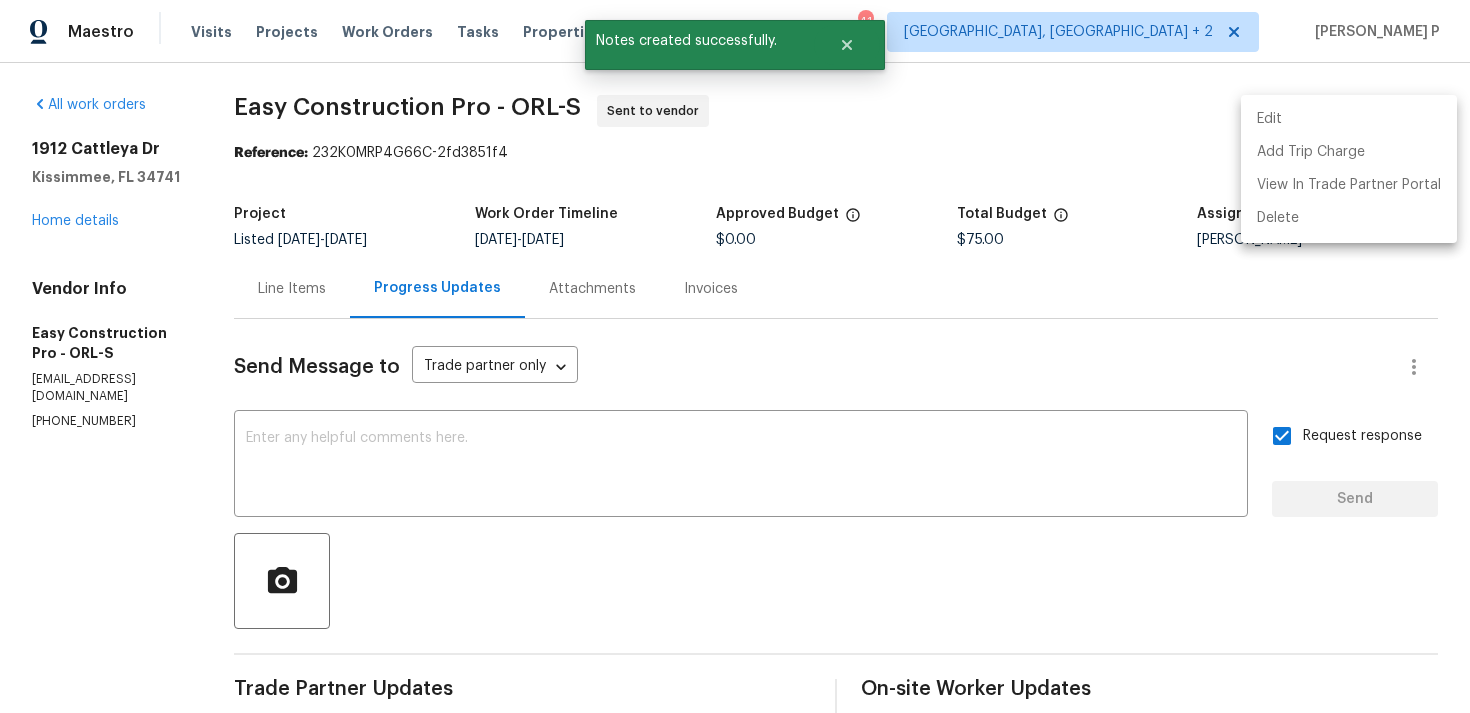 click on "Edit" at bounding box center (1349, 119) 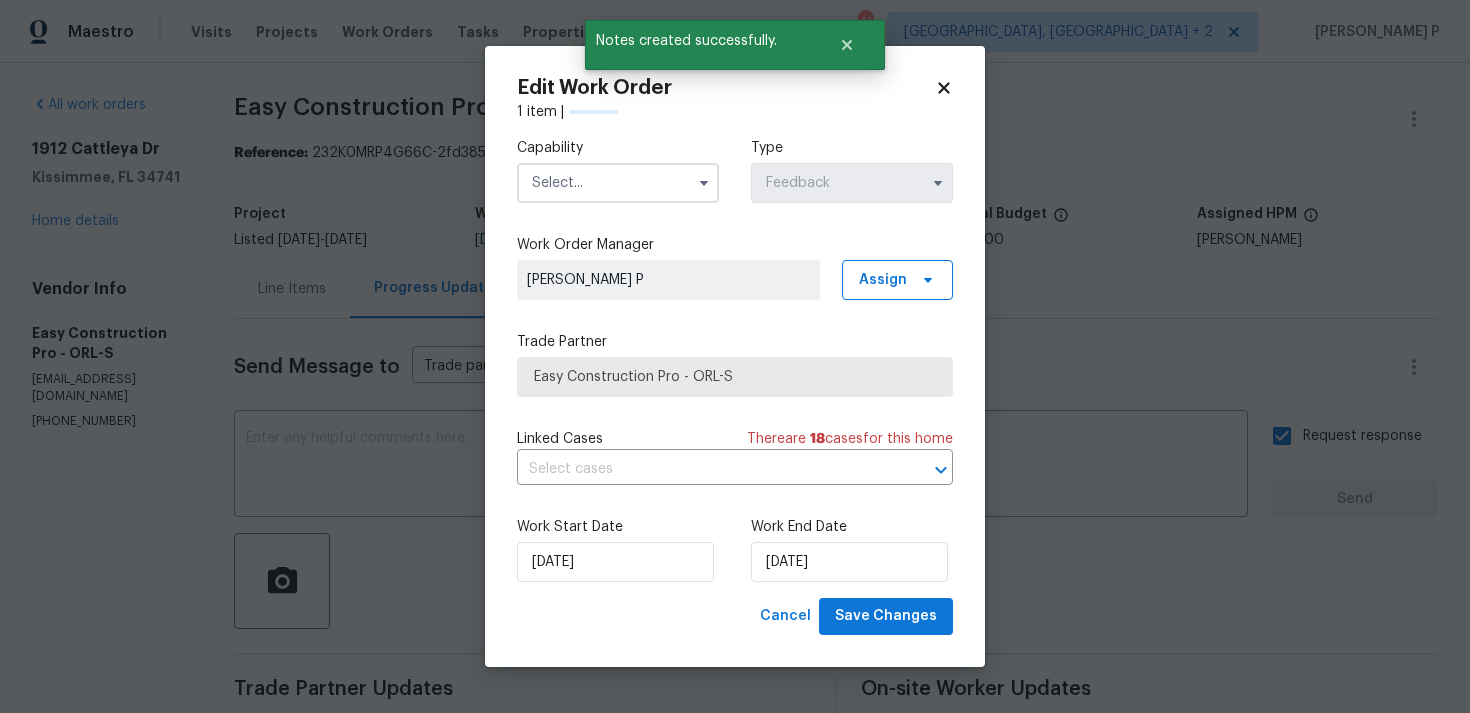 click at bounding box center [618, 183] 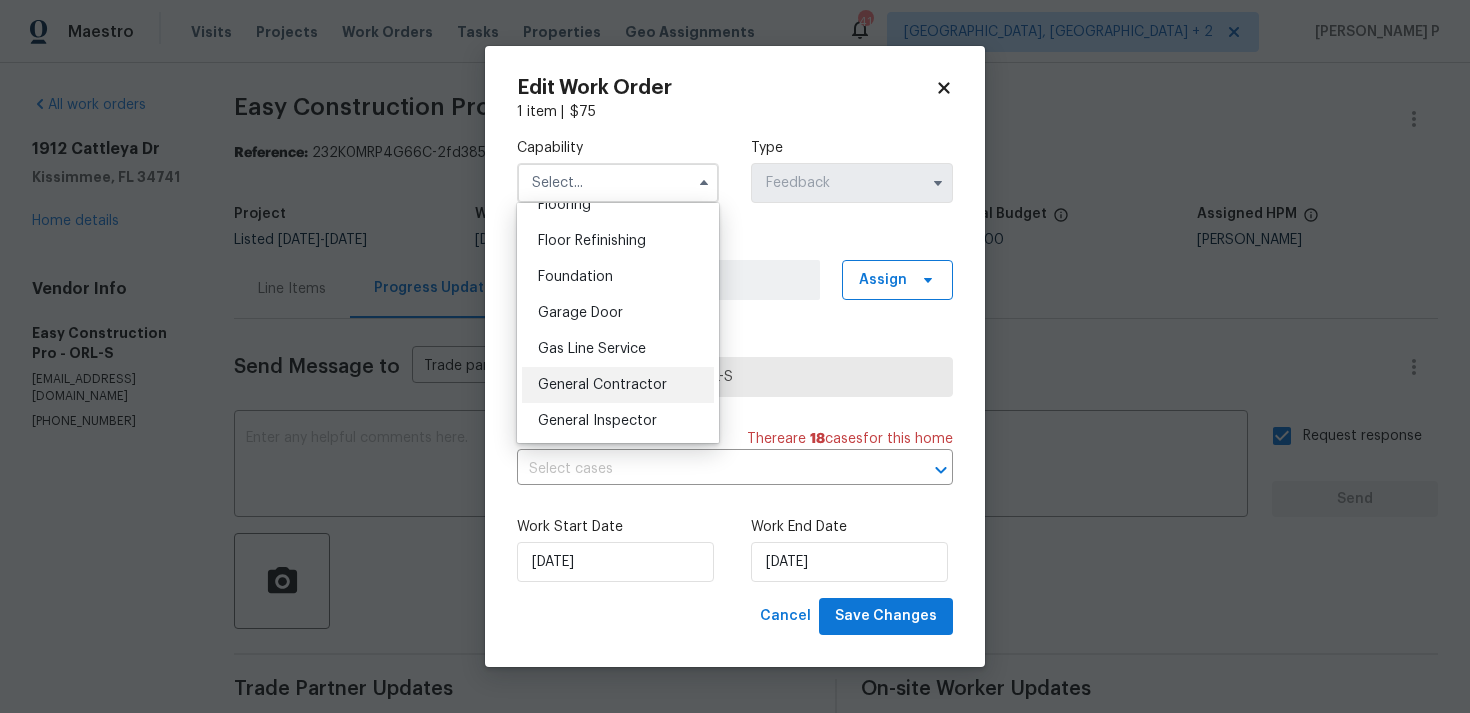 scroll, scrollTop: 829, scrollLeft: 0, axis: vertical 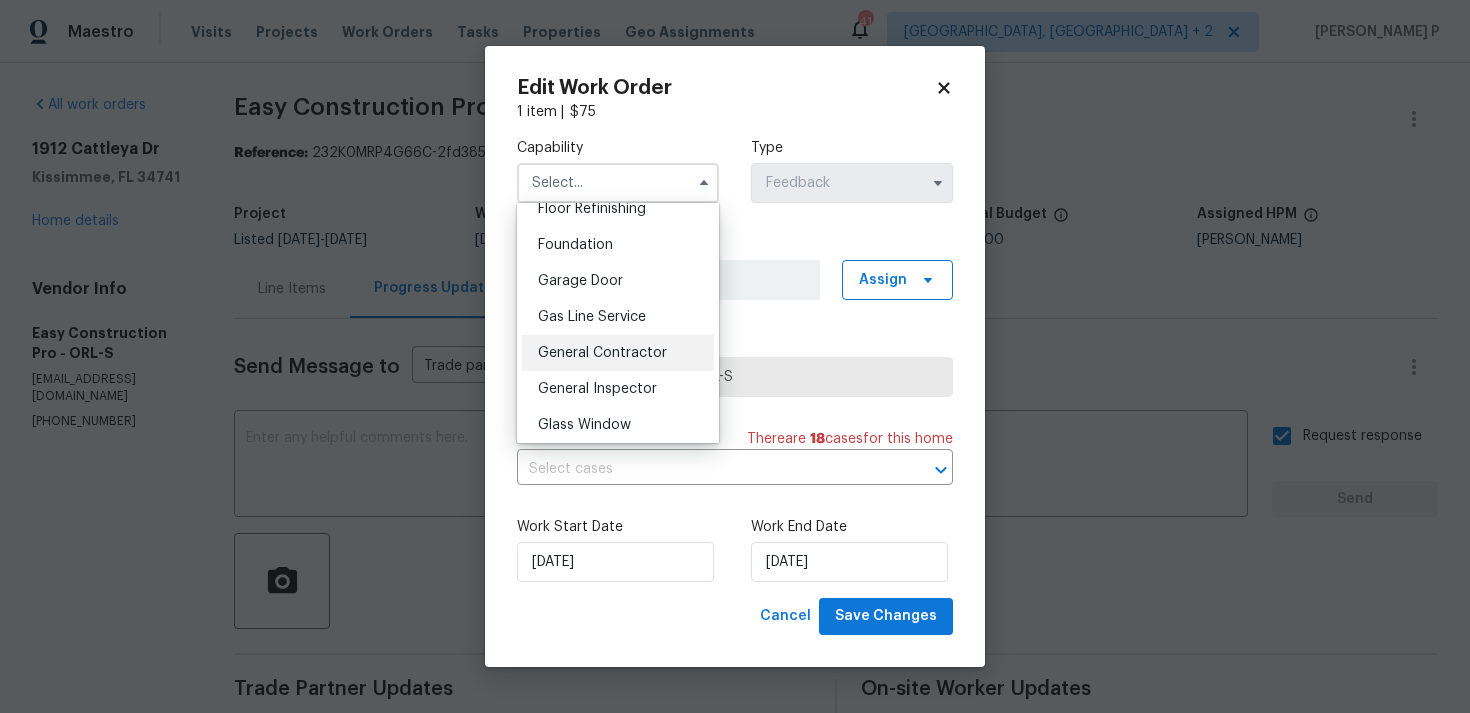 click on "General Contractor" at bounding box center [618, 353] 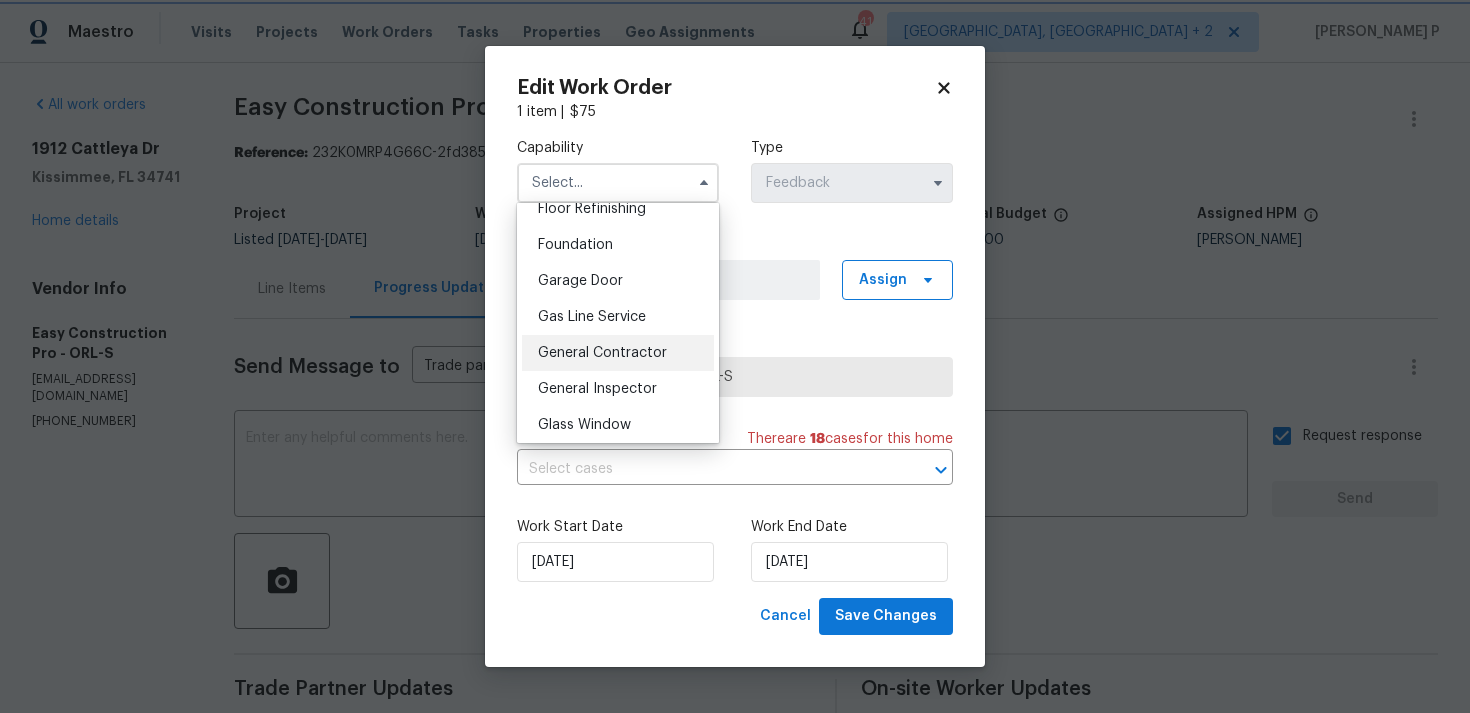 type on "General Contractor" 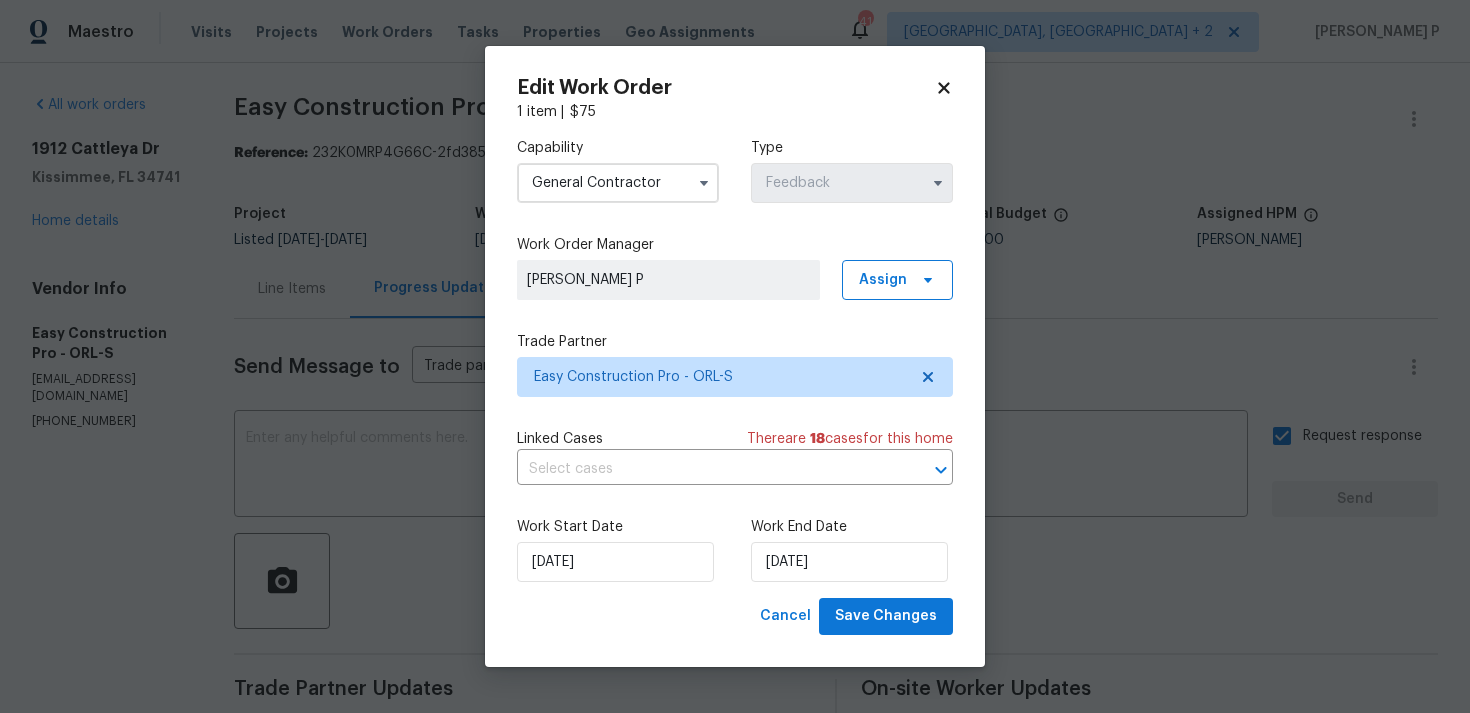 click on "Capability   General Contractor Type   Feedback Work Order Manager   Ramyasri P Assign Trade Partner   Easy Construction Pro - ORL-S Linked Cases There  are   18  case s  for this home   ​ Work Start Date   10/07/2025 Work End Date   14/07/2025" at bounding box center [735, 360] 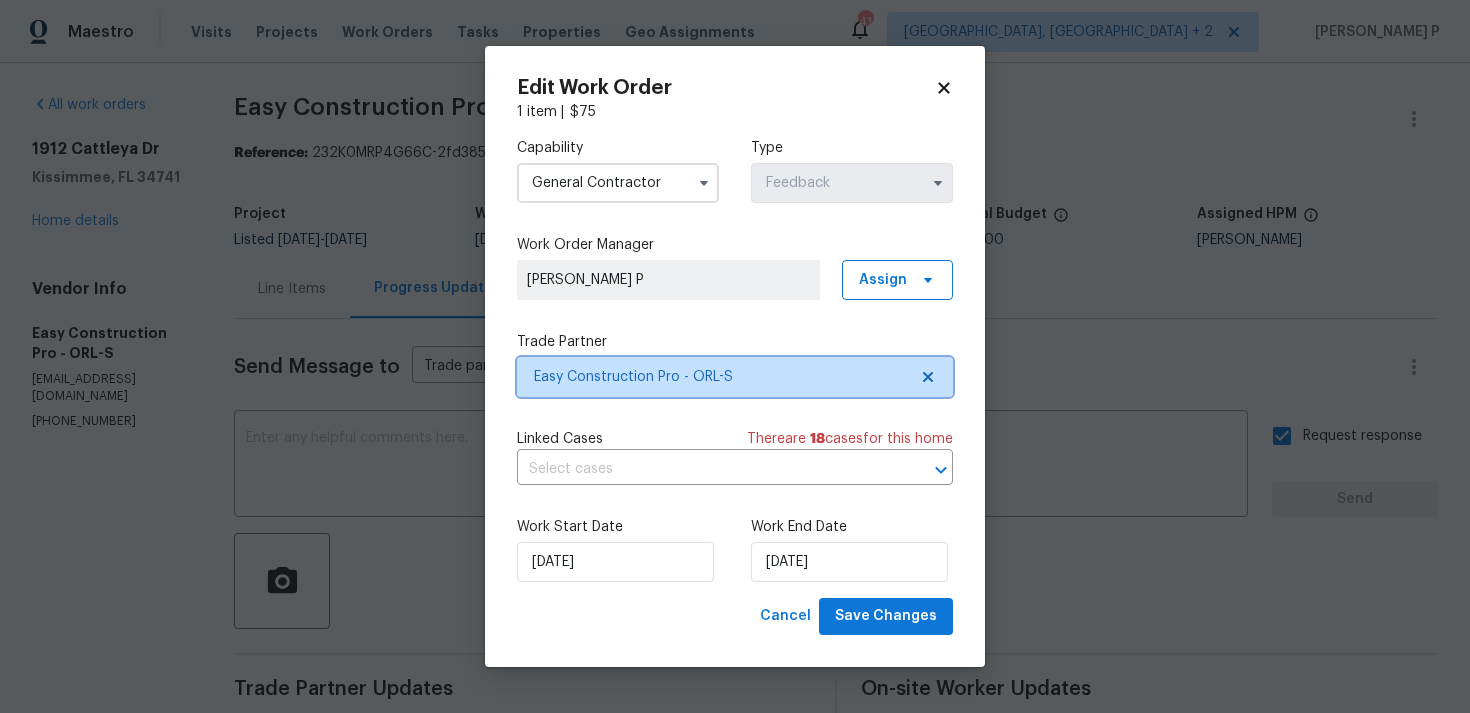 click on "Easy Construction Pro - ORL-S" at bounding box center [720, 377] 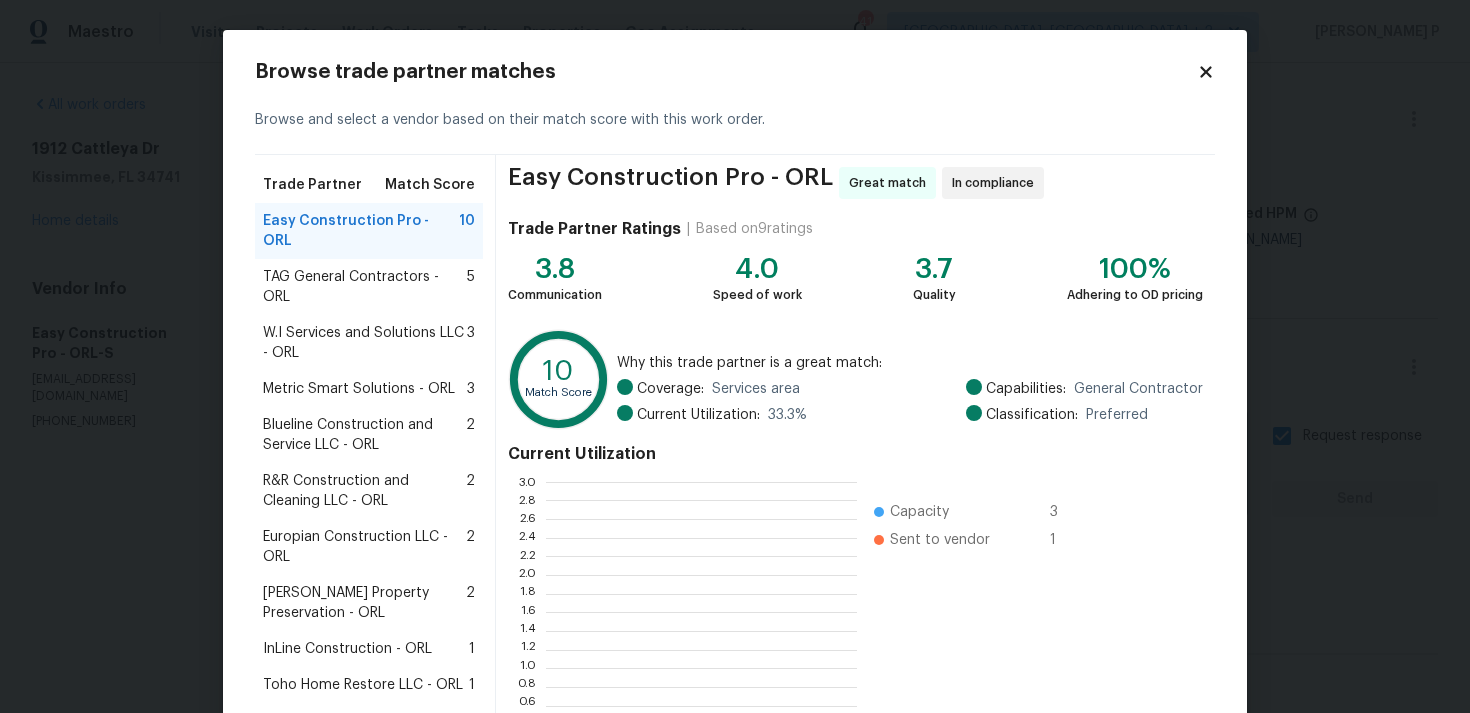 scroll, scrollTop: 2, scrollLeft: 1, axis: both 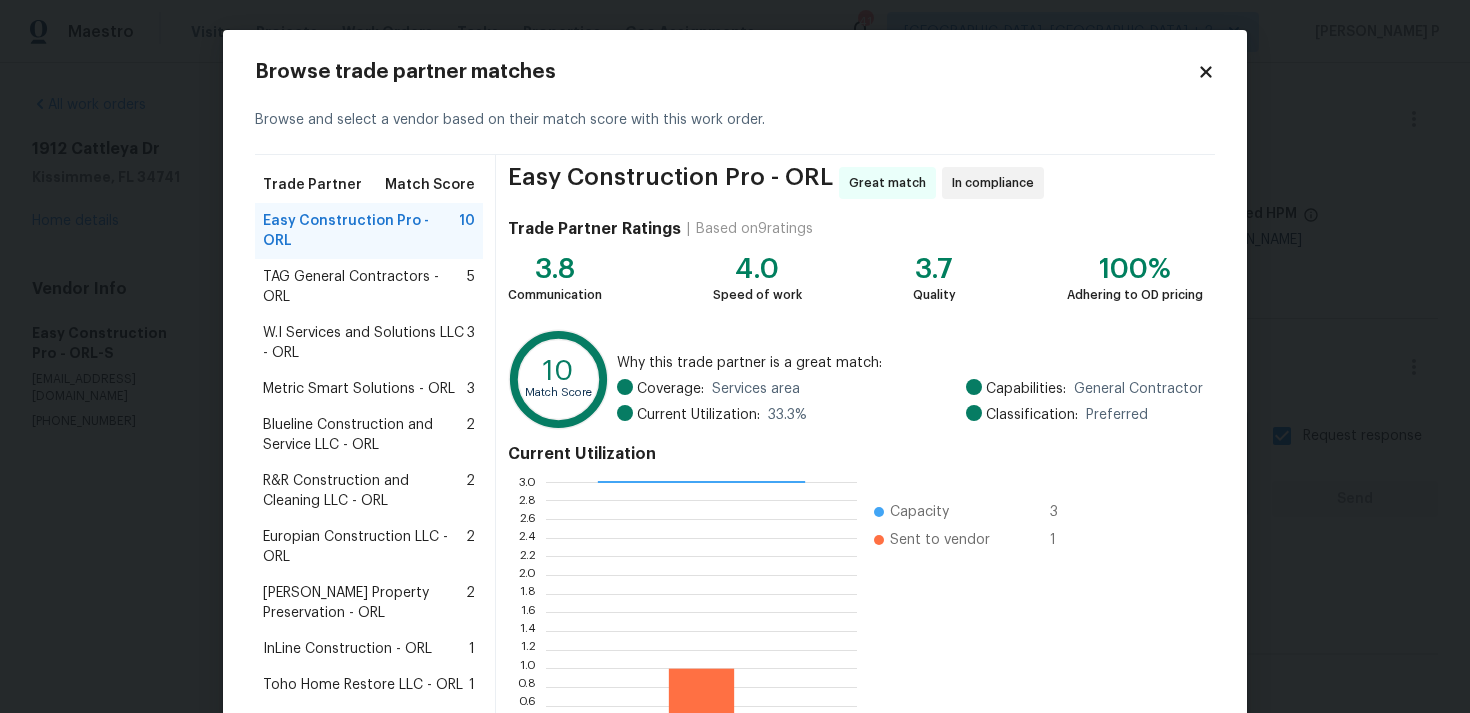 click on "TAG General Contractors - ORL" at bounding box center (365, 287) 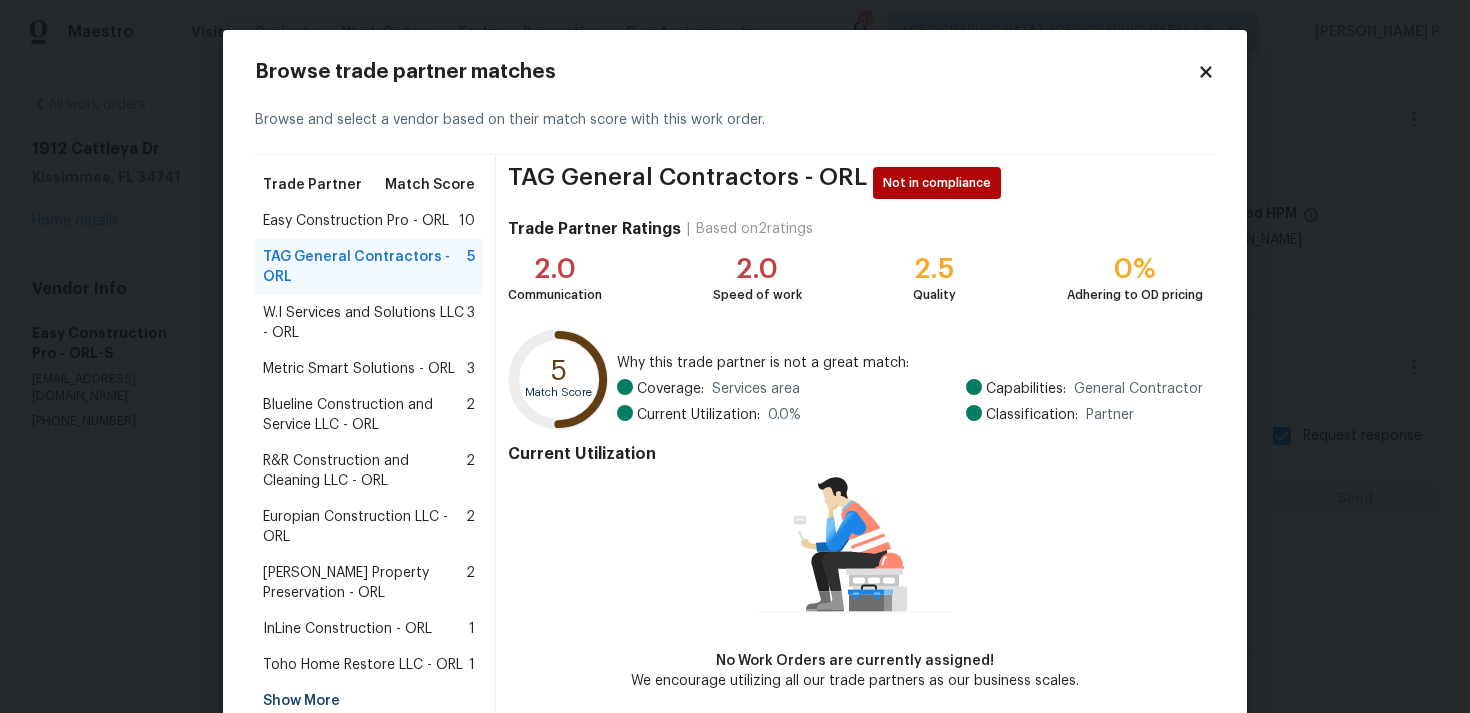 click on "W.I Services and Solutions LLC - ORL" at bounding box center [365, 323] 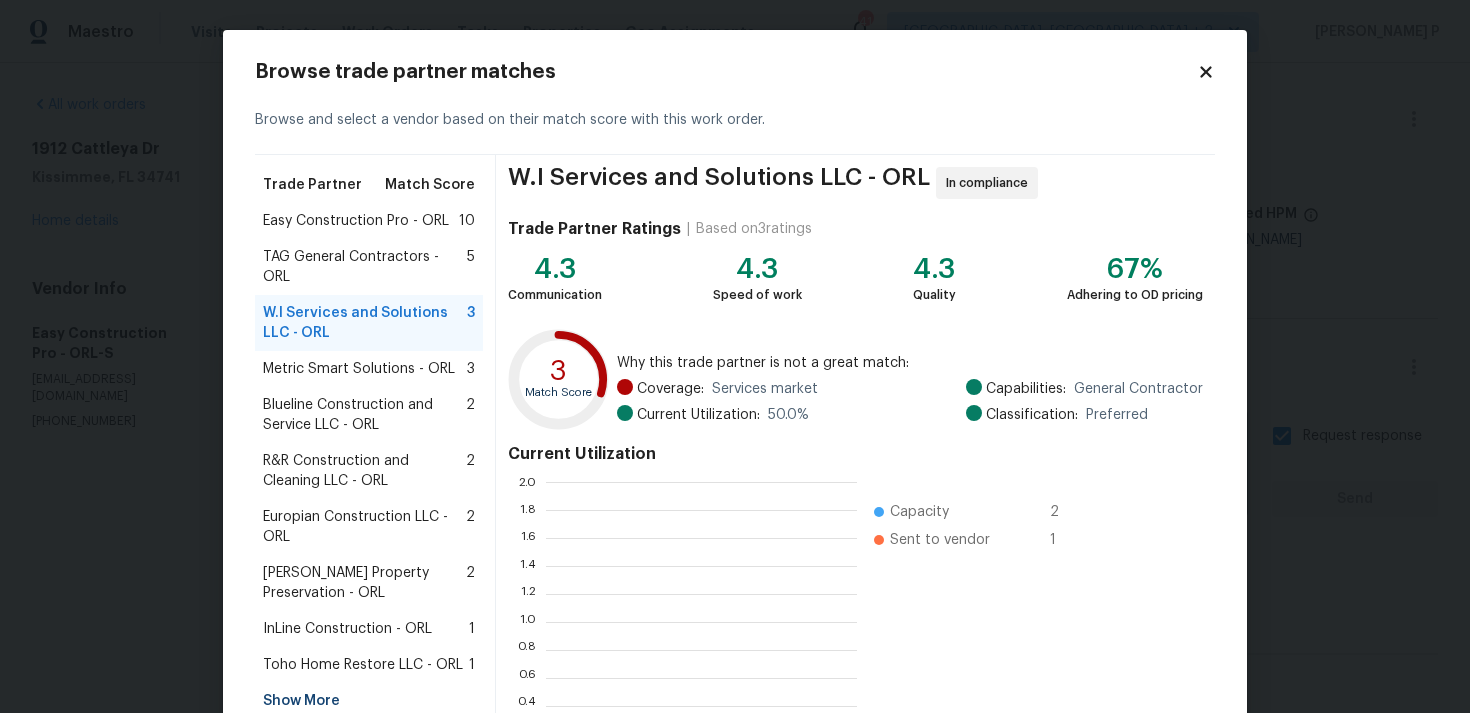 scroll, scrollTop: 2, scrollLeft: 1, axis: both 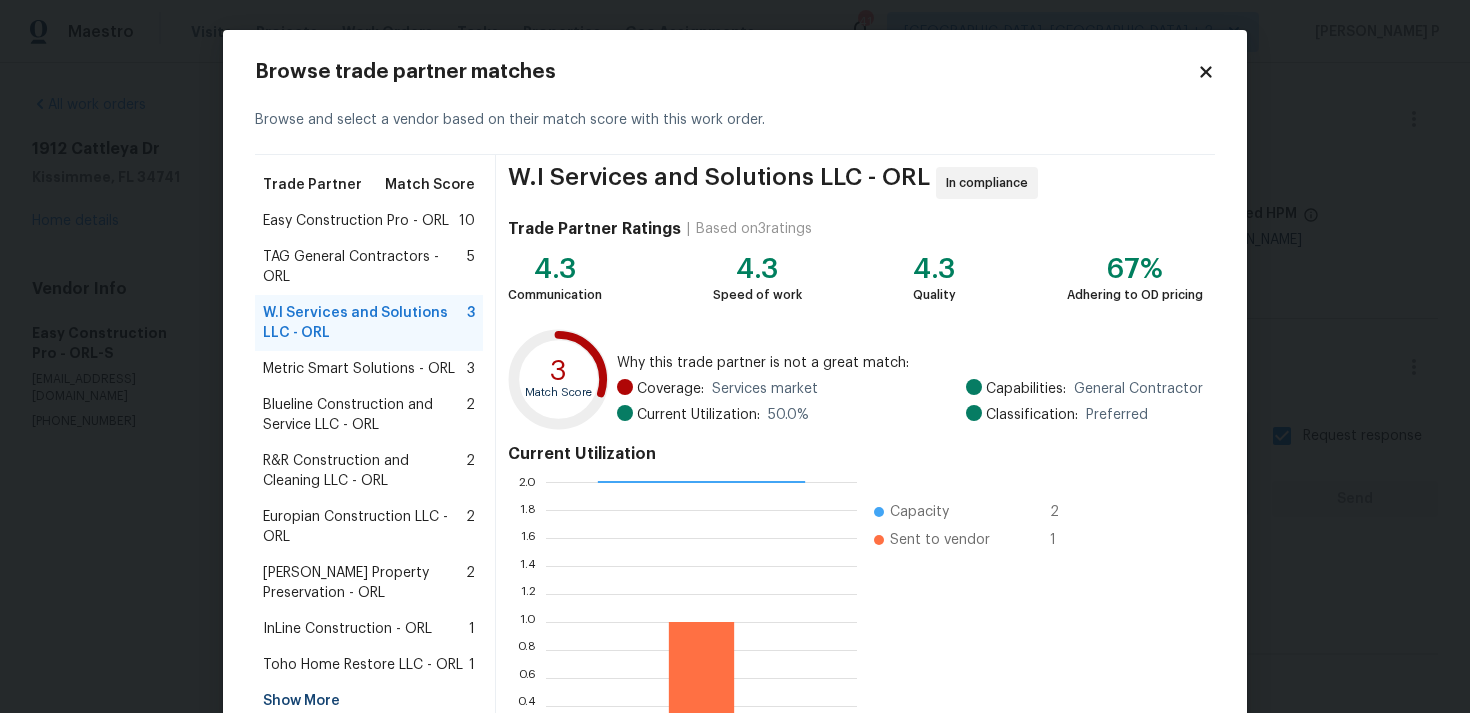 click on "Blueline Construction and Service LLC - ORL" at bounding box center (364, 415) 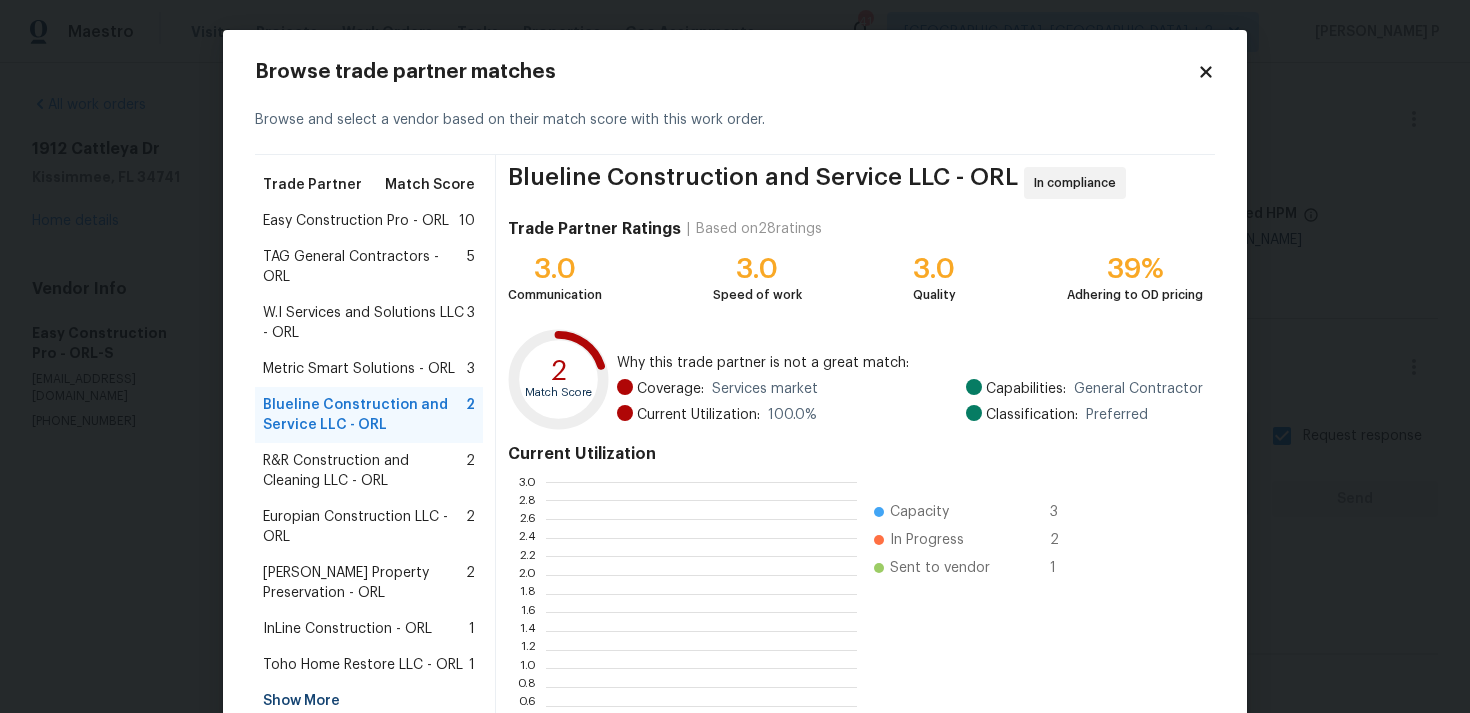 scroll, scrollTop: 2, scrollLeft: 1, axis: both 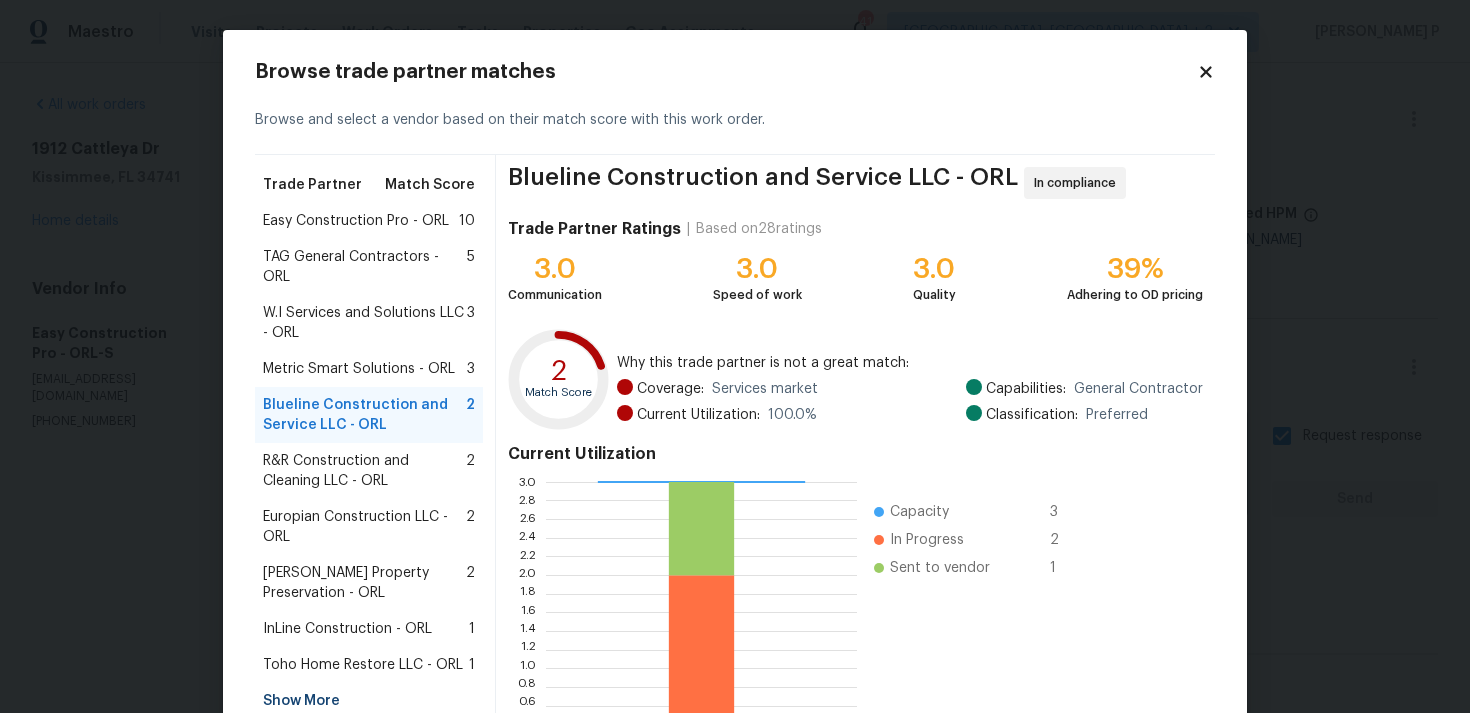 click on "Metric Smart Solutions - ORL" at bounding box center (359, 369) 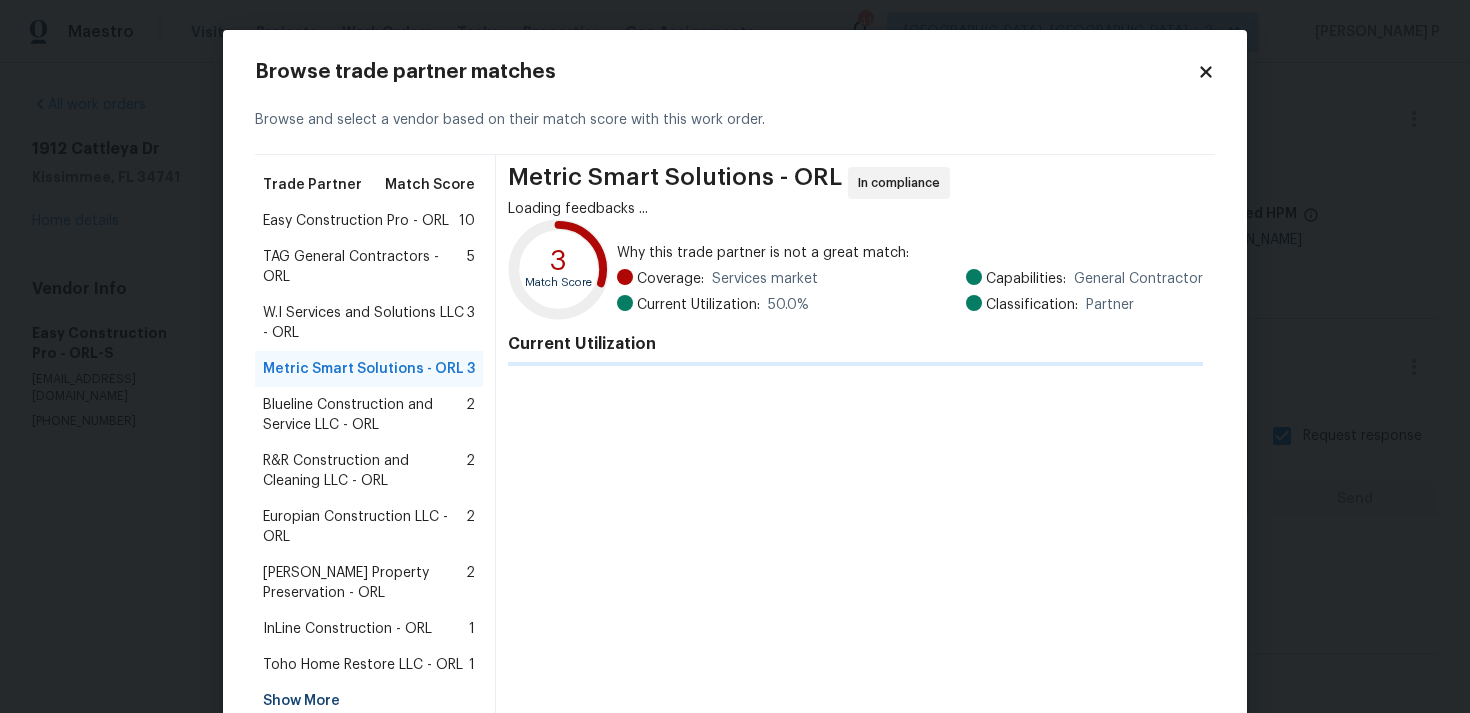 scroll, scrollTop: 96, scrollLeft: 0, axis: vertical 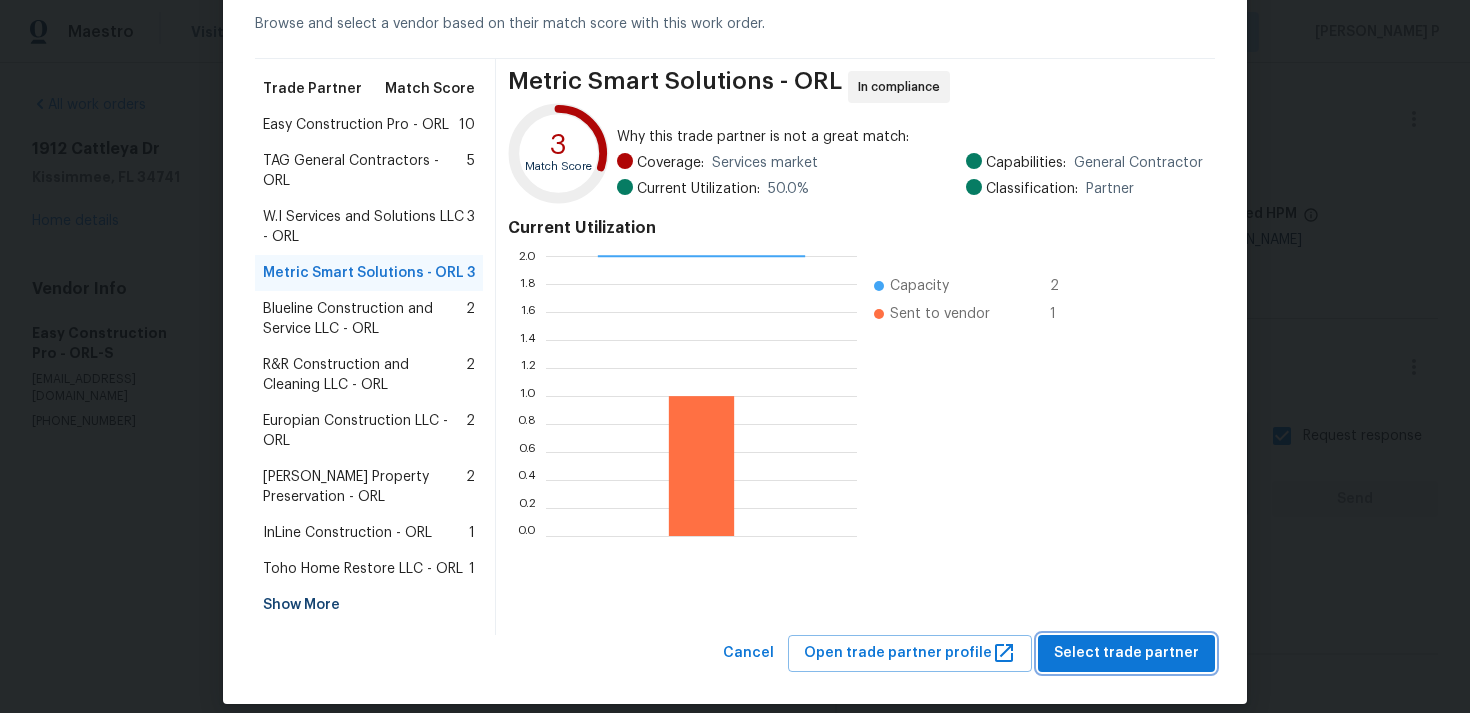 click on "Select trade partner" at bounding box center [1126, 653] 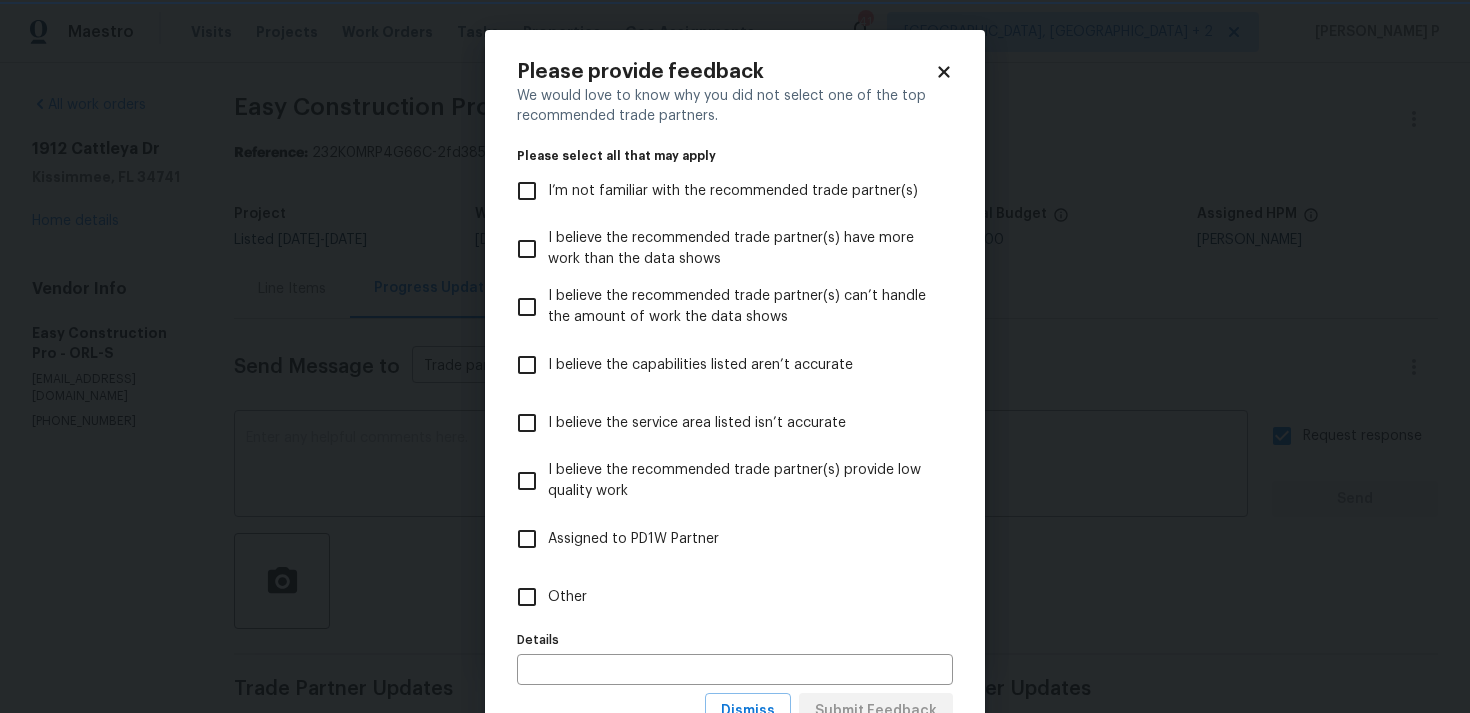 scroll, scrollTop: 0, scrollLeft: 0, axis: both 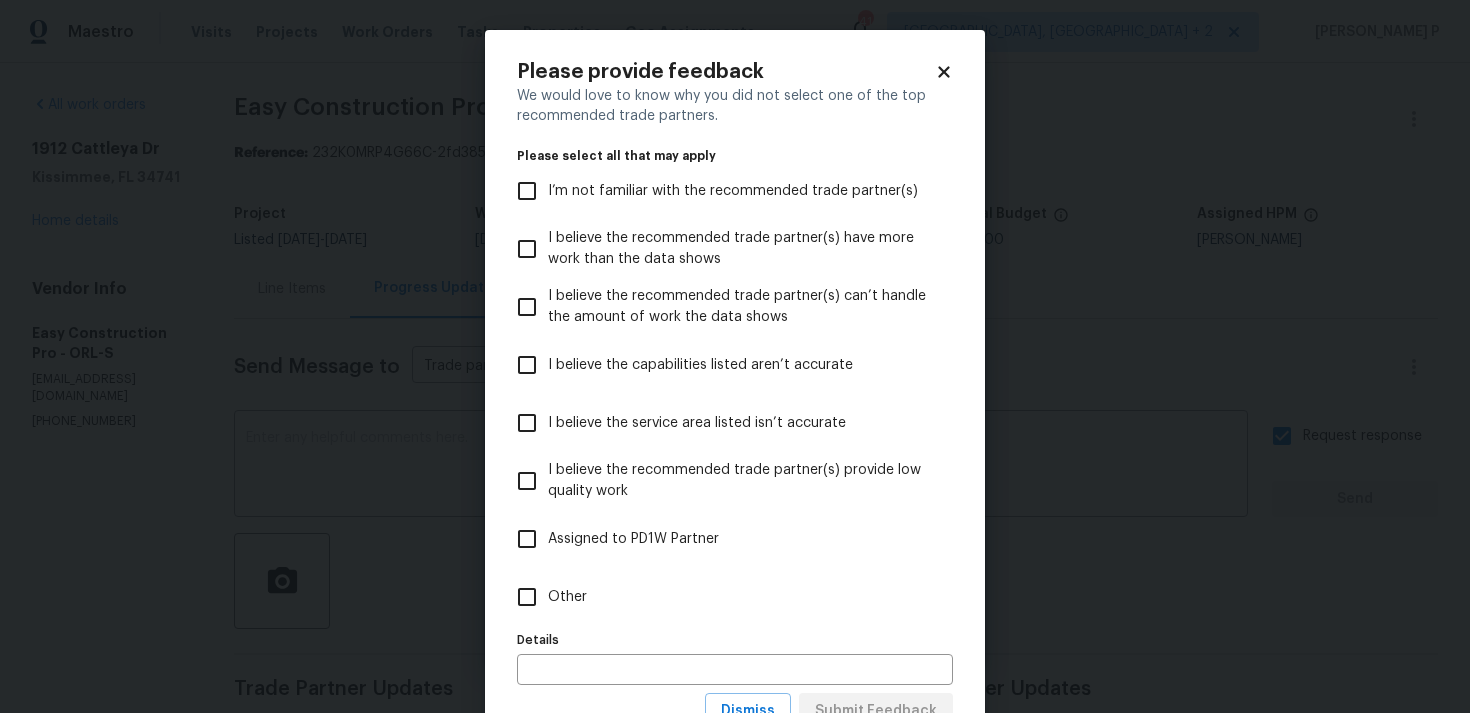 click on "Other" at bounding box center (721, 597) 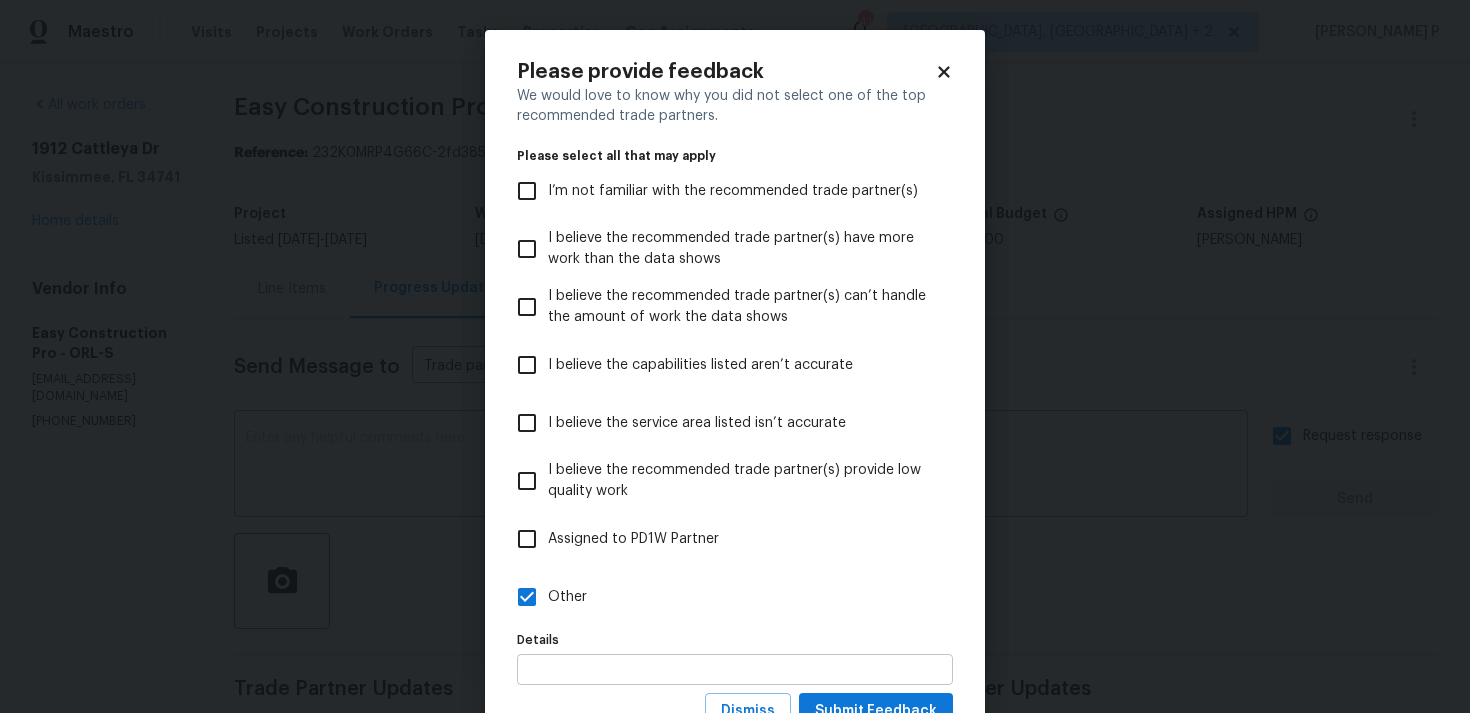 scroll, scrollTop: 79, scrollLeft: 0, axis: vertical 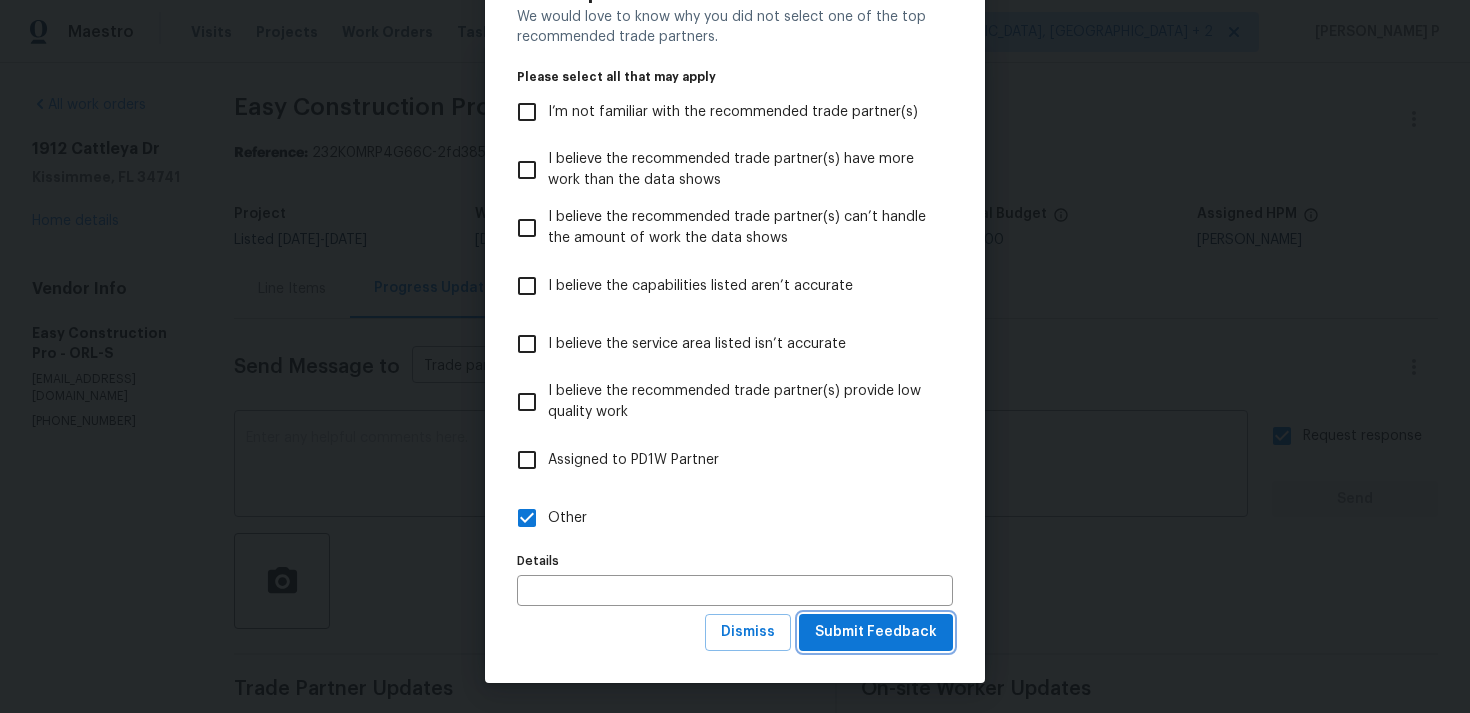 click on "Submit Feedback" at bounding box center (876, 632) 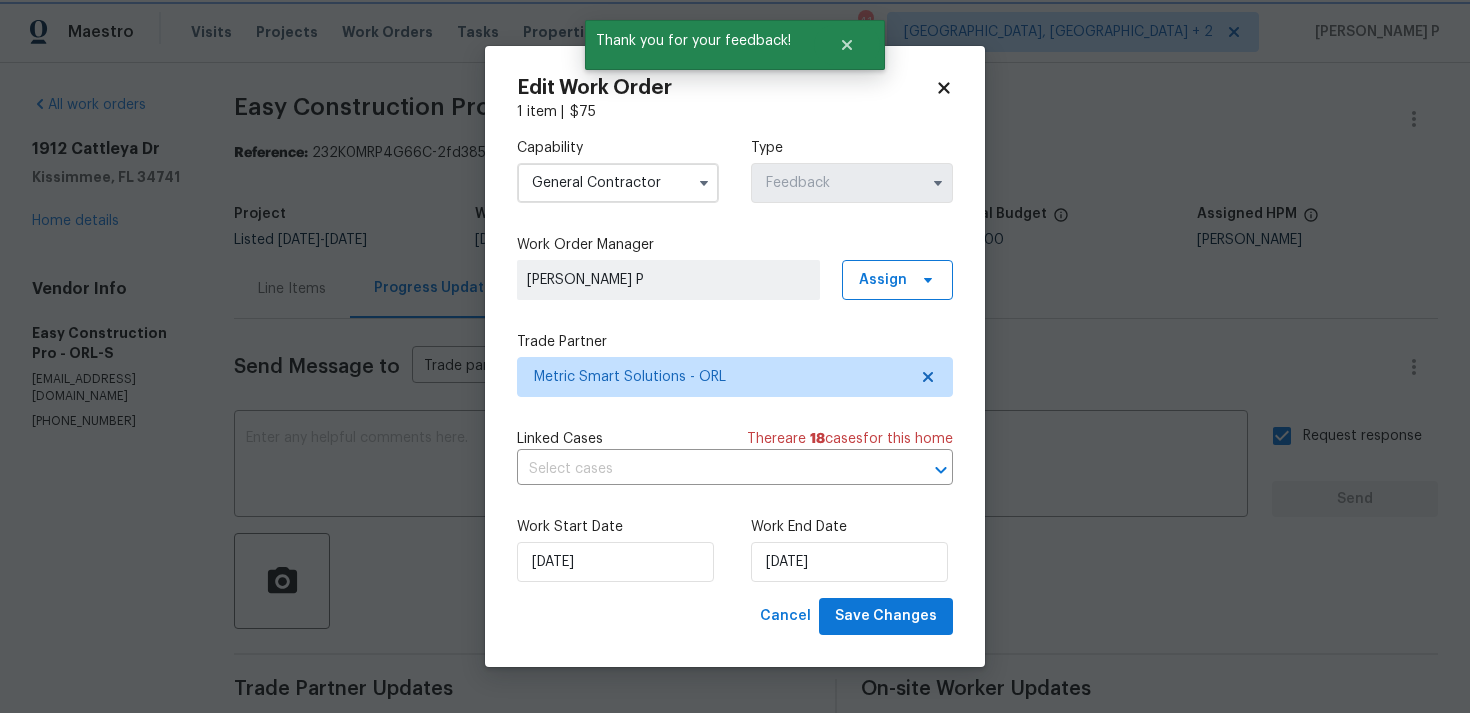 scroll, scrollTop: 0, scrollLeft: 0, axis: both 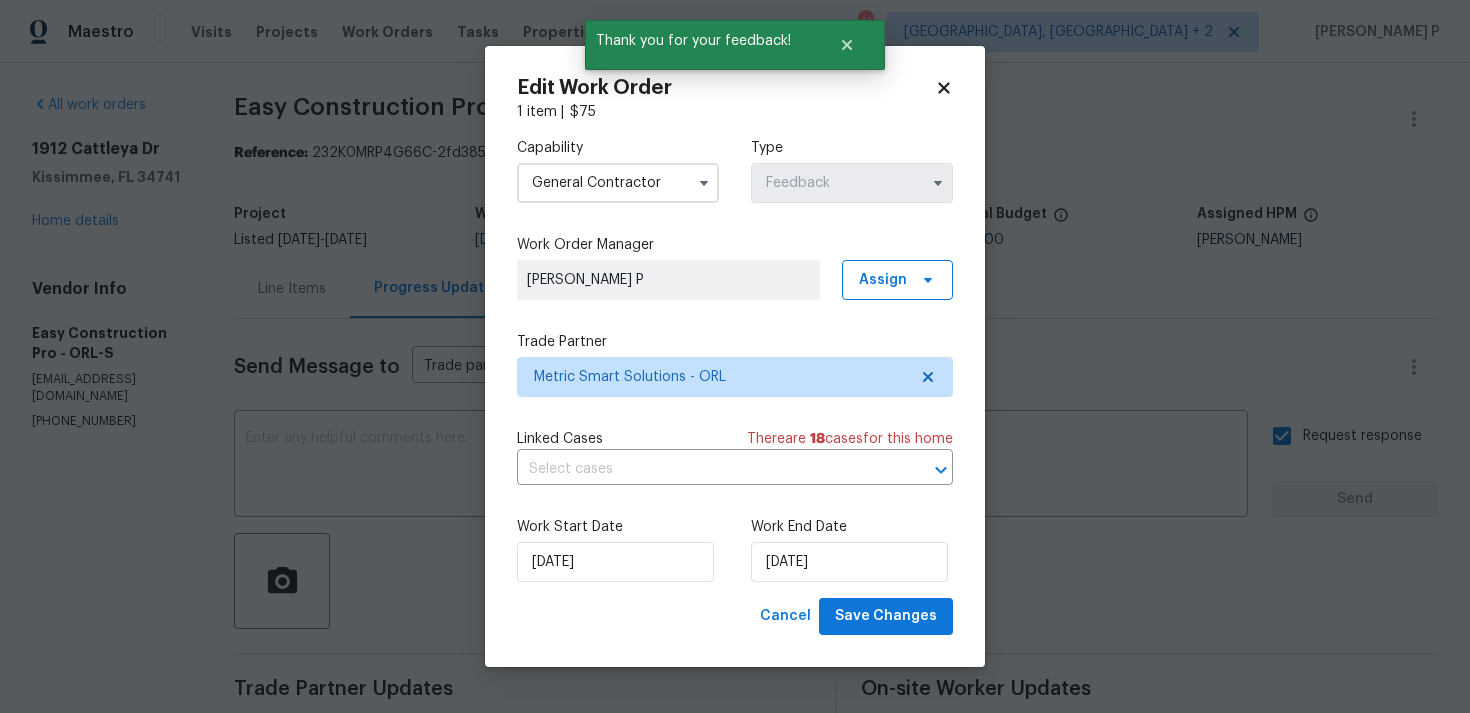 click on "Work End Date   14/07/2025" at bounding box center [852, 549] 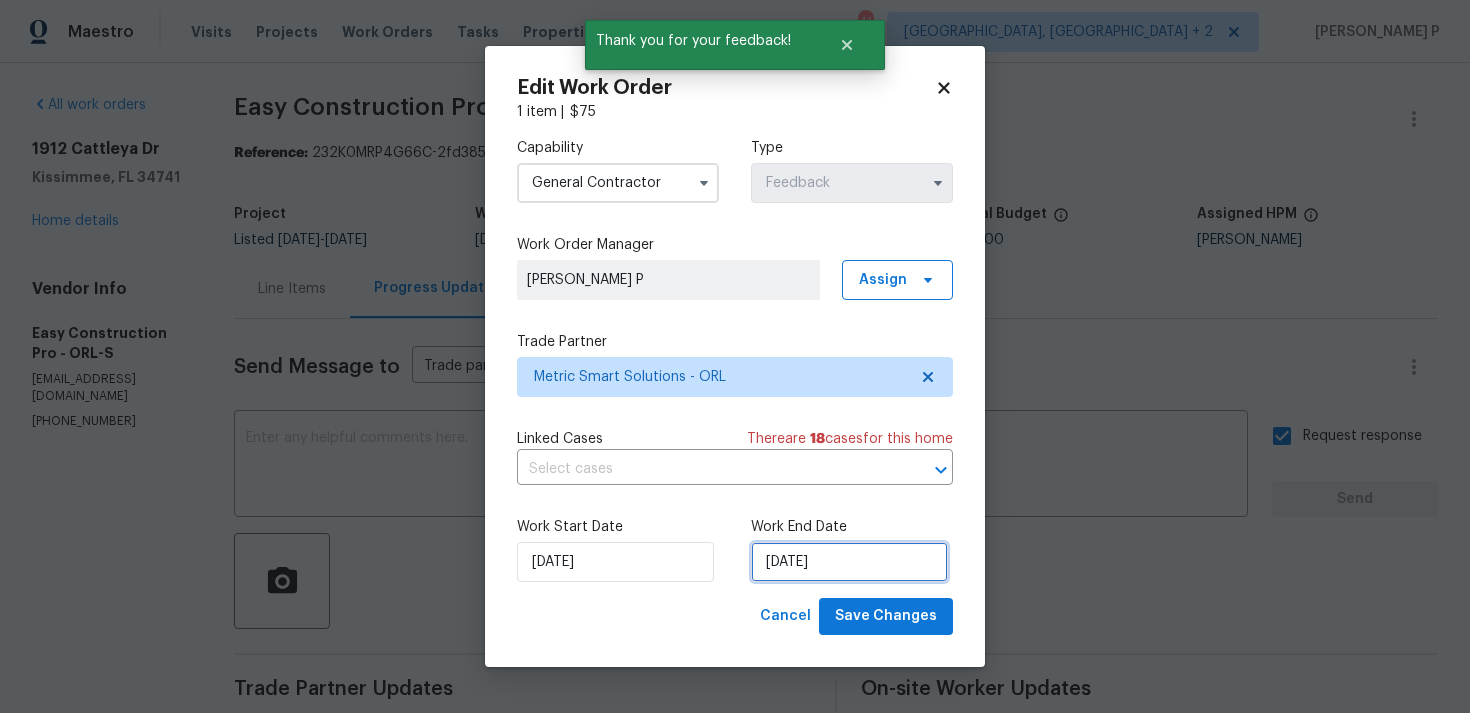 click on "14/07/2025" at bounding box center (849, 562) 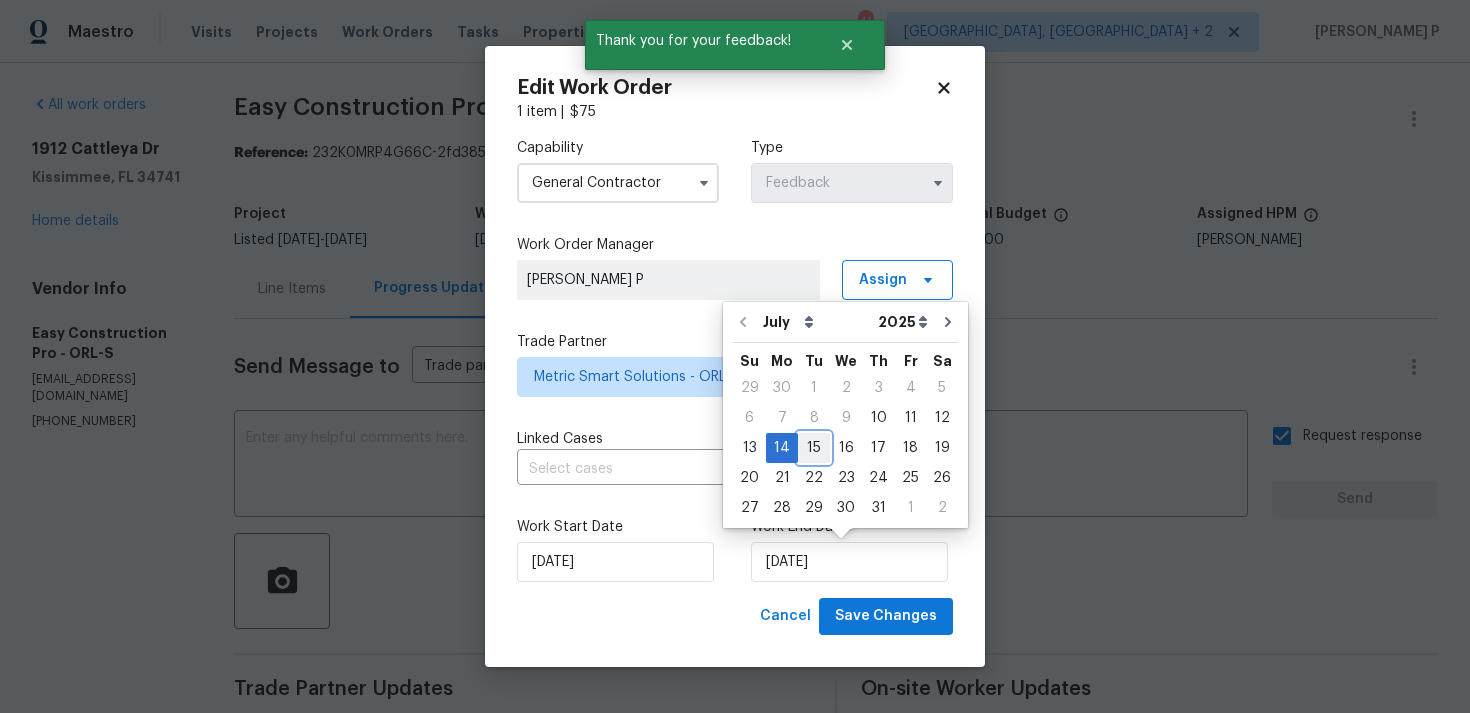 click on "15" at bounding box center [814, 448] 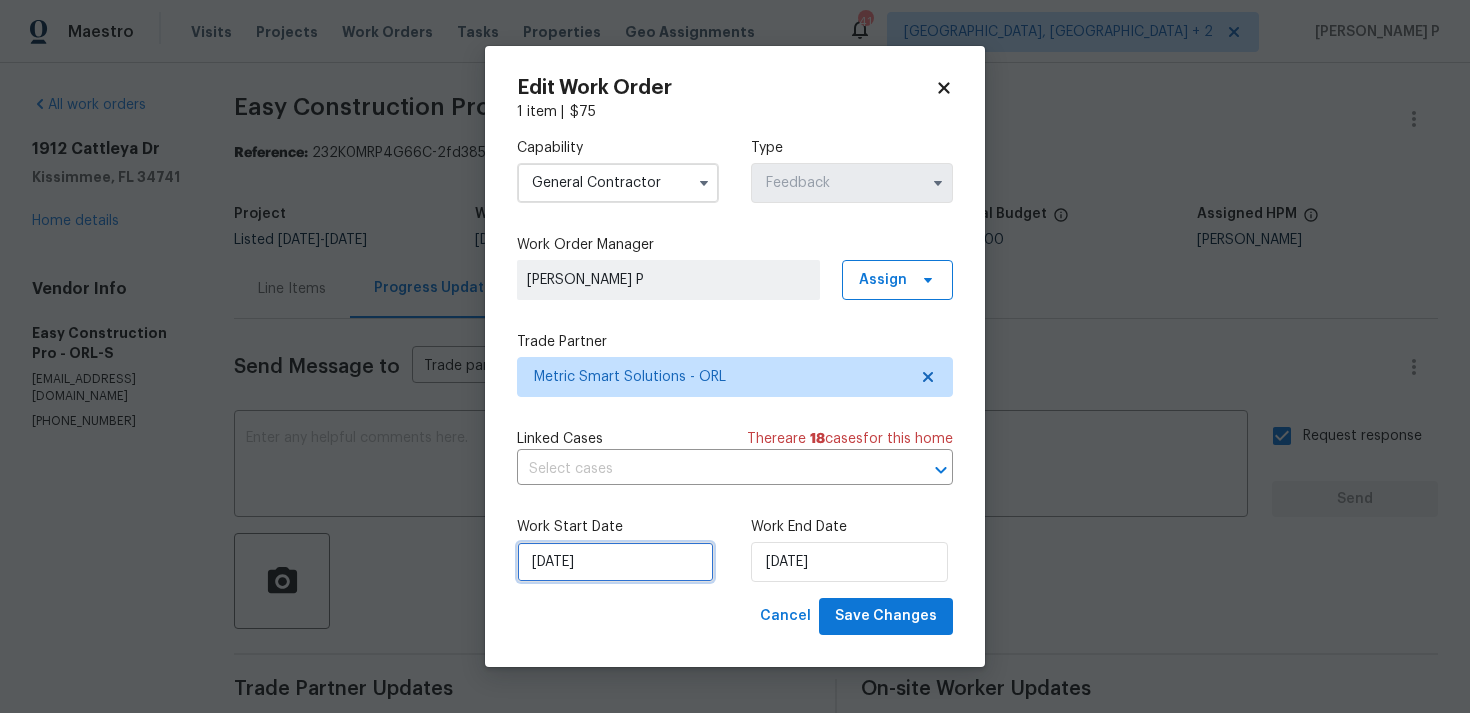 click on "10/07/2025" at bounding box center (615, 562) 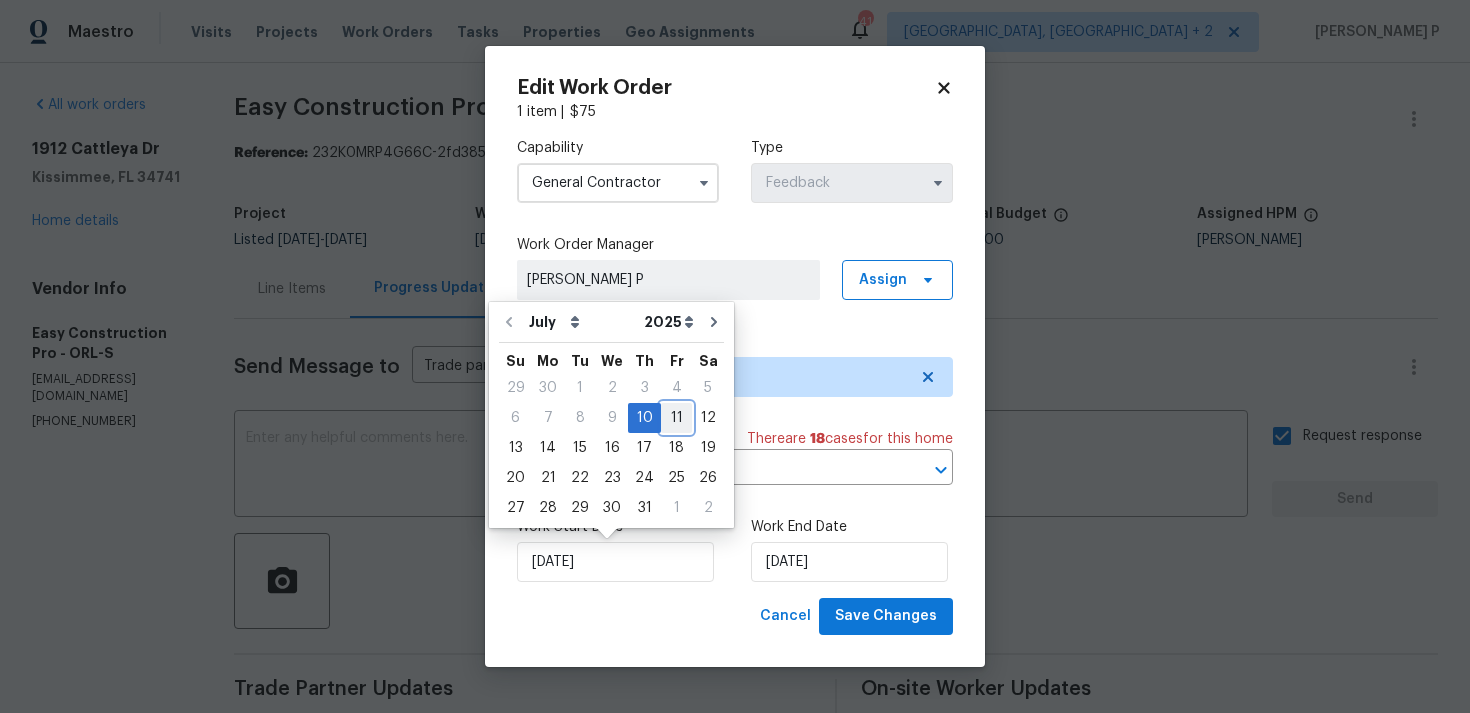 click on "11" at bounding box center [676, 418] 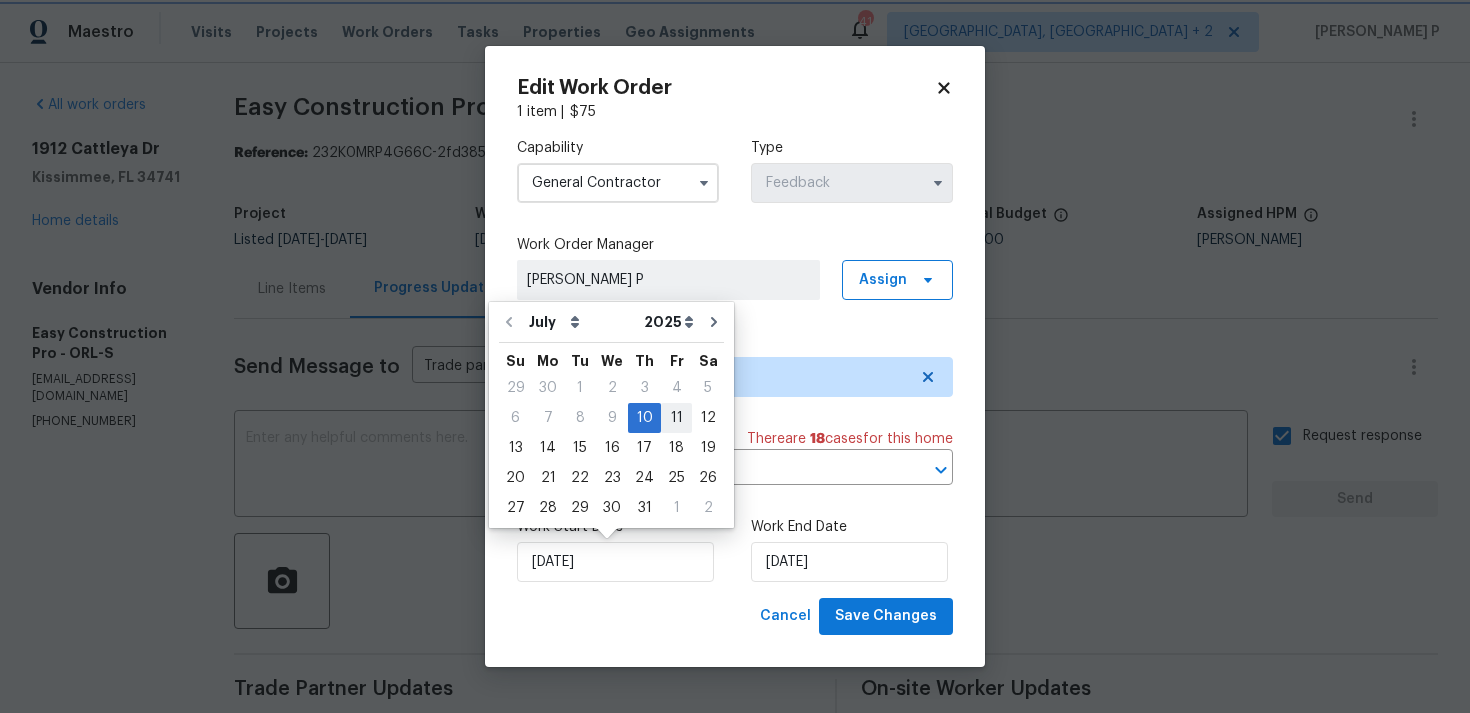 type on "[DATE]" 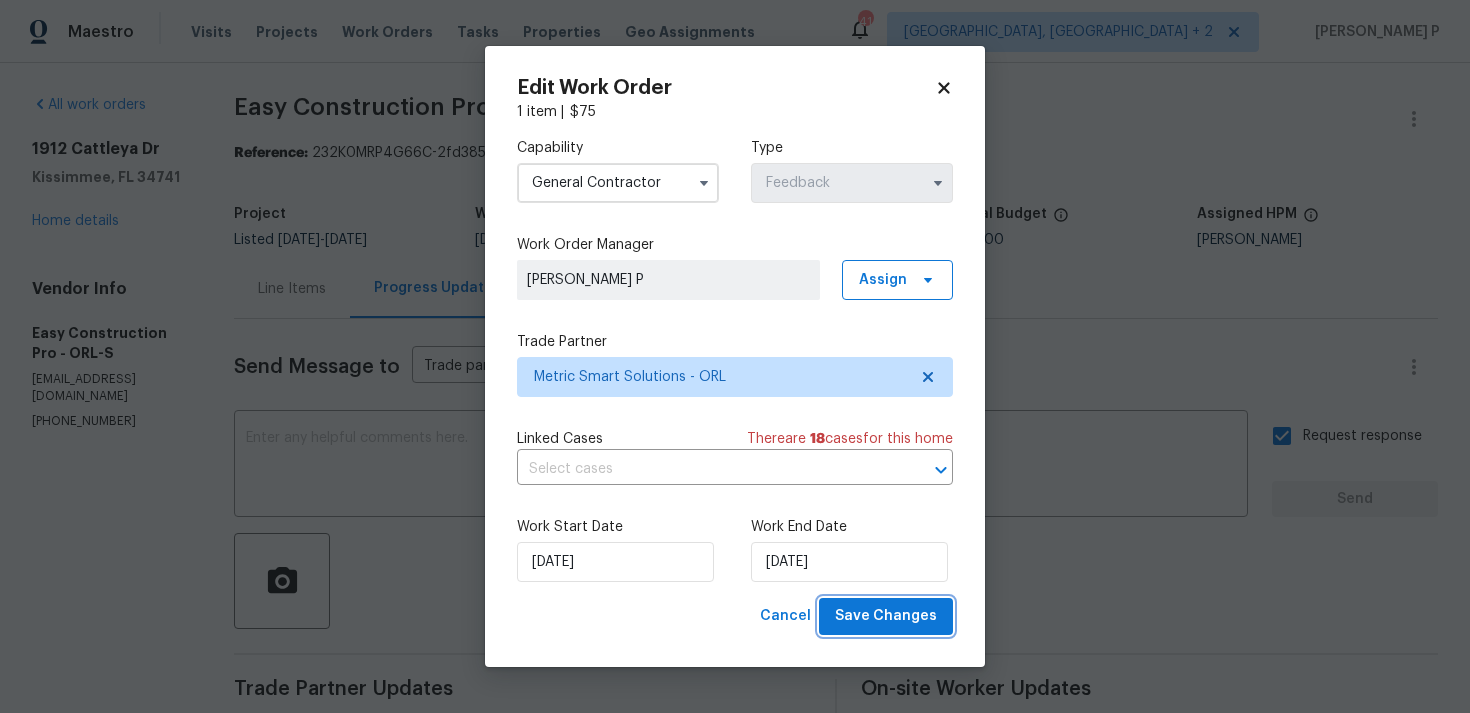 click on "Save Changes" at bounding box center [886, 616] 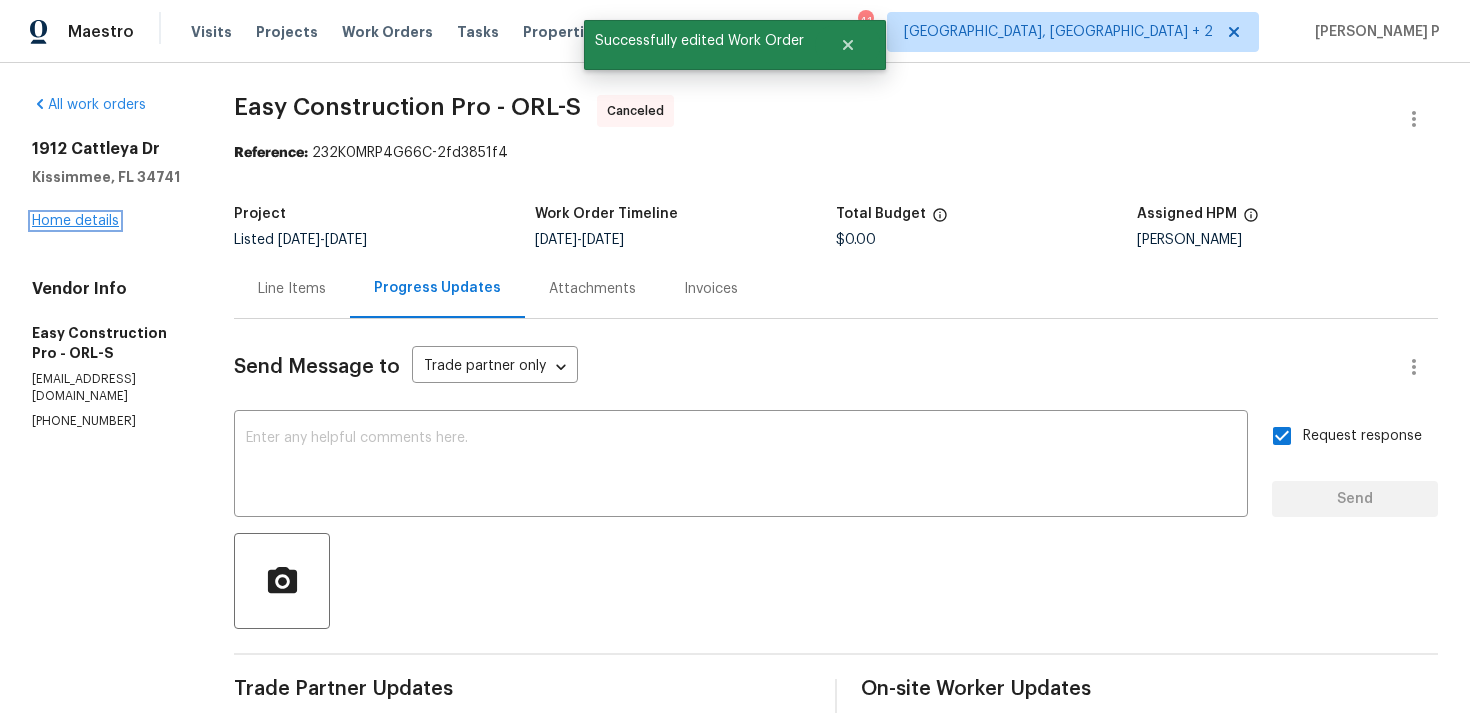 click on "Home details" at bounding box center (75, 221) 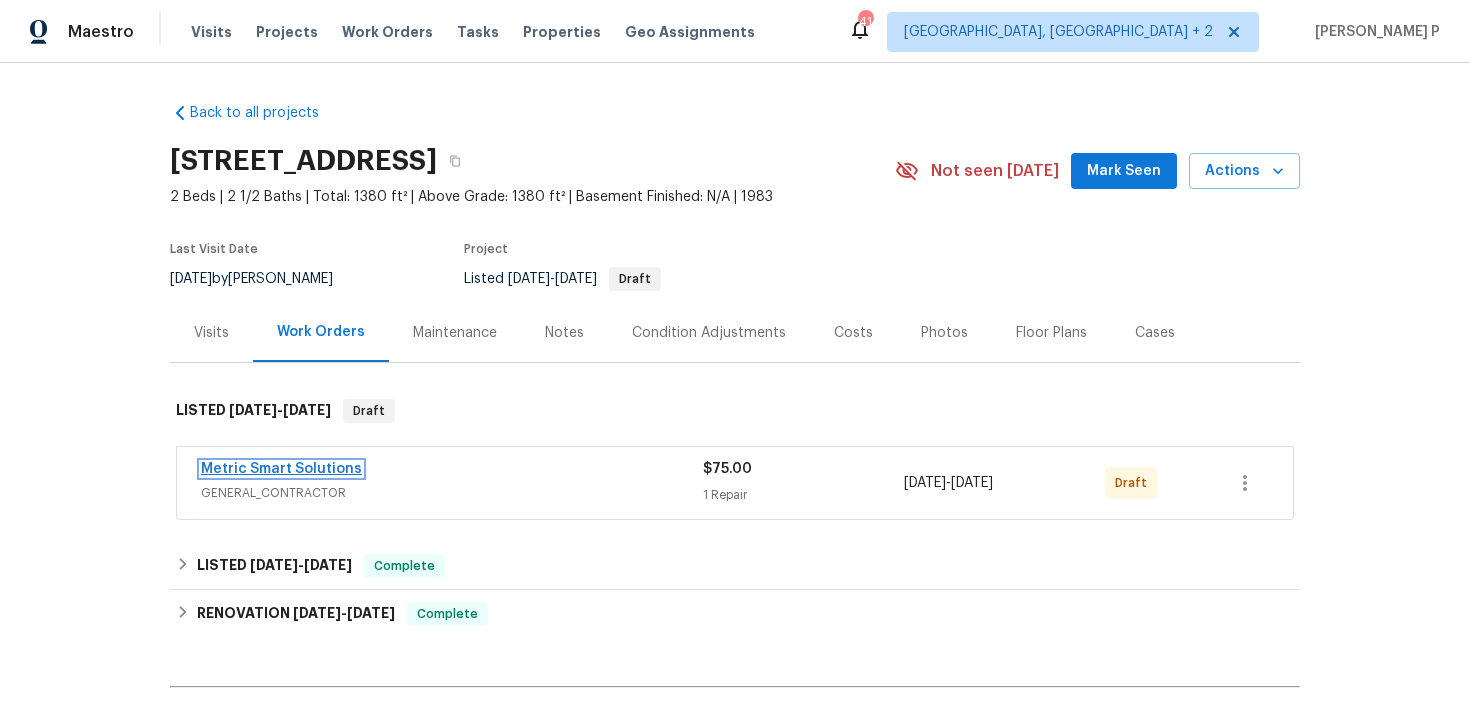 click on "Metric Smart Solutions" at bounding box center [281, 469] 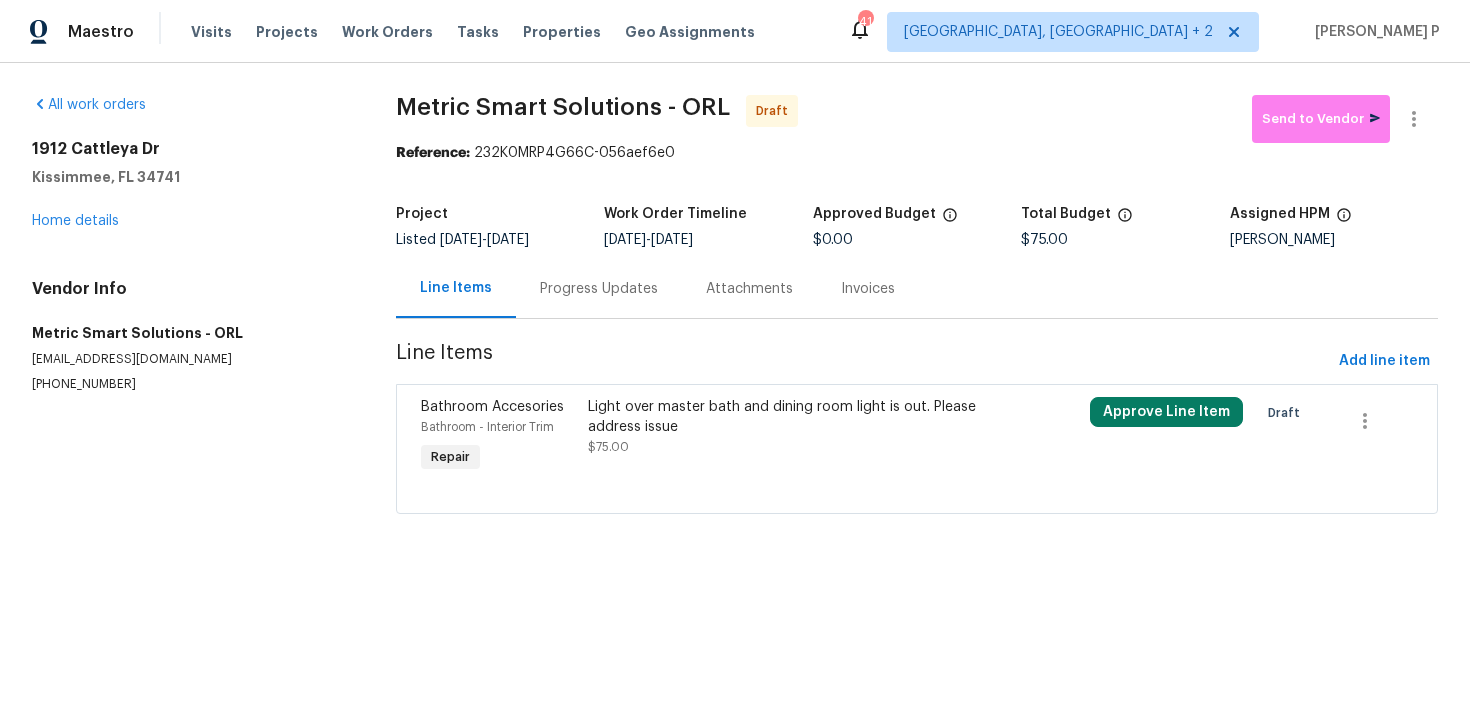 click on "Progress Updates" at bounding box center [599, 289] 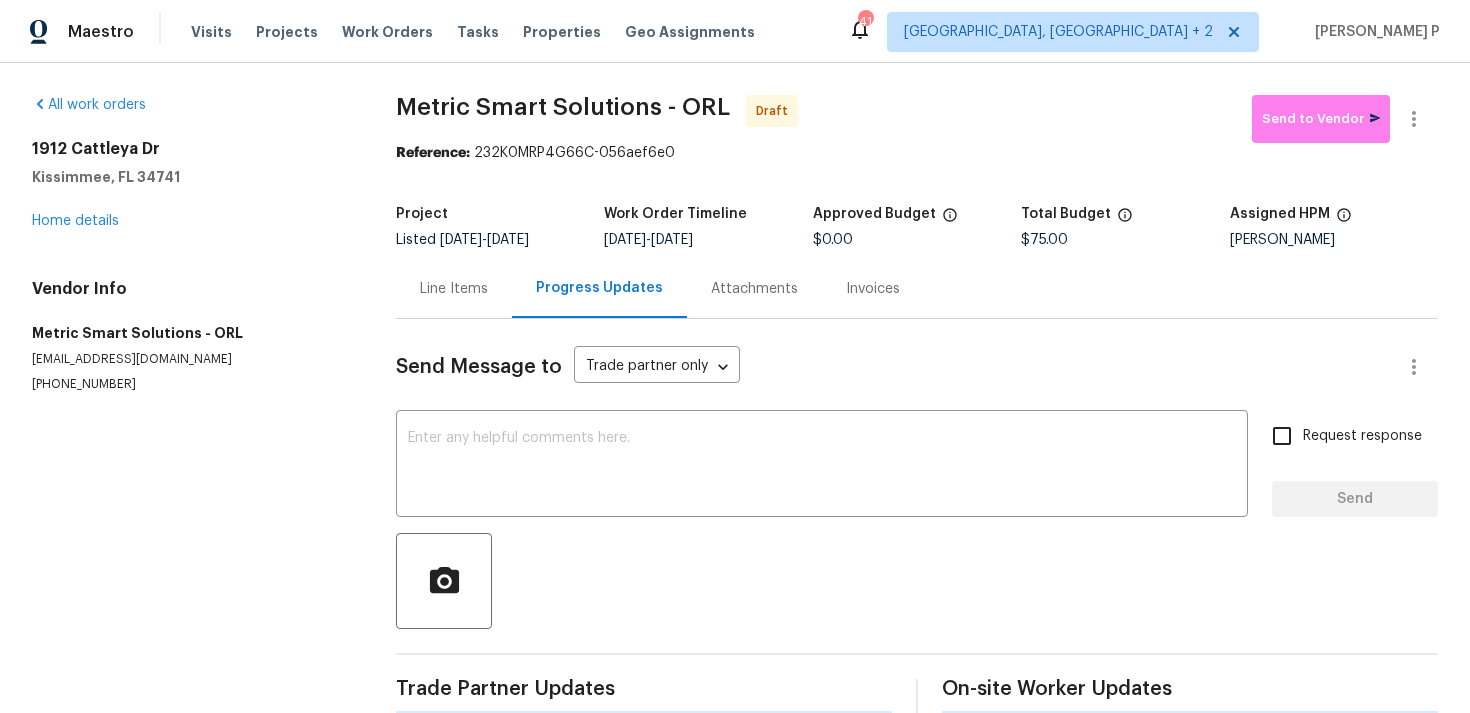 click on "Send Message to Trade partner only Trade partner only ​ x ​ Request response Send Trade Partner Updates On-site Worker Updates" at bounding box center [917, 517] 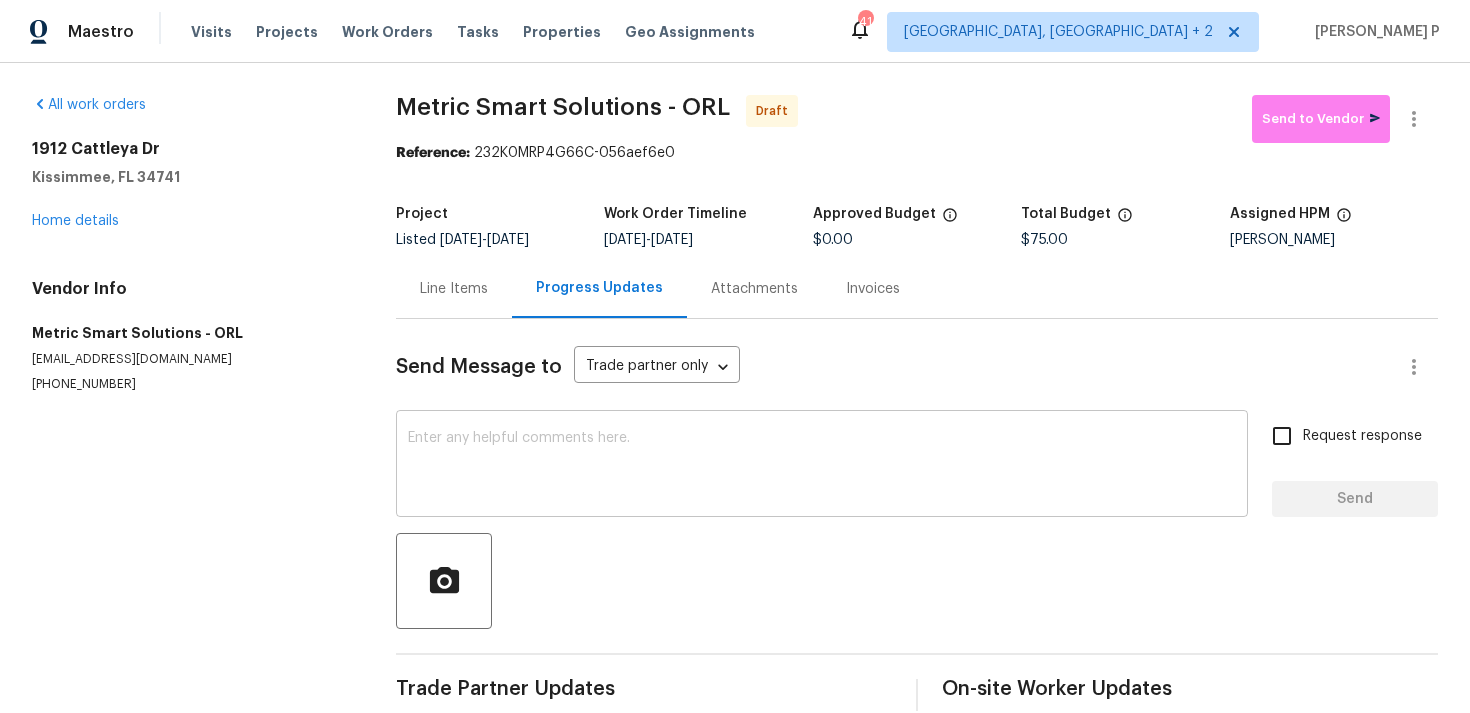 click at bounding box center [822, 466] 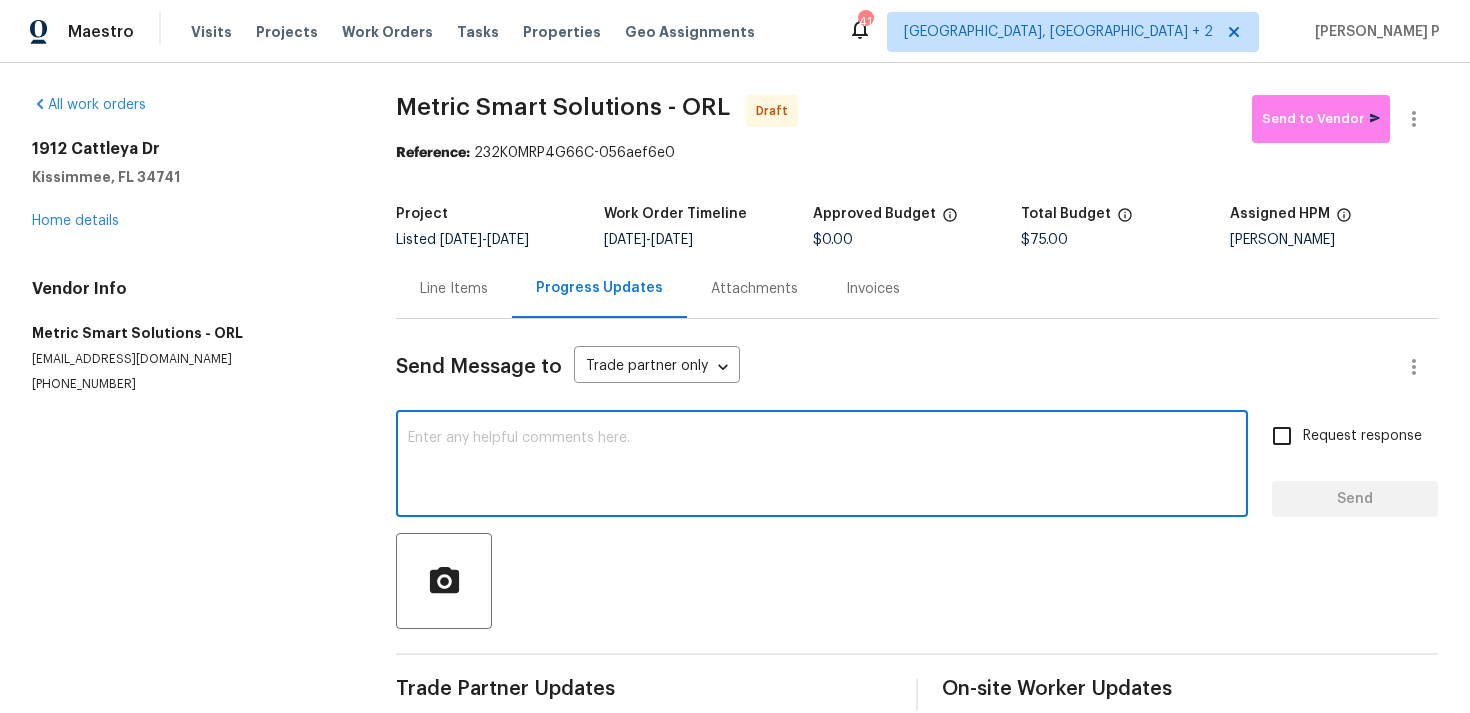 paste on "Hi, this is [PERSON_NAME] with Opendoor. I’m confirming you received the WO for the property at (Address). Please review and accept the WO within 24 hours and provide a schedule date. Please disregard the contact information for the HPM included in the WO. Our Centralised LWO Team is responsible for Listed WOs." 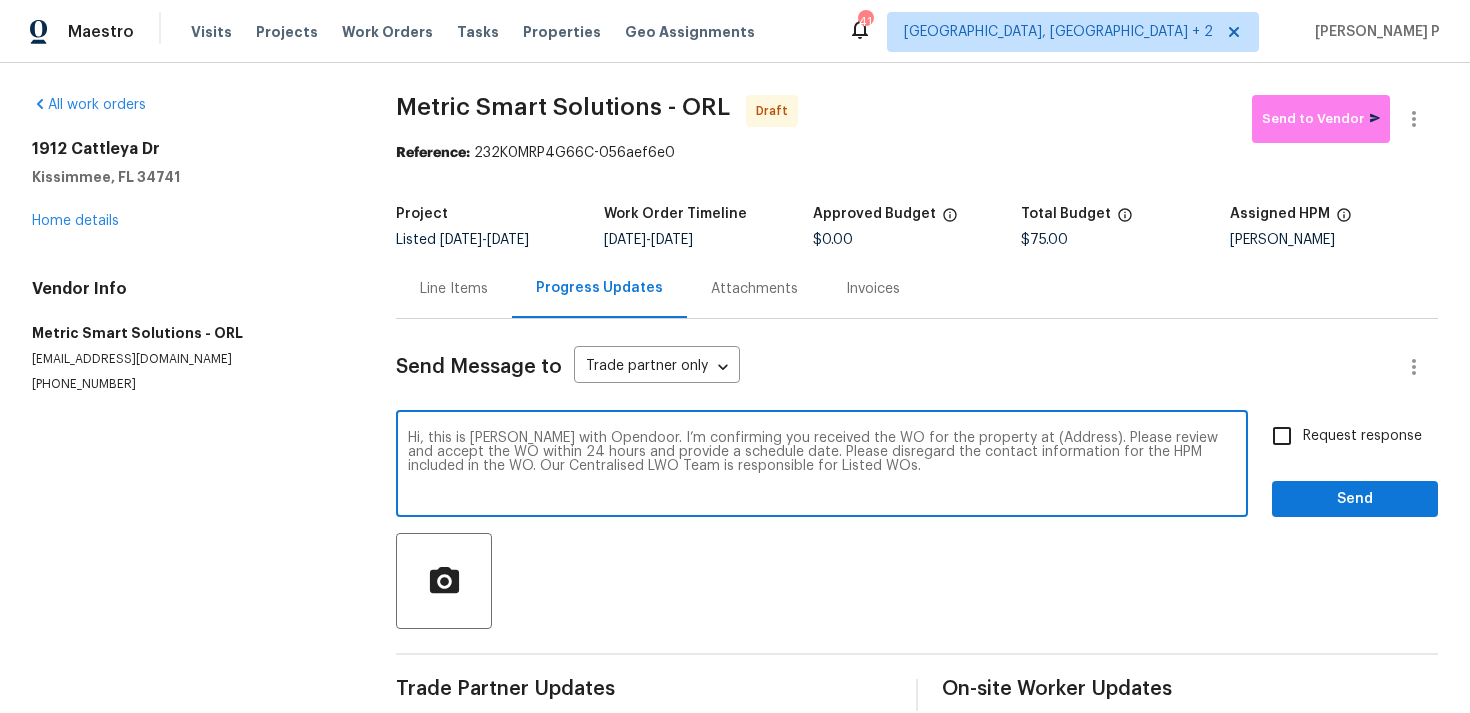 drag, startPoint x: 1001, startPoint y: 433, endPoint x: 1065, endPoint y: 436, distance: 64.070274 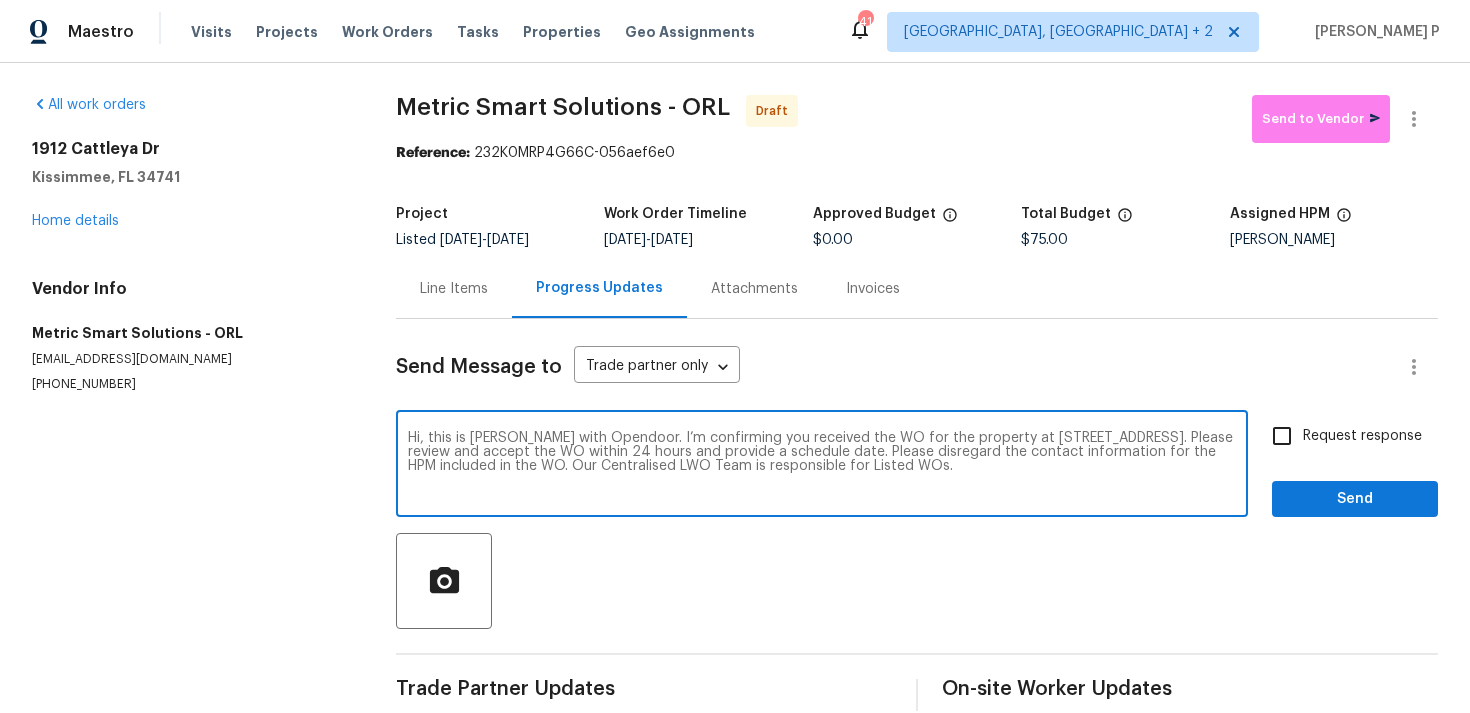 type on "Hi, this is Ramyasri with Opendoor. I’m confirming you received the WO for the property at 1912 Cattleya Dr, Kissimmee, FL 34741. Please review and accept the WO within 24 hours and provide a schedule date. Please disregard the contact information for the HPM included in the WO. Our Centralised LWO Team is responsible for Listed WOs." 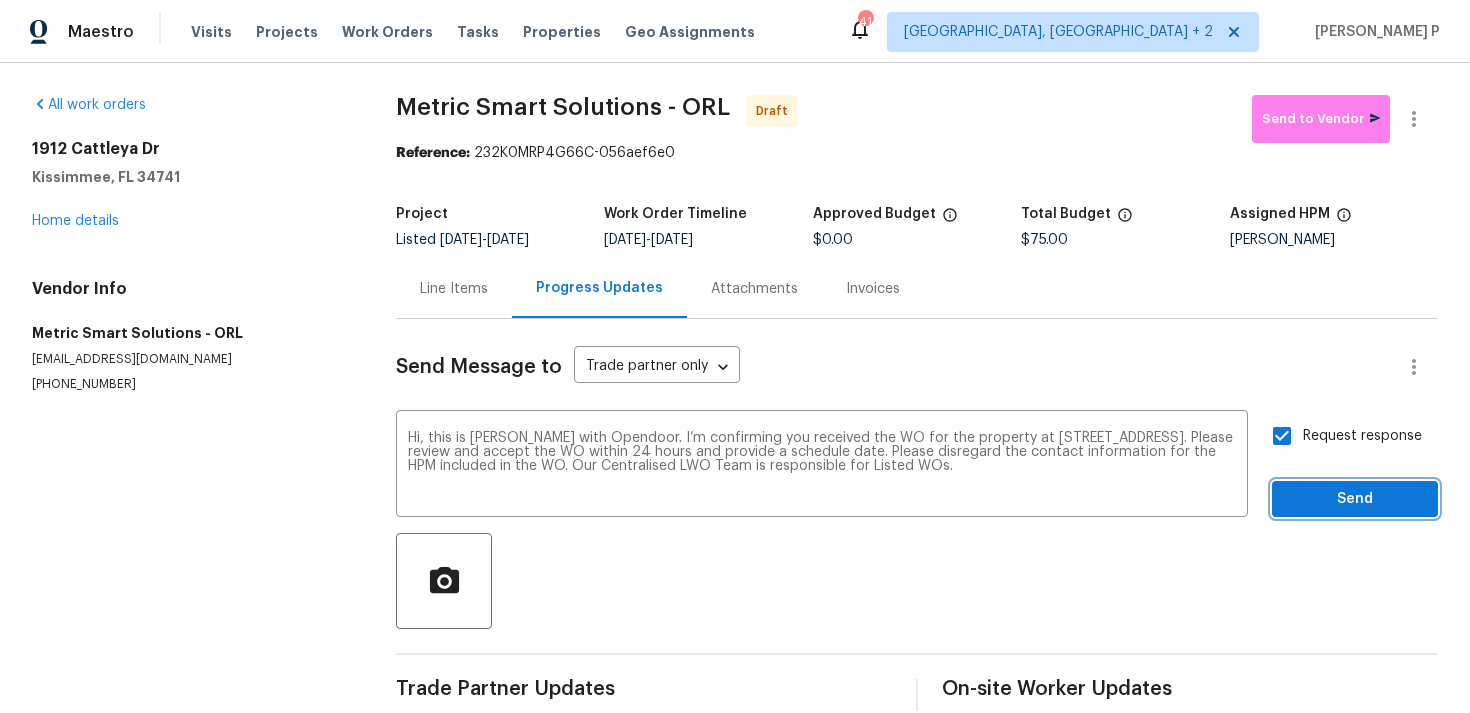 click on "Send" at bounding box center [1355, 499] 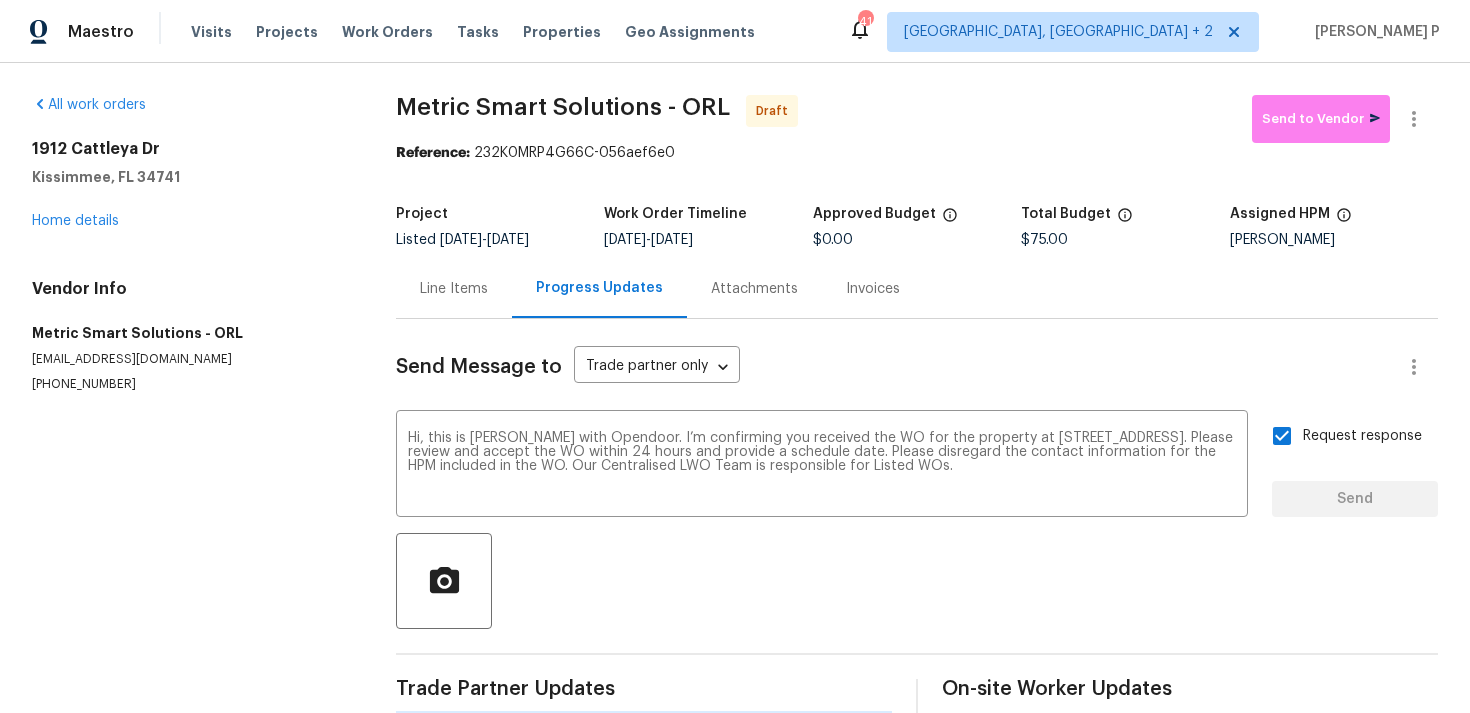 type 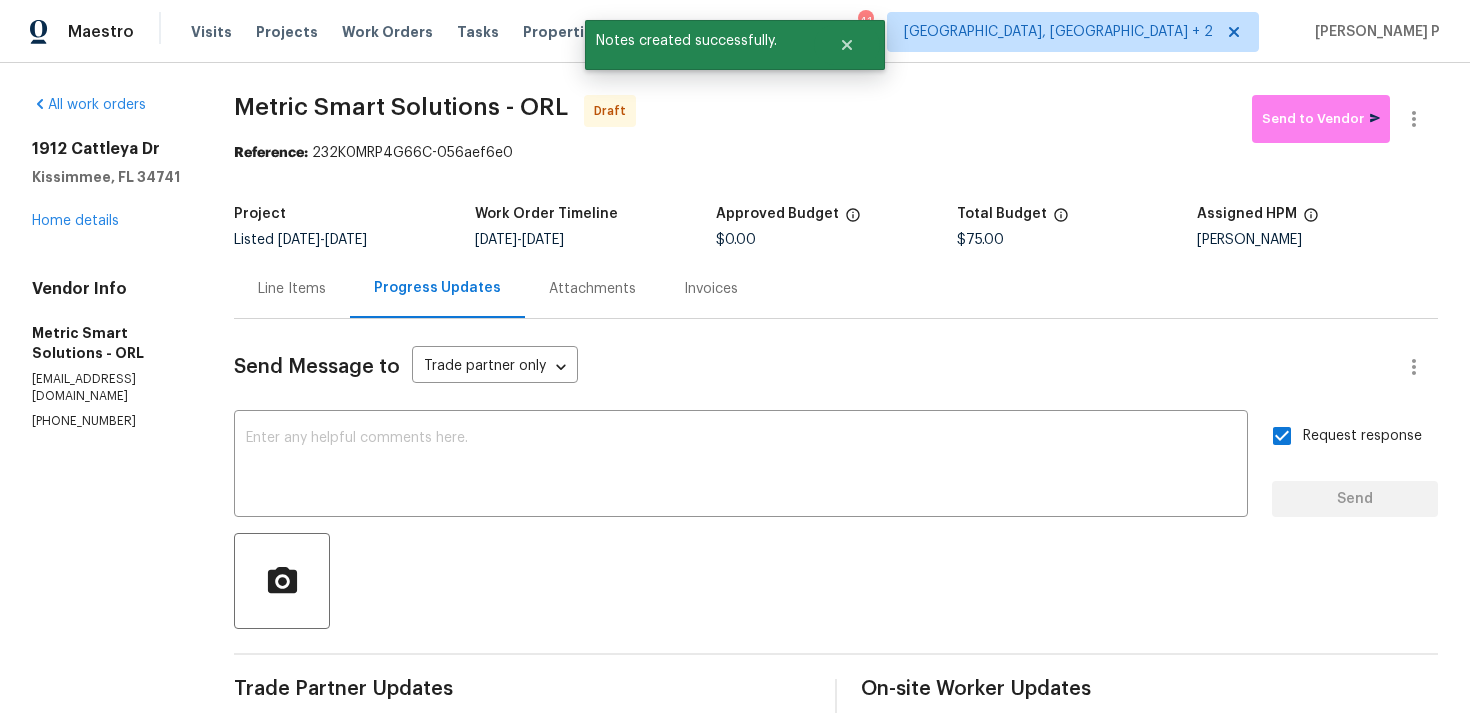 click on "Send Message to Trade partner only Trade partner only ​" at bounding box center [812, 367] 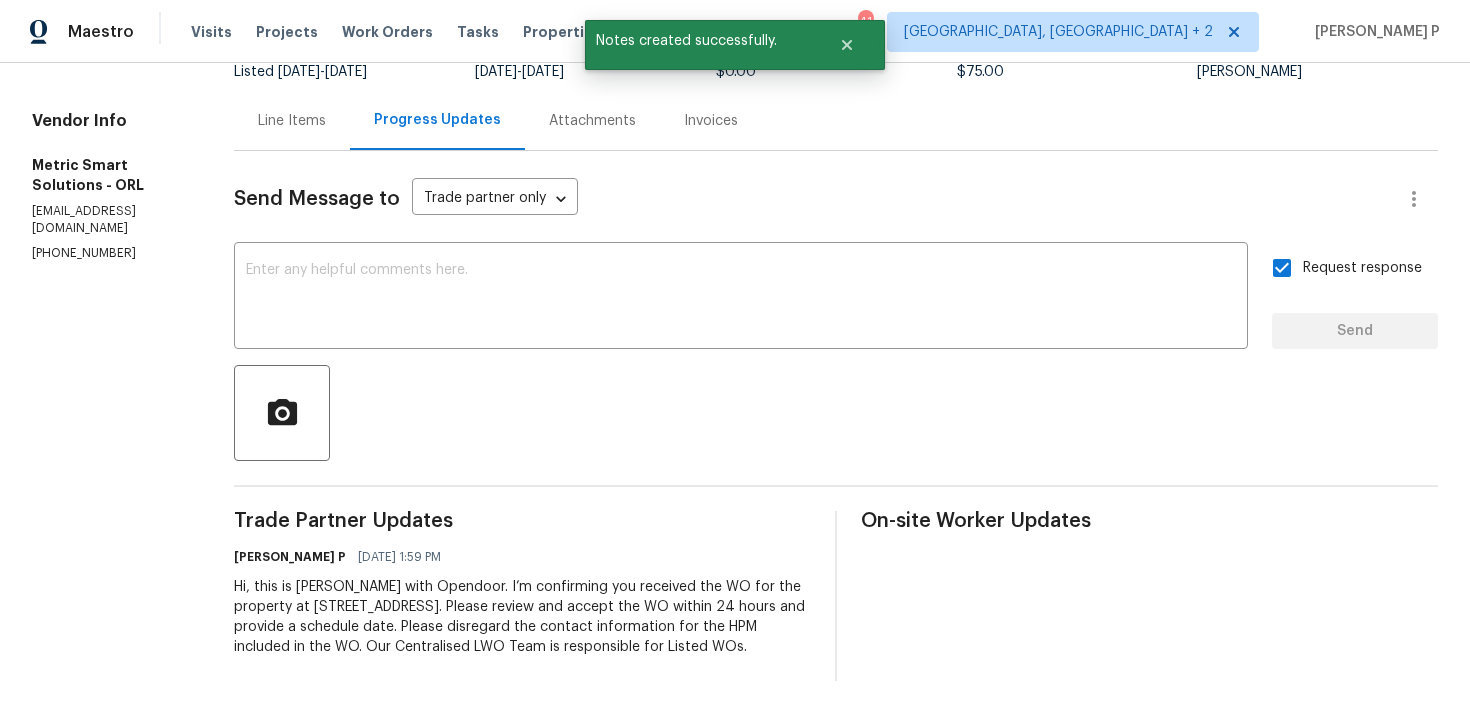 scroll, scrollTop: 0, scrollLeft: 0, axis: both 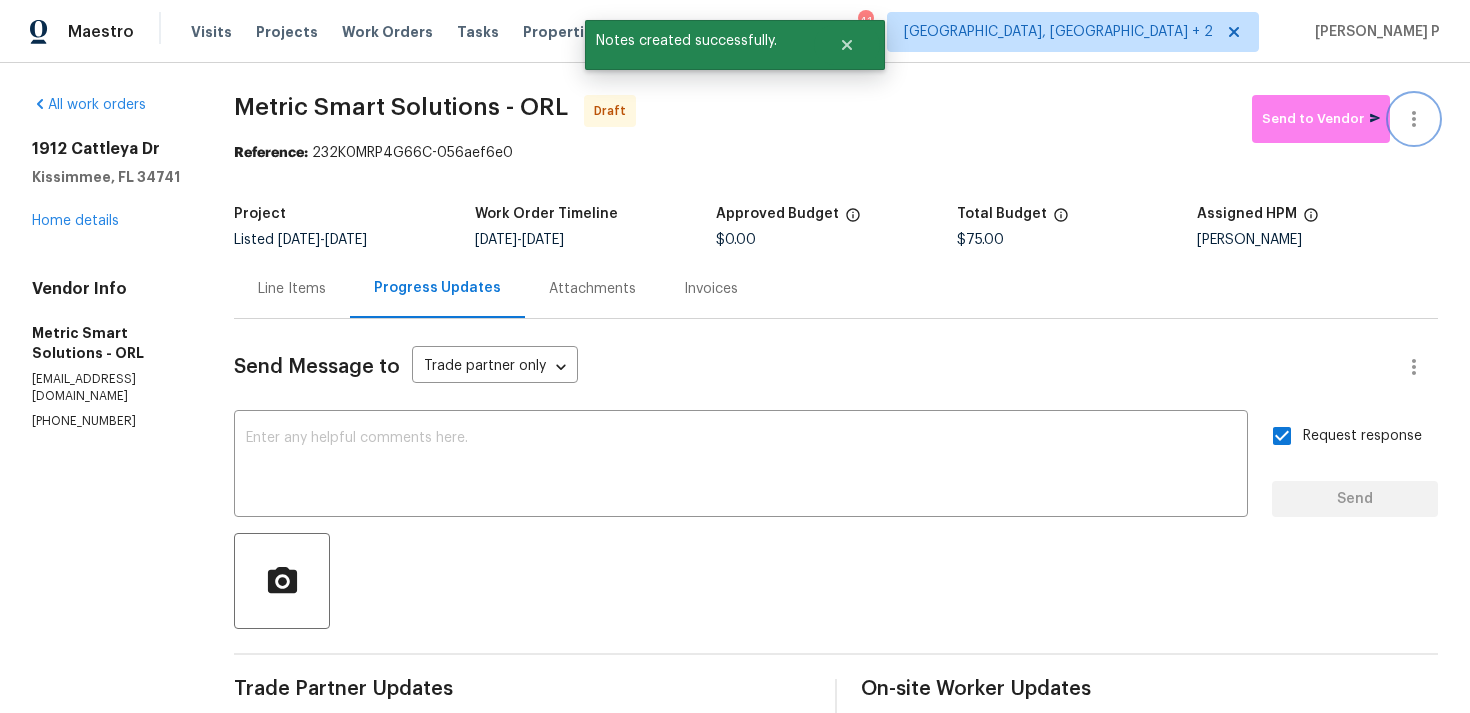 click 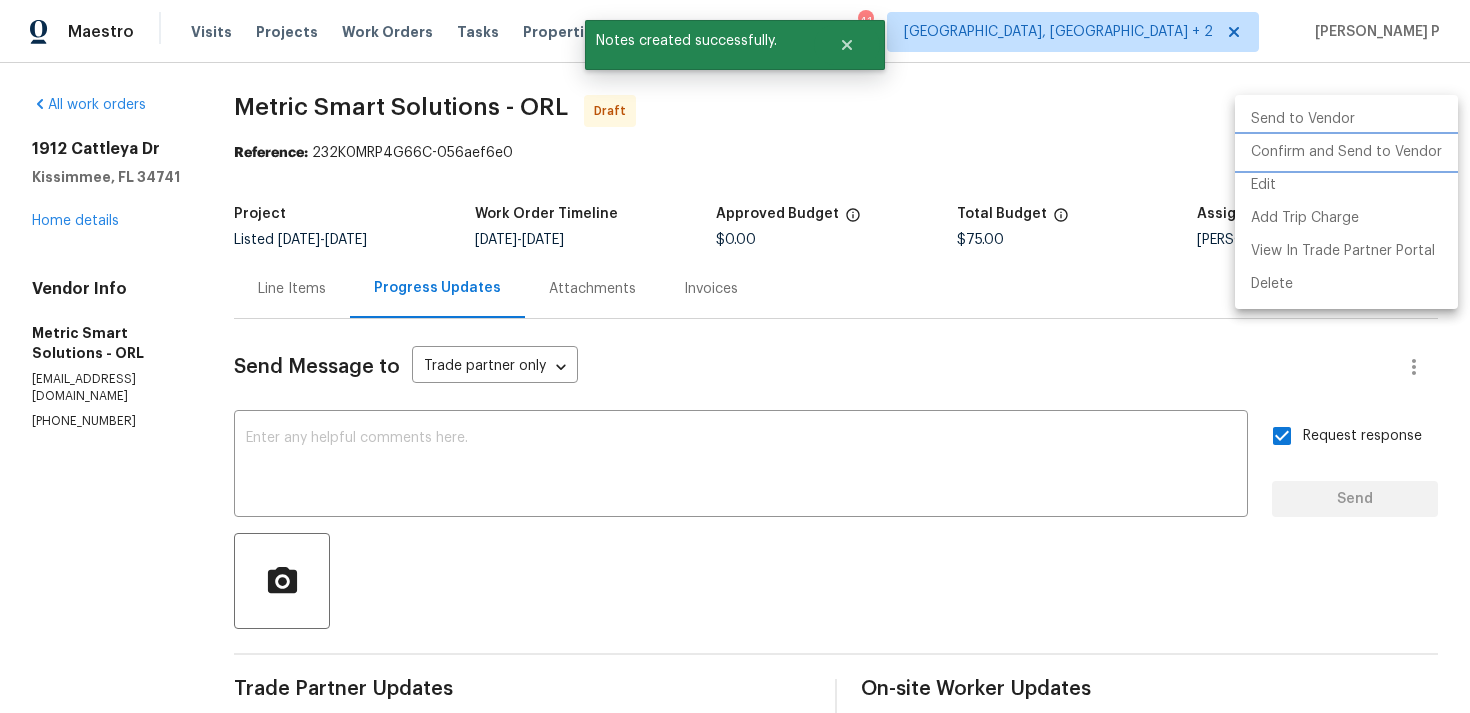 click on "Confirm and Send to Vendor" at bounding box center [1346, 152] 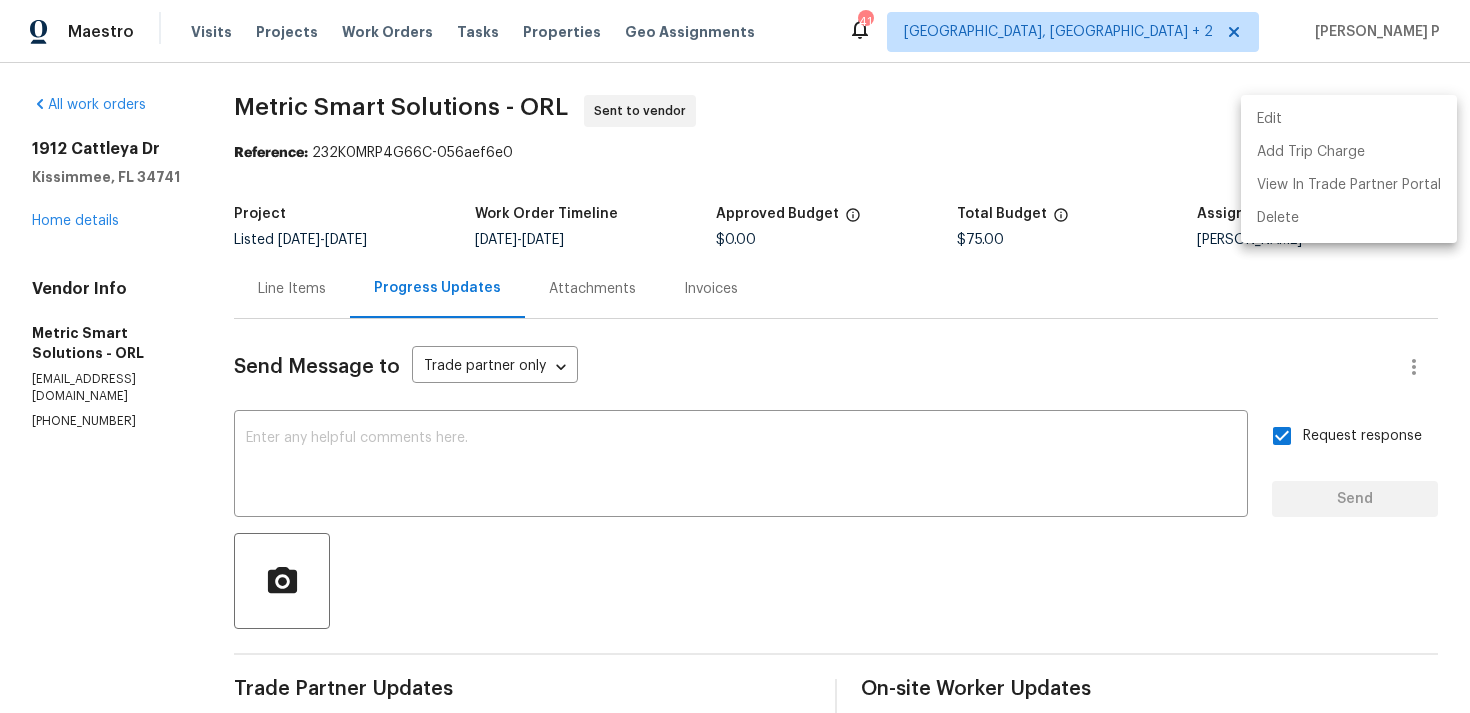 click at bounding box center (735, 356) 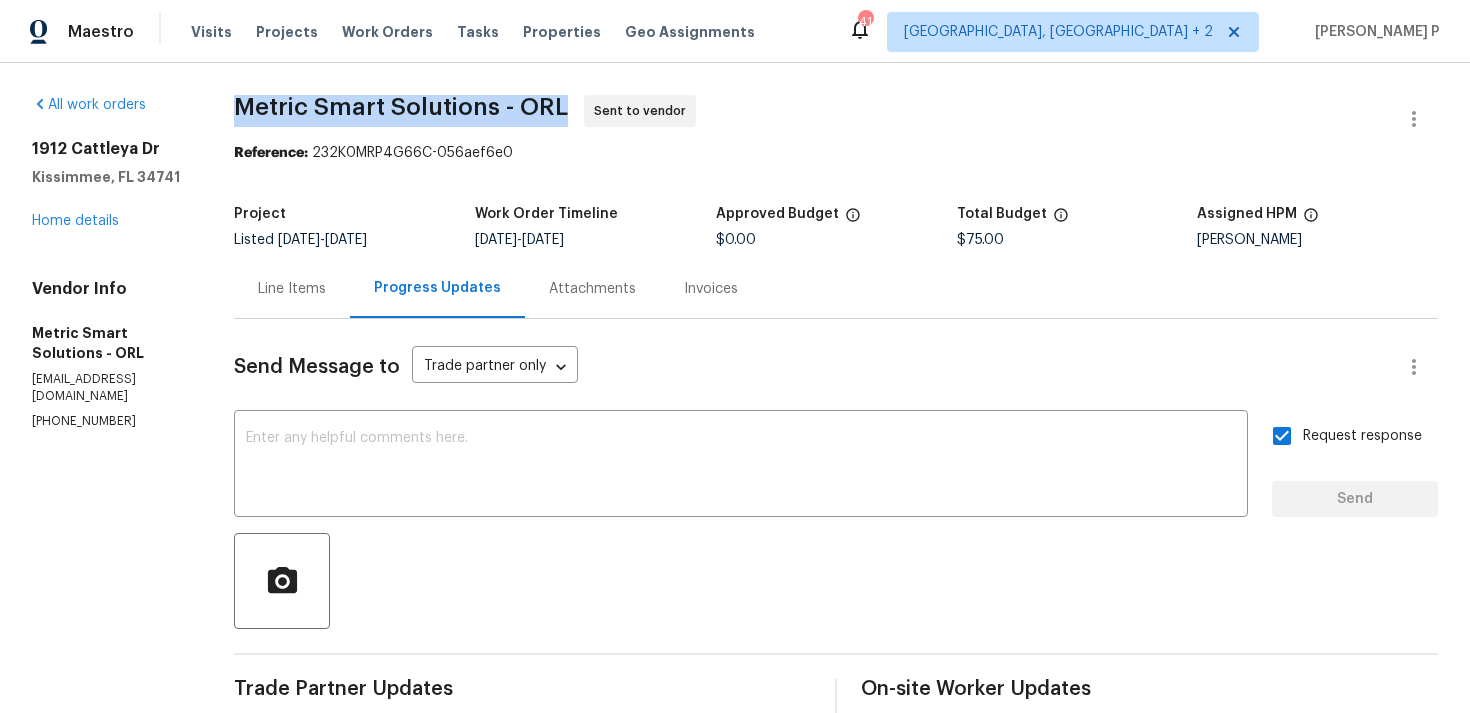 drag, startPoint x: 231, startPoint y: 107, endPoint x: 564, endPoint y: 106, distance: 333.0015 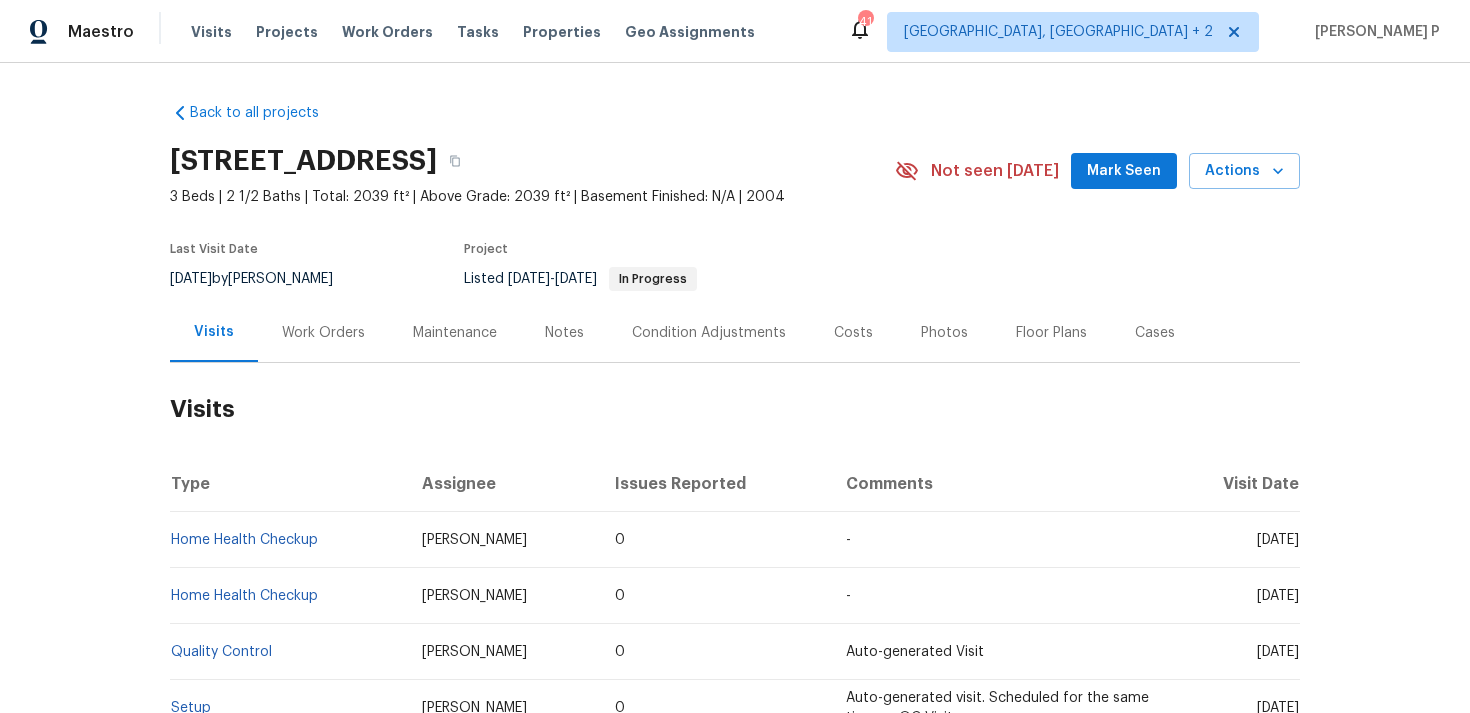 scroll, scrollTop: 0, scrollLeft: 0, axis: both 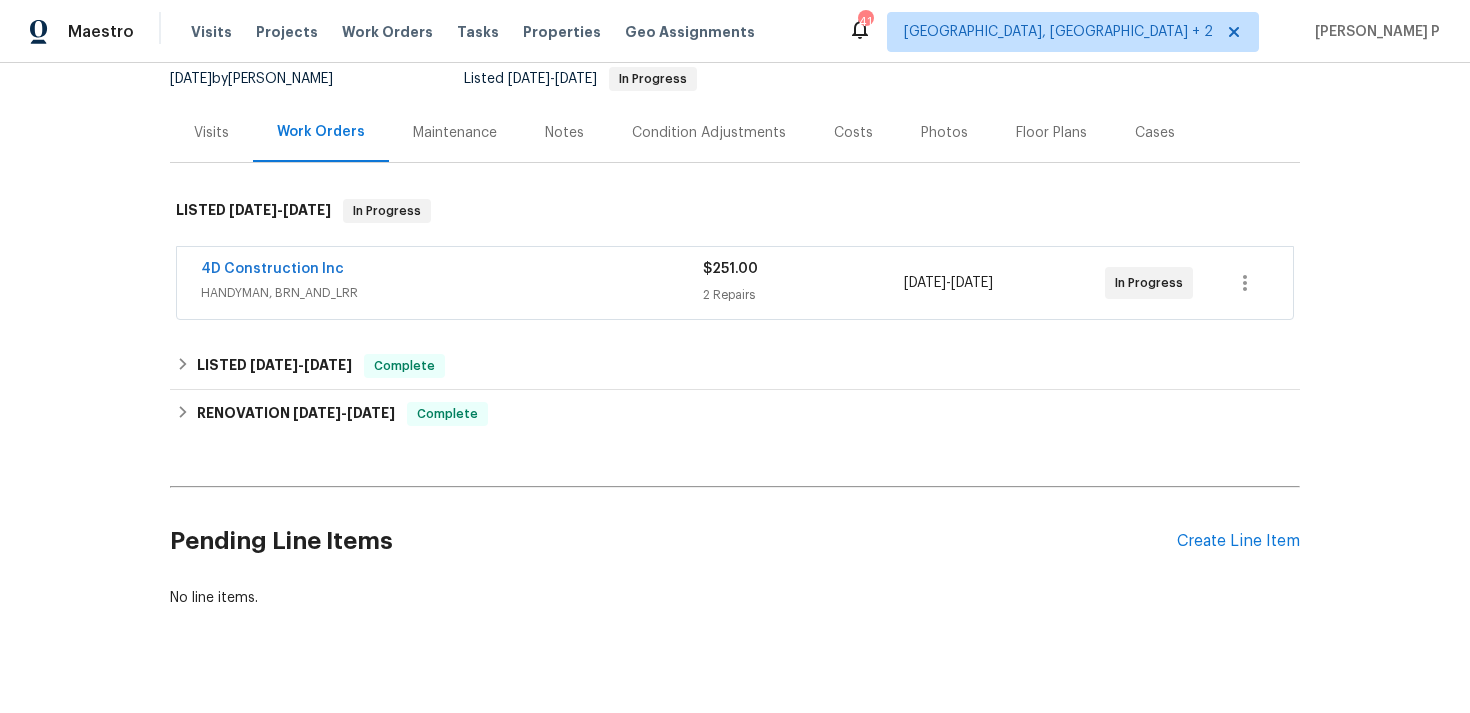 click on "4D Construction Inc" at bounding box center (272, 269) 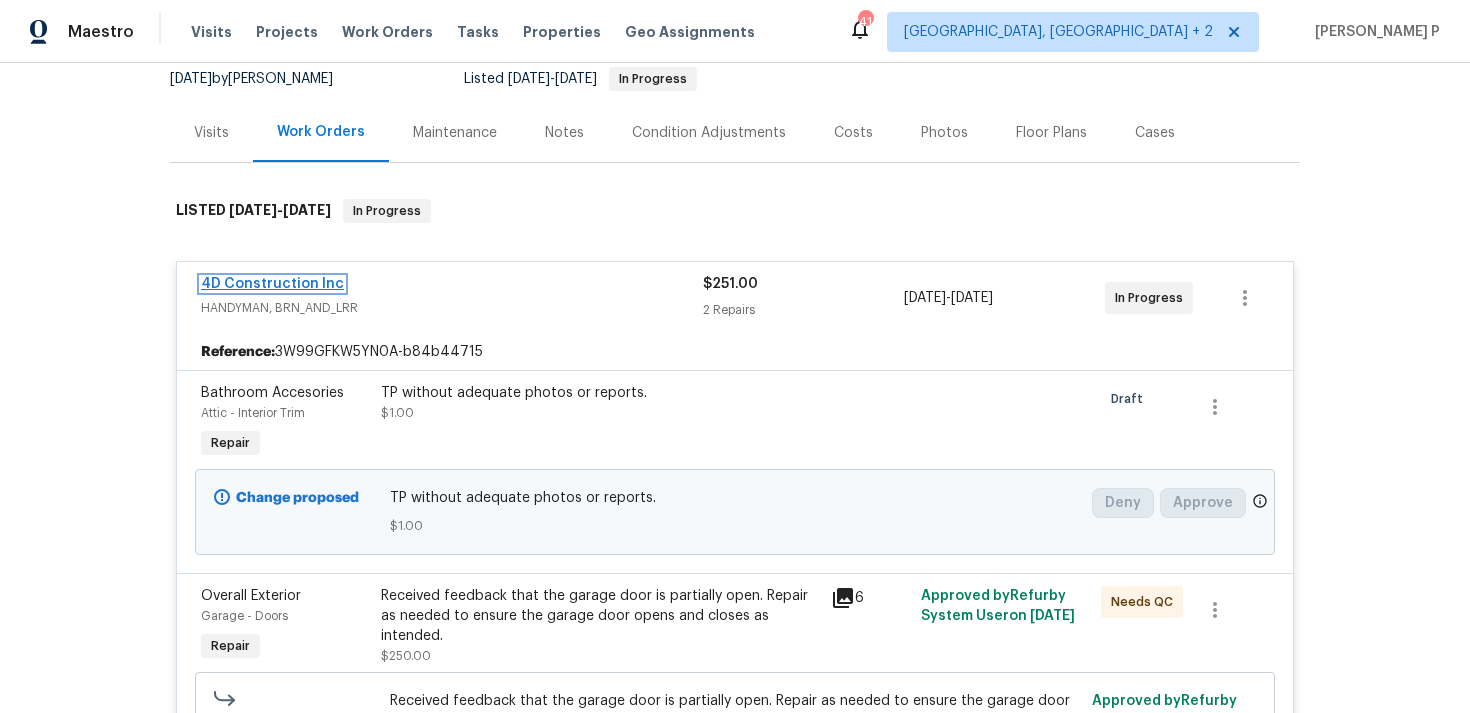 click on "4D Construction Inc" at bounding box center (272, 284) 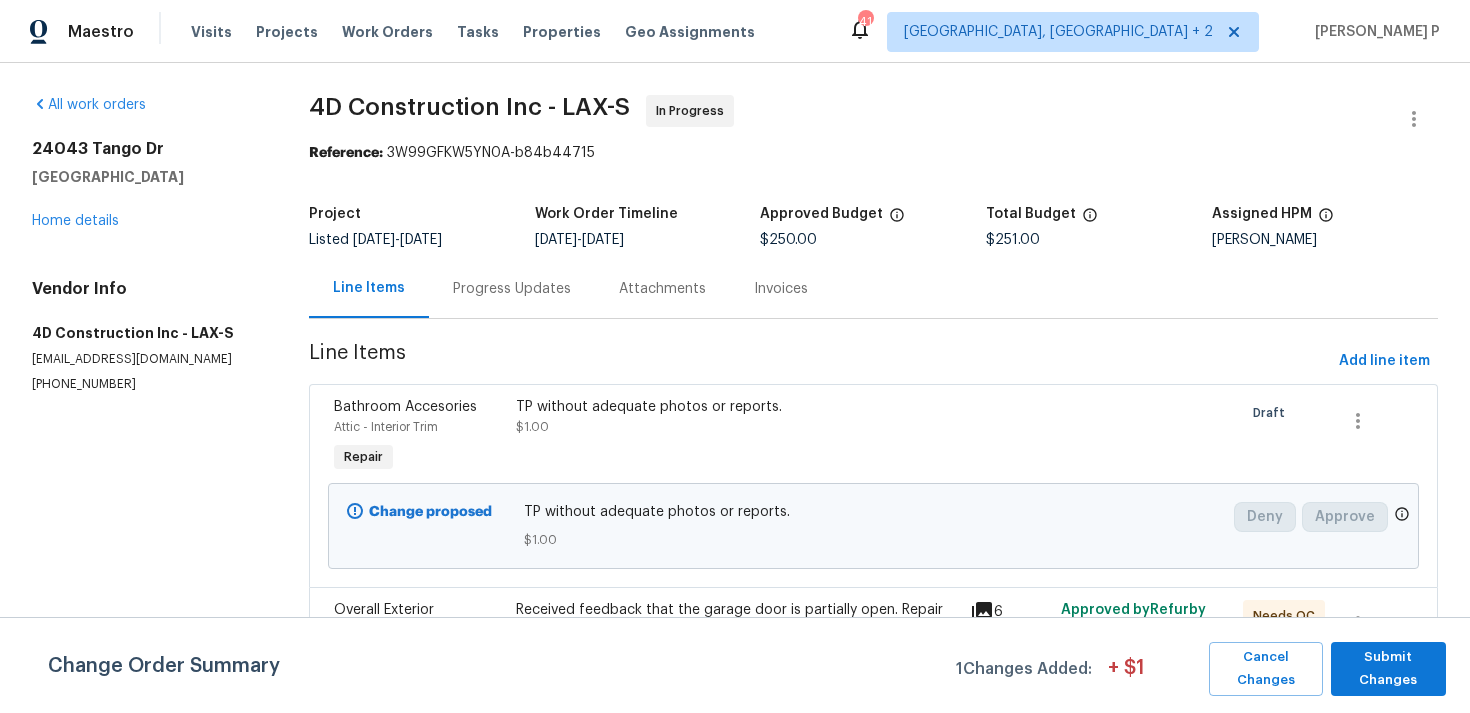 scroll, scrollTop: 183, scrollLeft: 0, axis: vertical 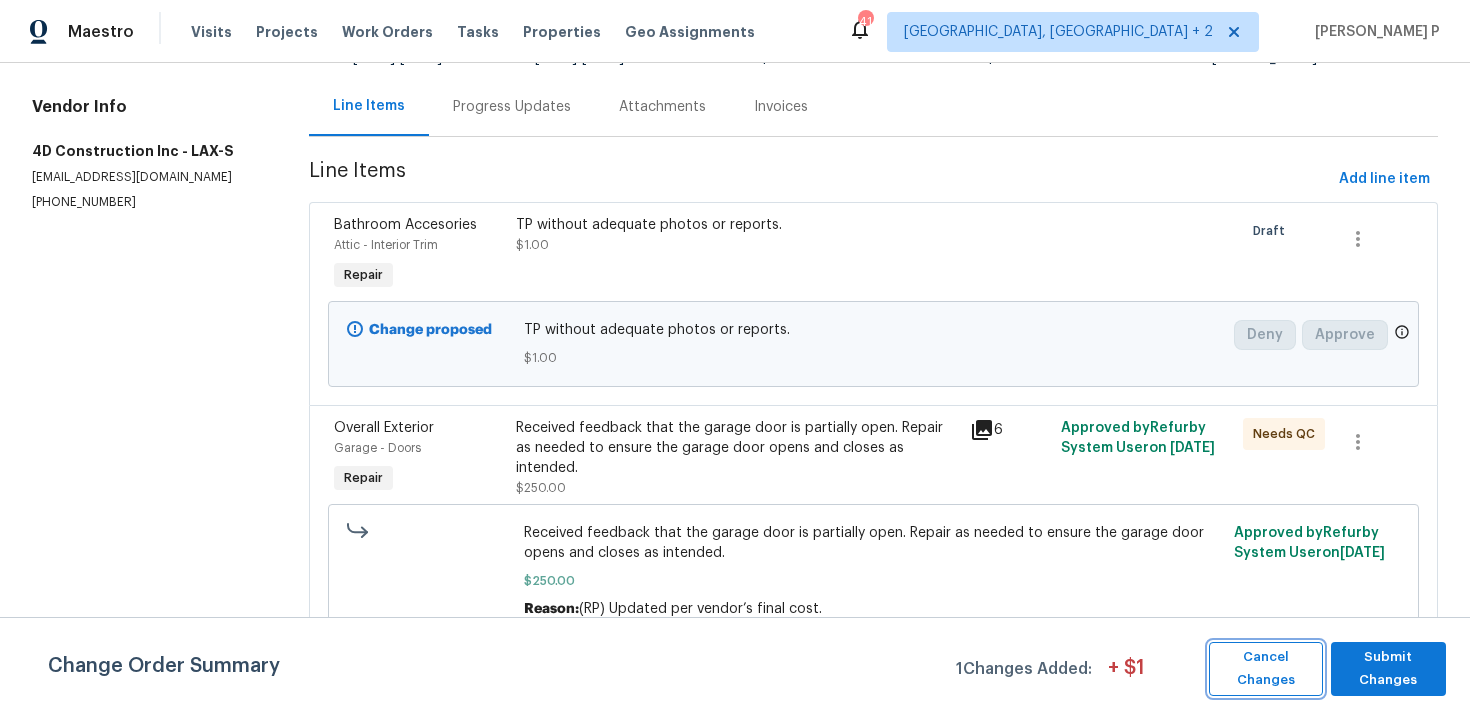 click on "Cancel Changes" at bounding box center [1266, 669] 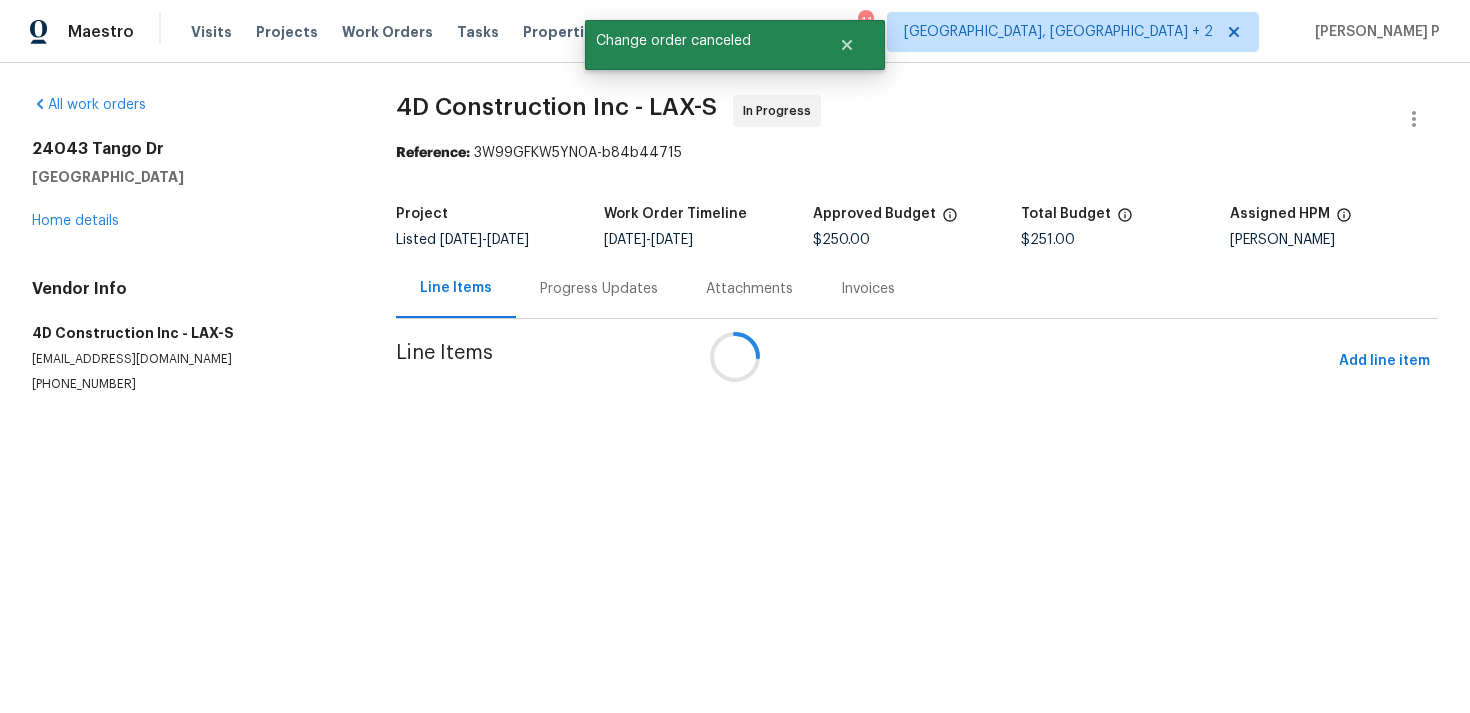 scroll, scrollTop: 0, scrollLeft: 0, axis: both 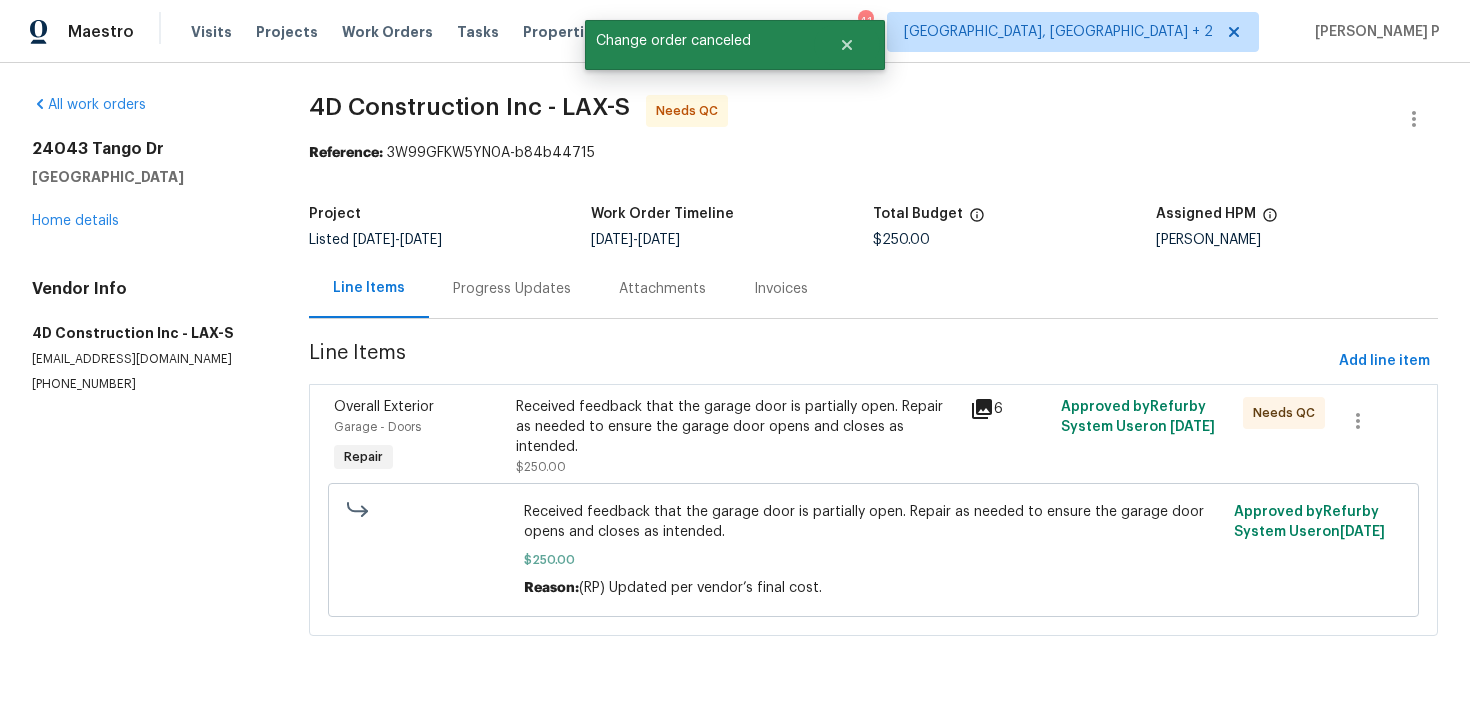 click on "Received feedback that the garage door is partially open. Repair as needed to ensure the garage door opens and closes as intended." at bounding box center (737, 427) 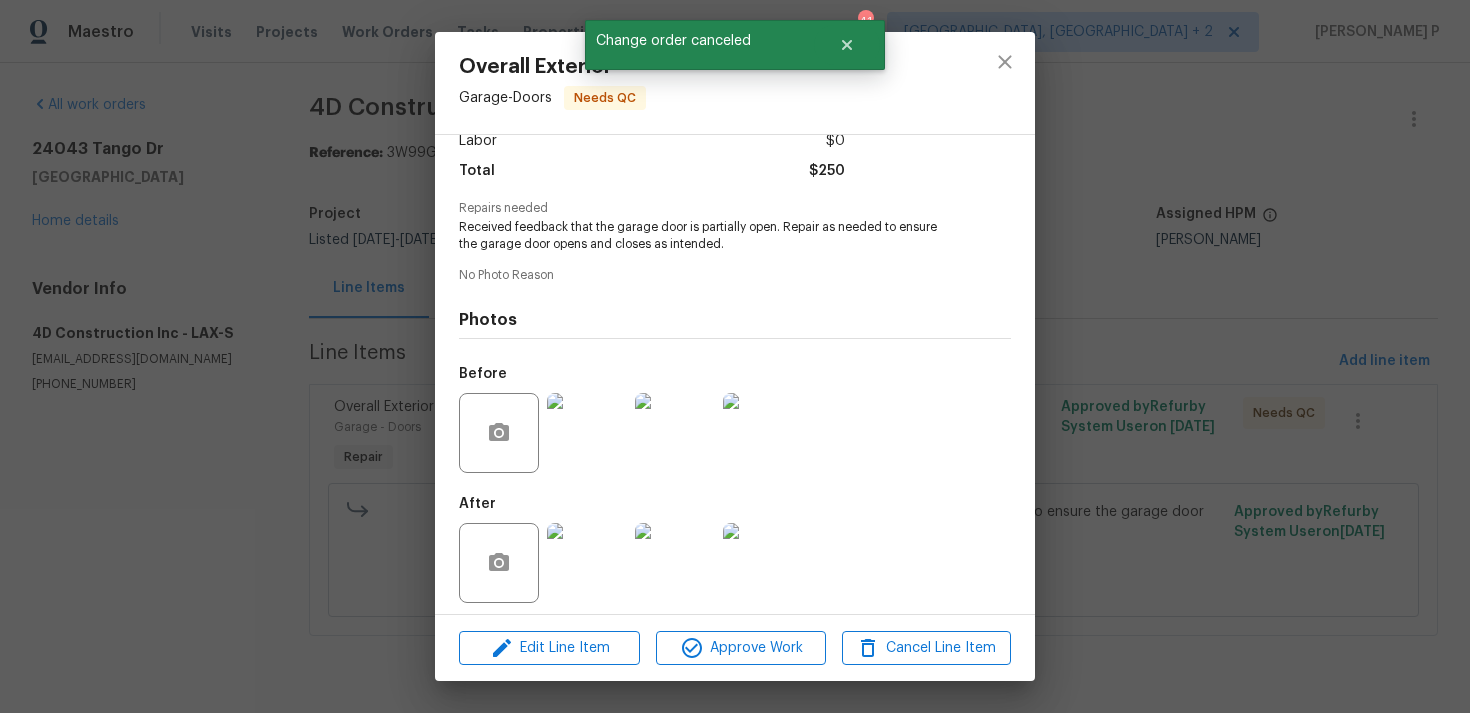 scroll, scrollTop: 157, scrollLeft: 0, axis: vertical 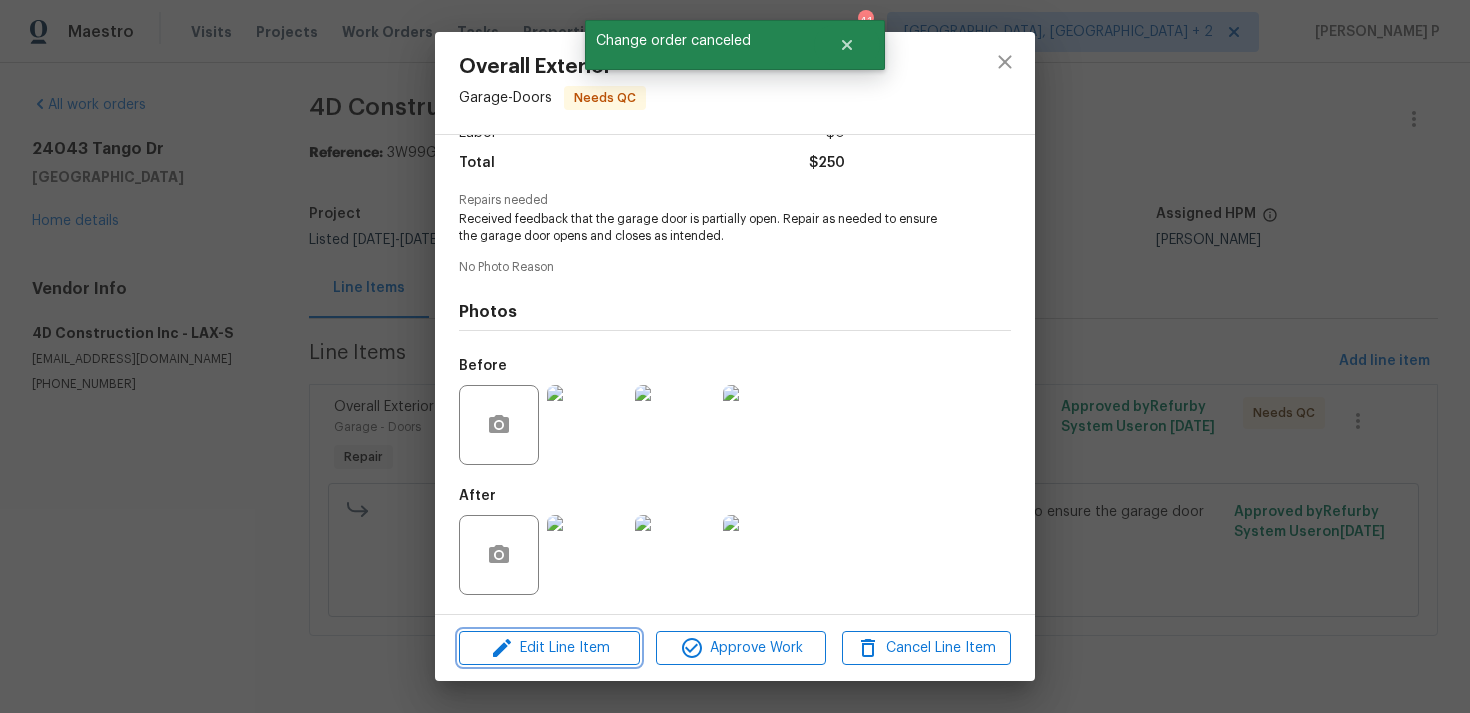 click on "Edit Line Item" at bounding box center (549, 648) 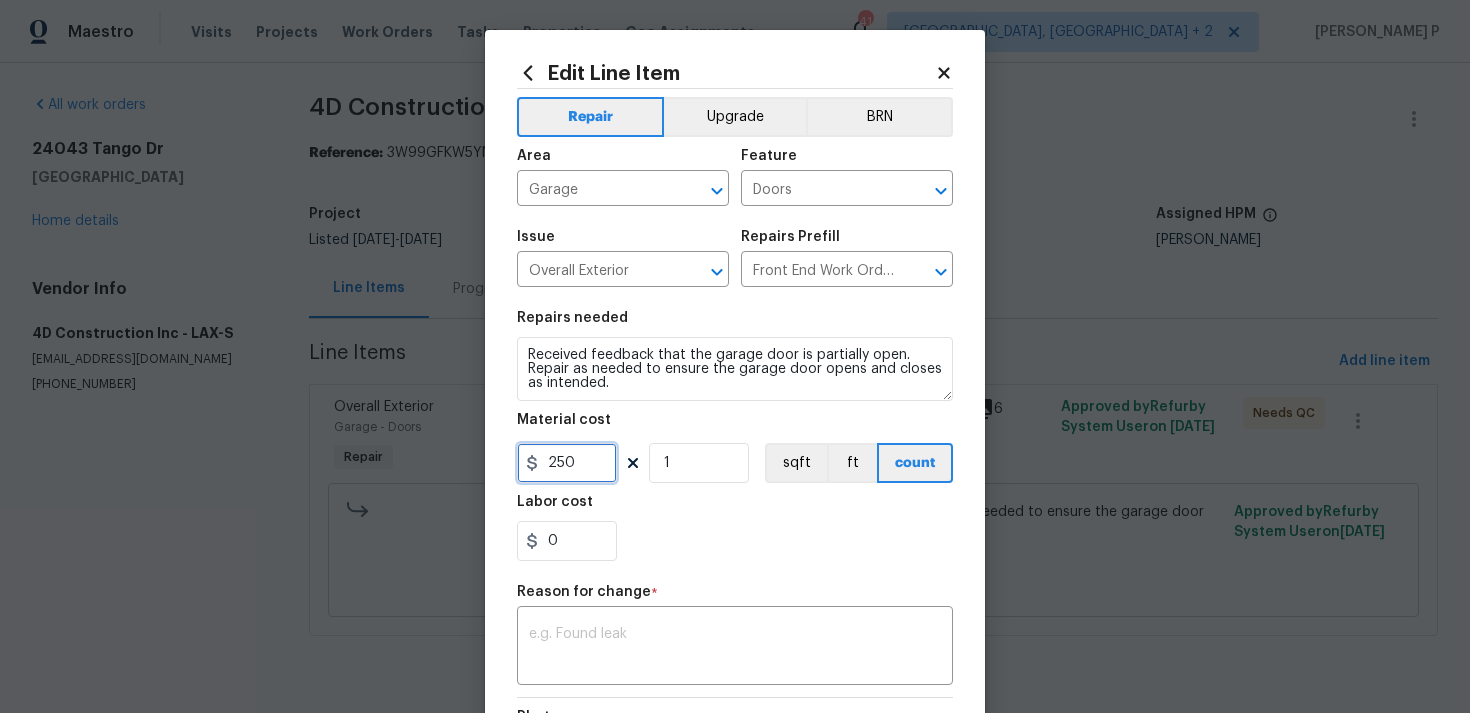 click on "250" at bounding box center [567, 463] 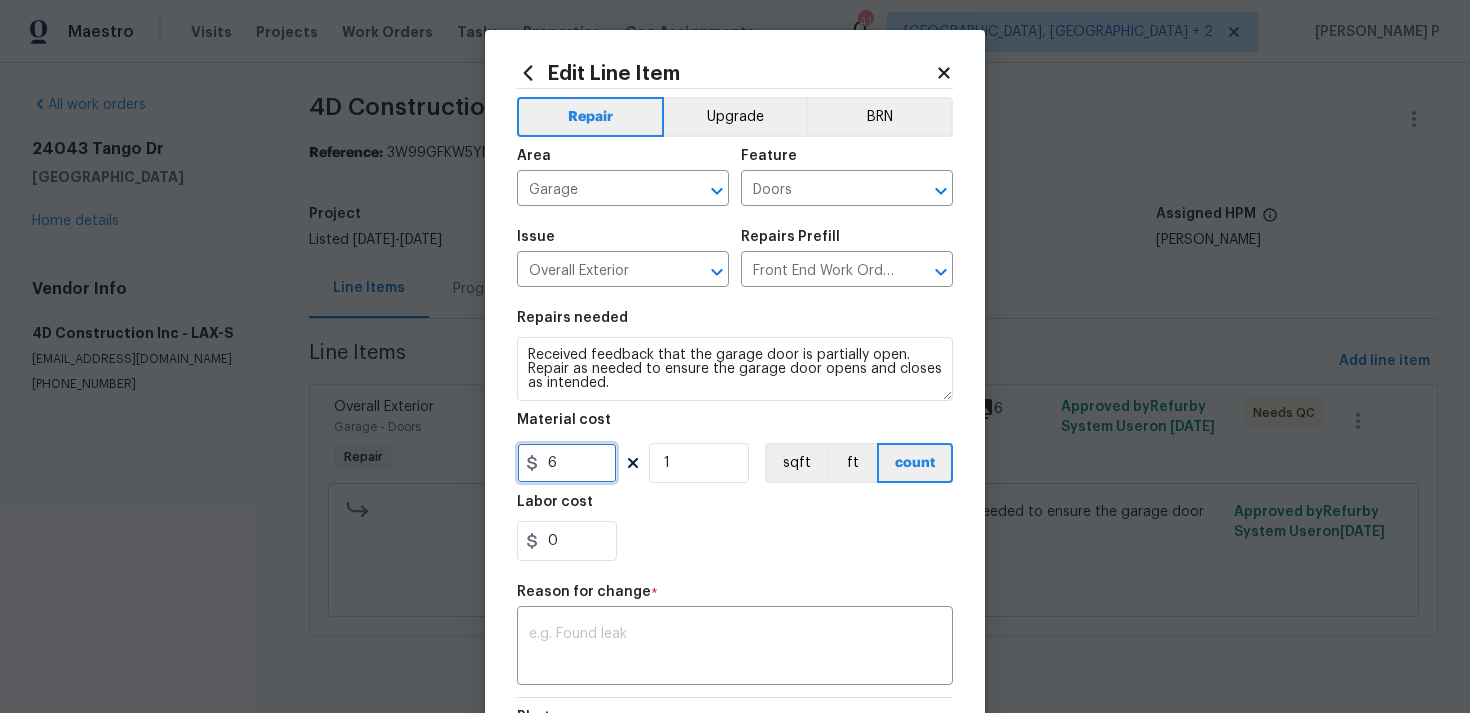drag, startPoint x: 560, startPoint y: 469, endPoint x: 517, endPoint y: 467, distance: 43.046486 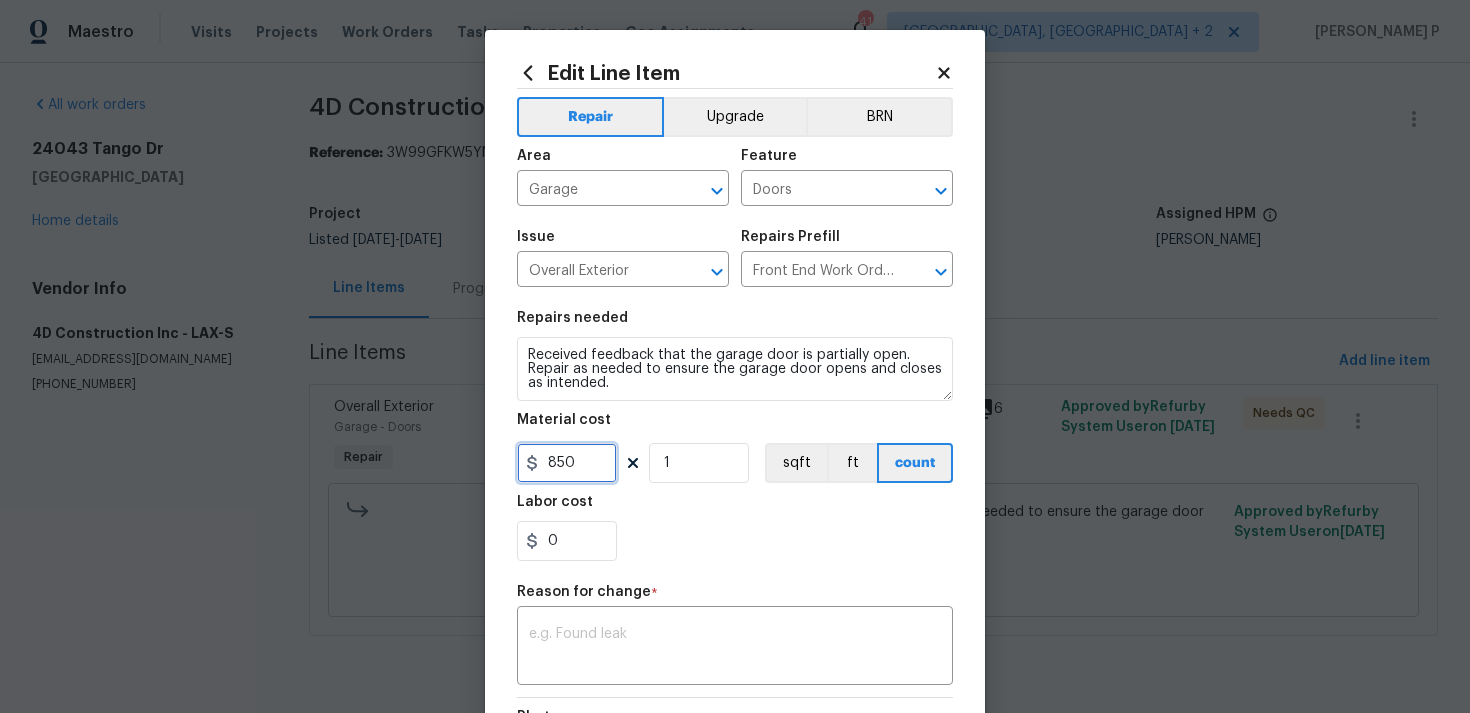 type on "850" 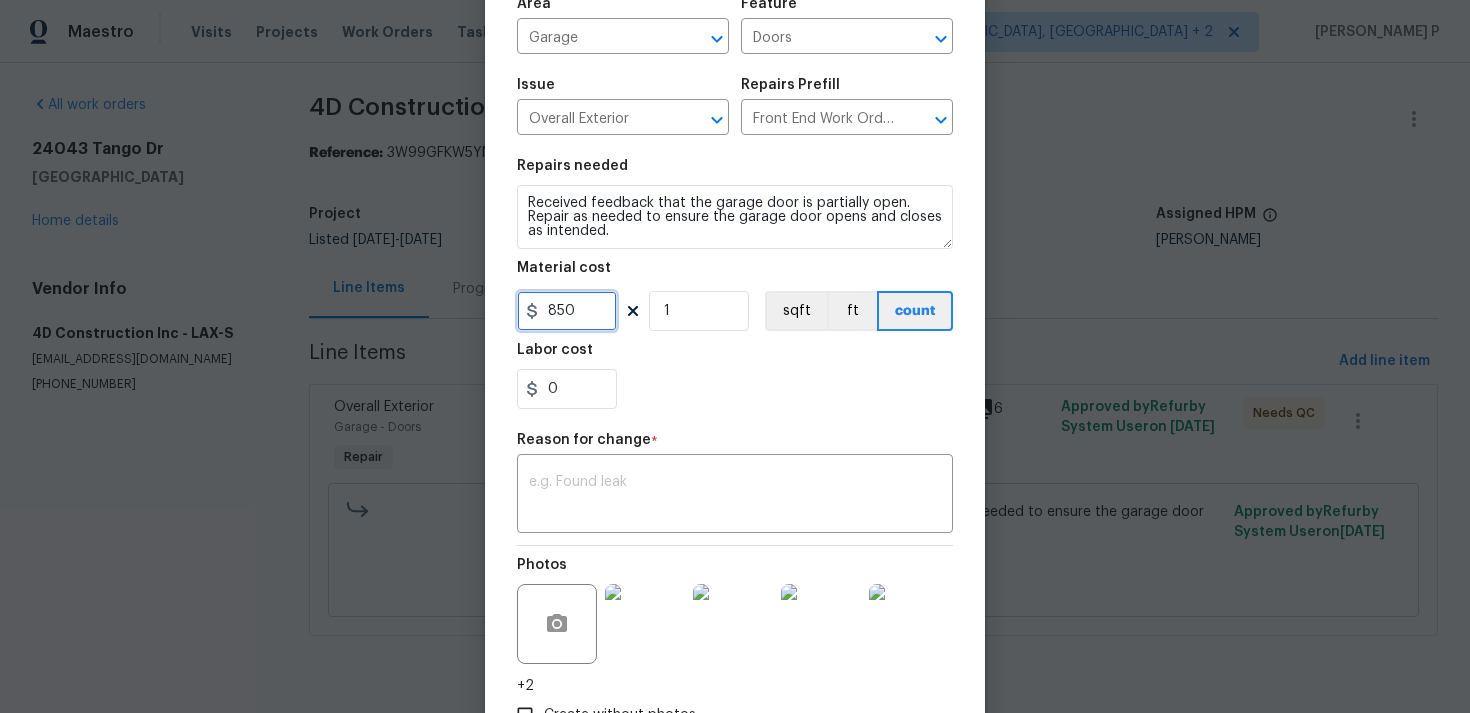 scroll, scrollTop: 204, scrollLeft: 0, axis: vertical 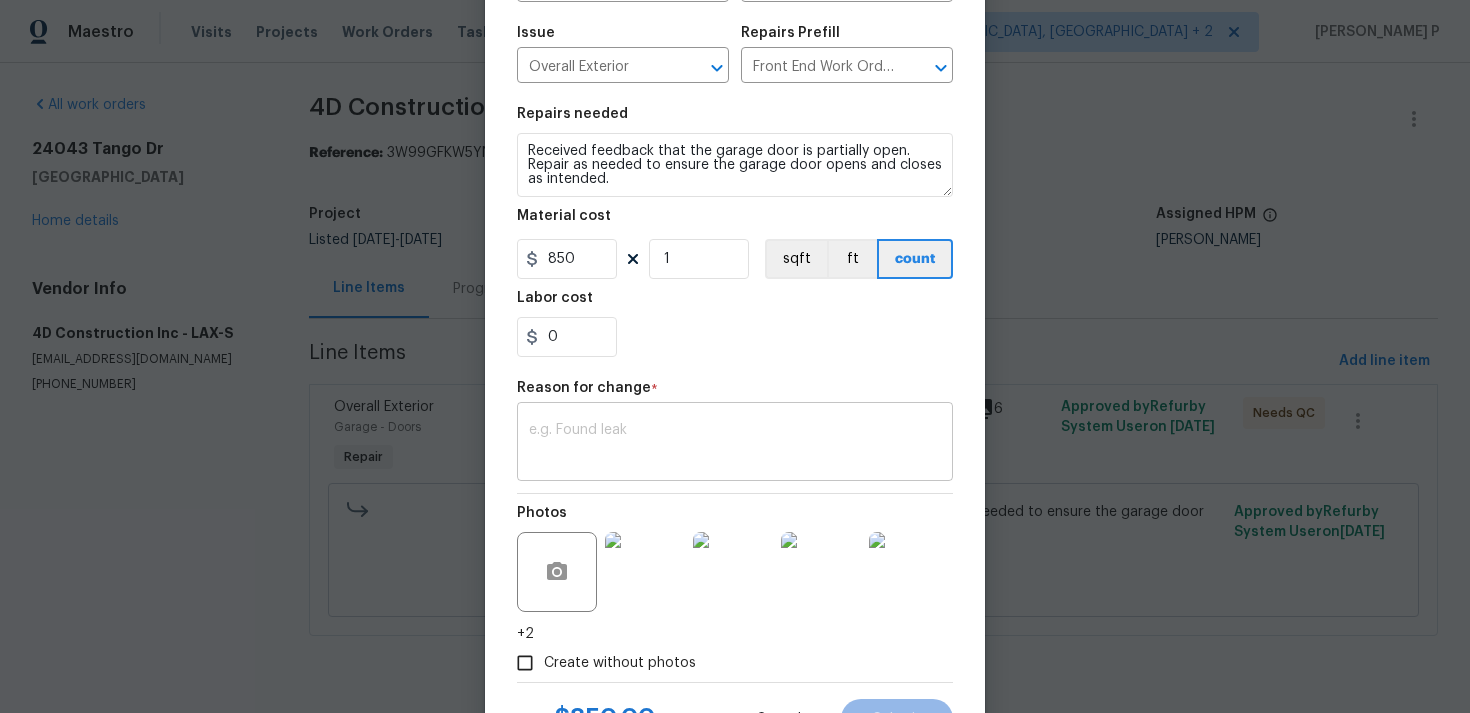 click on "x ​" at bounding box center (735, 444) 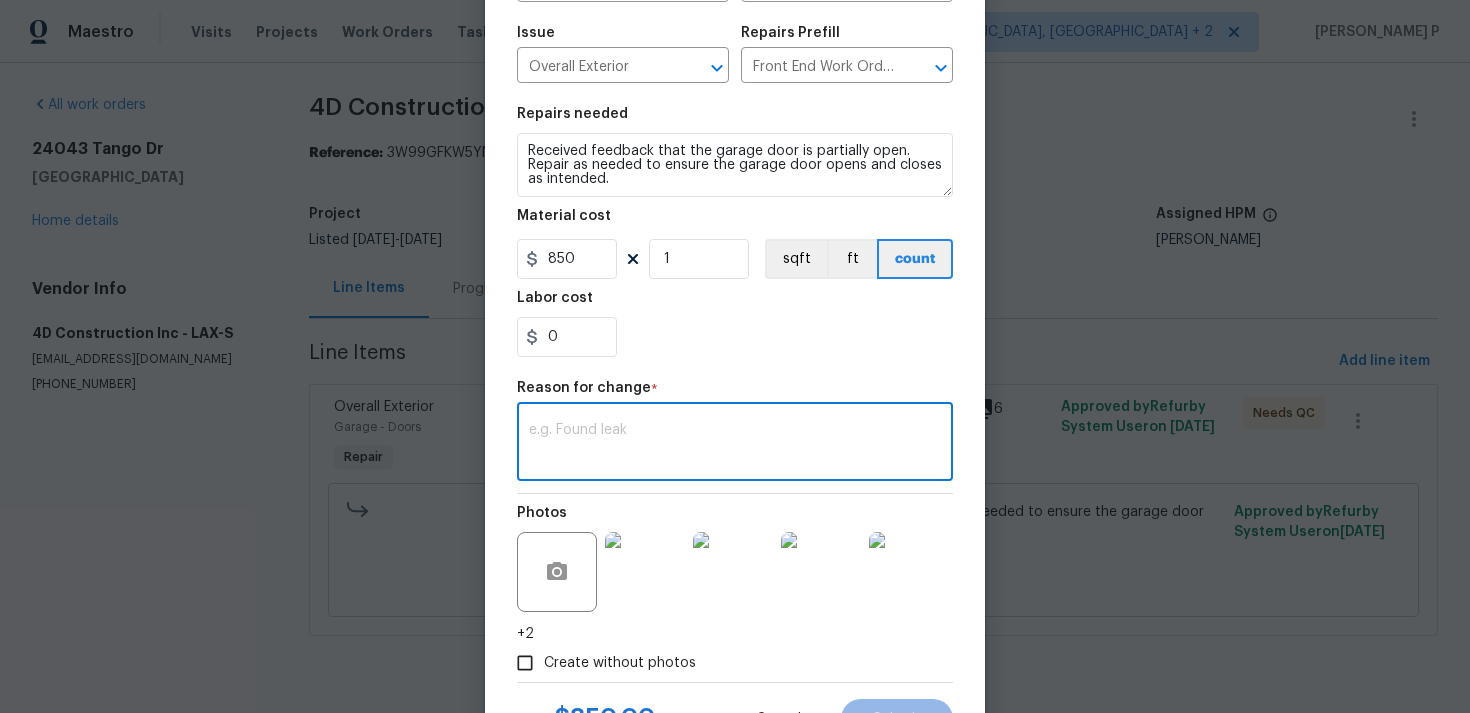 paste on "(RP) Updated cost per BR team approval." 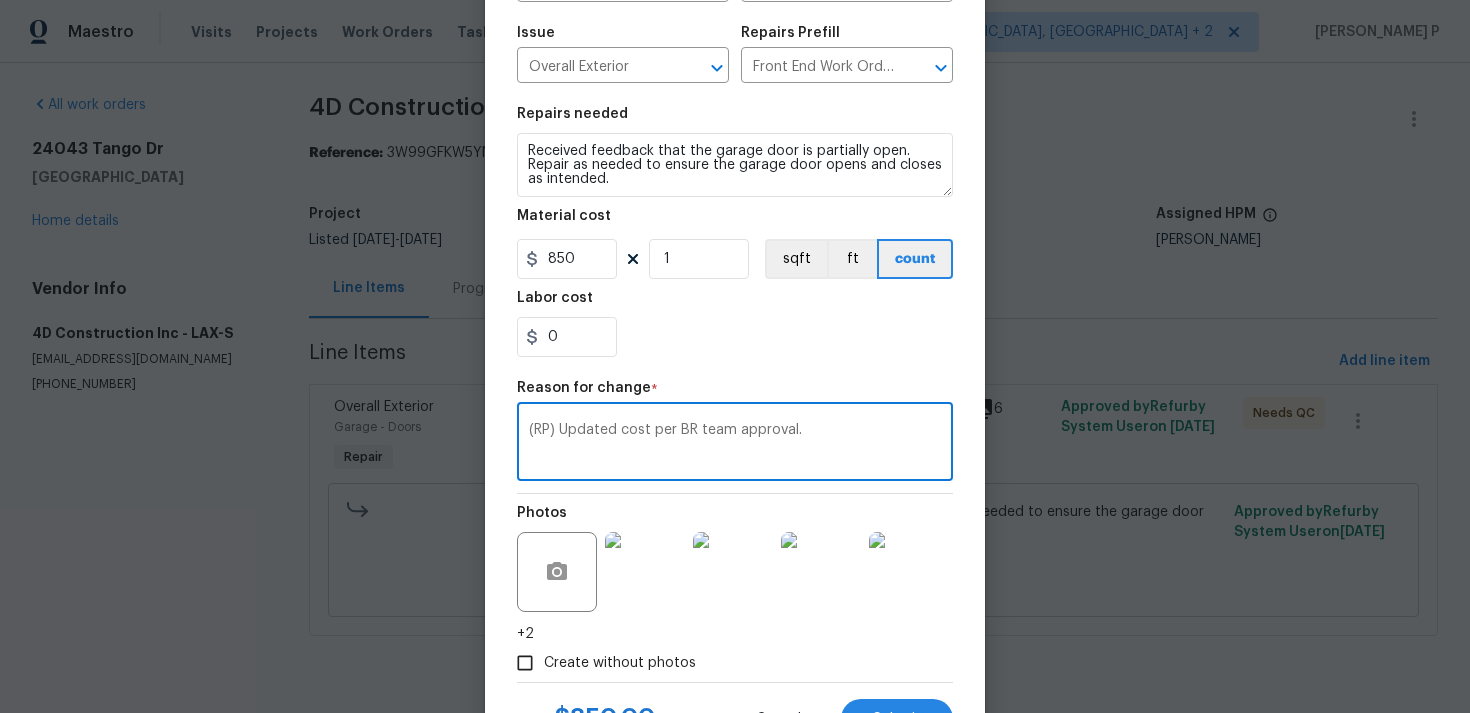 scroll, scrollTop: 293, scrollLeft: 0, axis: vertical 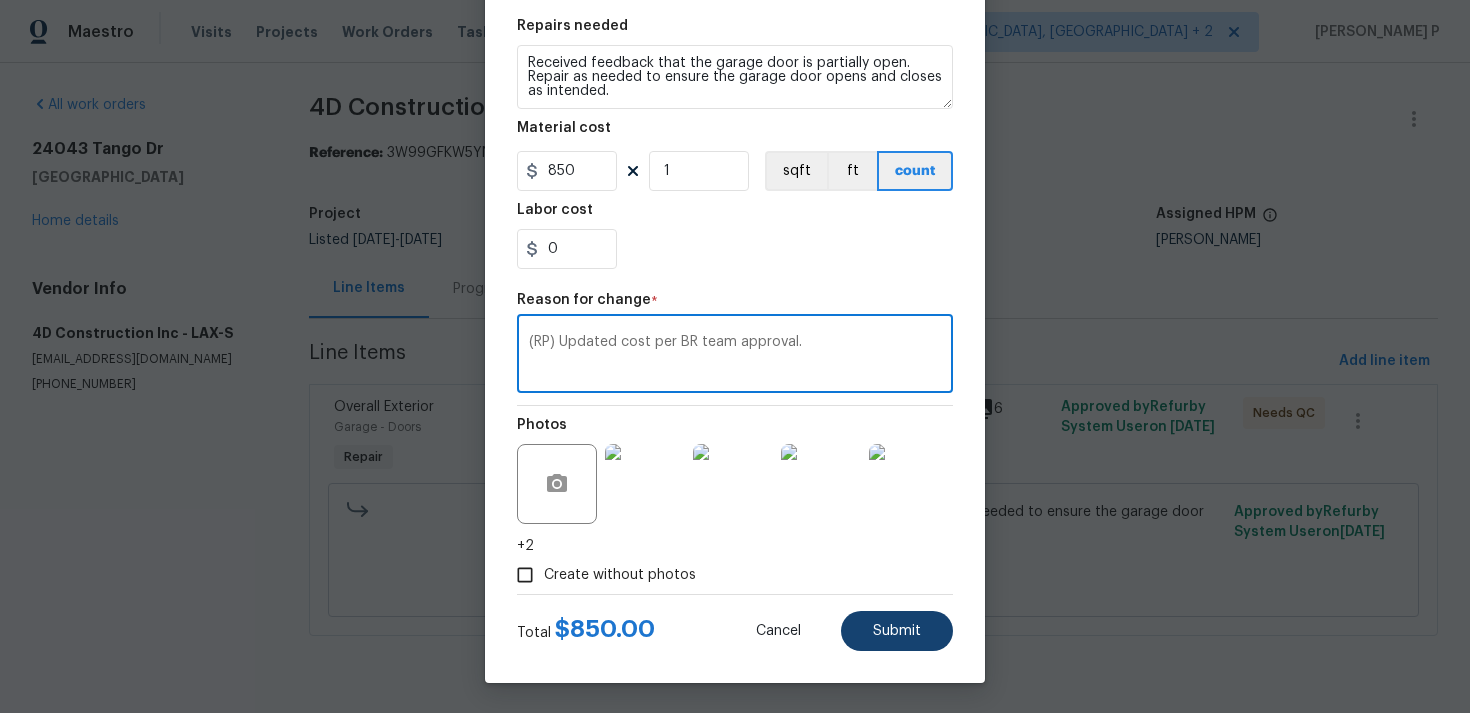type on "(RP) Updated cost per BR team approval." 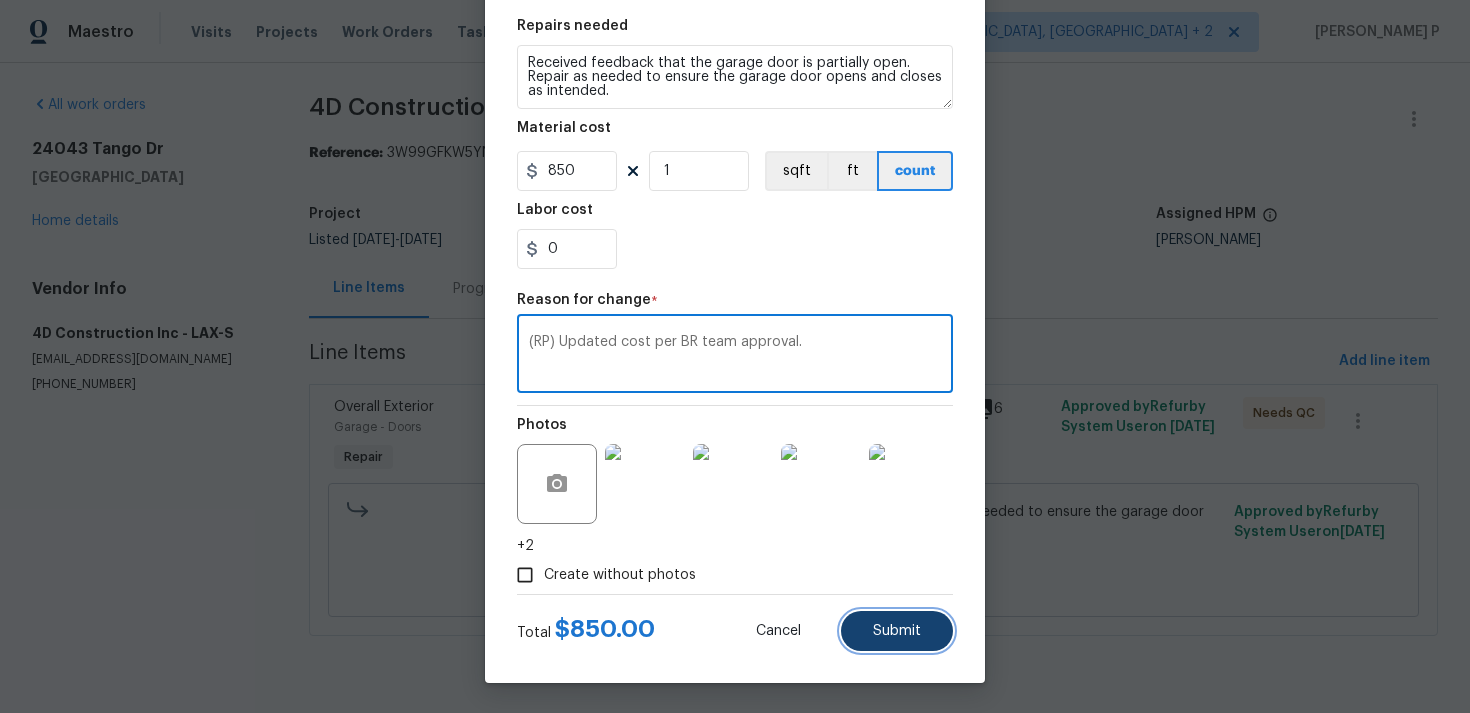 click on "Submit" at bounding box center [897, 631] 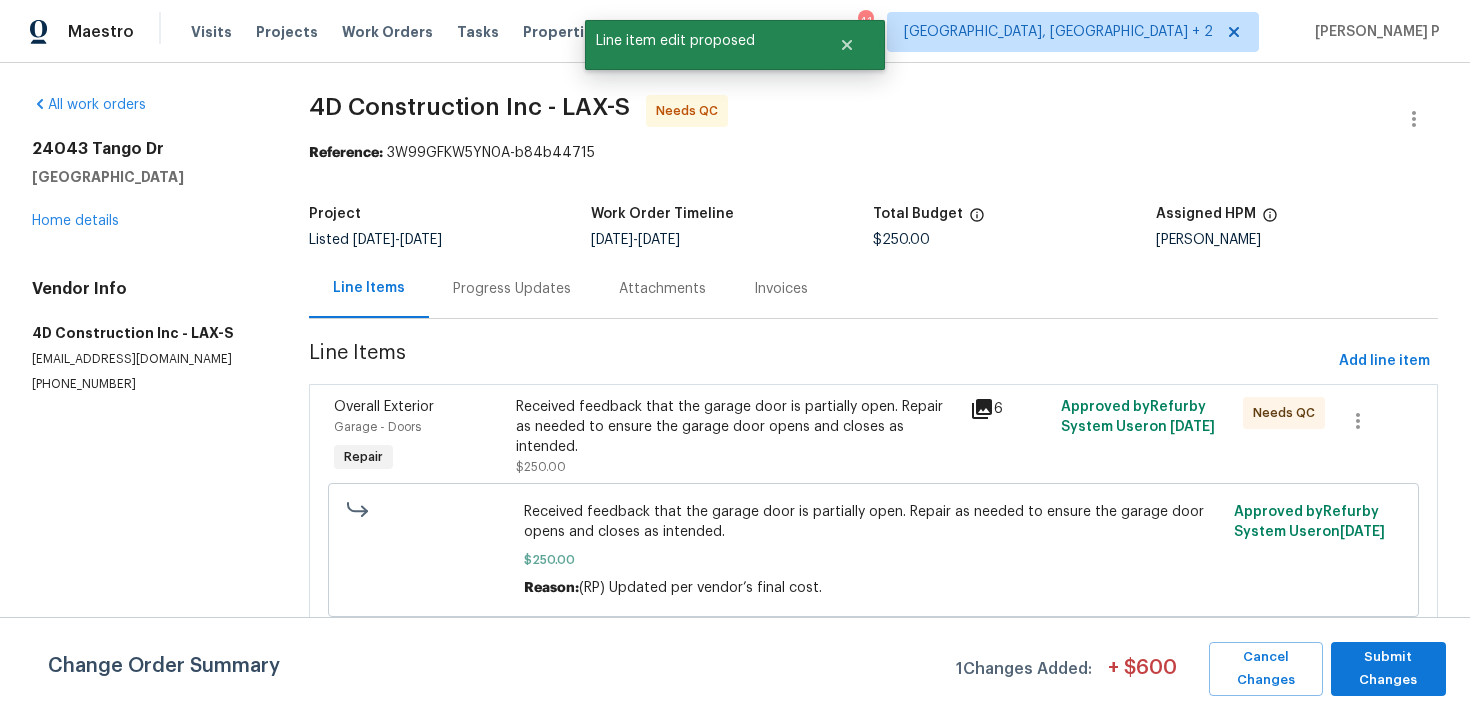 scroll, scrollTop: 0, scrollLeft: 0, axis: both 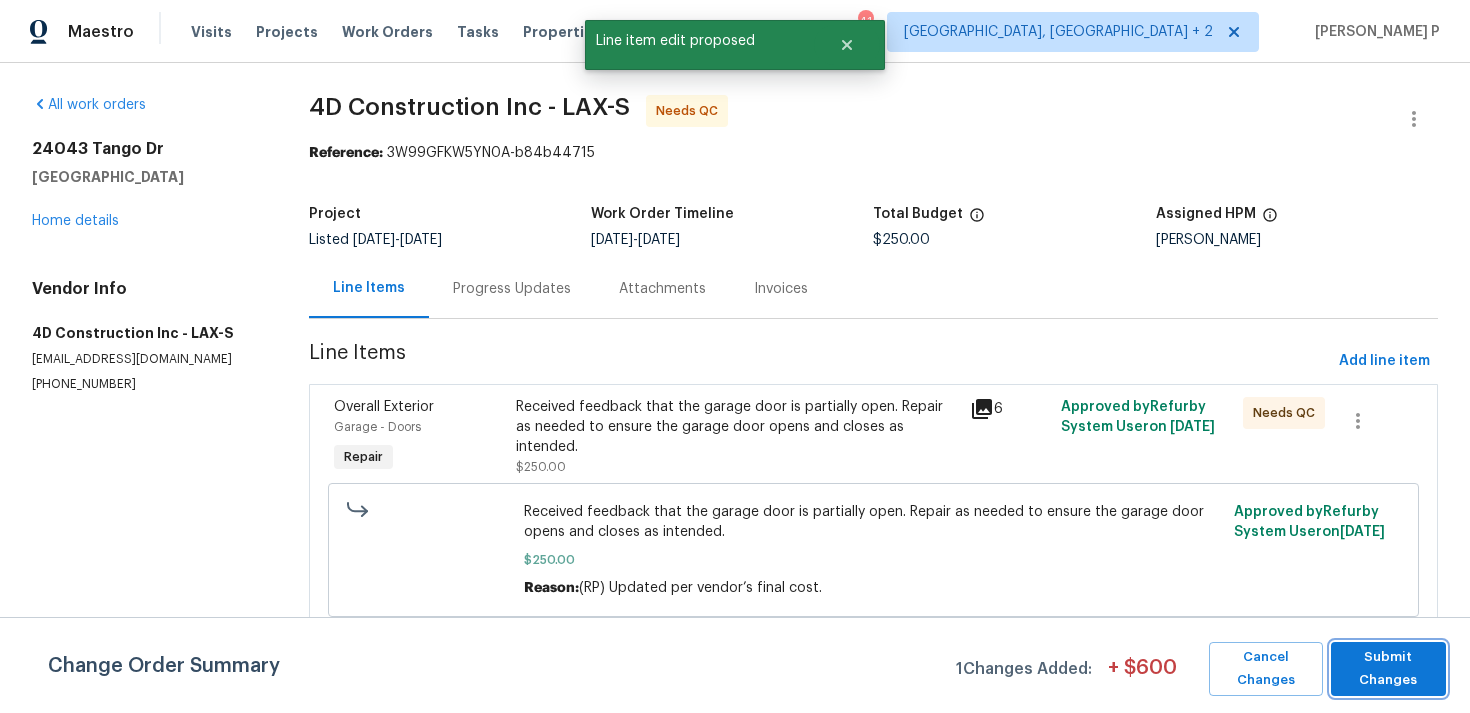 click on "Submit Changes" at bounding box center (1388, 669) 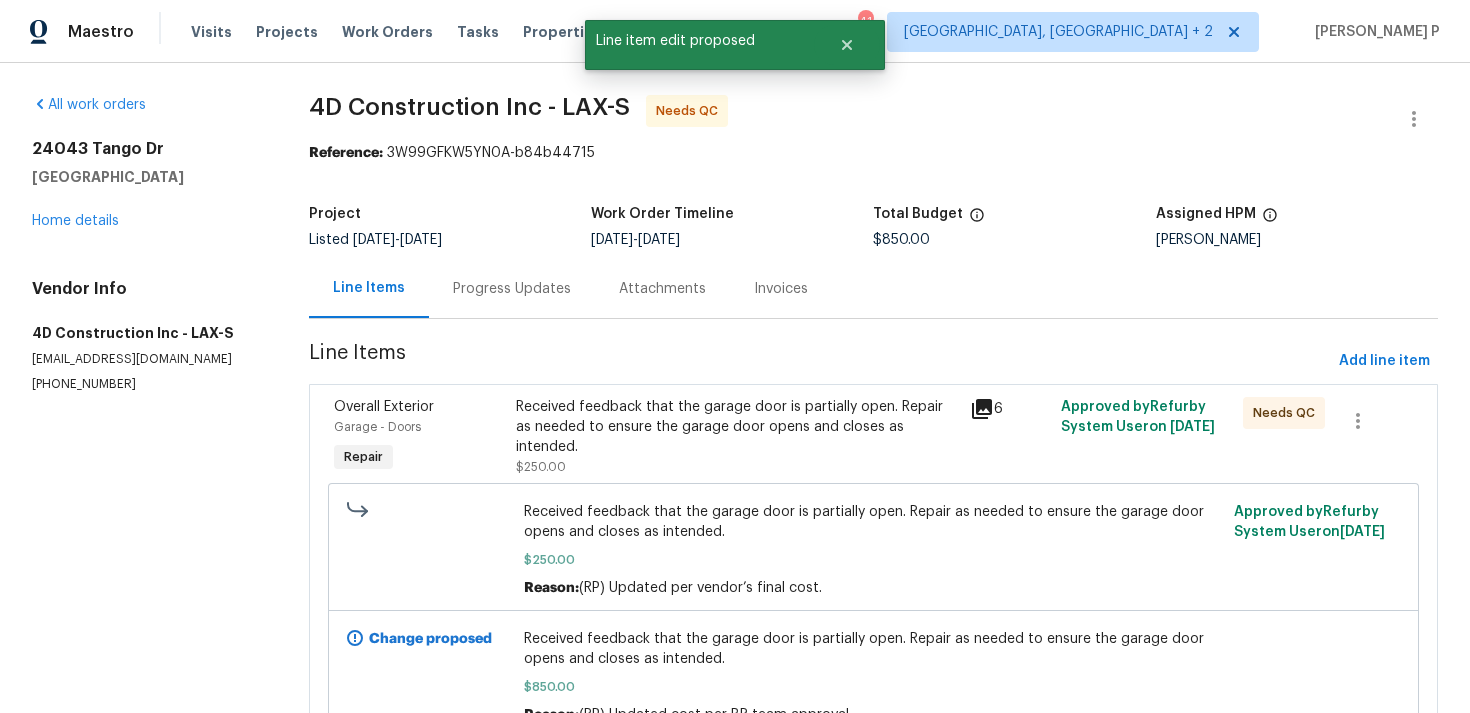 click on "Progress Updates" at bounding box center (512, 288) 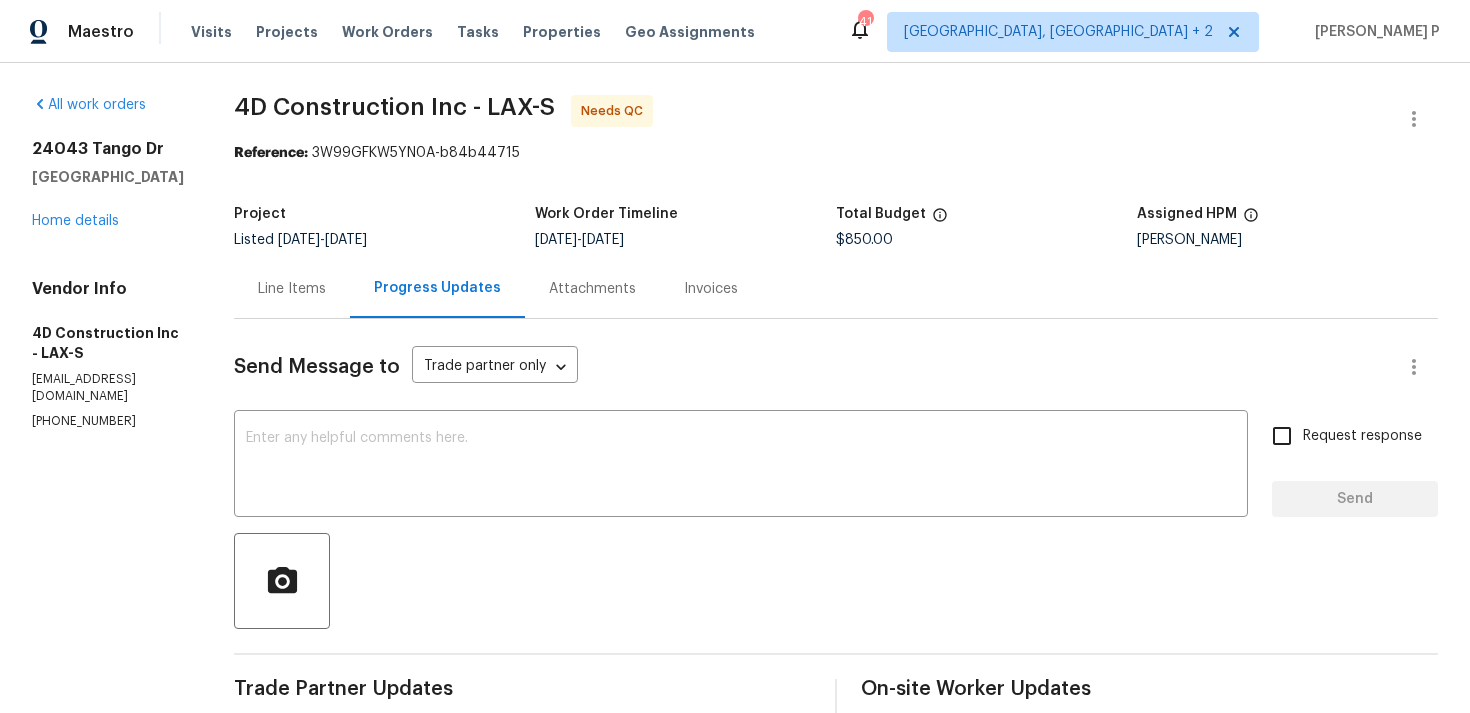 click on "Line Items" at bounding box center [292, 289] 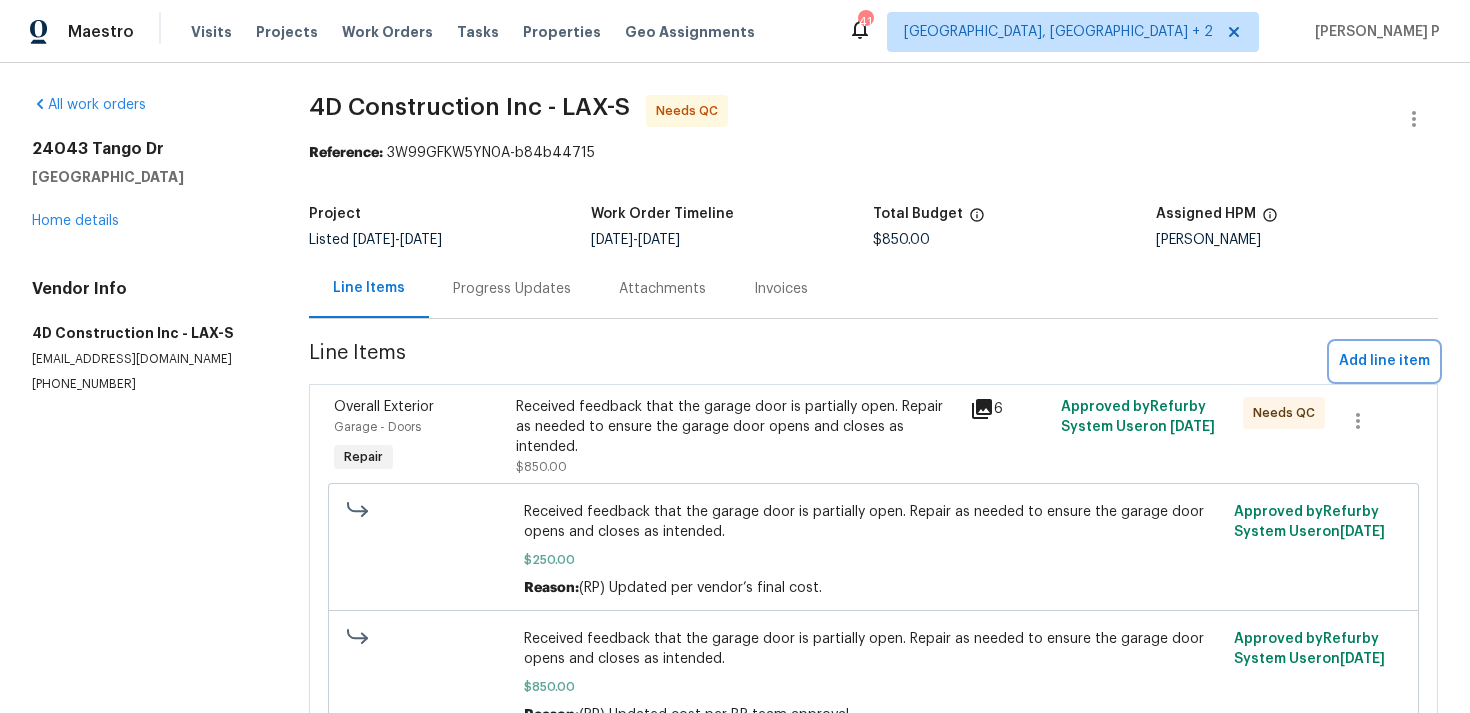 click on "Add line item" at bounding box center (1384, 361) 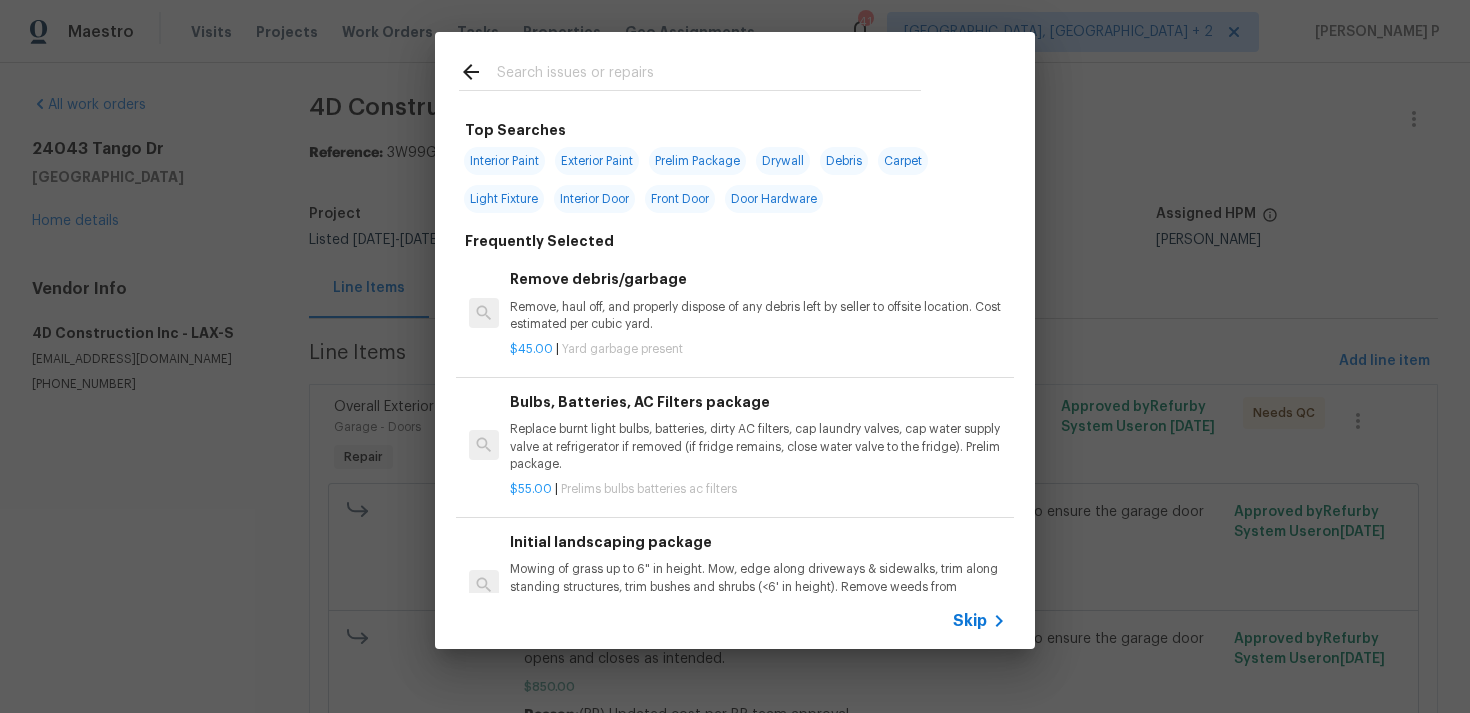 click on "Skip" at bounding box center [970, 621] 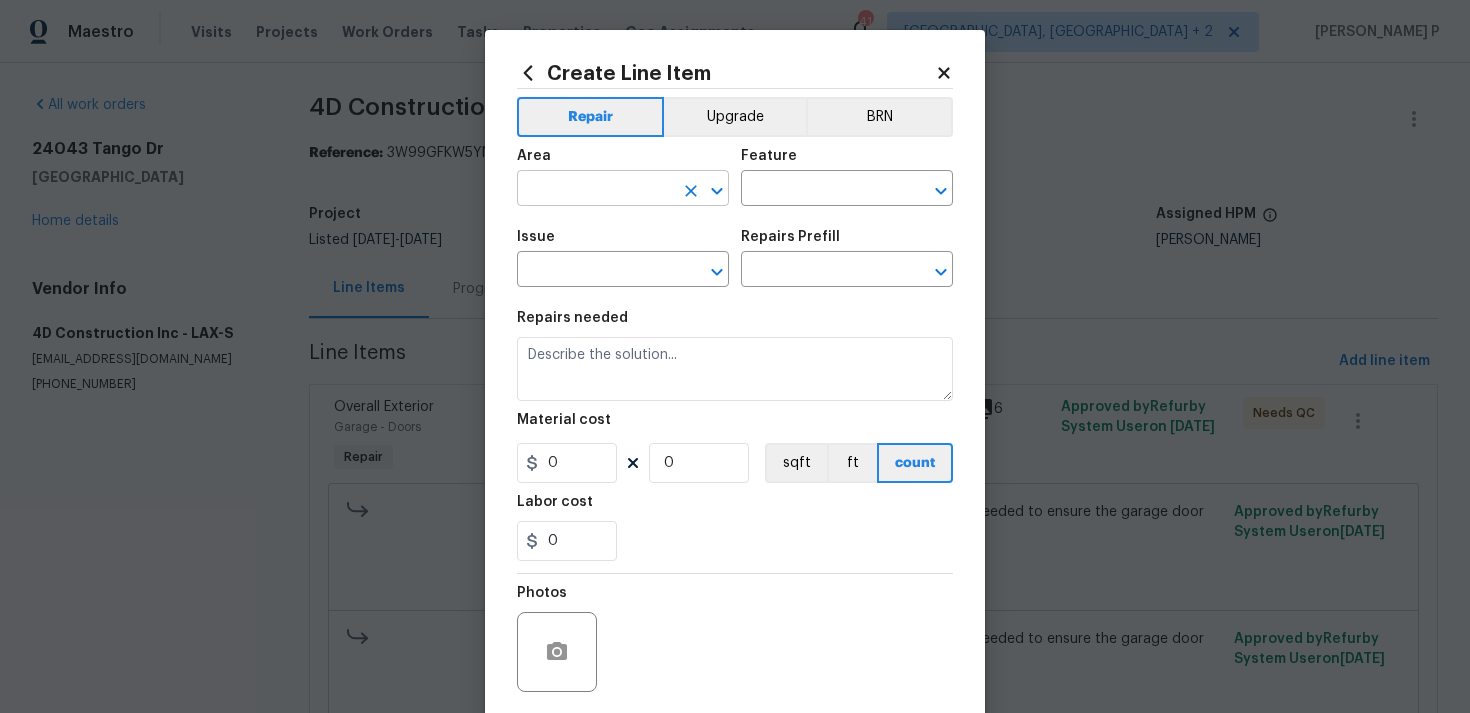 click at bounding box center [595, 190] 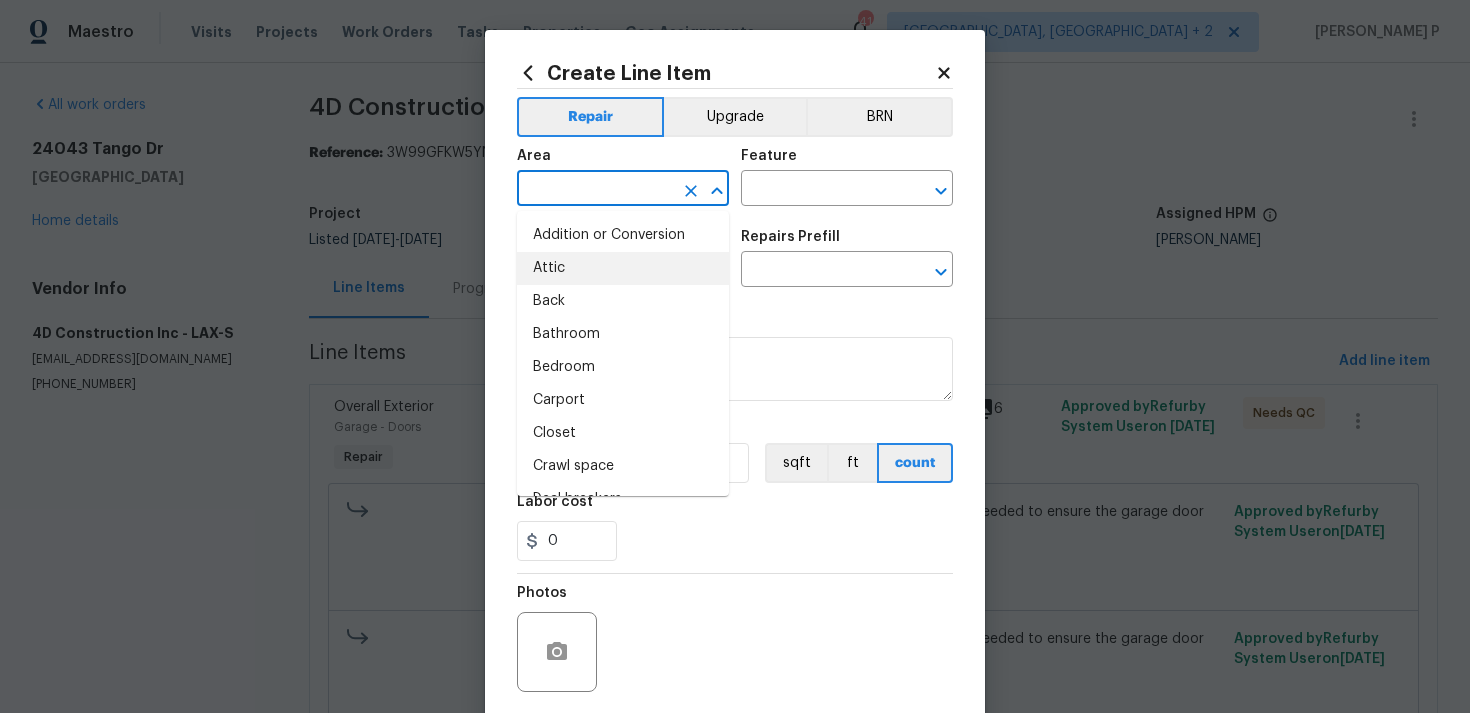 click on "Attic" at bounding box center [623, 268] 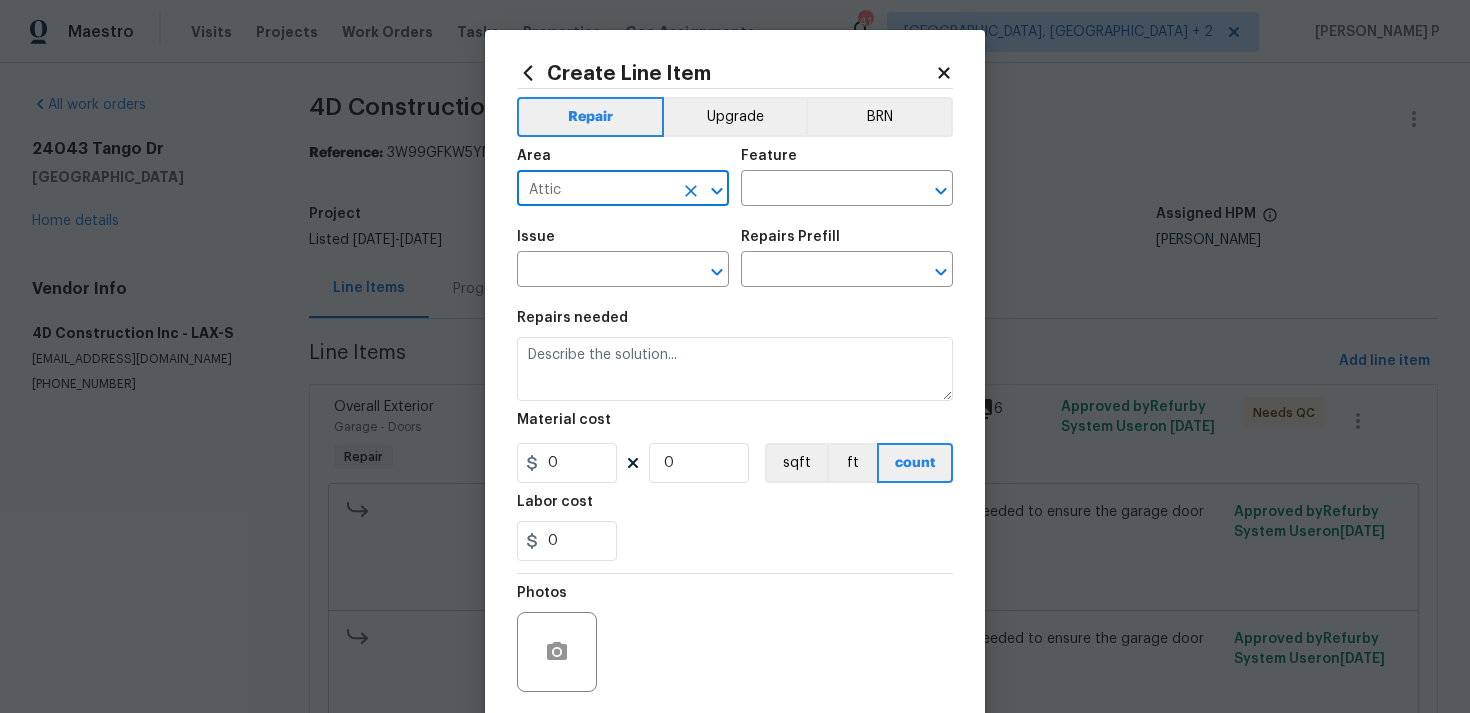 click on "Area Attic ​ Feature ​" at bounding box center (735, 177) 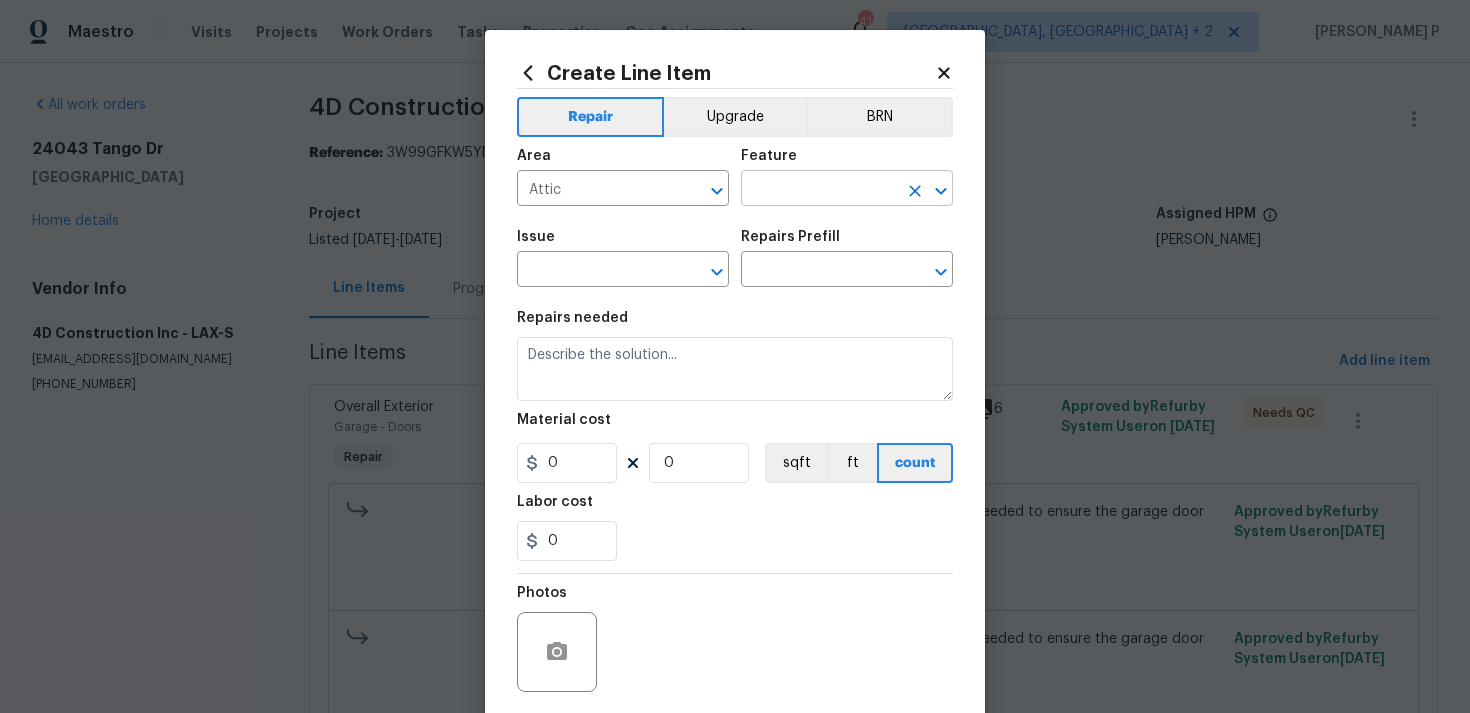 click at bounding box center [819, 190] 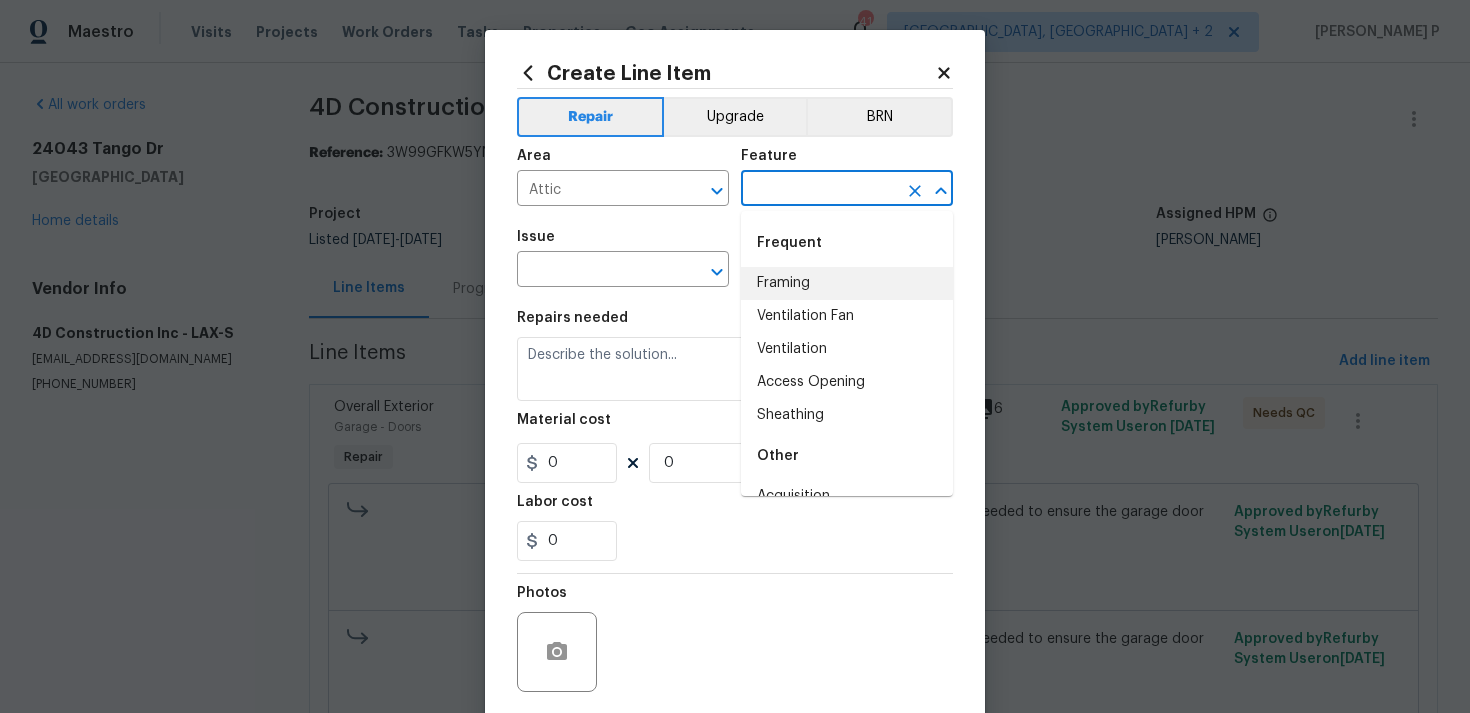 click on "Framing" at bounding box center [847, 283] 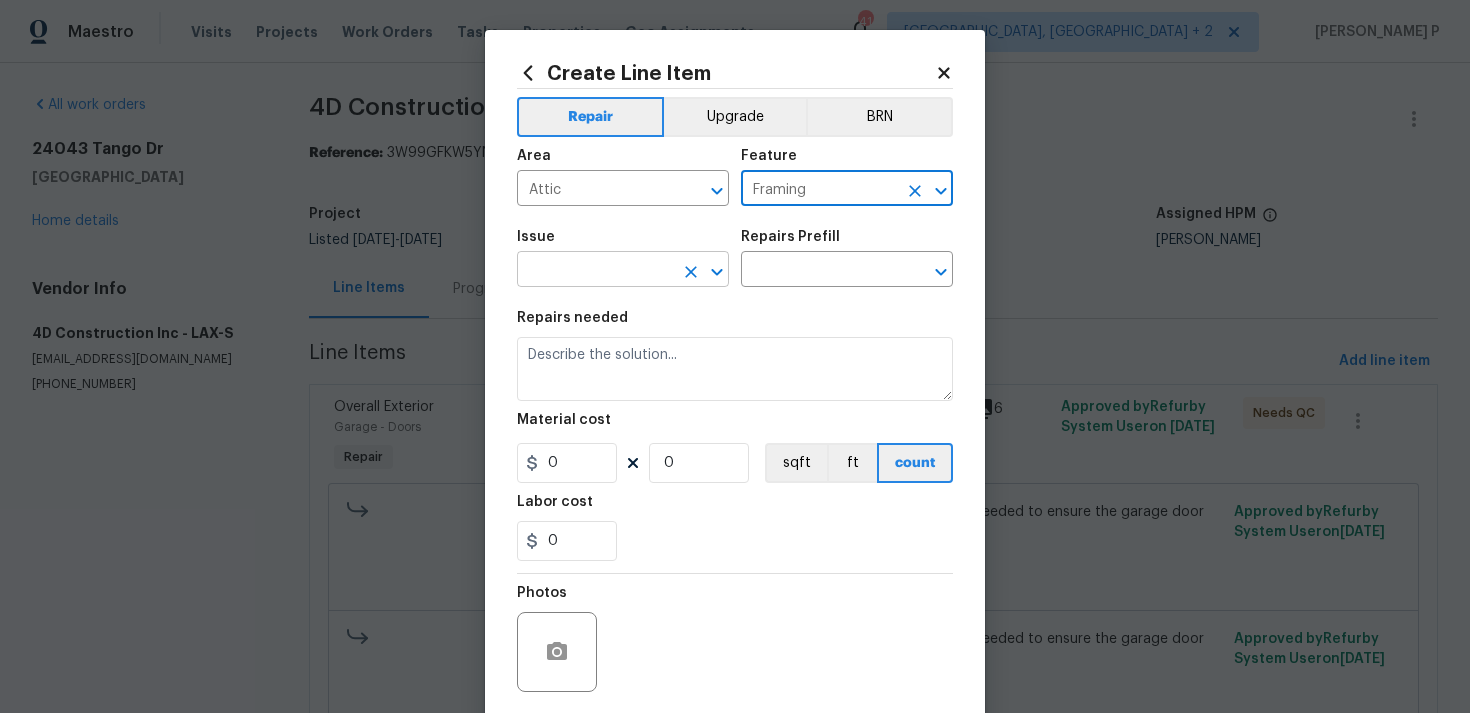 click at bounding box center (595, 271) 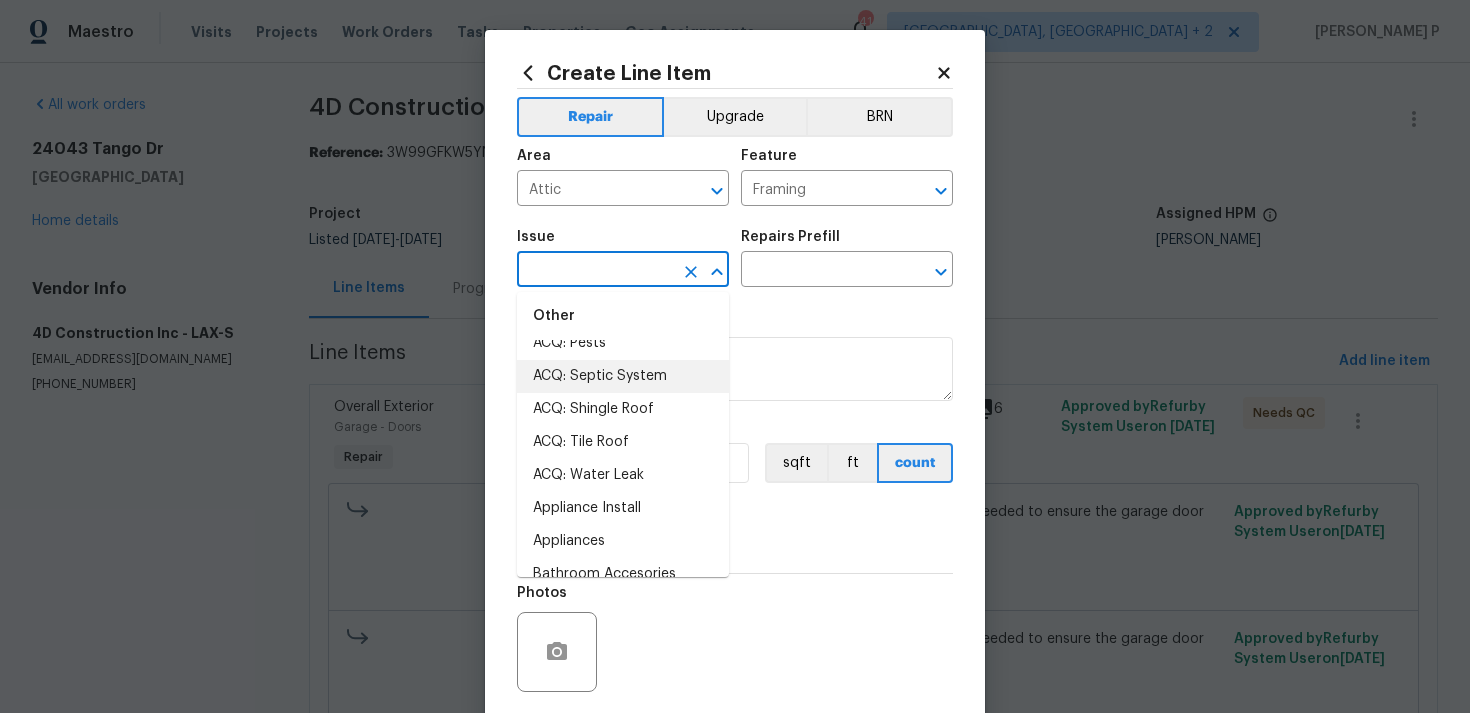 scroll, scrollTop: 242, scrollLeft: 0, axis: vertical 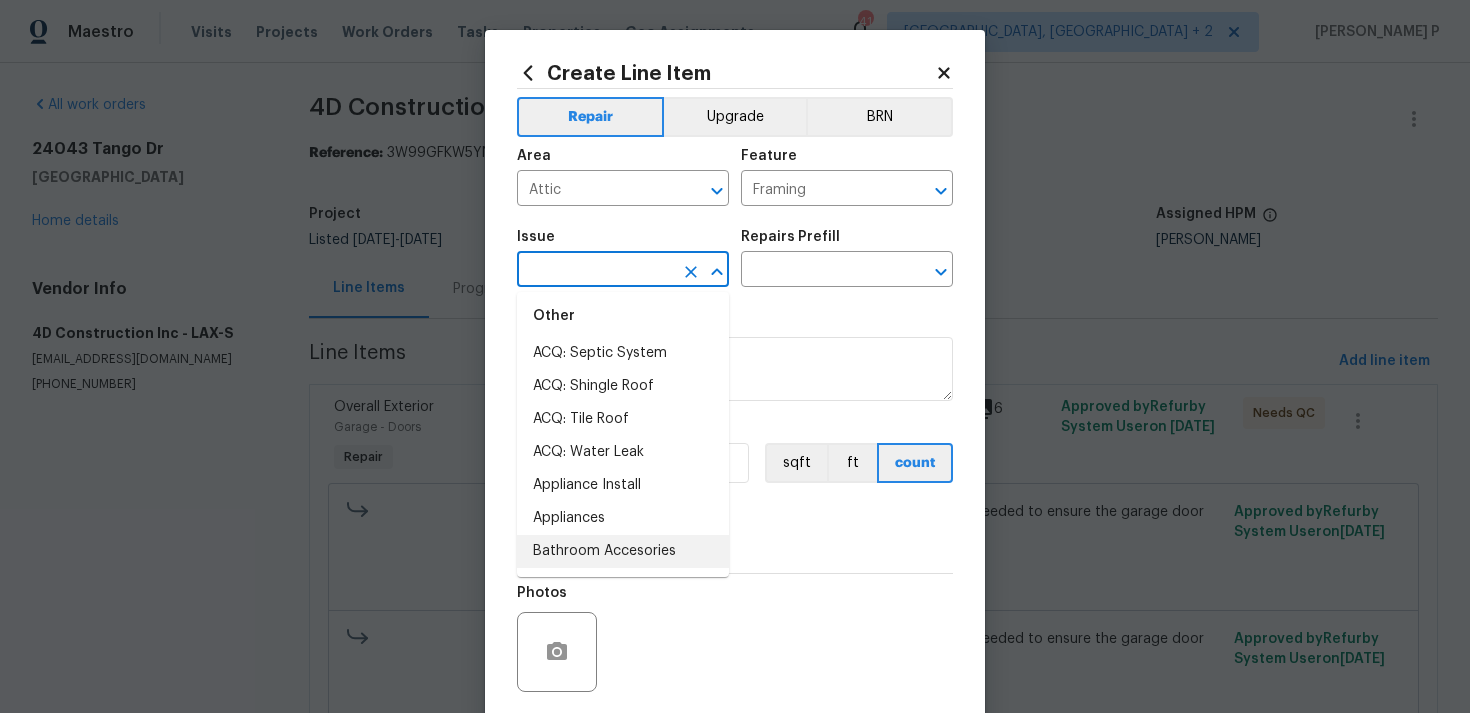 click on "Bathroom Accesories" at bounding box center [623, 551] 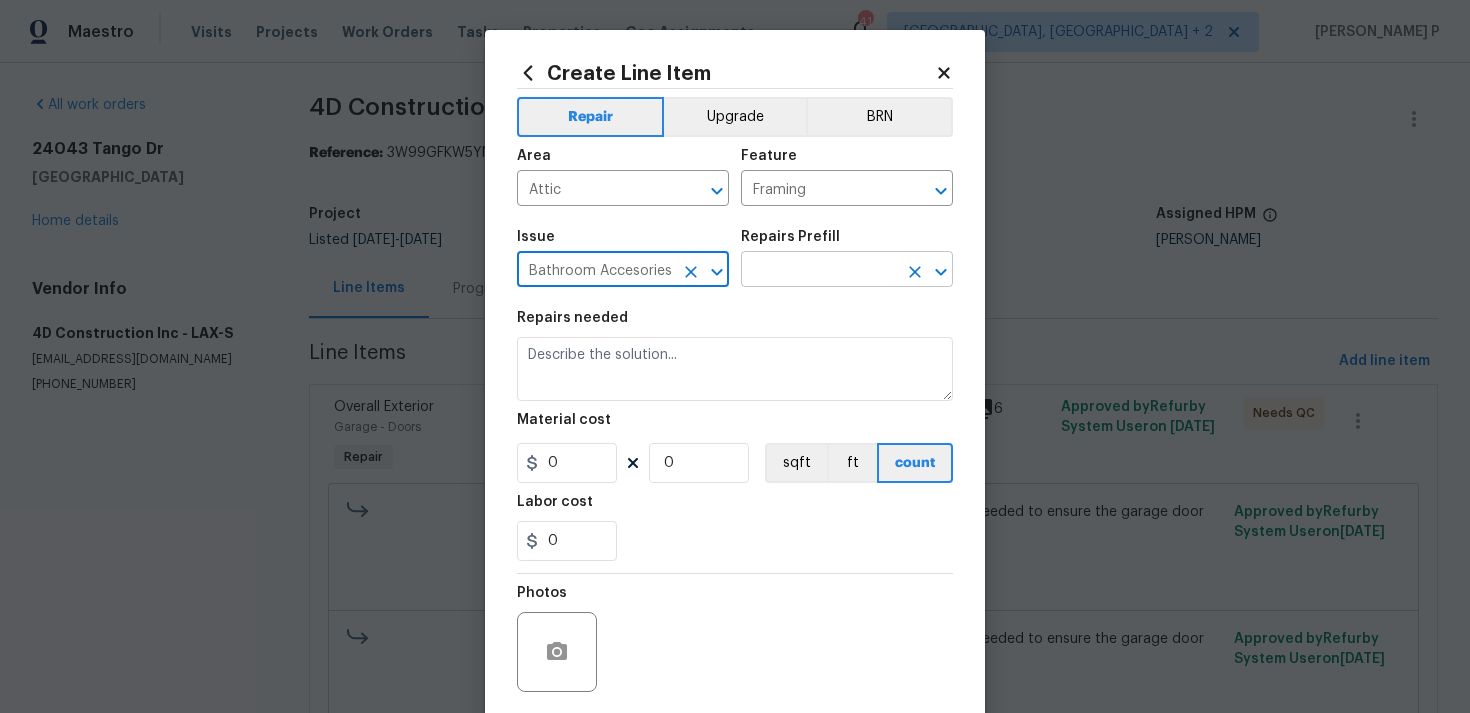 click at bounding box center (819, 271) 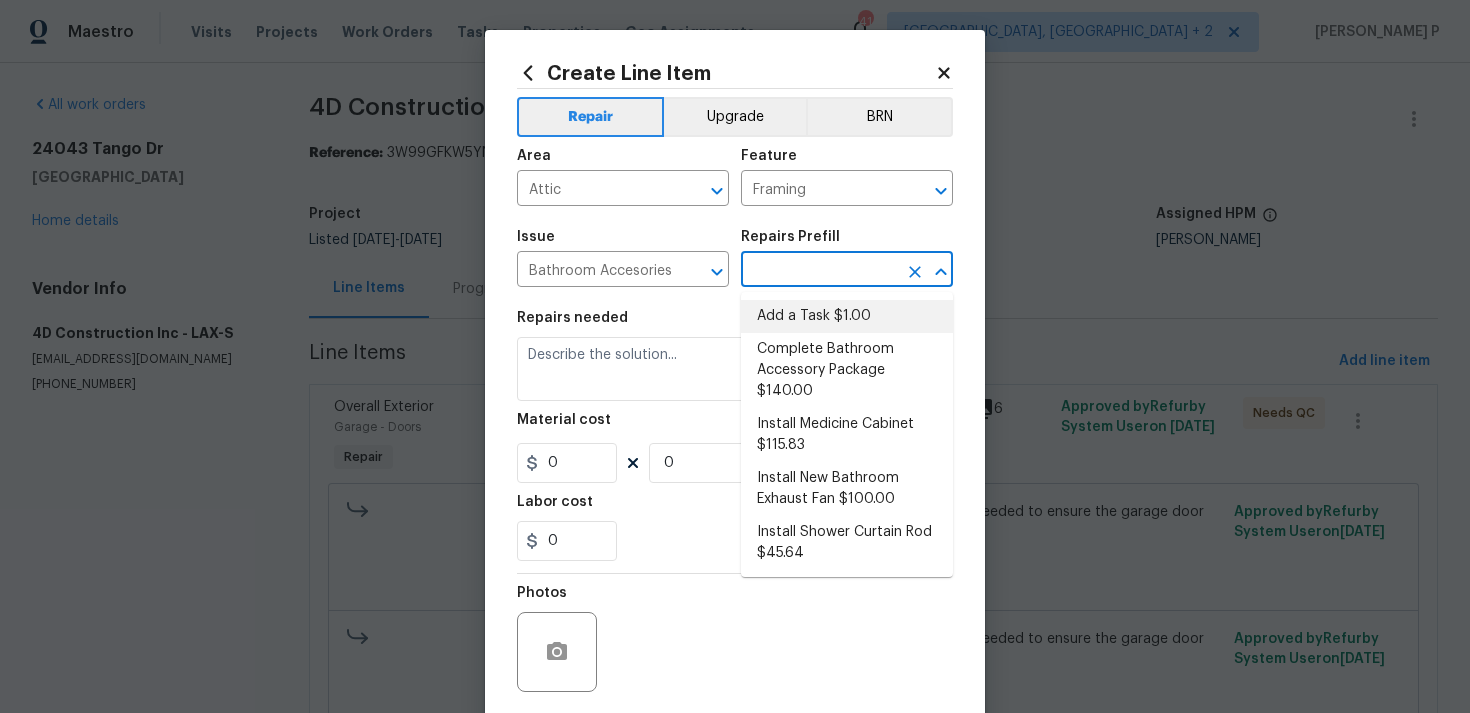 click on "Add a Task $1.00" at bounding box center [847, 316] 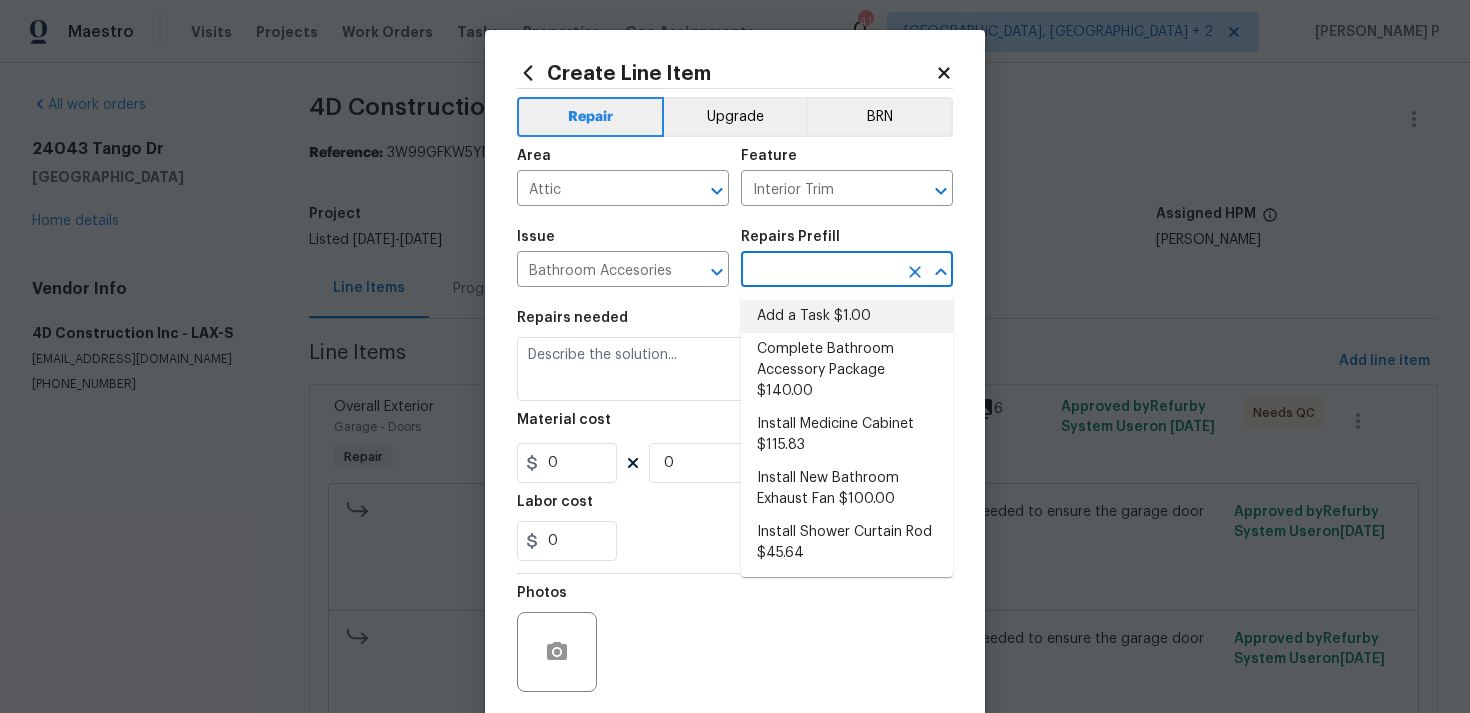 type on "Add a Task $1.00" 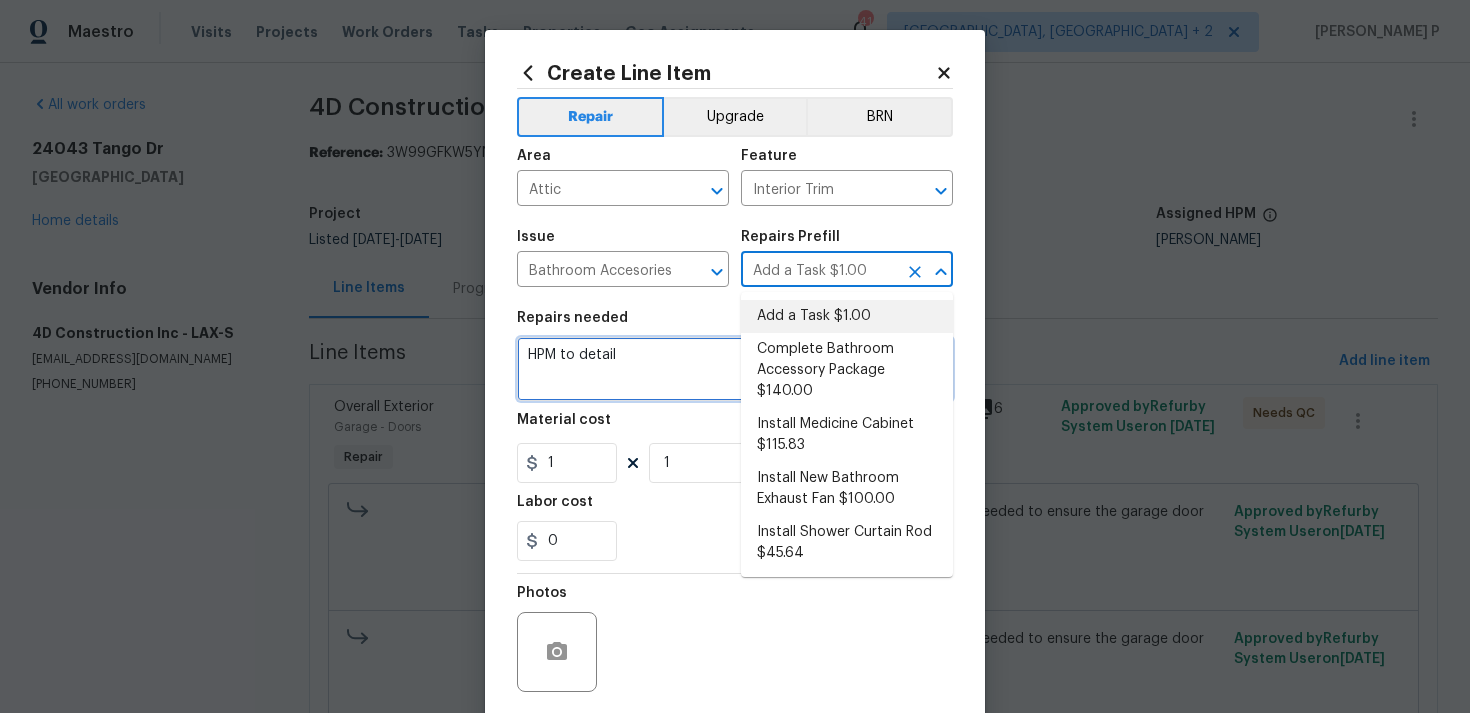 click on "HPM to detail" at bounding box center (735, 369) 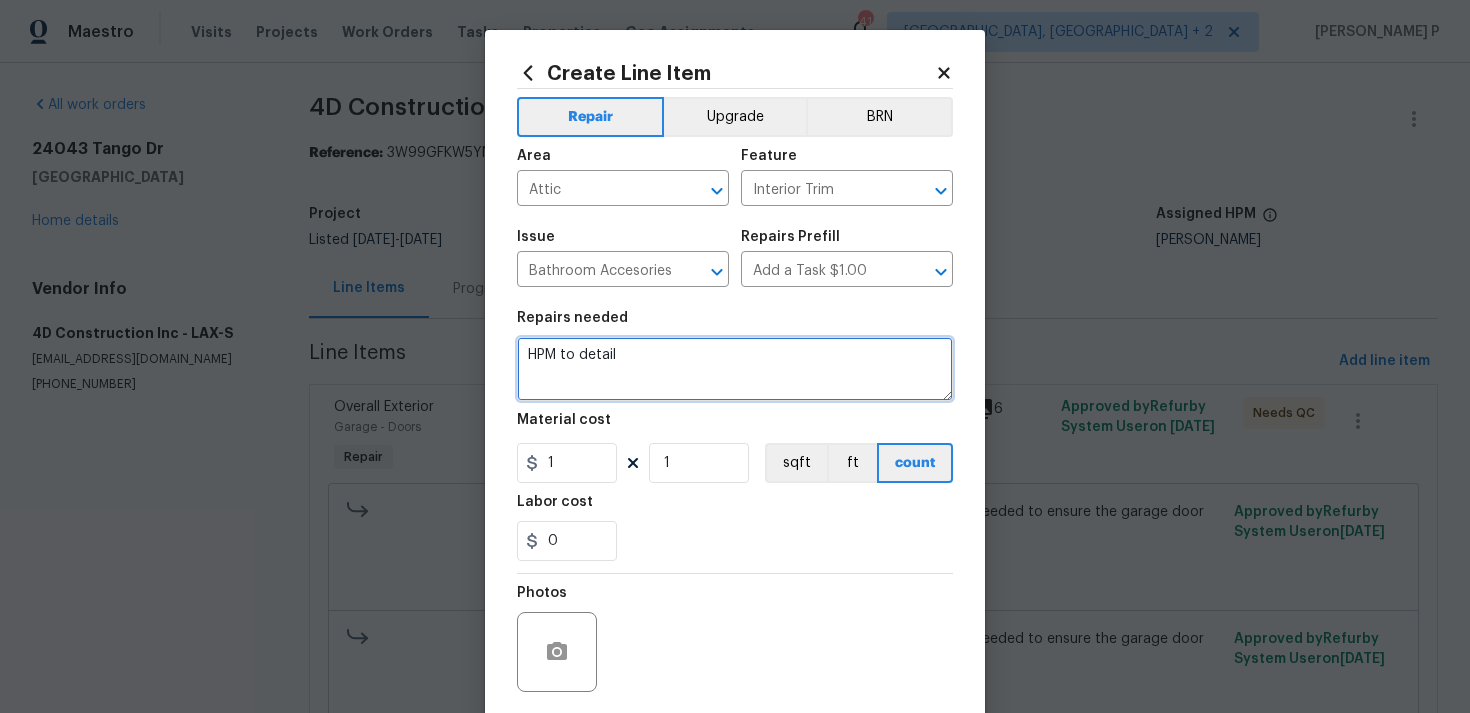 click on "HPM to detail" at bounding box center [735, 369] 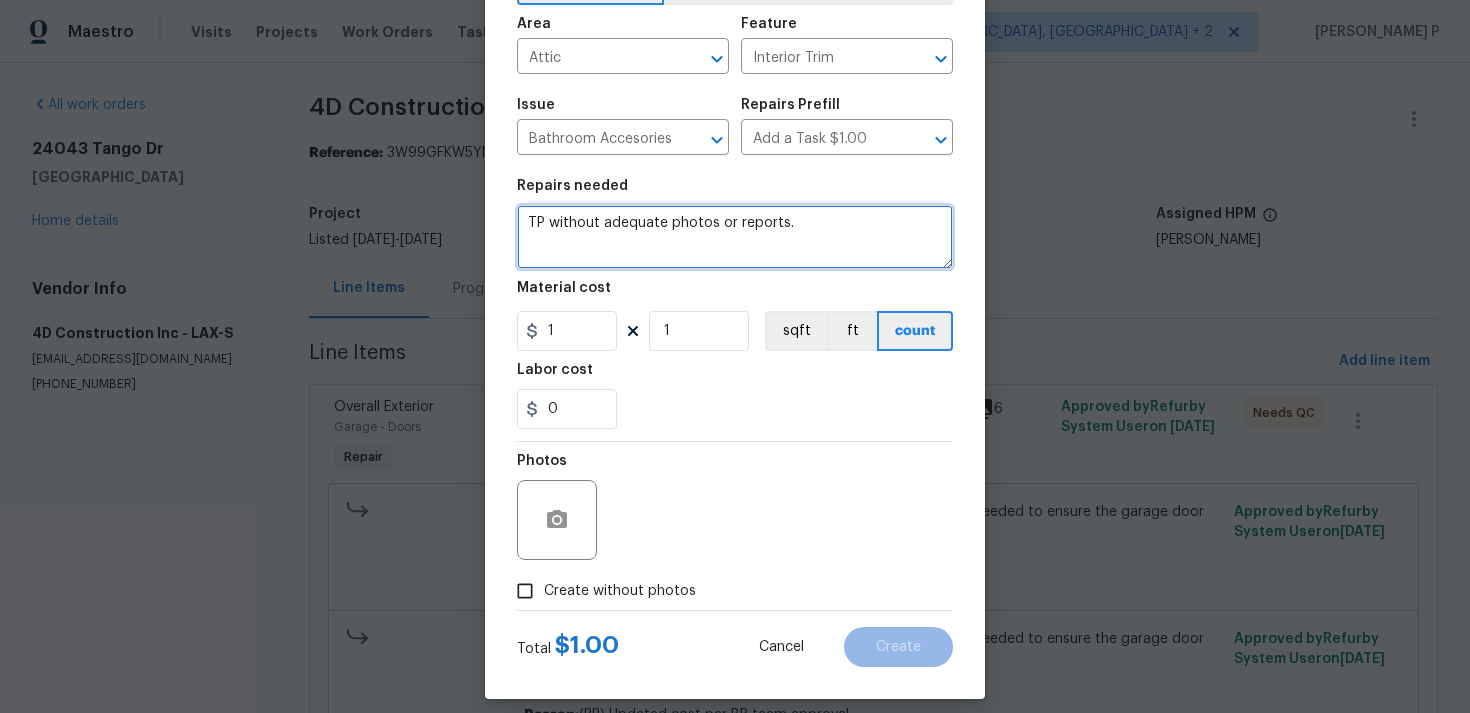 scroll, scrollTop: 149, scrollLeft: 0, axis: vertical 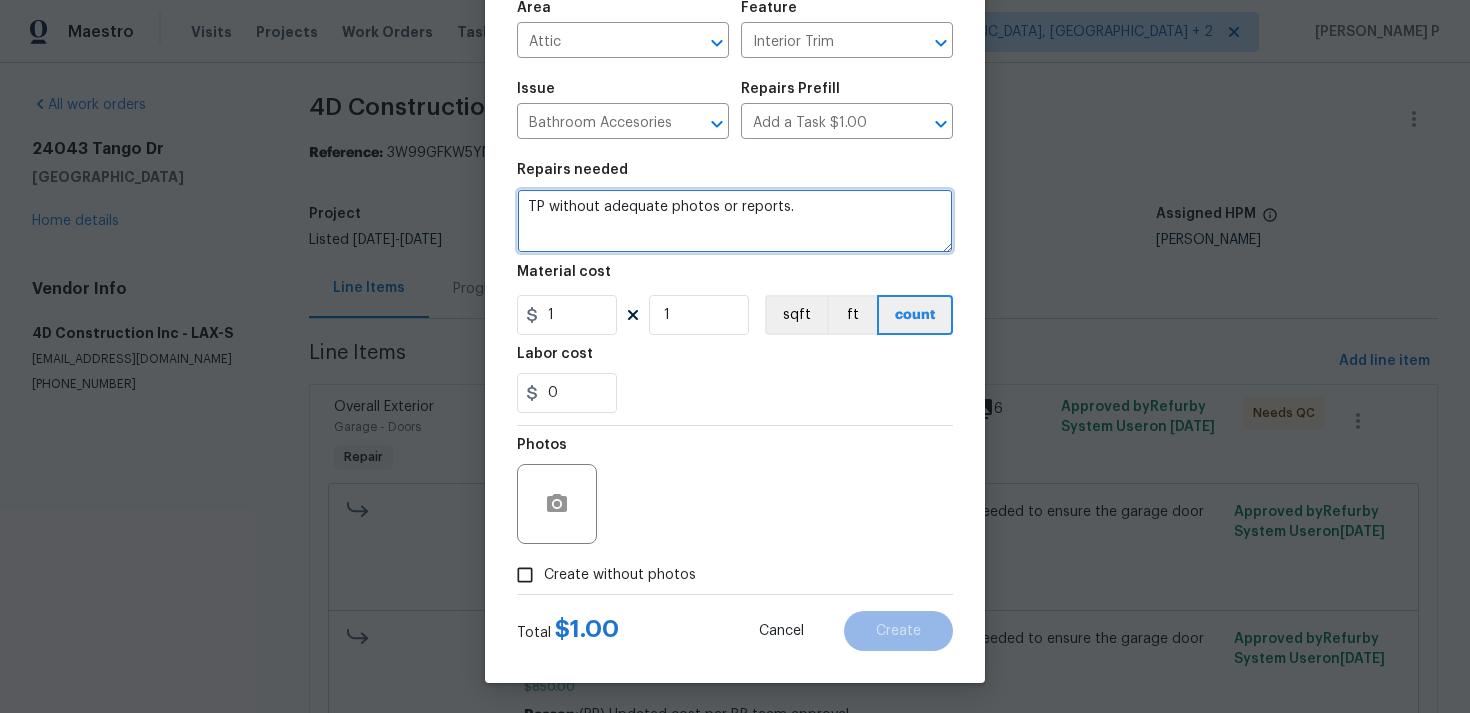 type on "TP without adequate photos or reports." 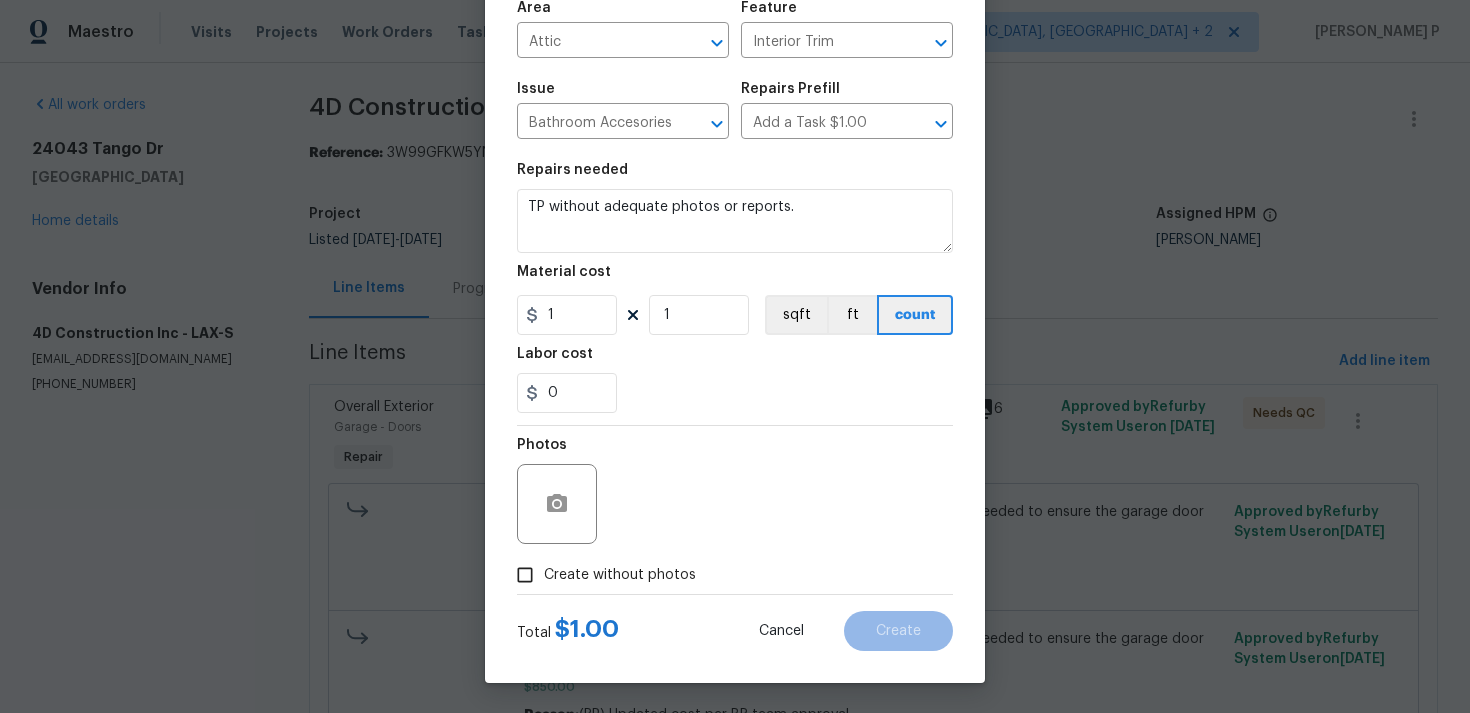 click on "Create without photos" at bounding box center (620, 575) 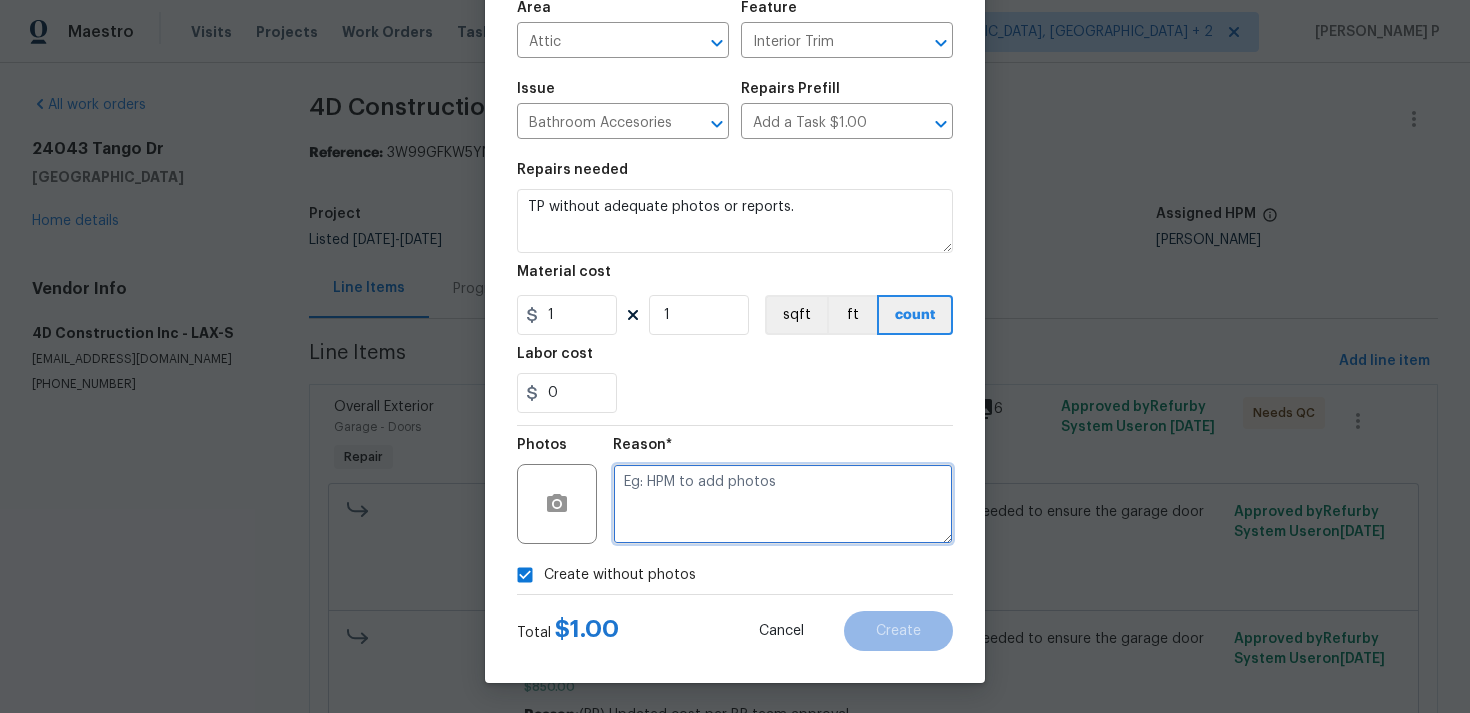 click at bounding box center [783, 504] 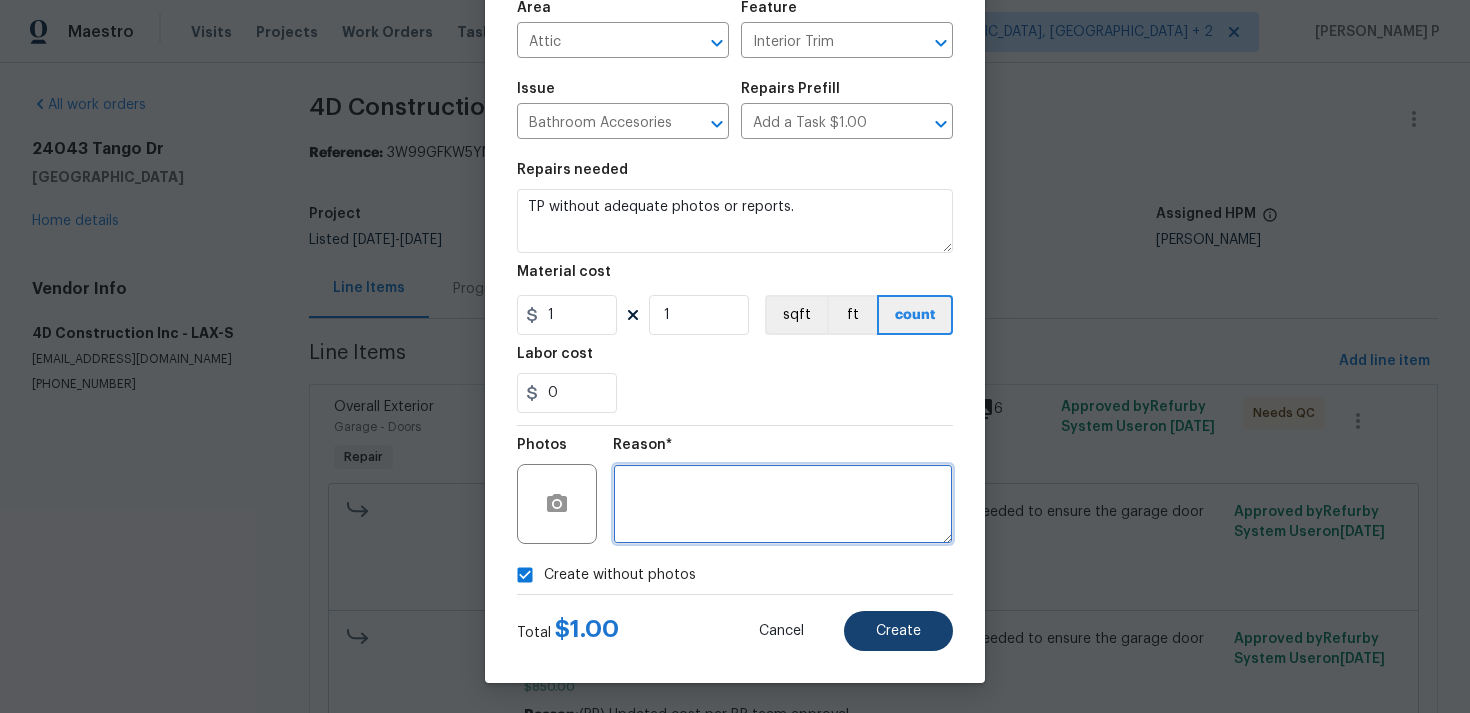 type 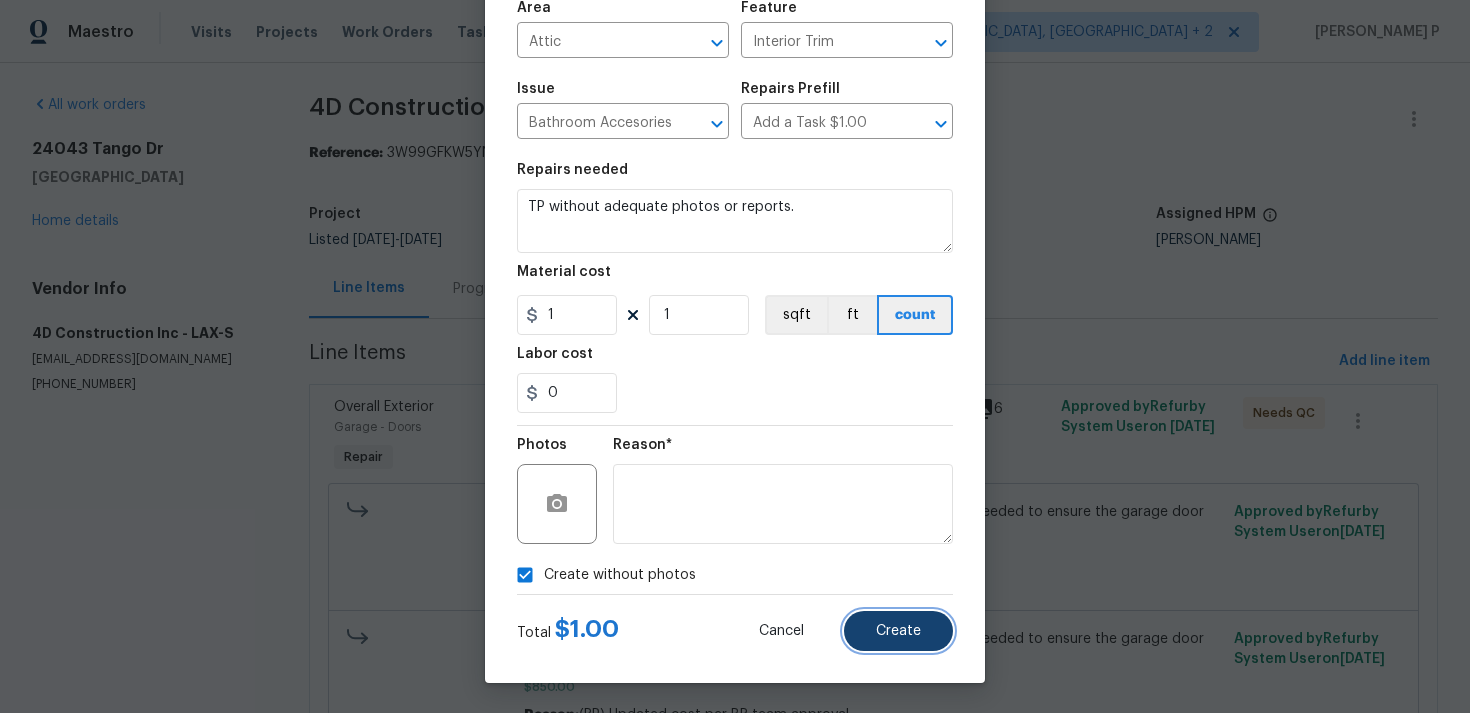 click on "Create" at bounding box center (898, 631) 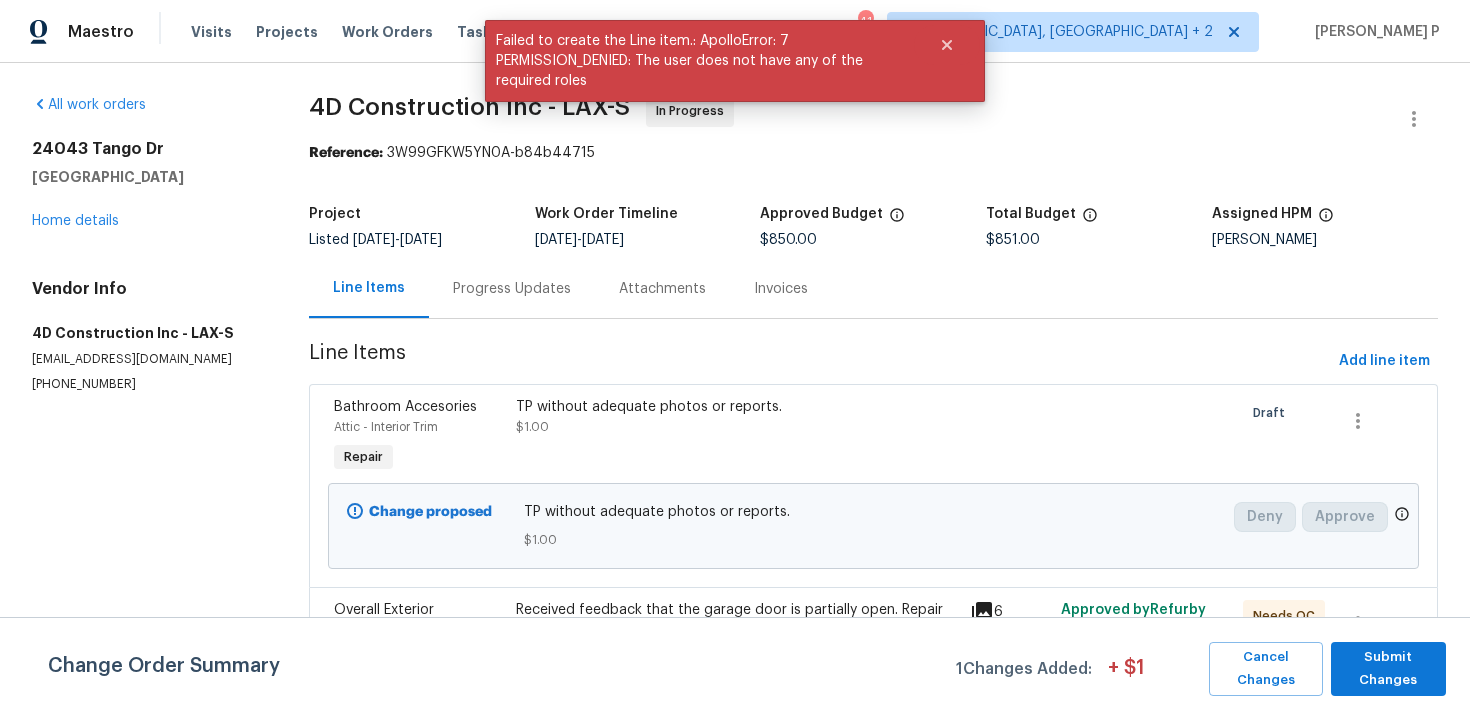 click on "Progress Updates" at bounding box center (512, 289) 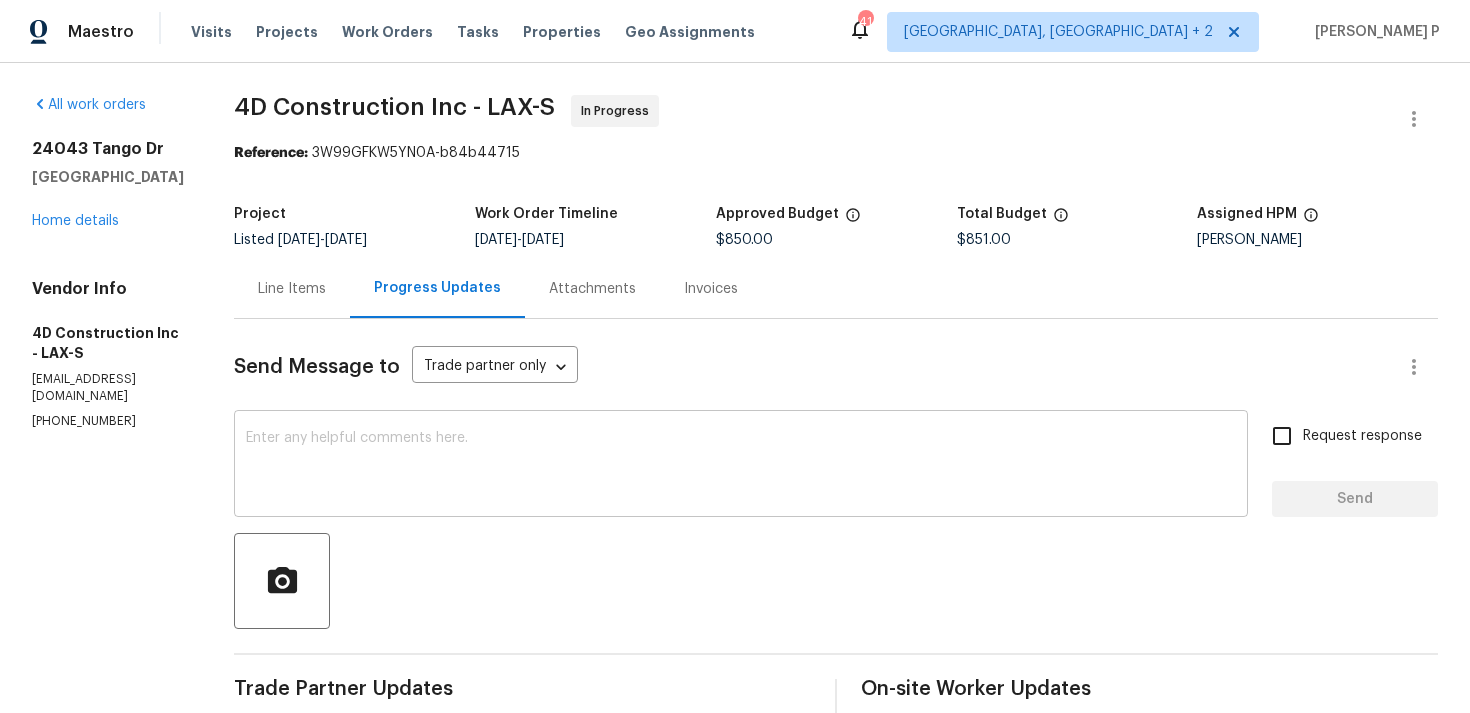 click at bounding box center [741, 466] 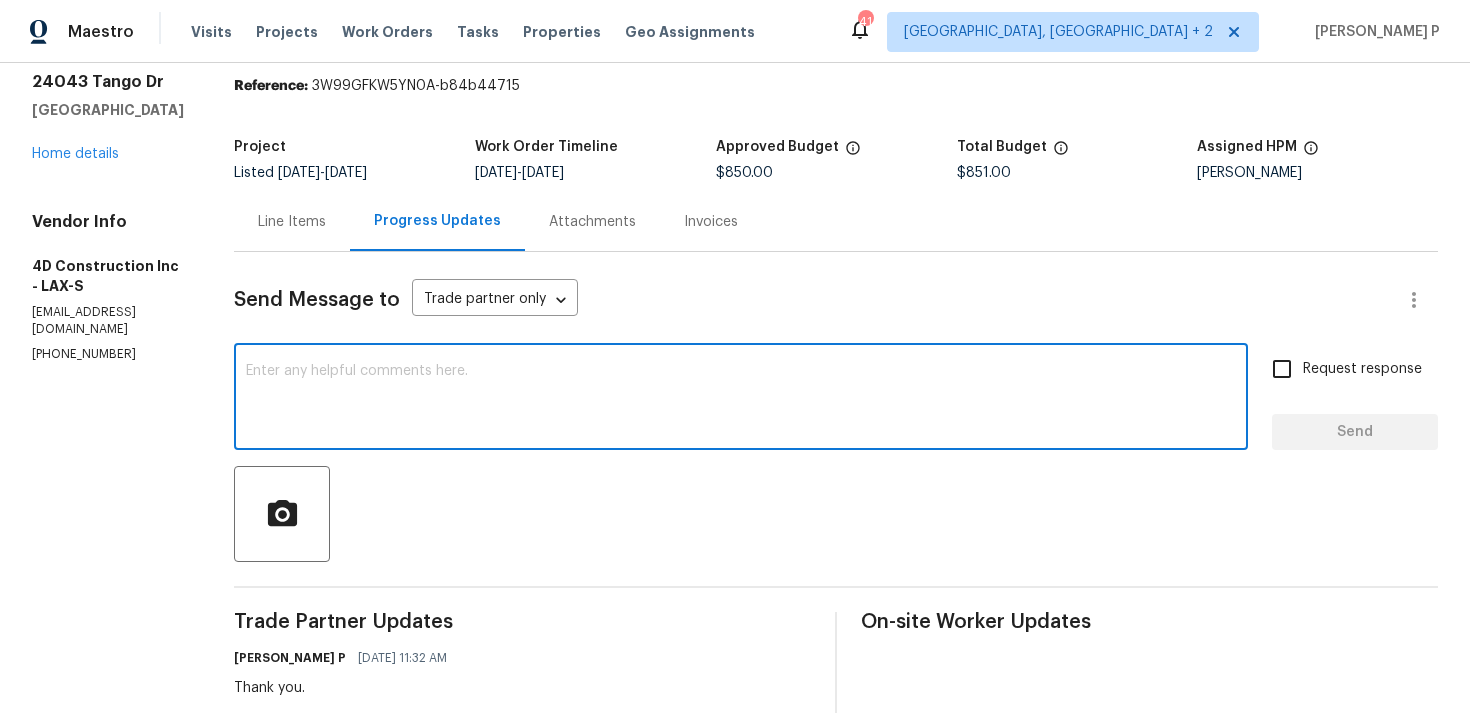 scroll, scrollTop: 243, scrollLeft: 0, axis: vertical 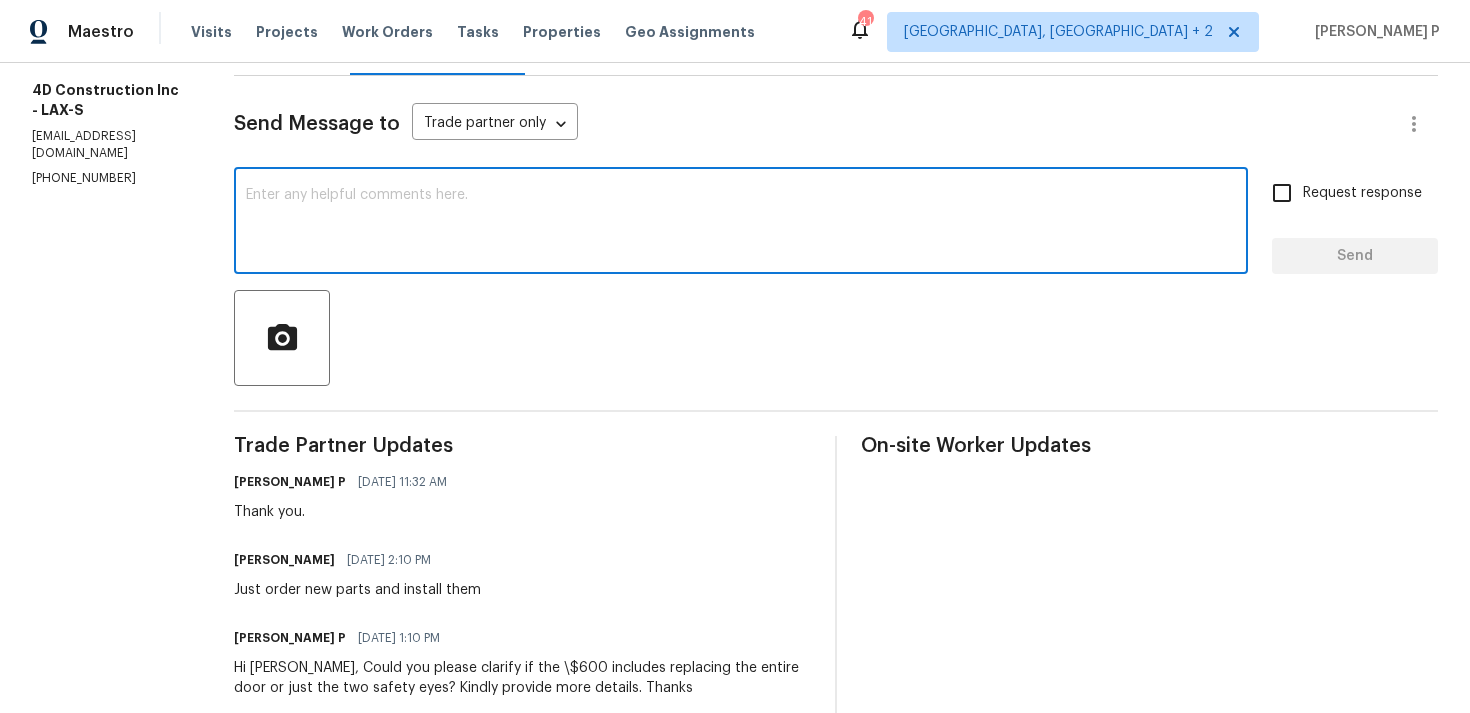 click at bounding box center [741, 223] 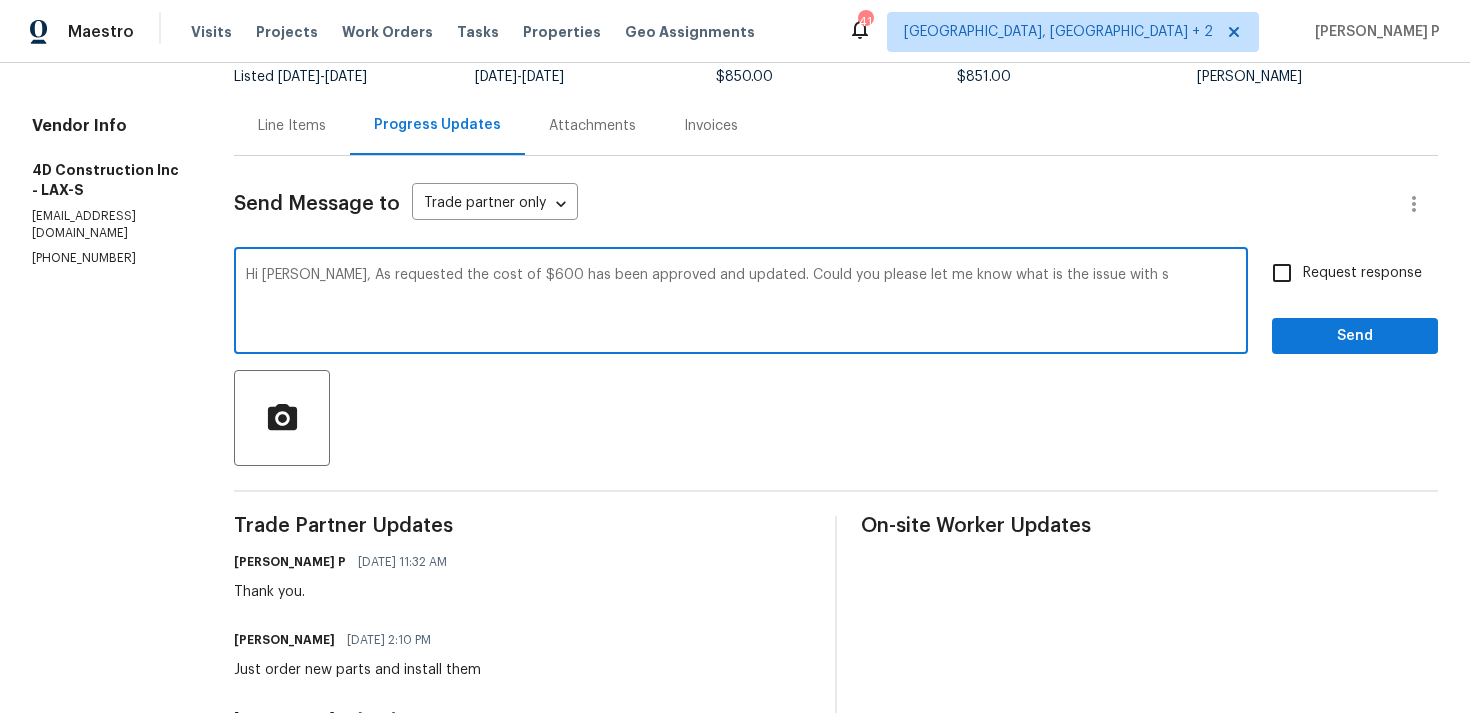 scroll, scrollTop: 0, scrollLeft: 0, axis: both 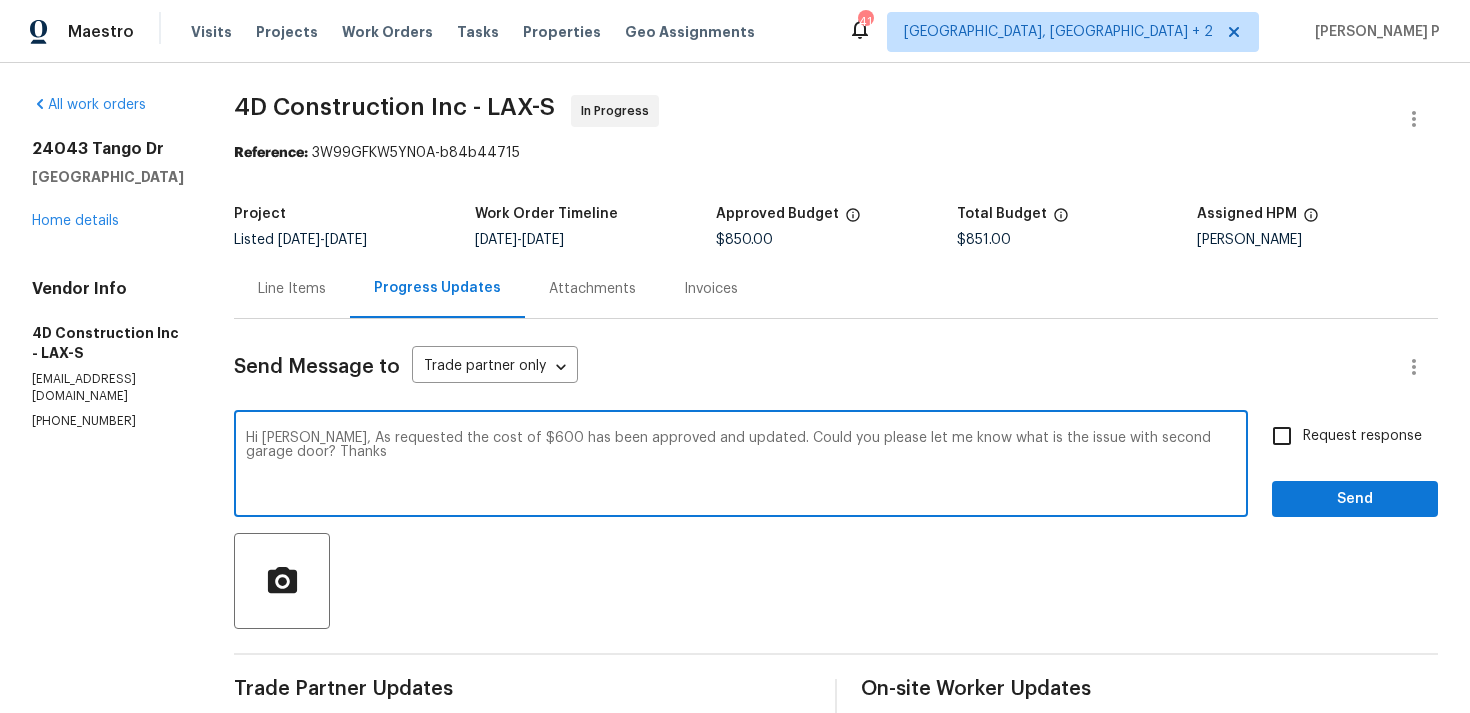 type on "Hi Carmelo, As requested the cost of $600 has been approved and updated. Could you please let me know what is the issue with second garage door? Thanks" 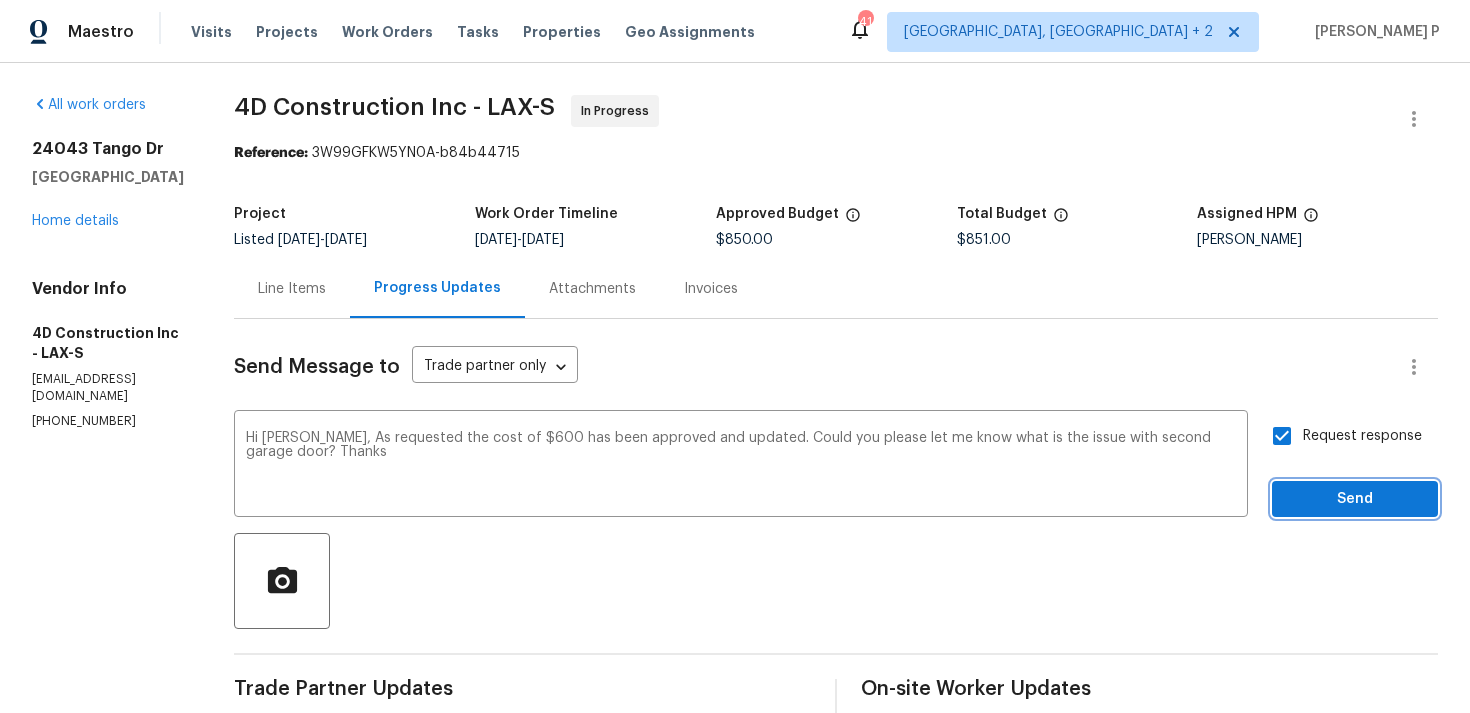 click on "Send" at bounding box center [1355, 499] 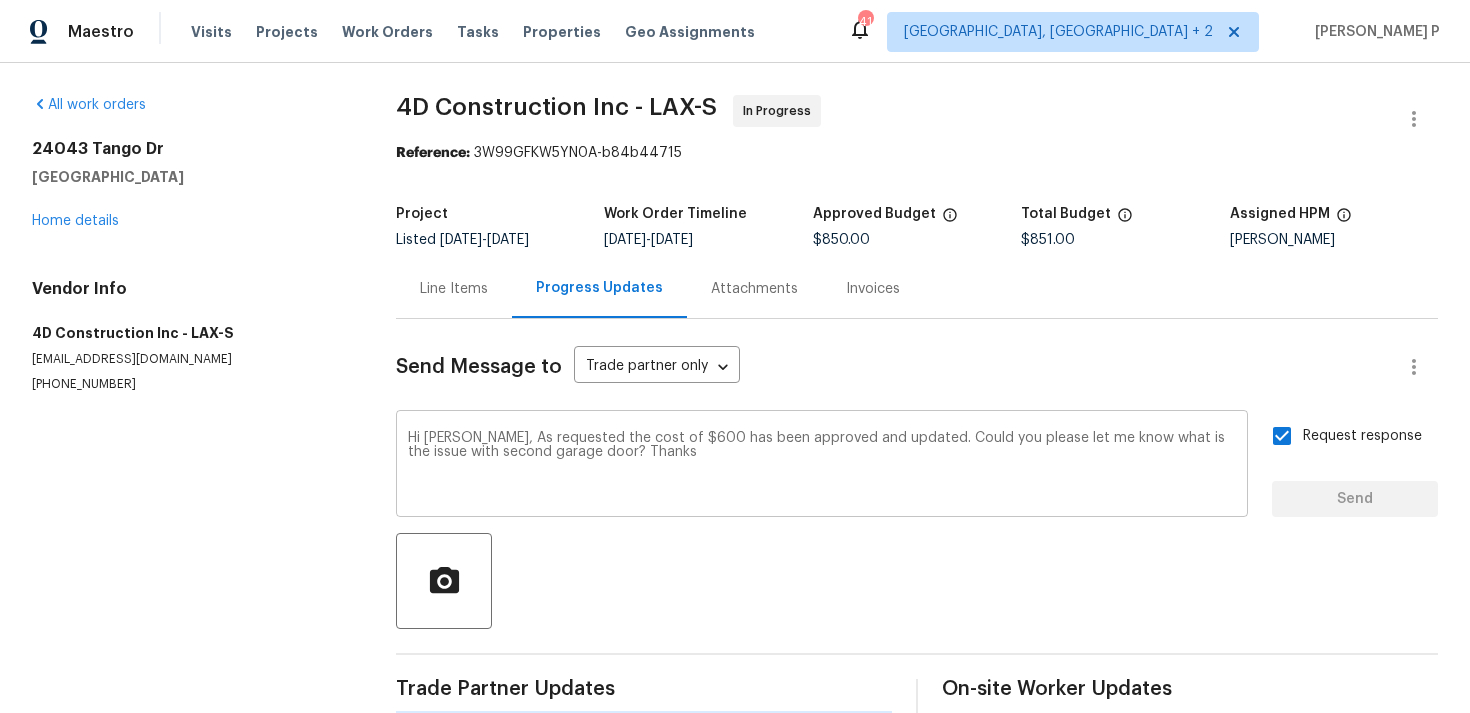 type 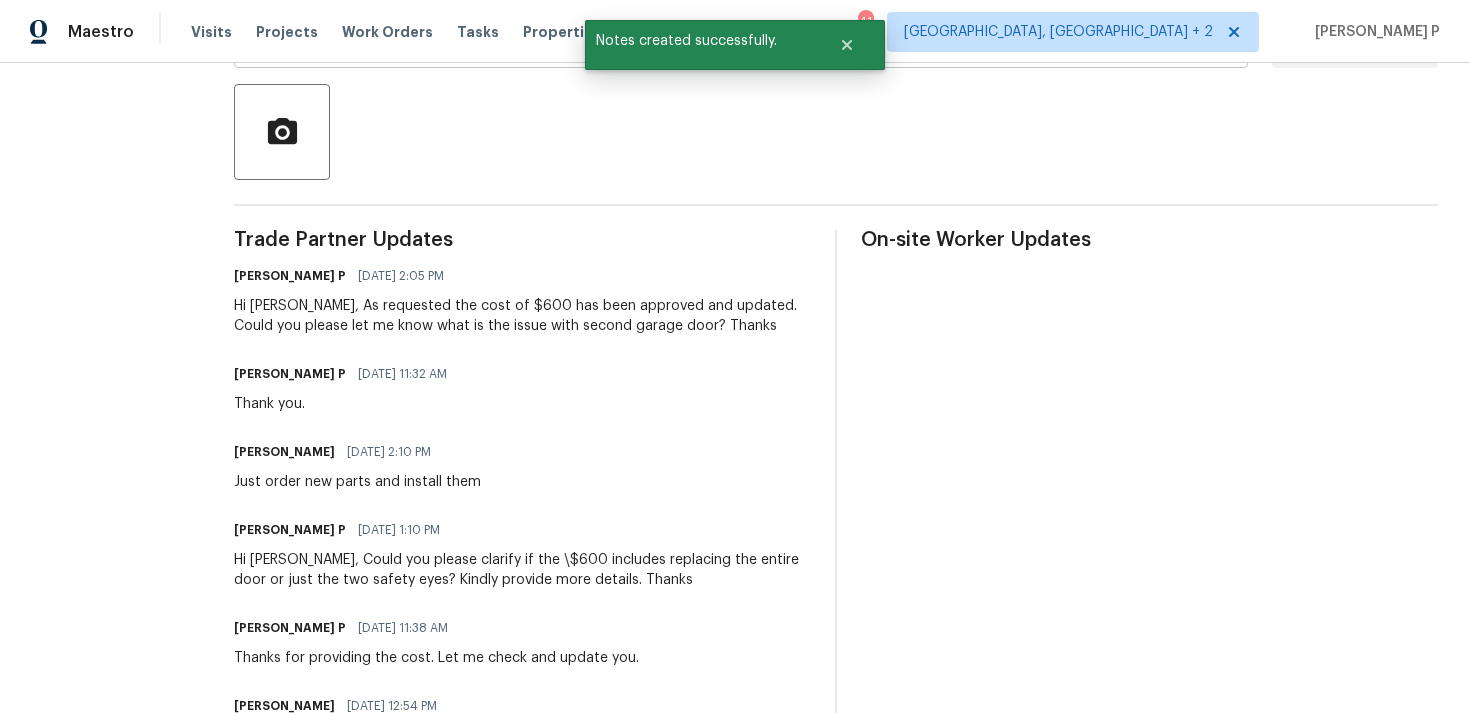 scroll, scrollTop: 488, scrollLeft: 0, axis: vertical 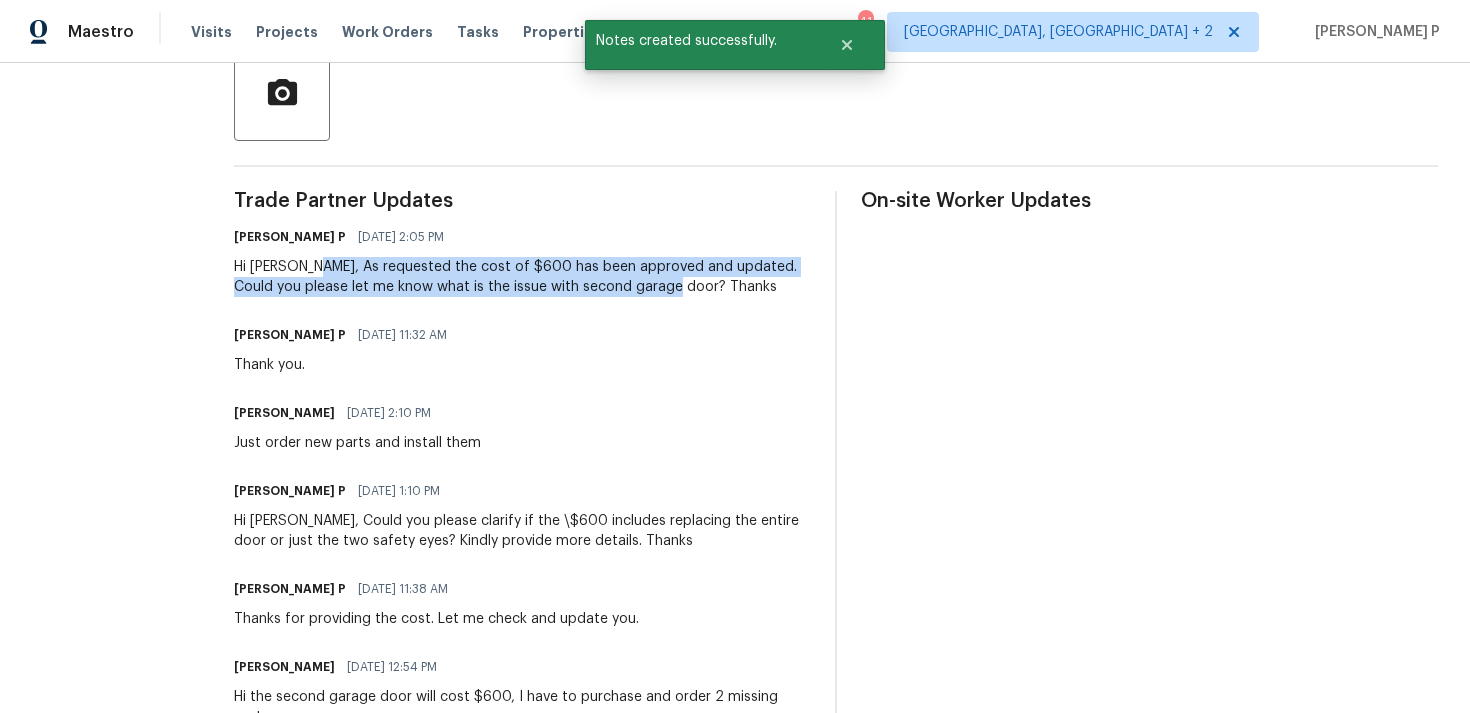 drag, startPoint x: 324, startPoint y: 266, endPoint x: 652, endPoint y: 284, distance: 328.49353 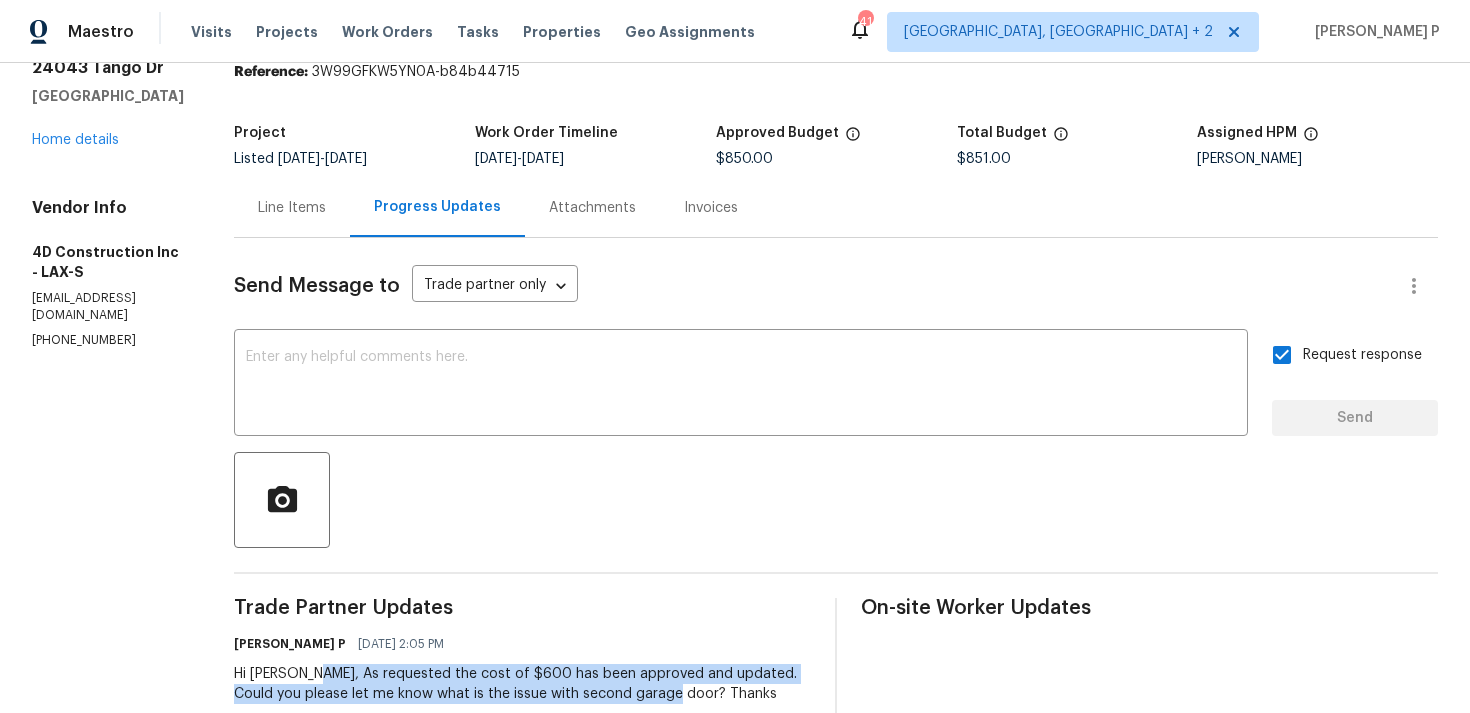 scroll, scrollTop: 0, scrollLeft: 0, axis: both 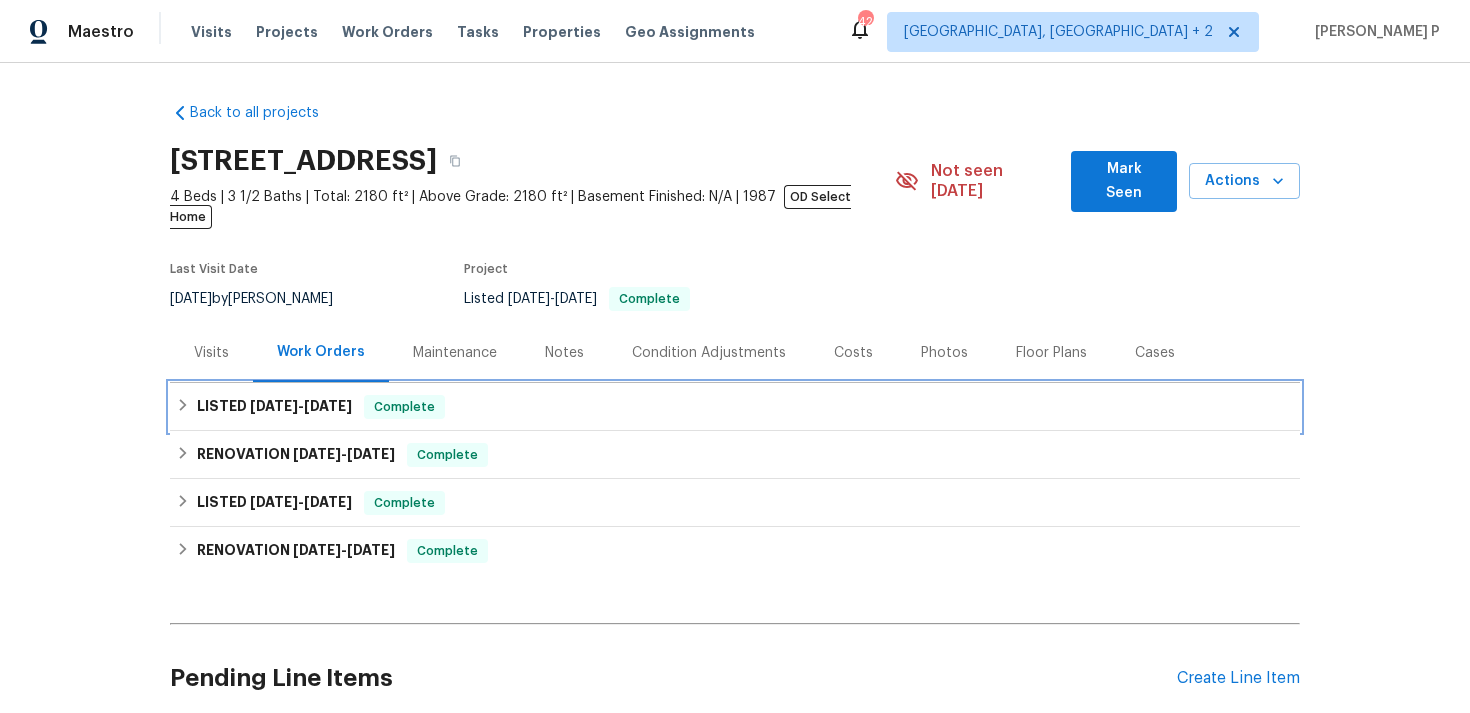 click on "[DATE]" at bounding box center [328, 406] 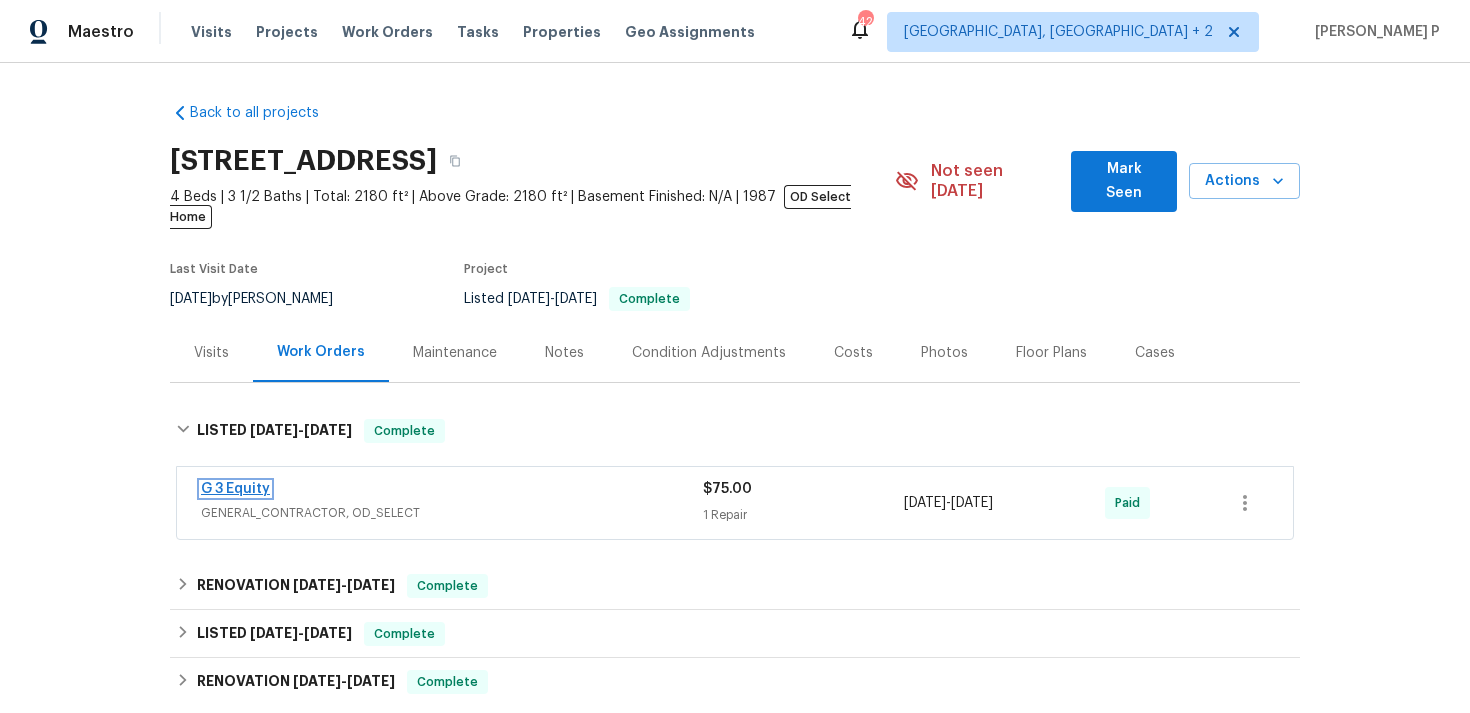 click on "G 3 Equity" at bounding box center [235, 489] 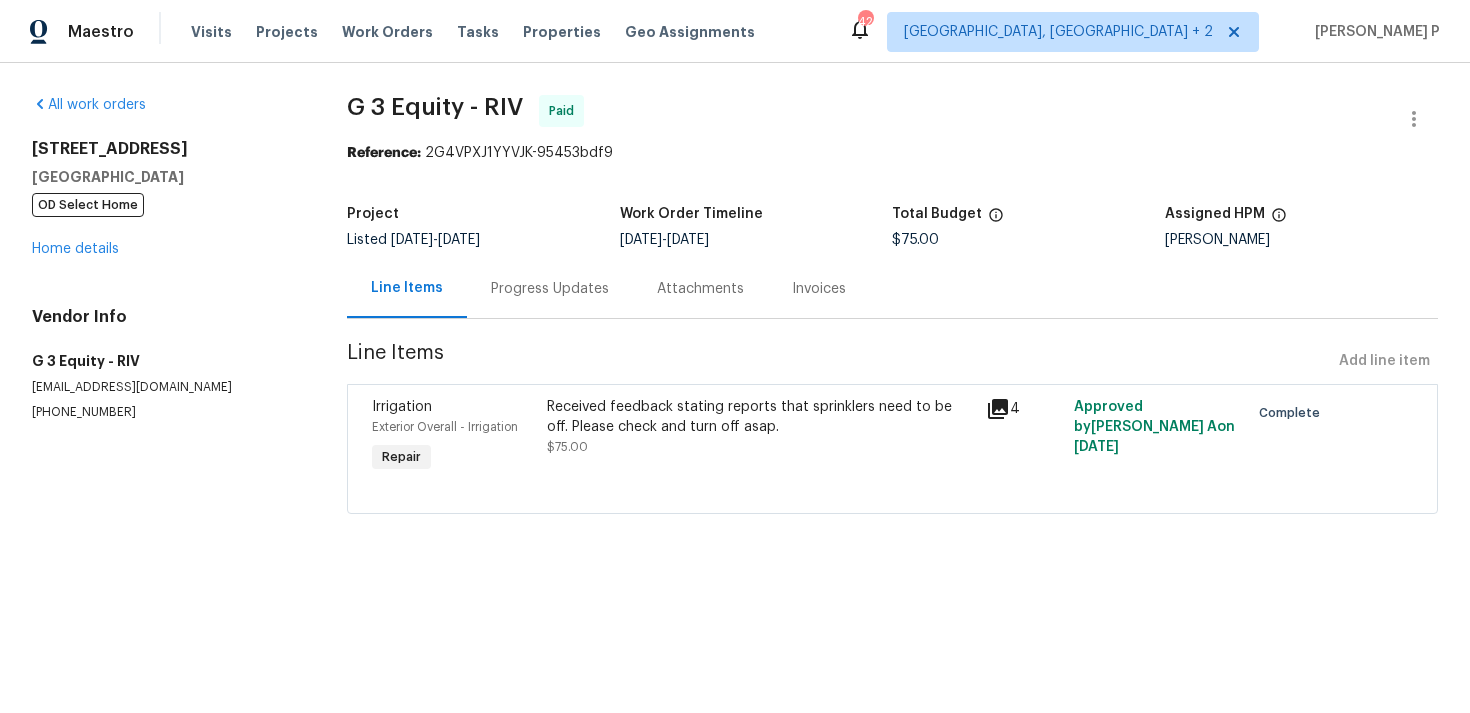 click on "All work orders [STREET_ADDRESS][PERSON_NAME] OD Select Home Home details Vendor Info G 3 Equity - RIV [EMAIL_ADDRESS][DOMAIN_NAME] [PHONE_NUMBER]" at bounding box center (165, 258) 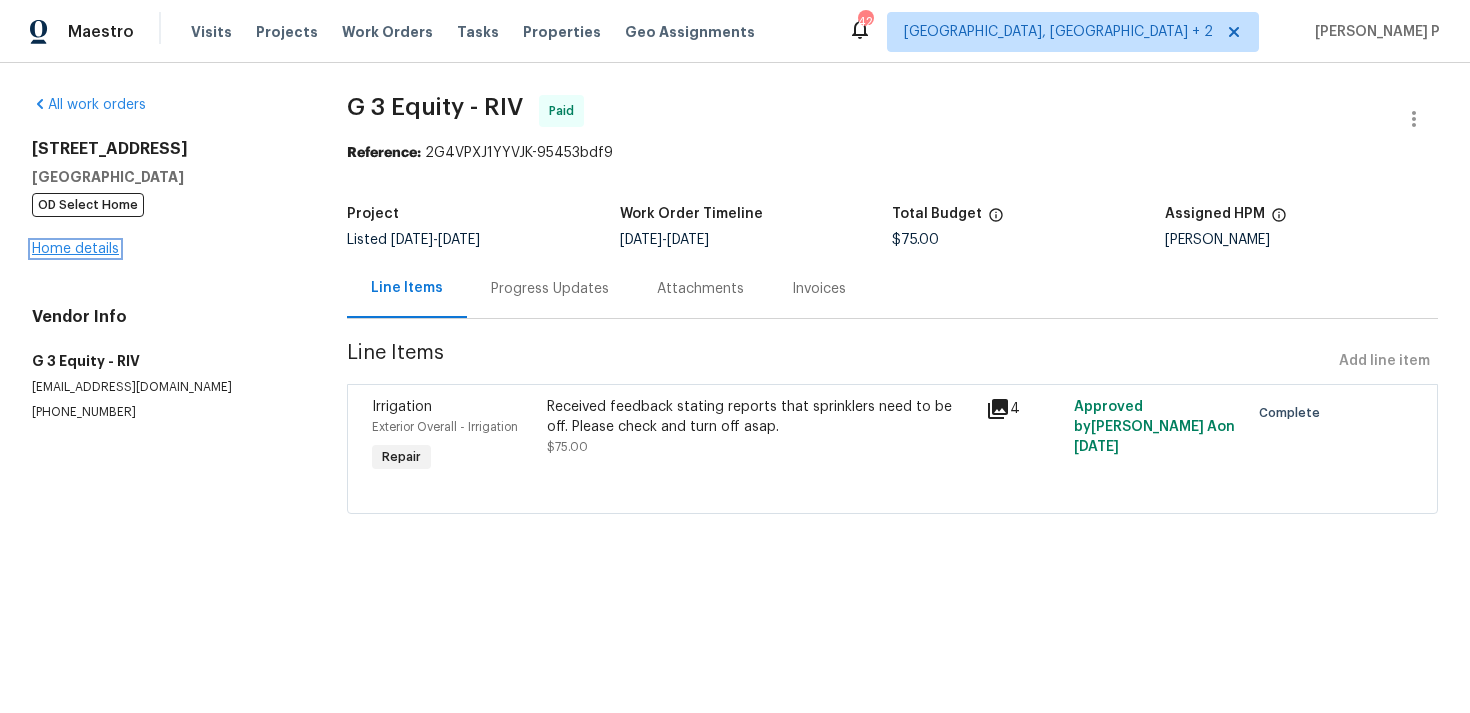 click on "Home details" at bounding box center [75, 249] 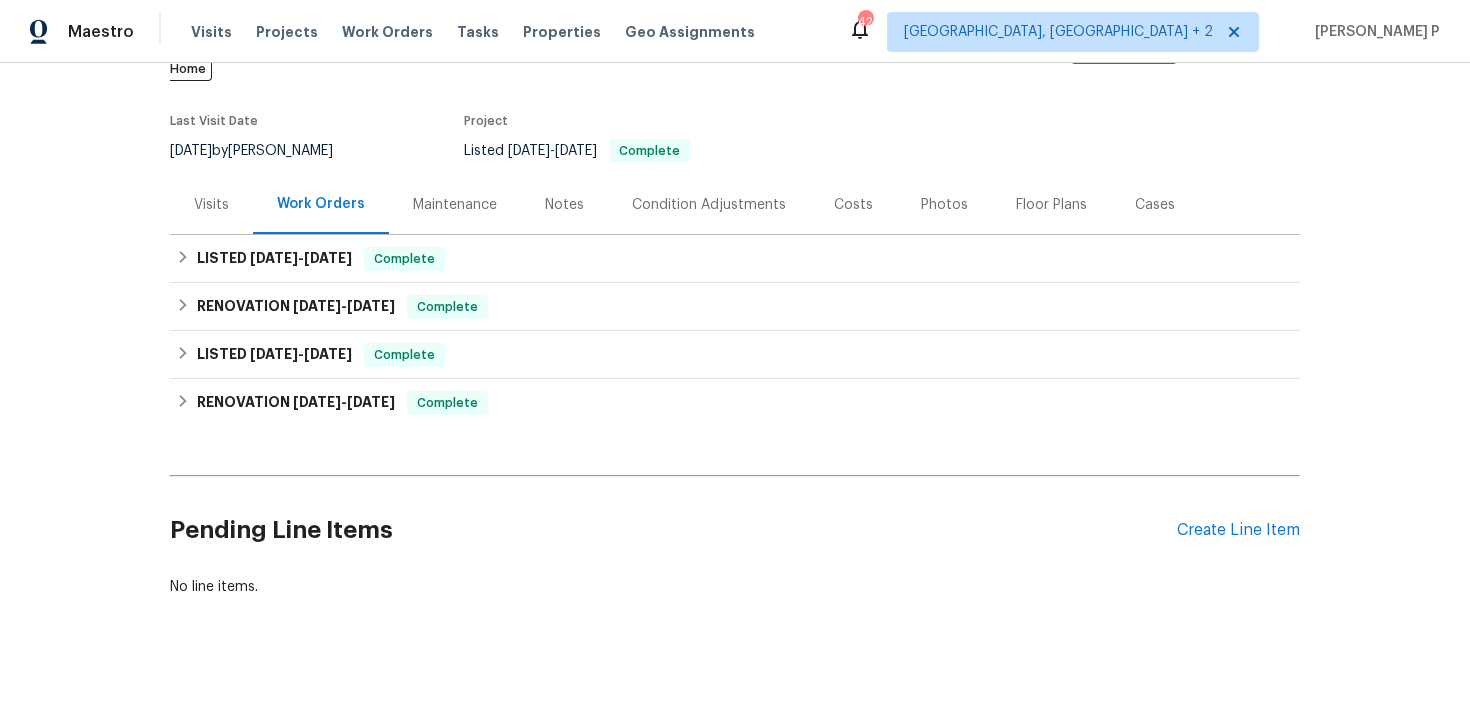 scroll, scrollTop: 148, scrollLeft: 0, axis: vertical 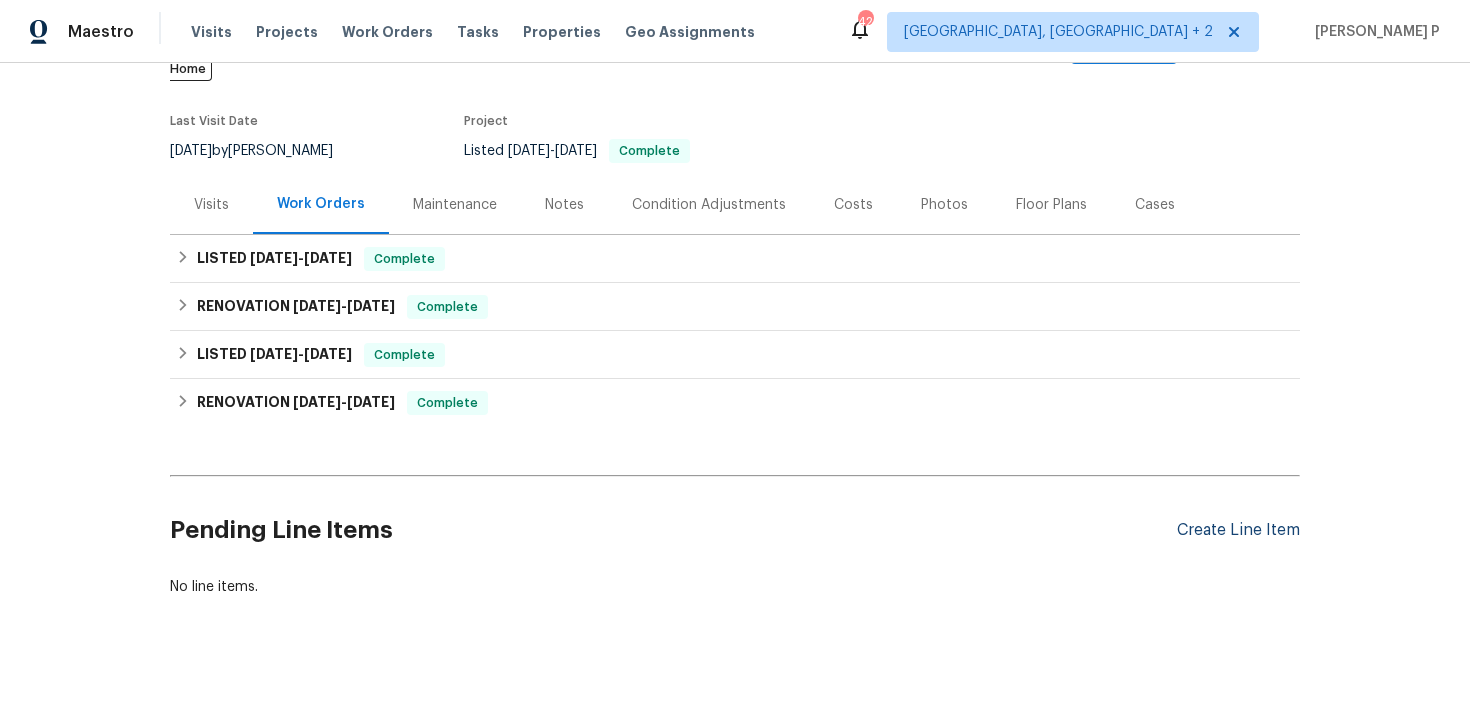 click on "Create Line Item" at bounding box center (1238, 530) 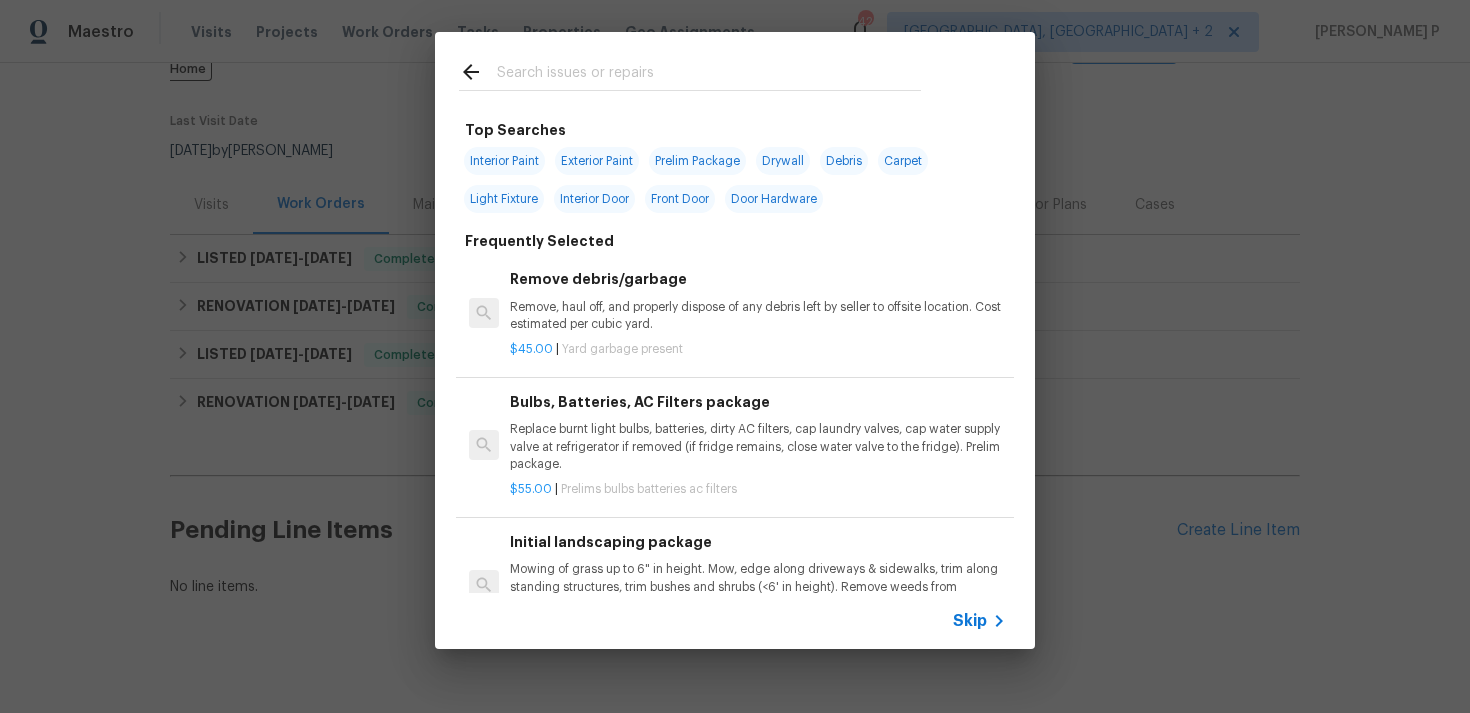 click on "Skip" at bounding box center (970, 621) 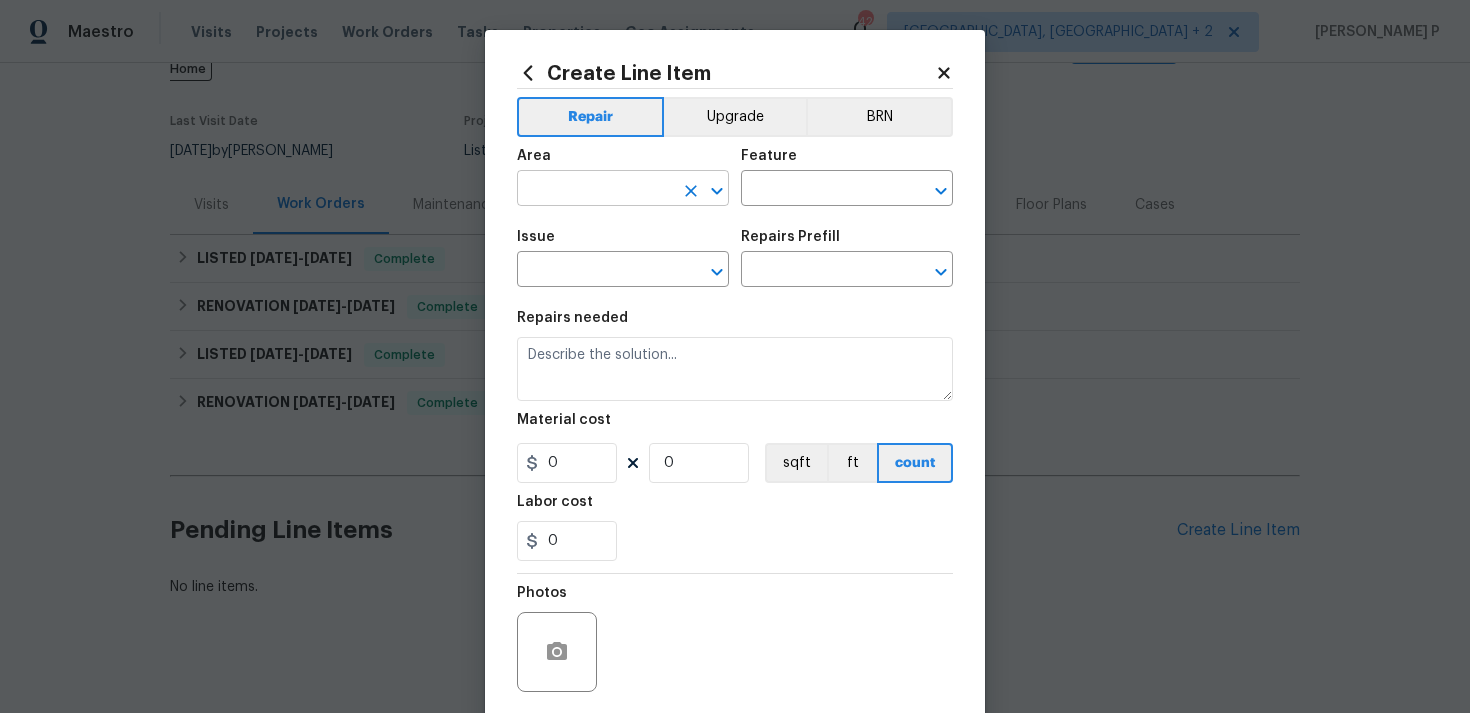 click at bounding box center [595, 190] 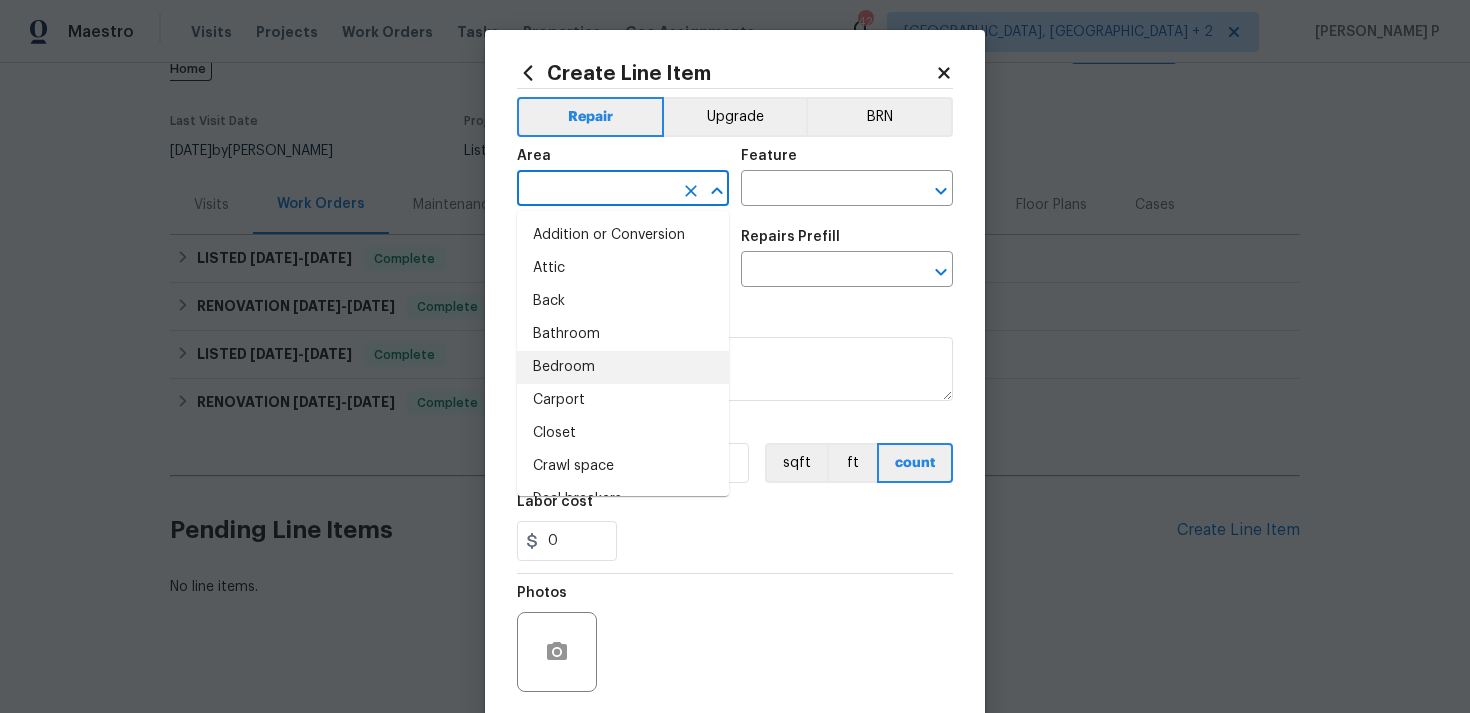 click on "Bedroom" at bounding box center (623, 367) 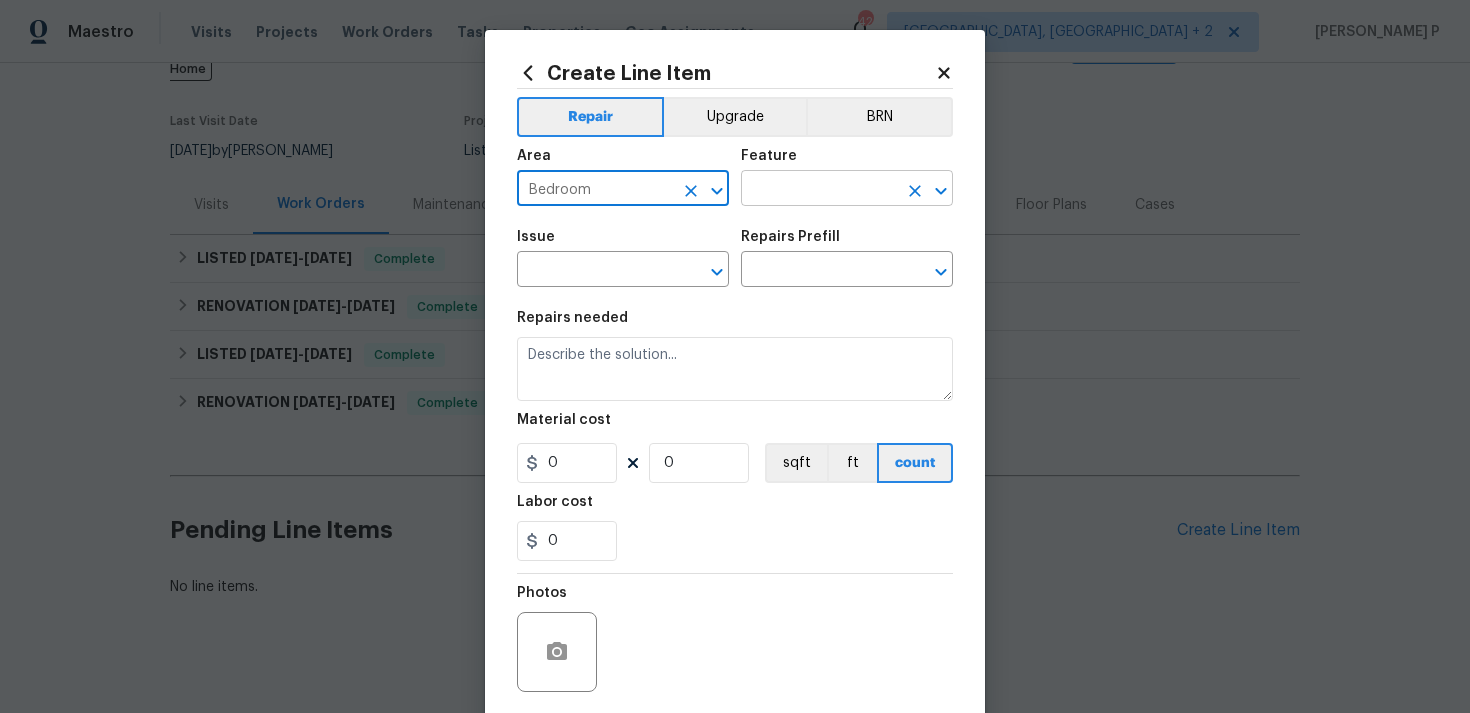 click at bounding box center (819, 190) 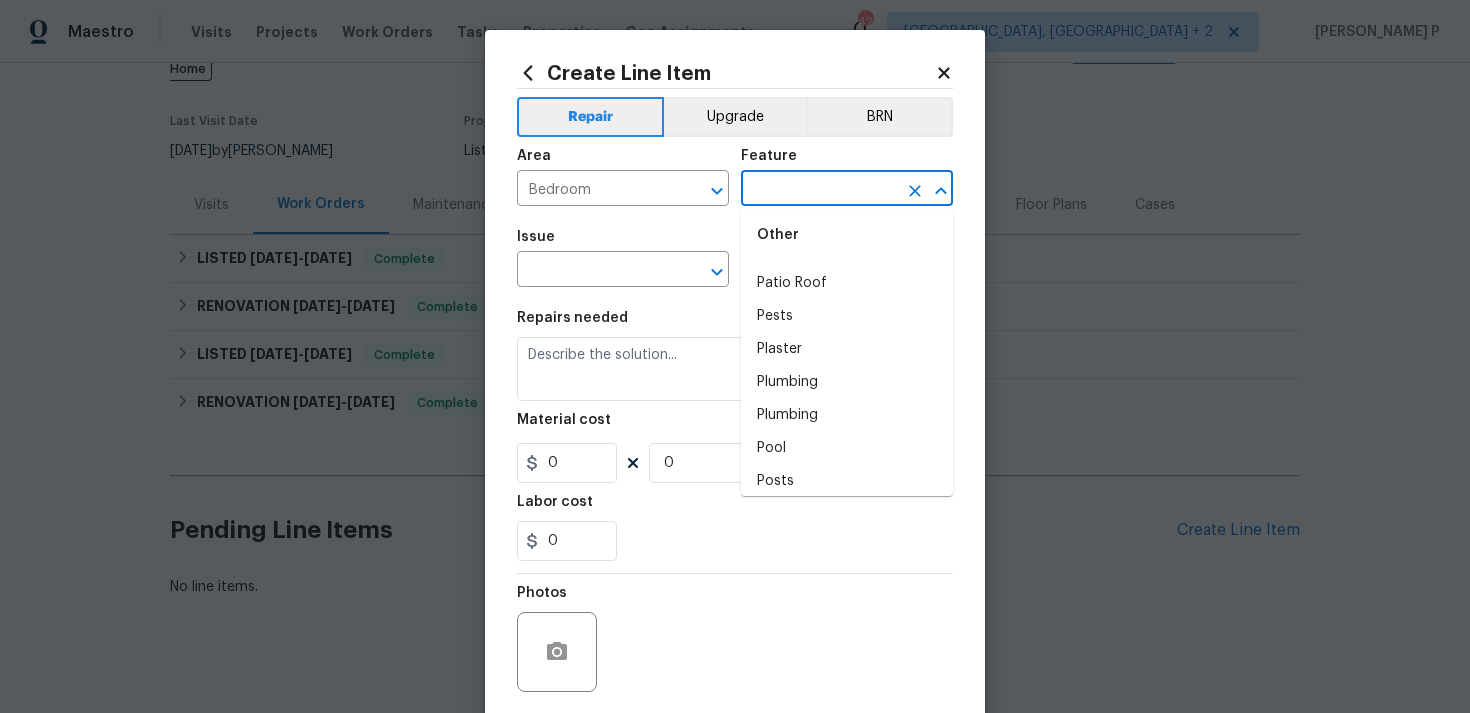 scroll, scrollTop: 3660, scrollLeft: 0, axis: vertical 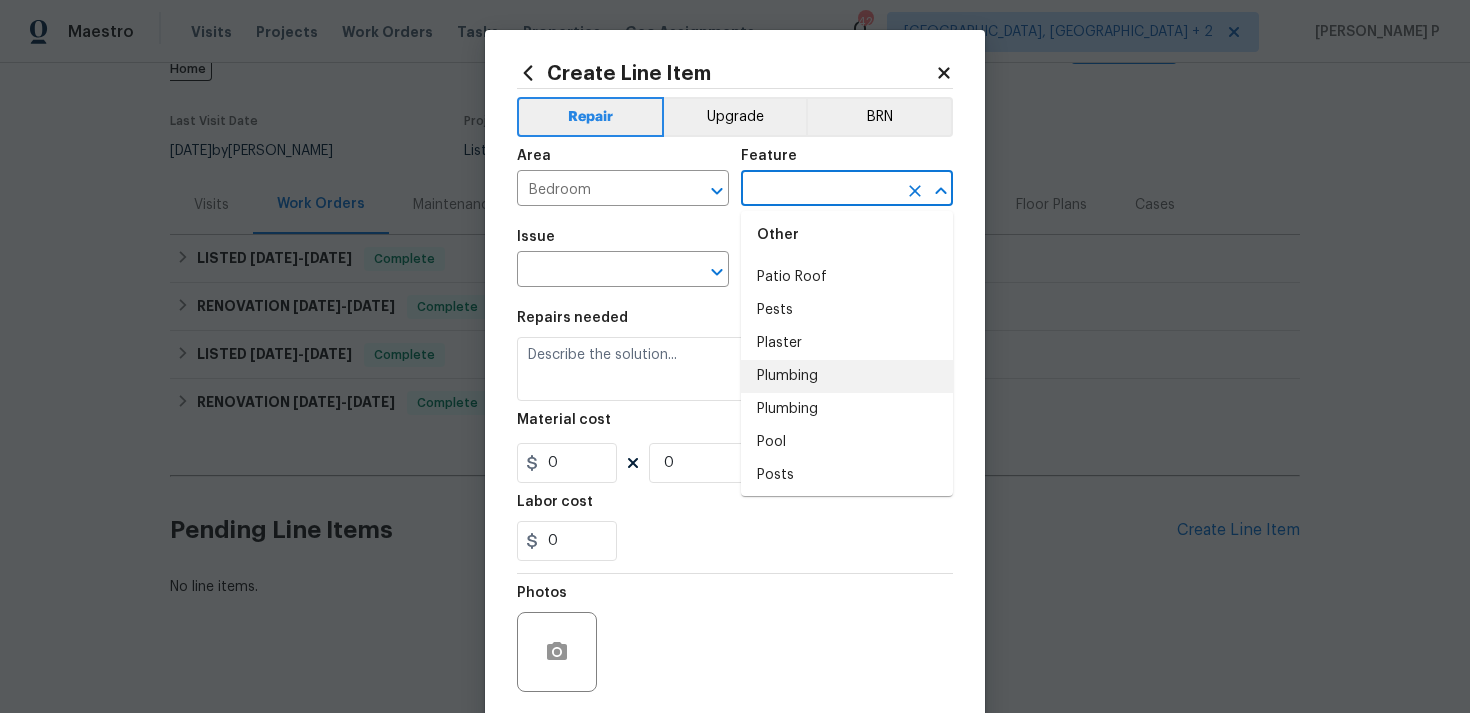 click on "Plumbing" at bounding box center (847, 376) 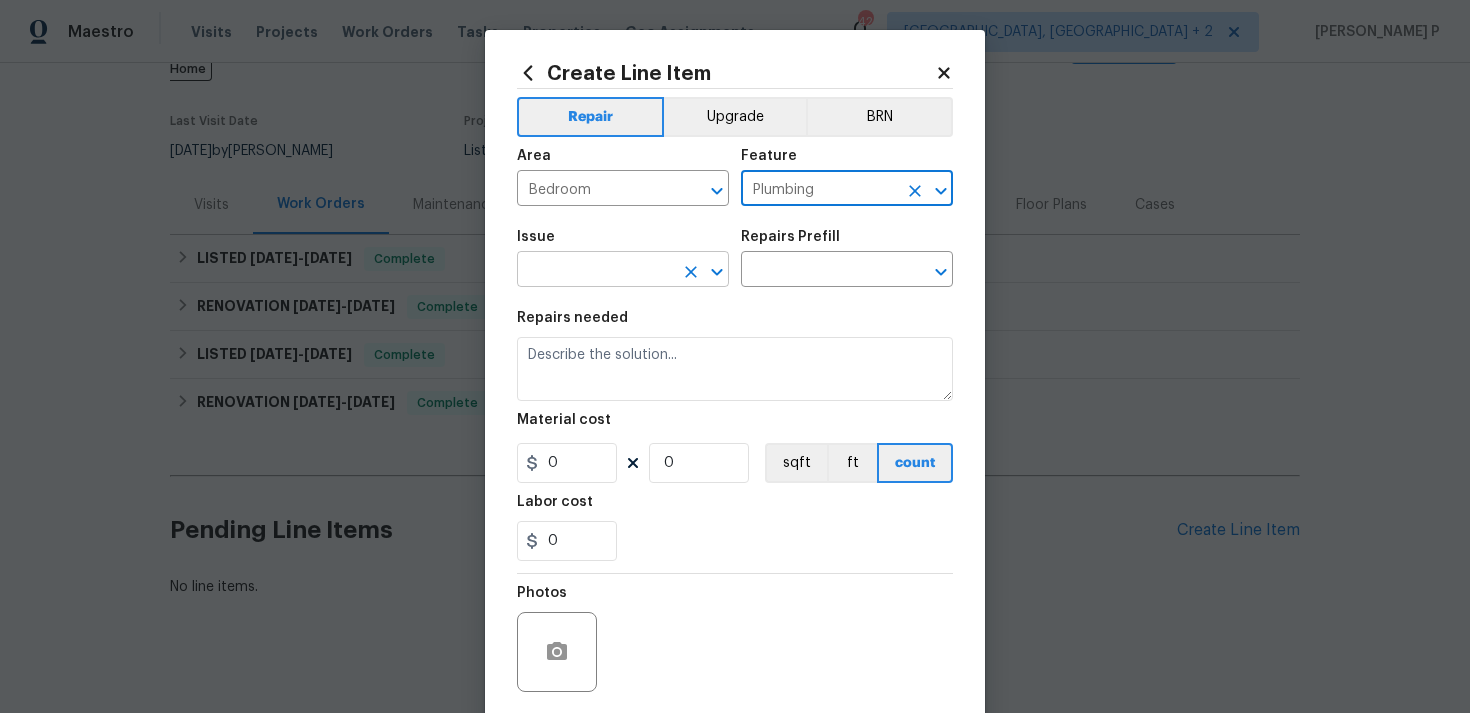 click 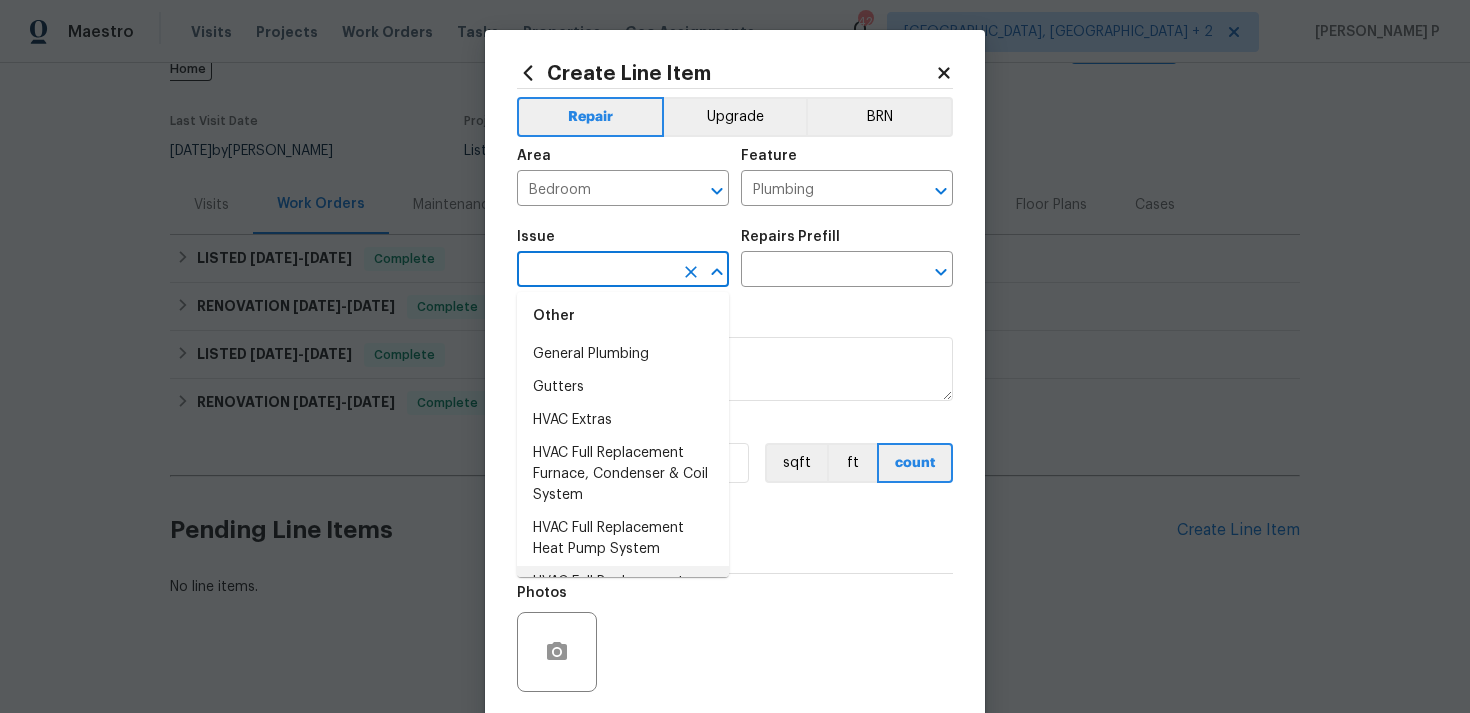 scroll, scrollTop: 1553, scrollLeft: 0, axis: vertical 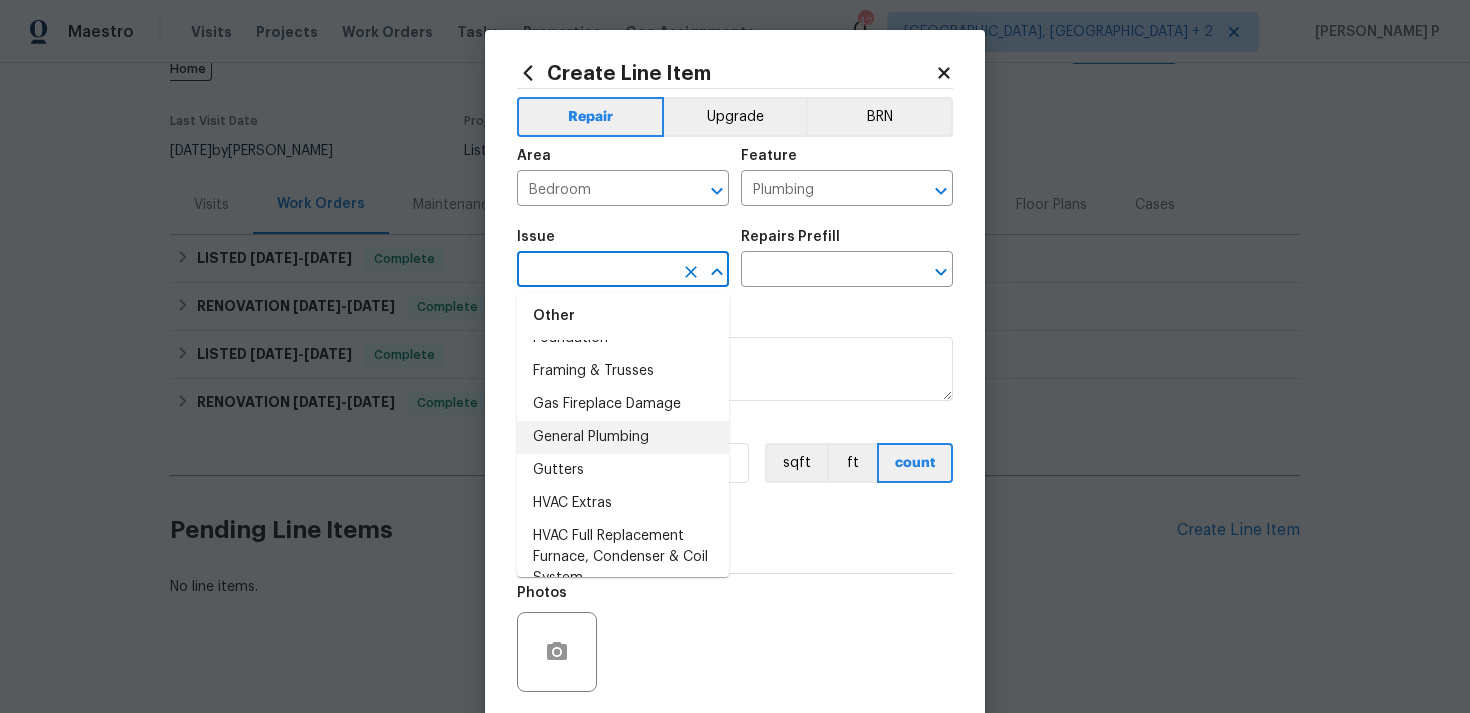 click on "General Plumbing" at bounding box center [623, 437] 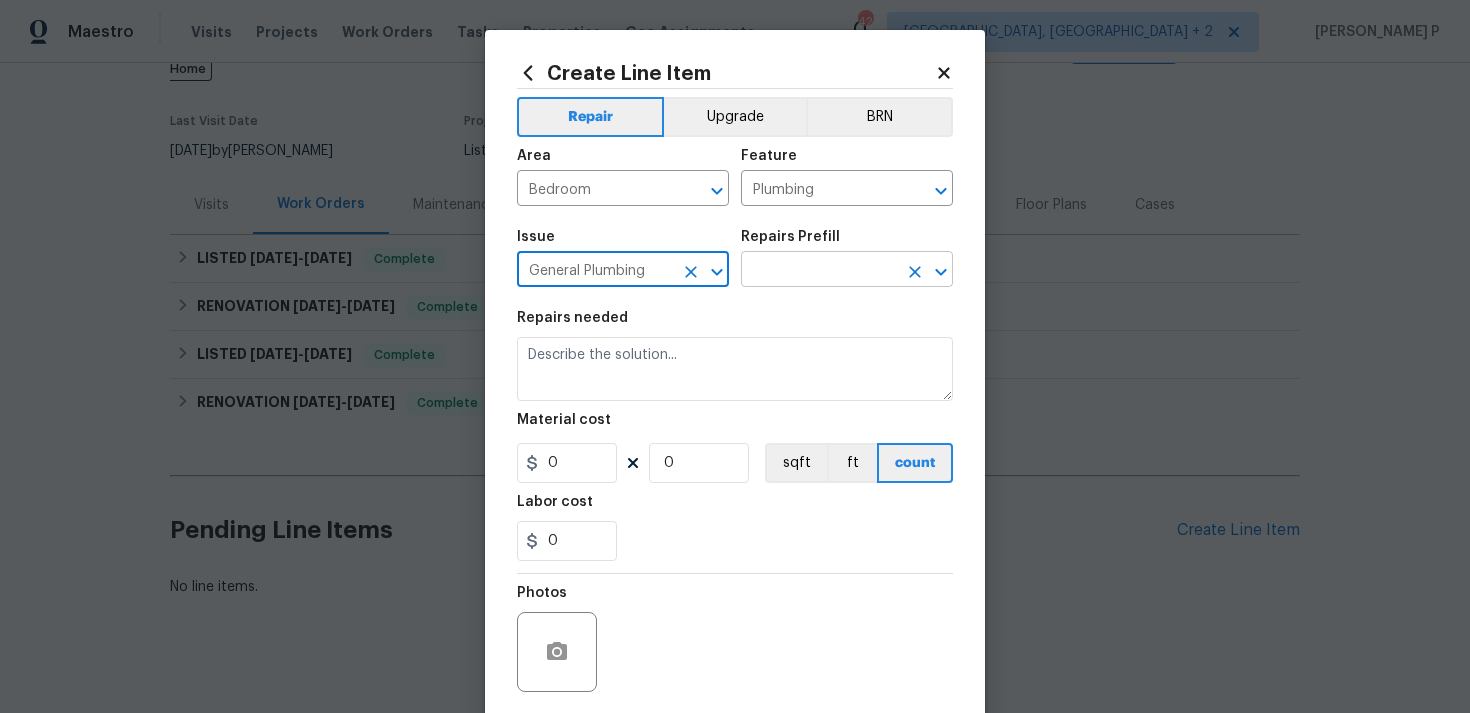 click at bounding box center (819, 271) 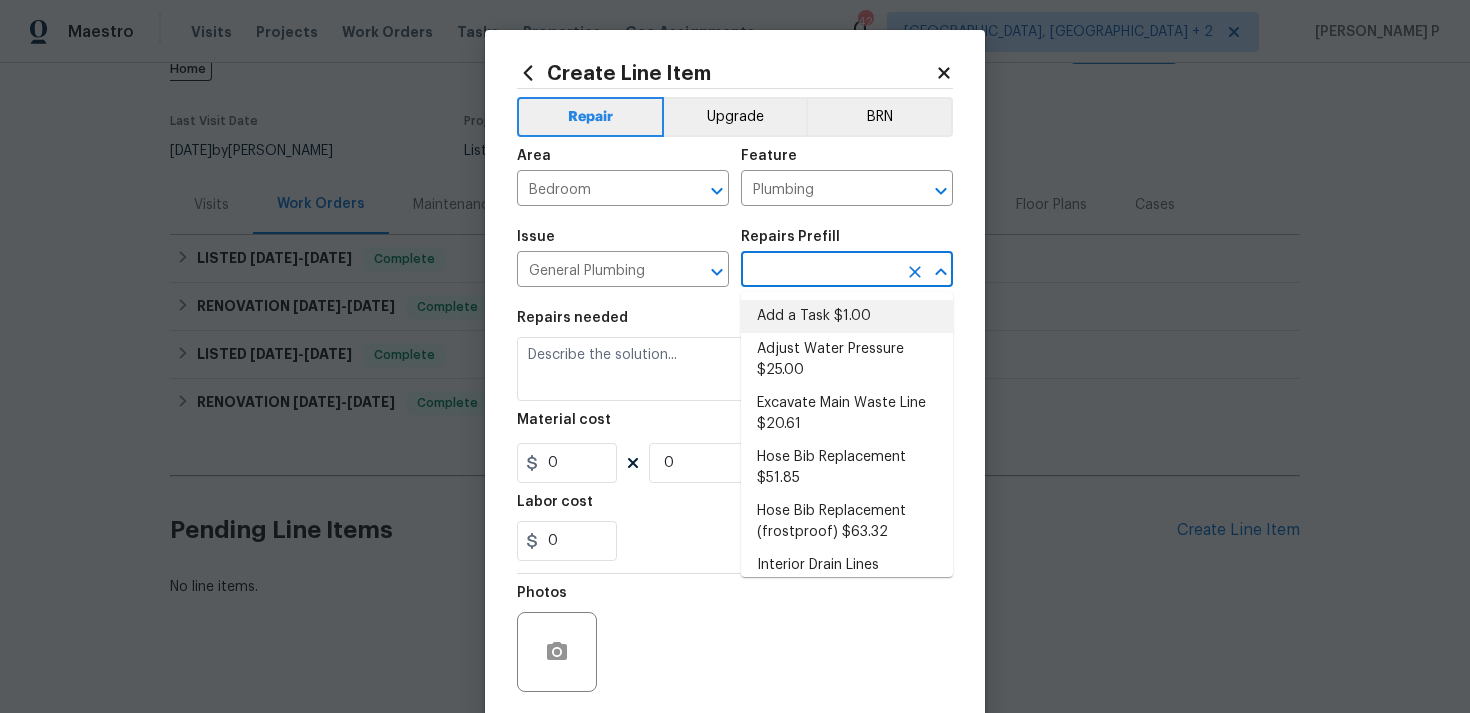 click on "Add a Task $1.00" at bounding box center (847, 316) 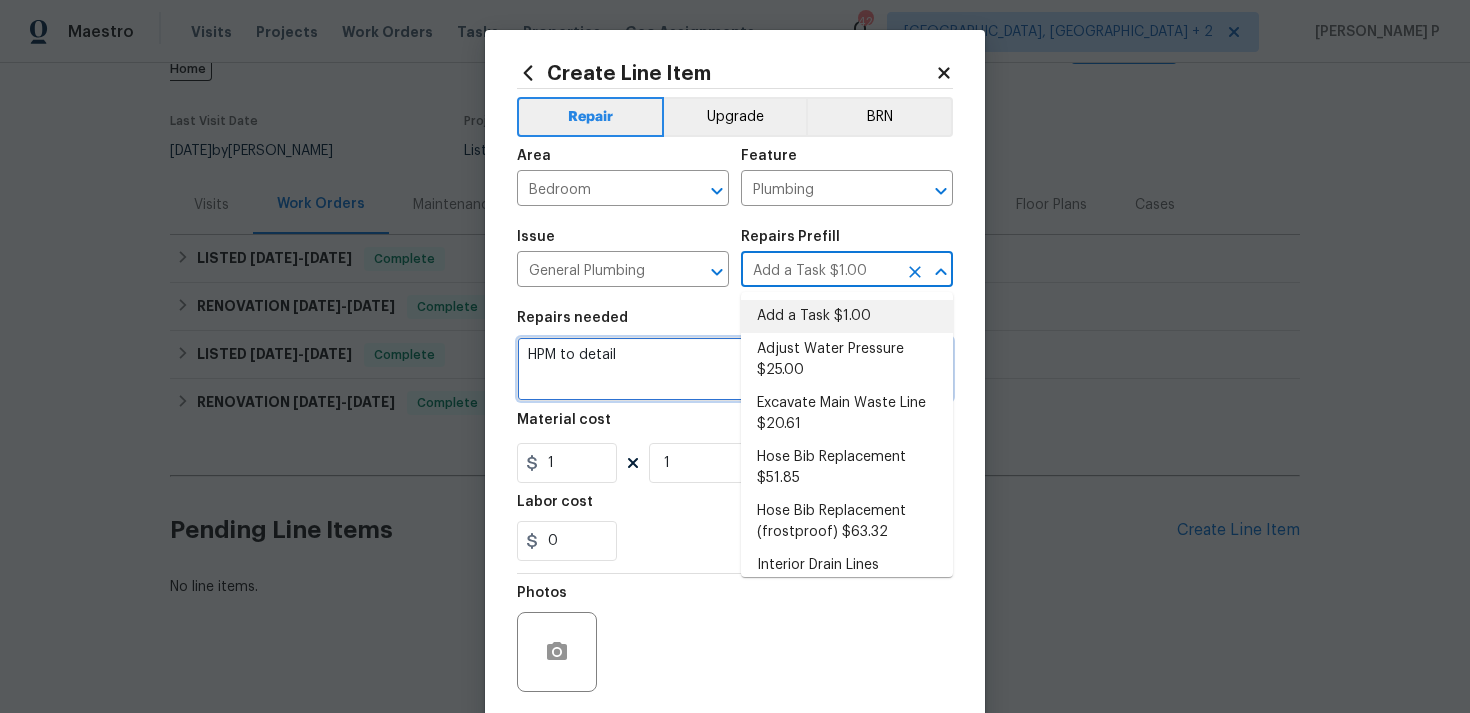 click on "HPM to detail" at bounding box center [735, 369] 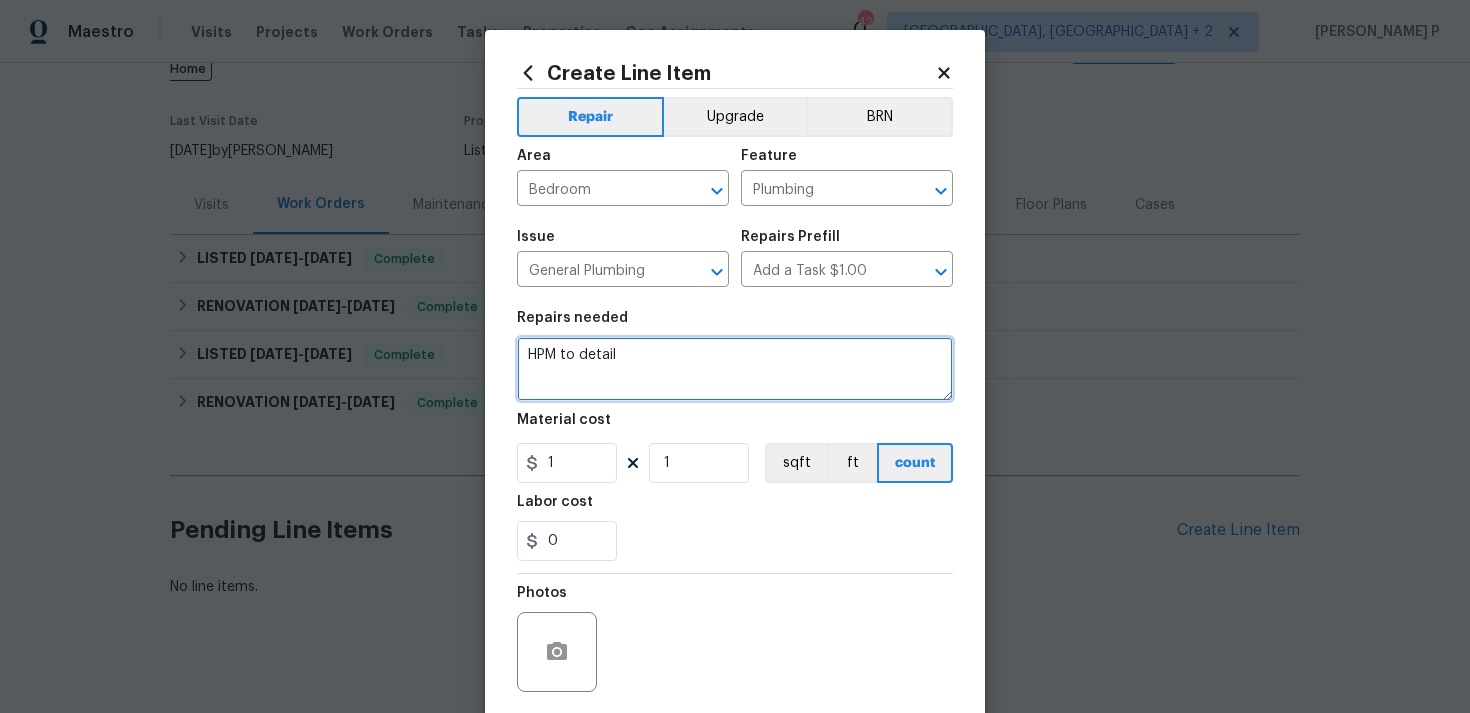 click on "HPM to detail" at bounding box center [735, 369] 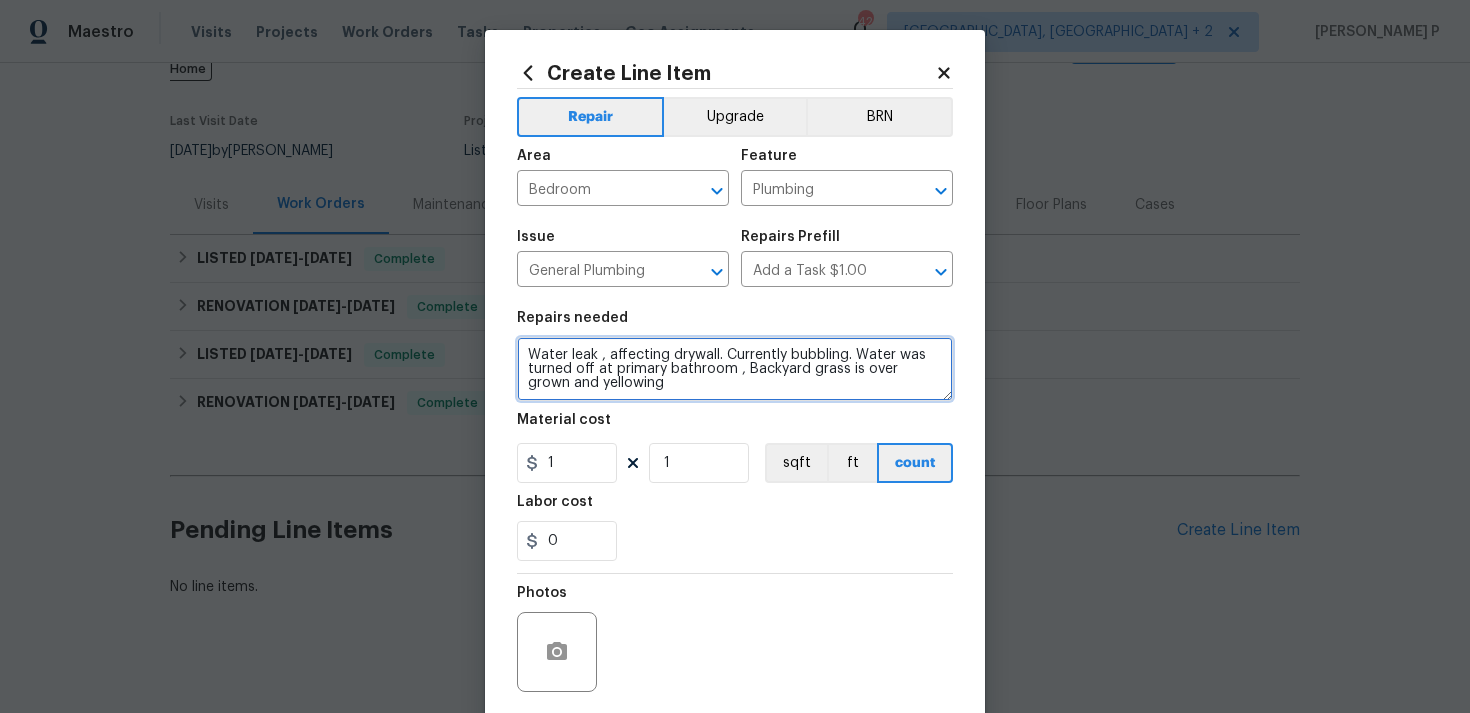 type on "Water leak , affecting drywall. Currently bubbling. Water was turned off at primary bathroom , Backyard grass is over grown and yellowing" 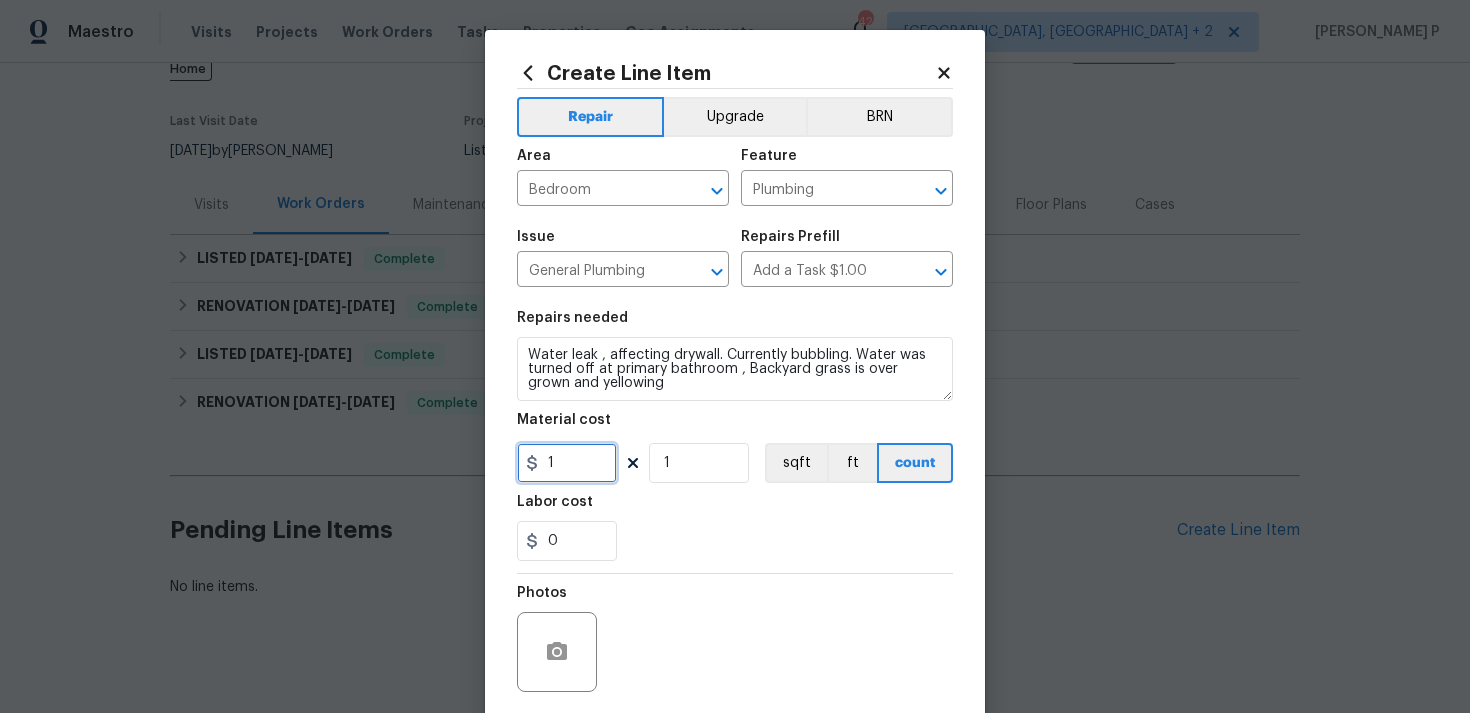 click on "1" at bounding box center (567, 463) 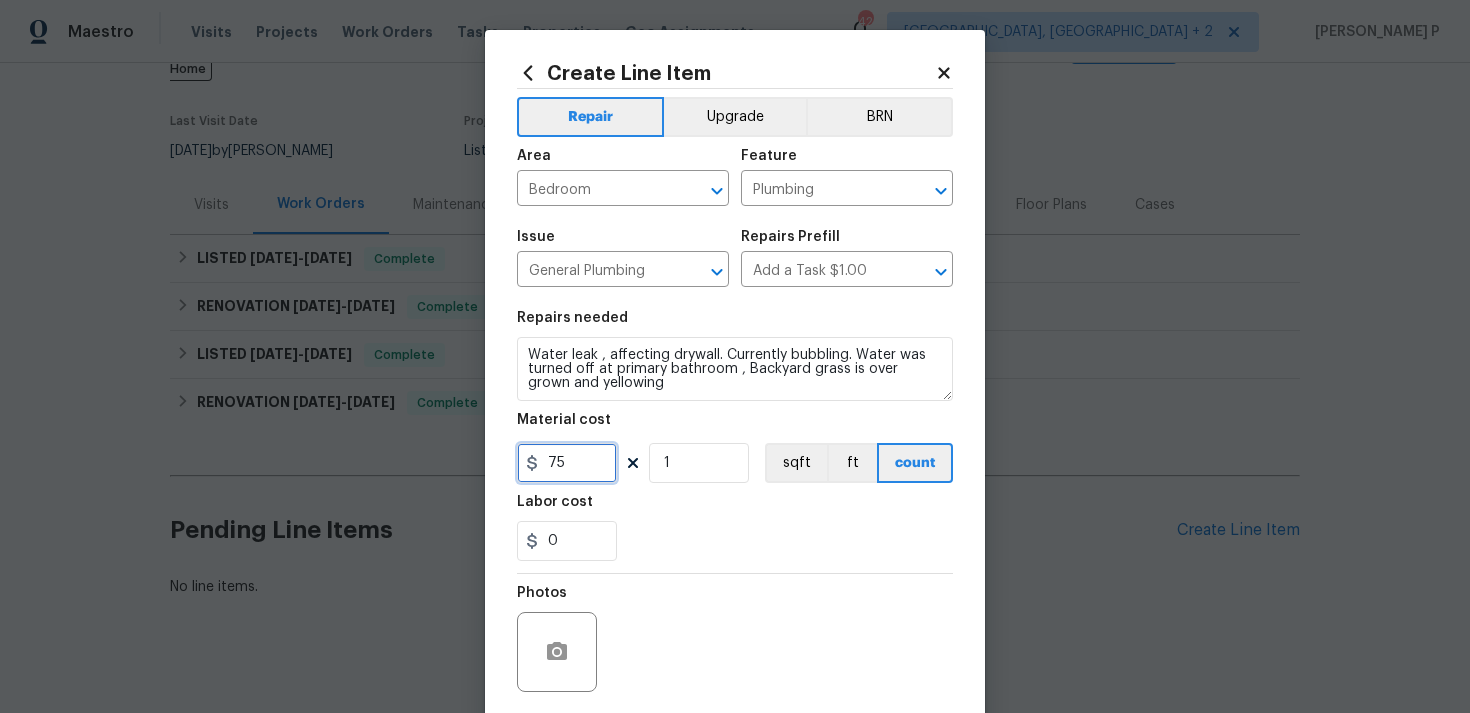 type on "75" 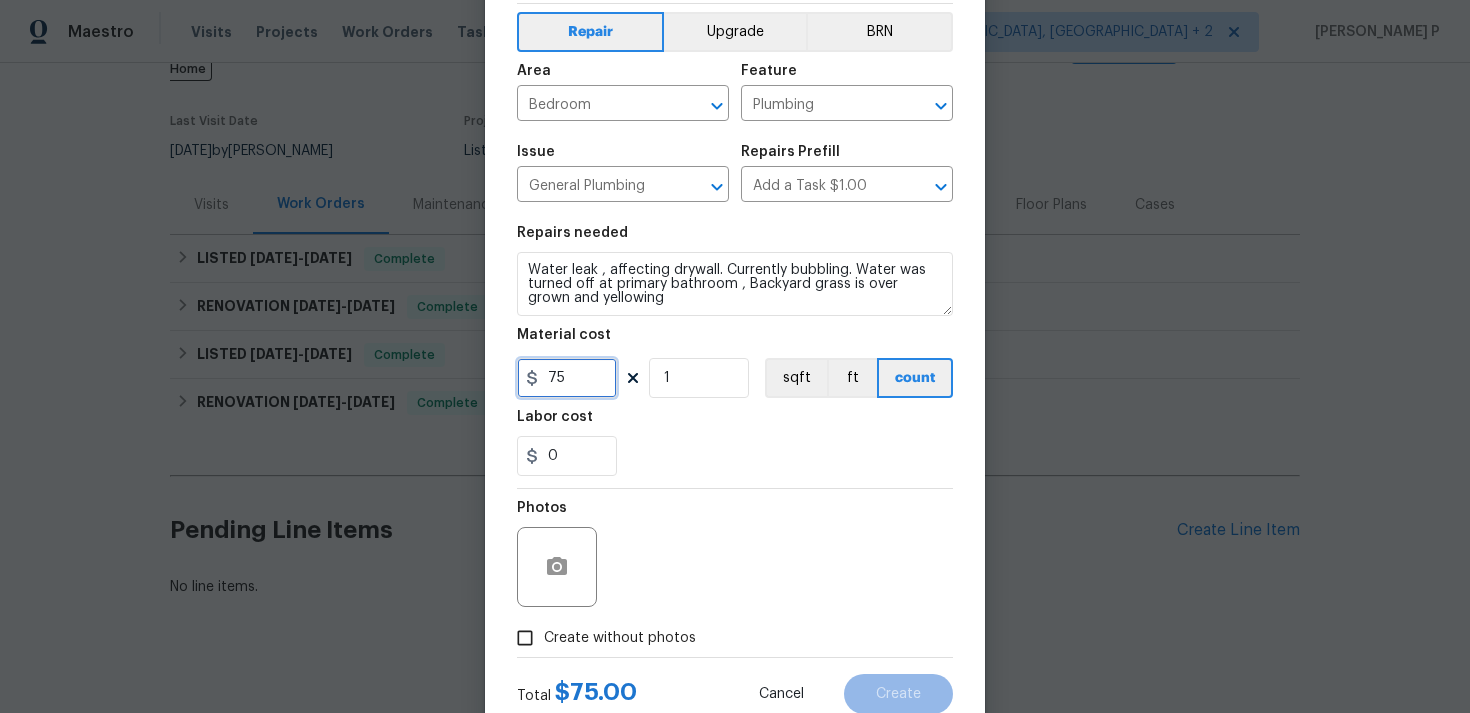 scroll, scrollTop: 149, scrollLeft: 0, axis: vertical 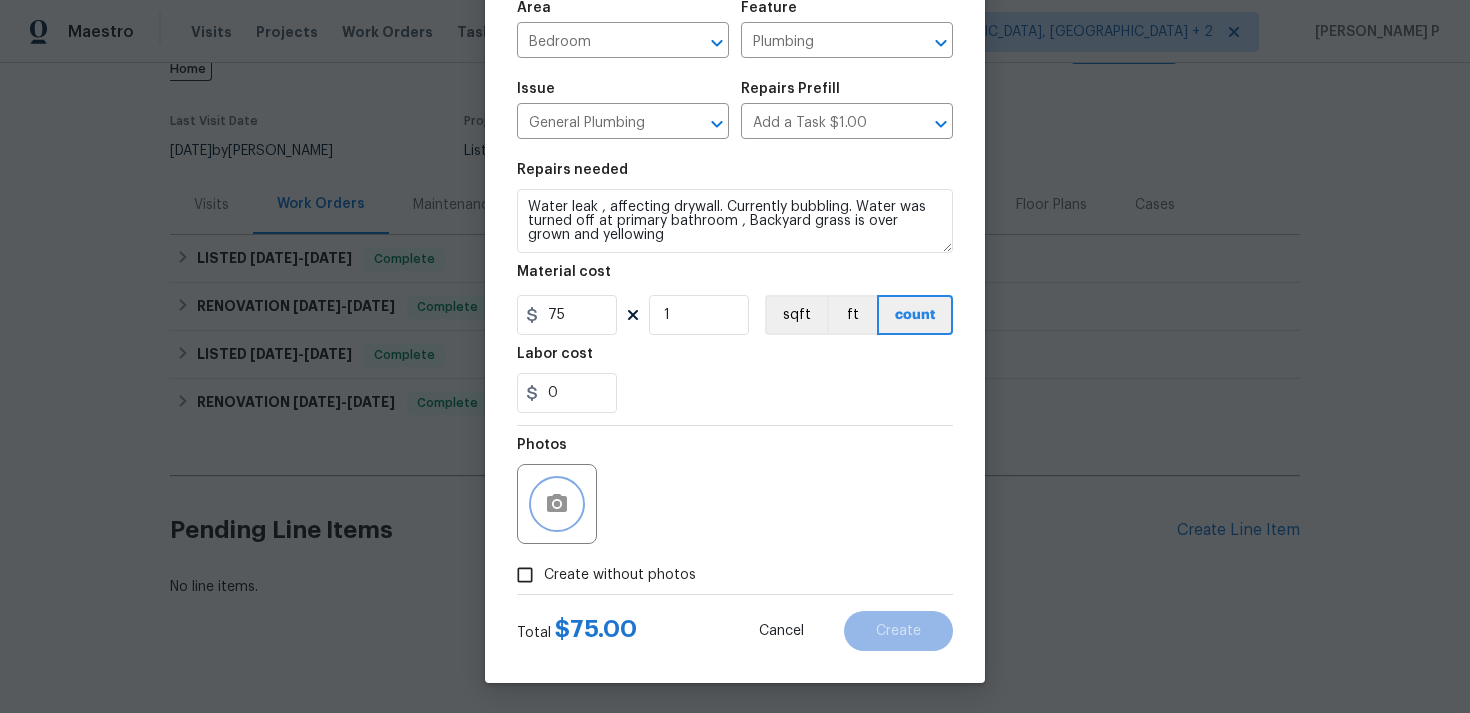 click at bounding box center (557, 504) 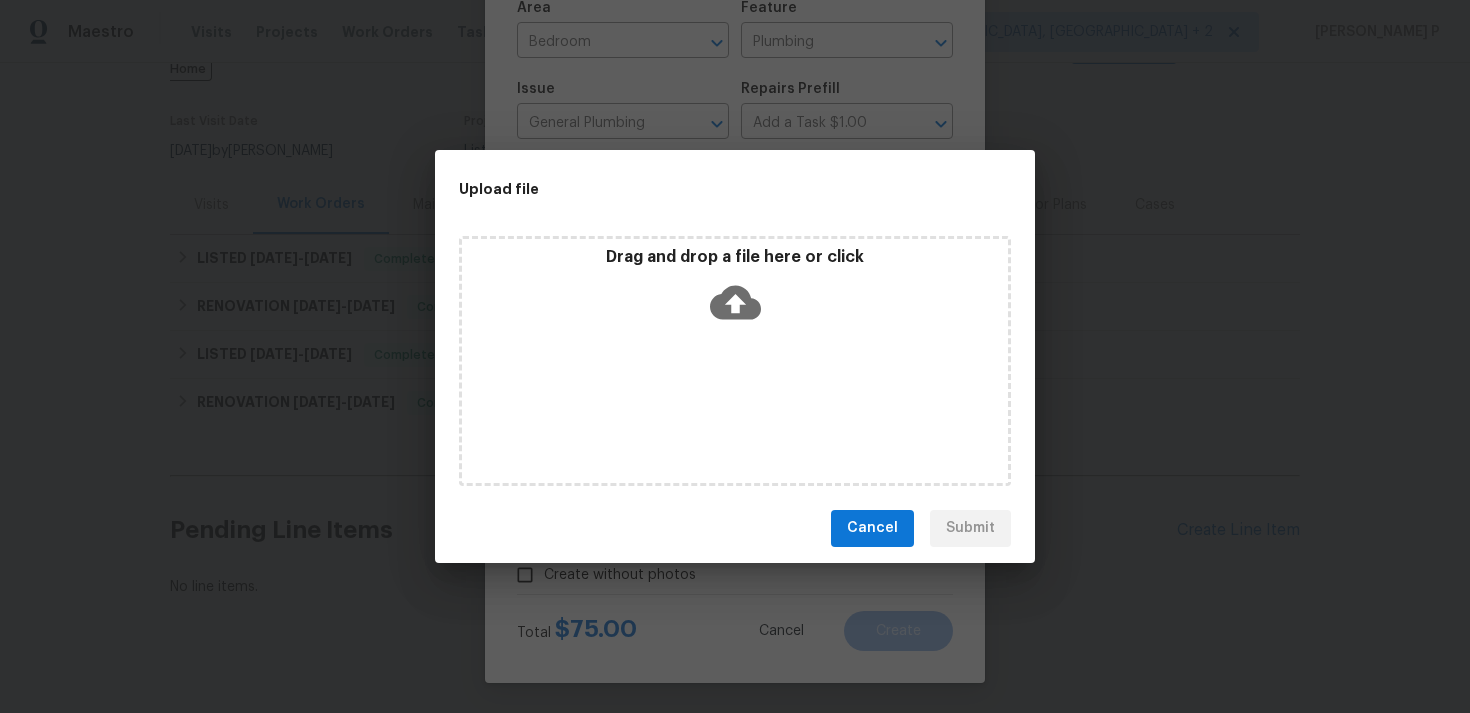 click 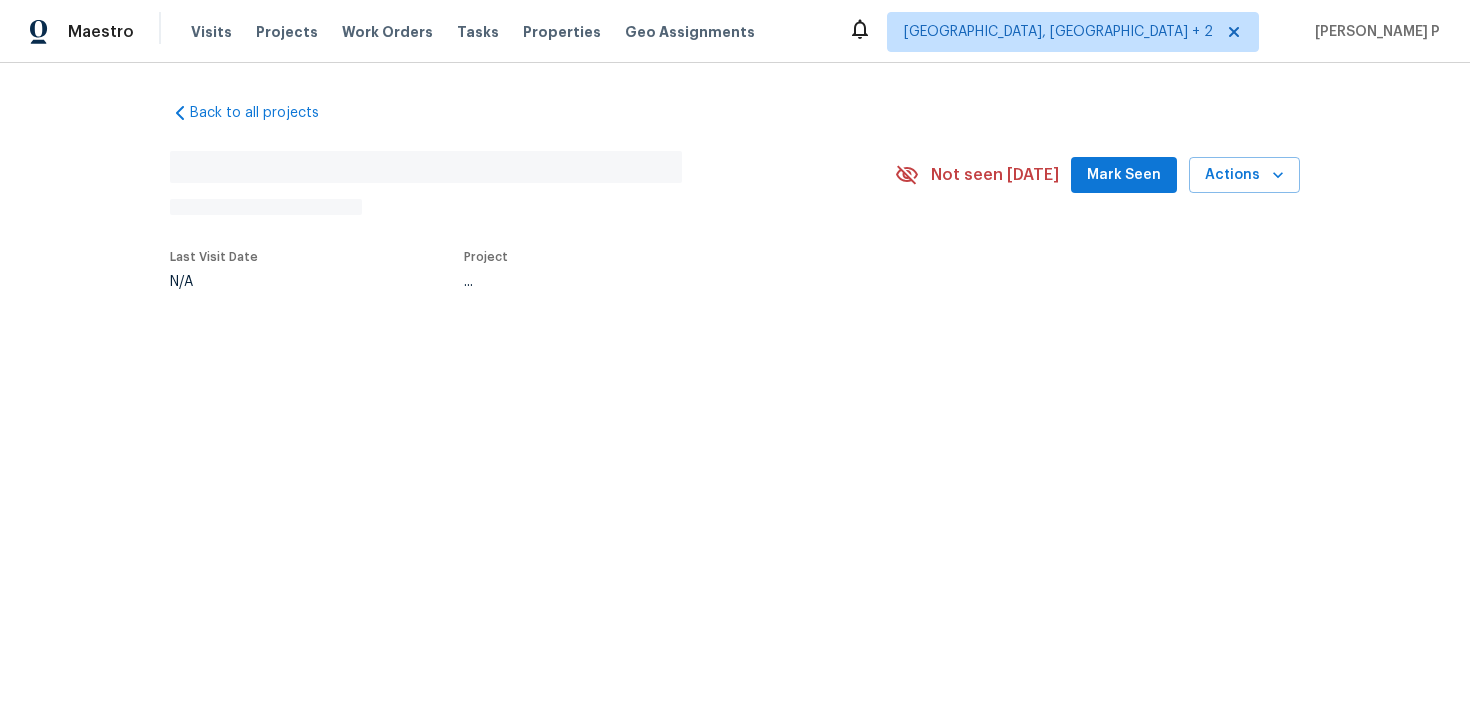 scroll, scrollTop: 0, scrollLeft: 0, axis: both 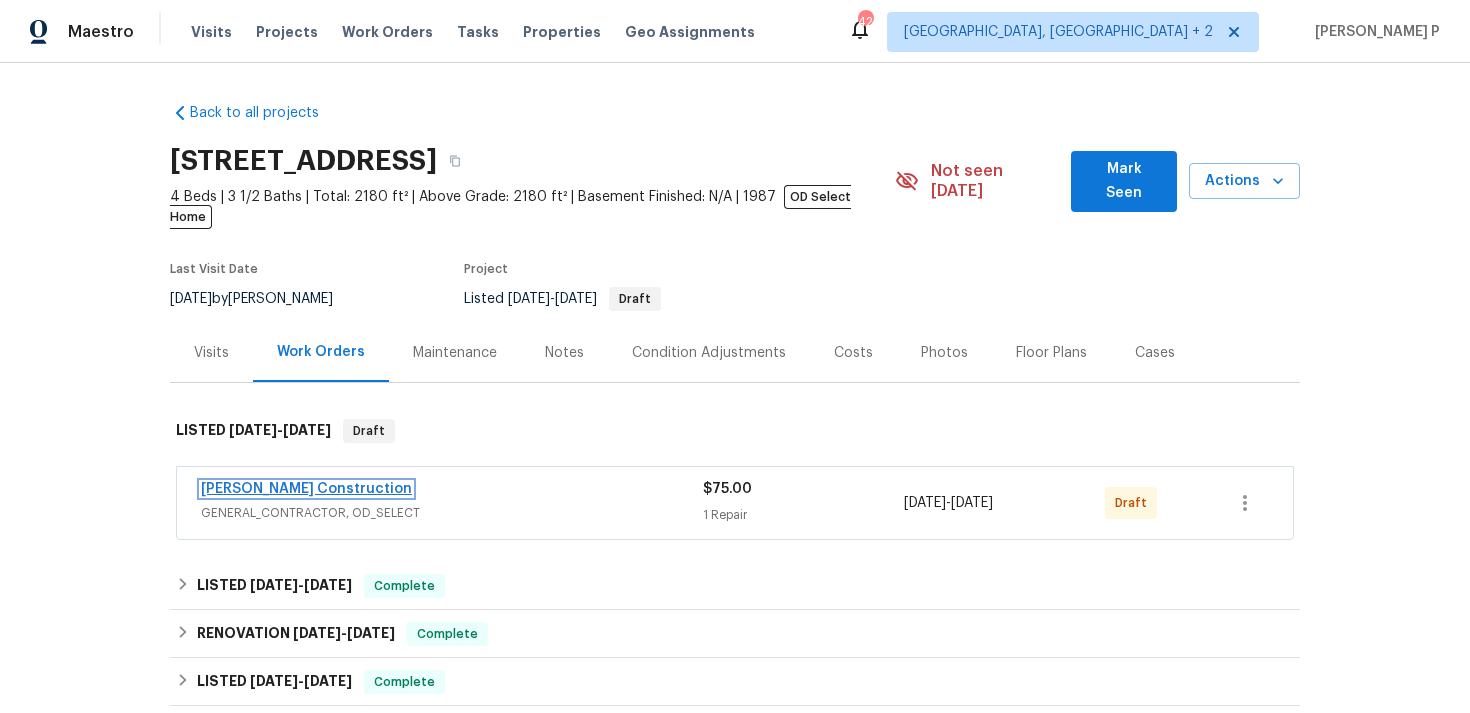 click on "[PERSON_NAME] Construction" at bounding box center [306, 489] 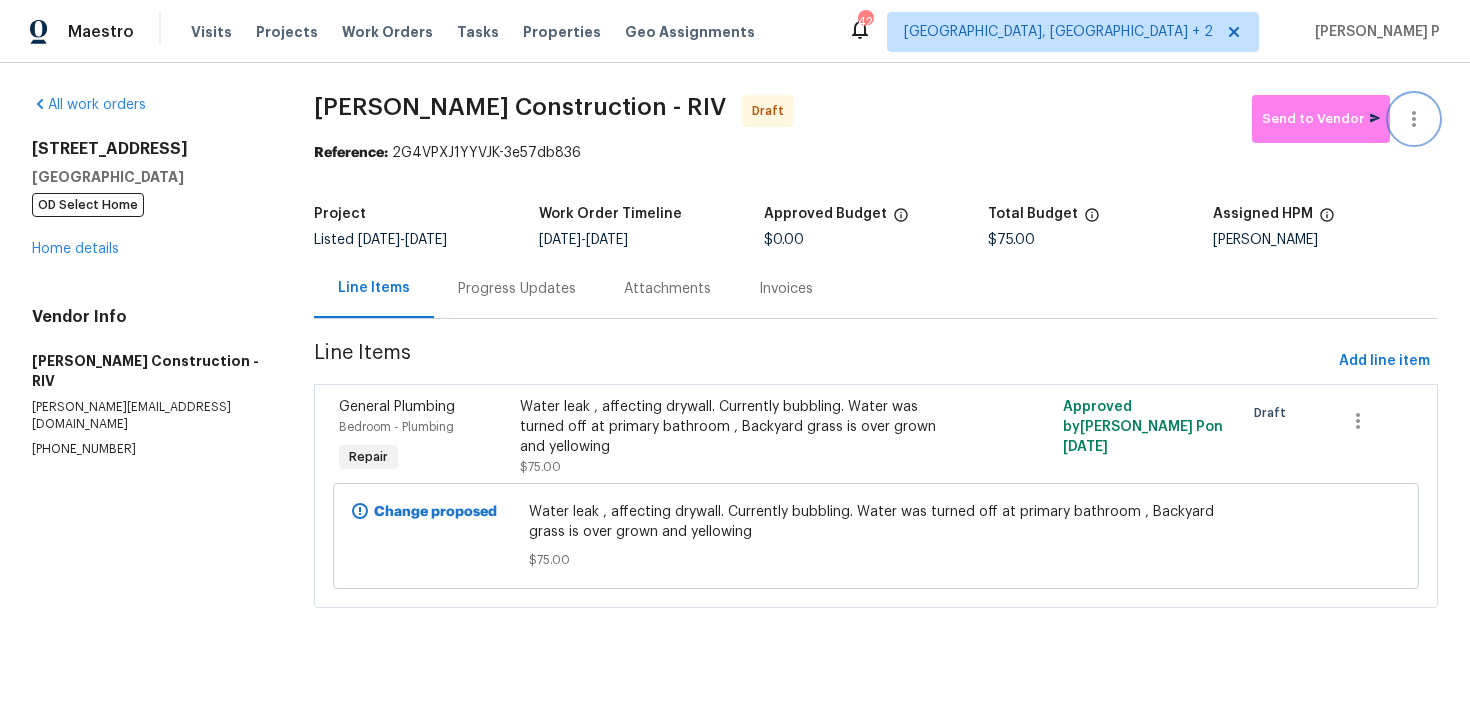 click 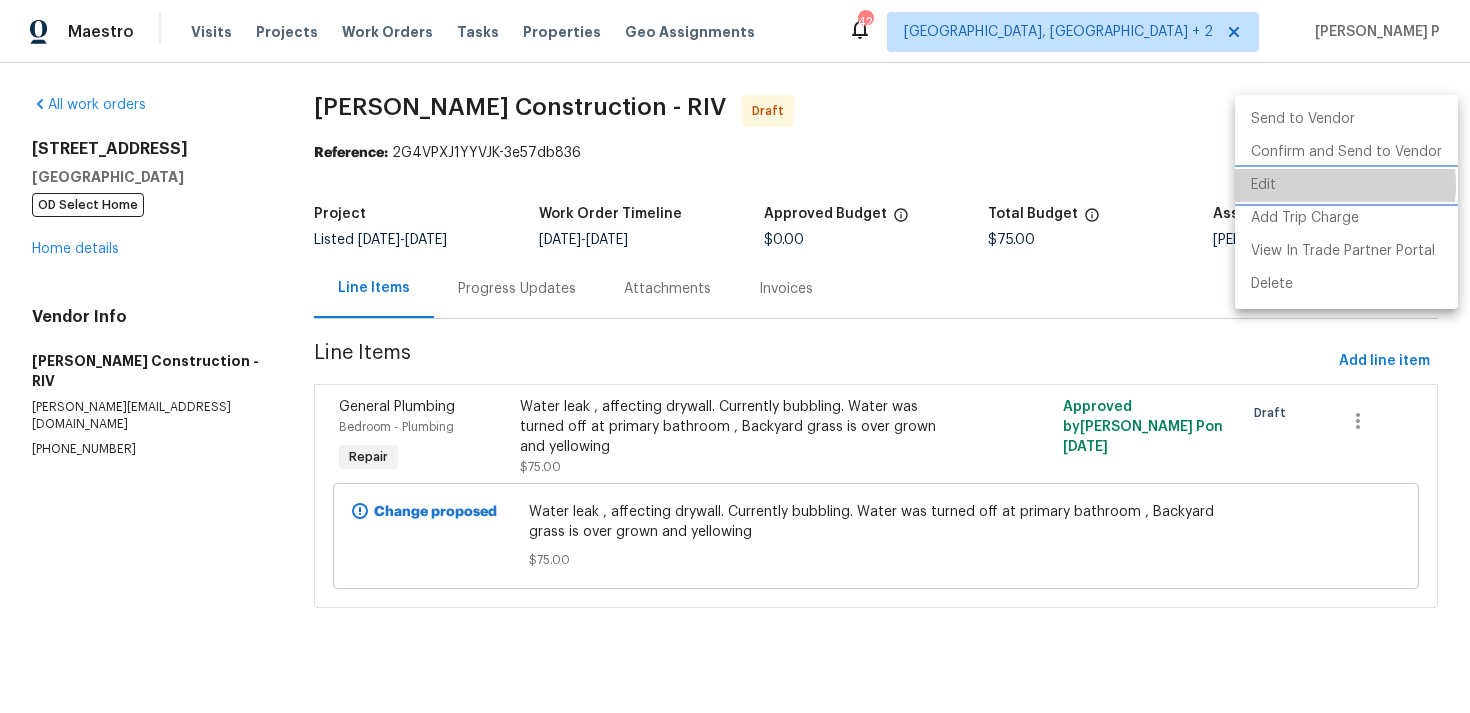 click on "Edit" at bounding box center [1346, 185] 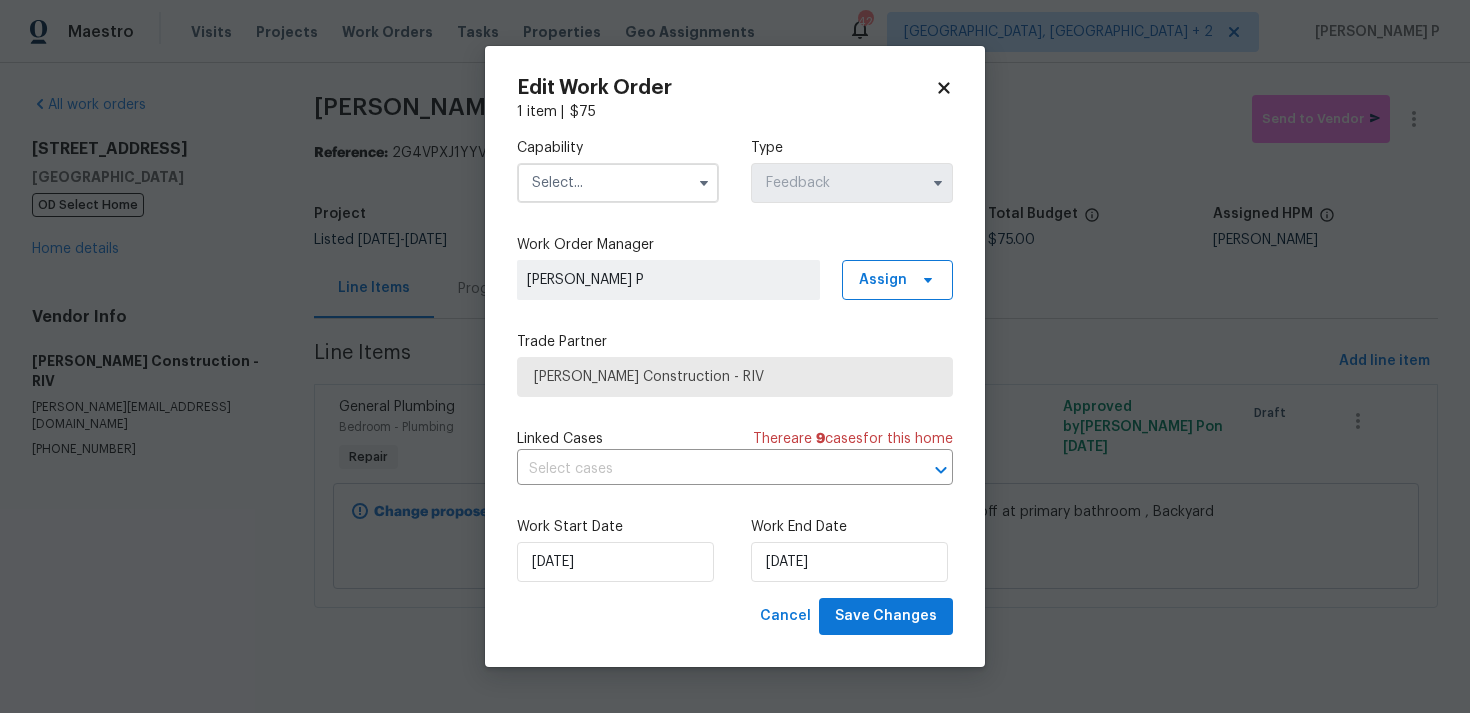 click at bounding box center [618, 183] 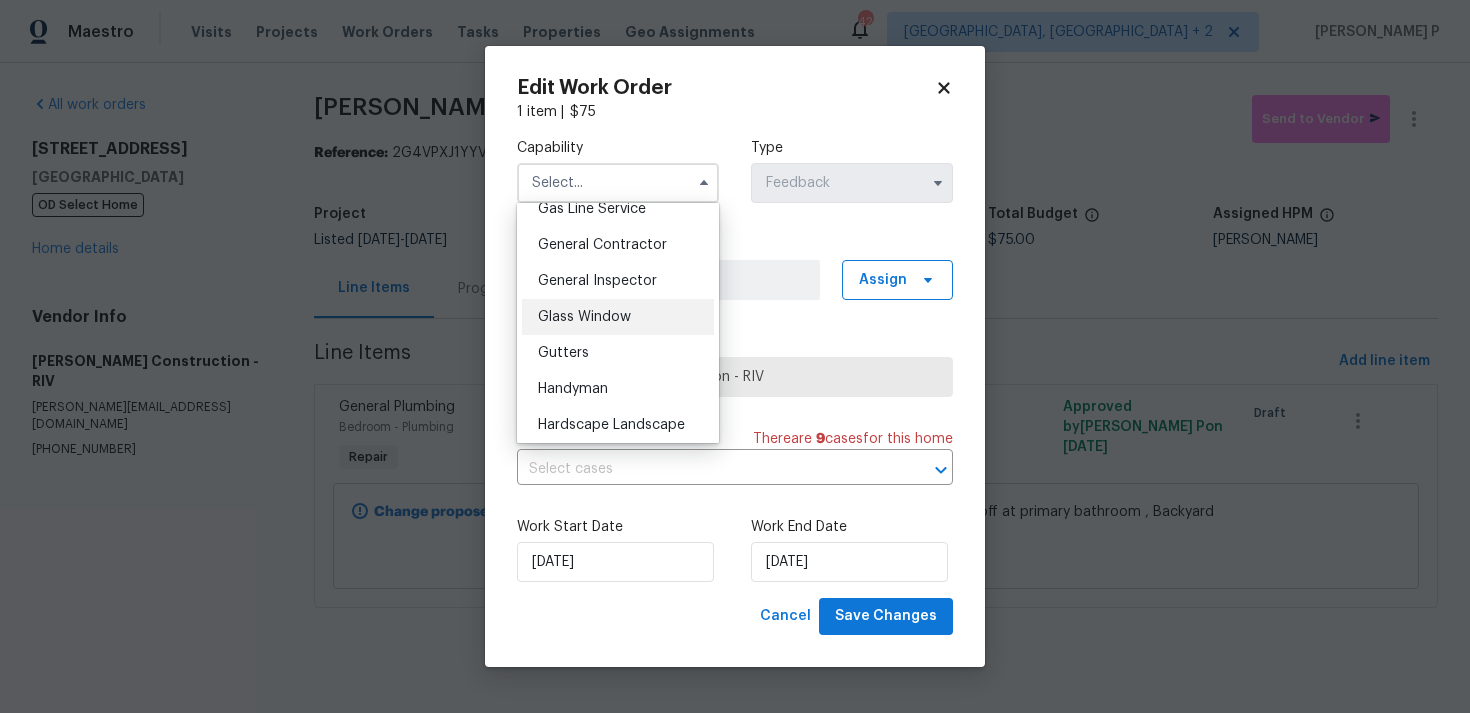 scroll, scrollTop: 919, scrollLeft: 0, axis: vertical 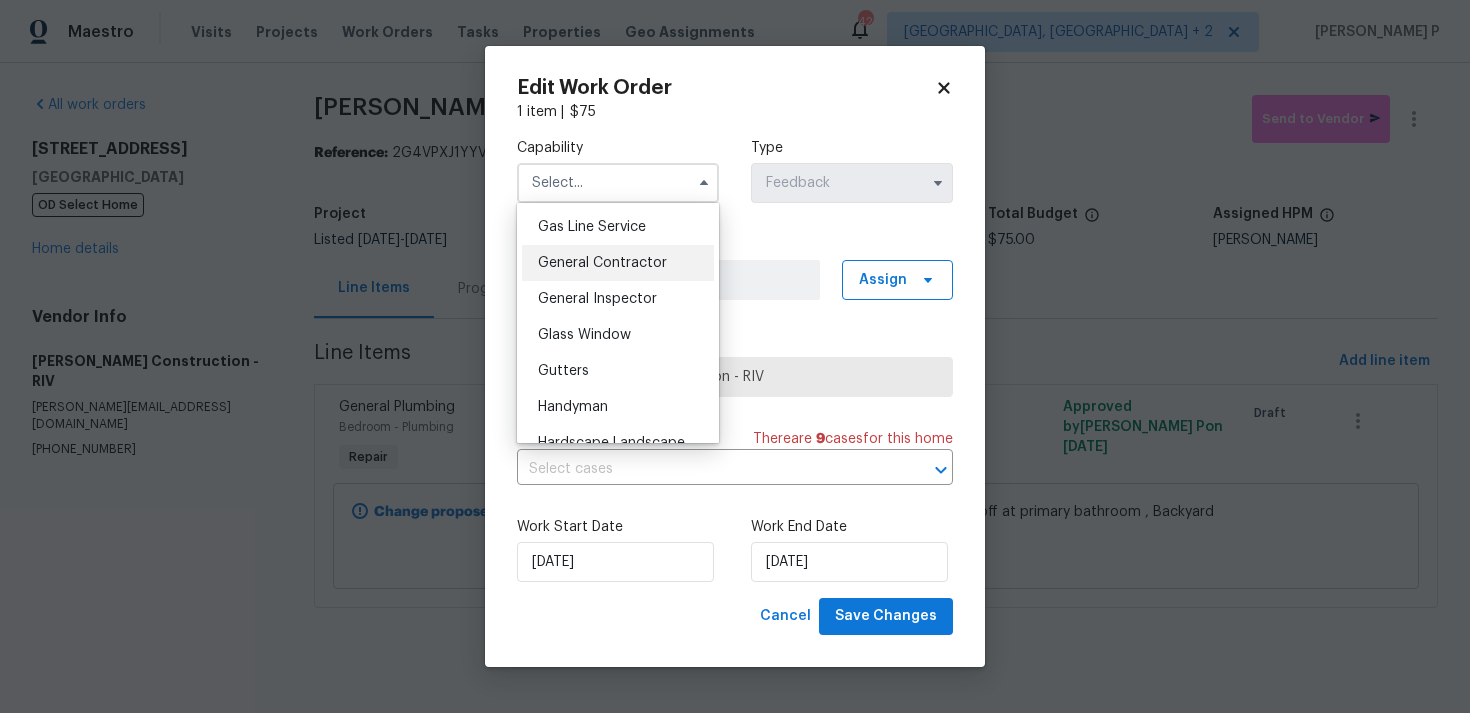 click on "General Contractor" at bounding box center [602, 263] 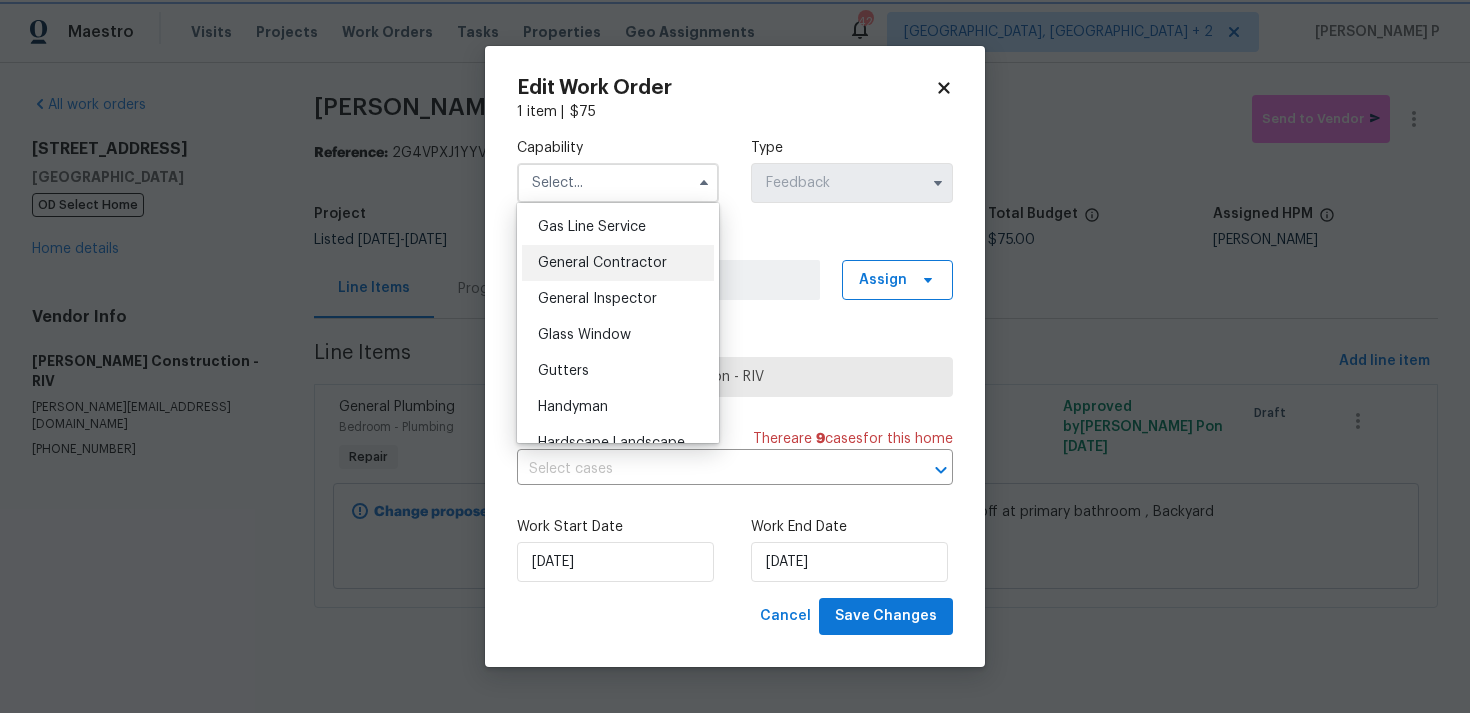 type on "General Contractor" 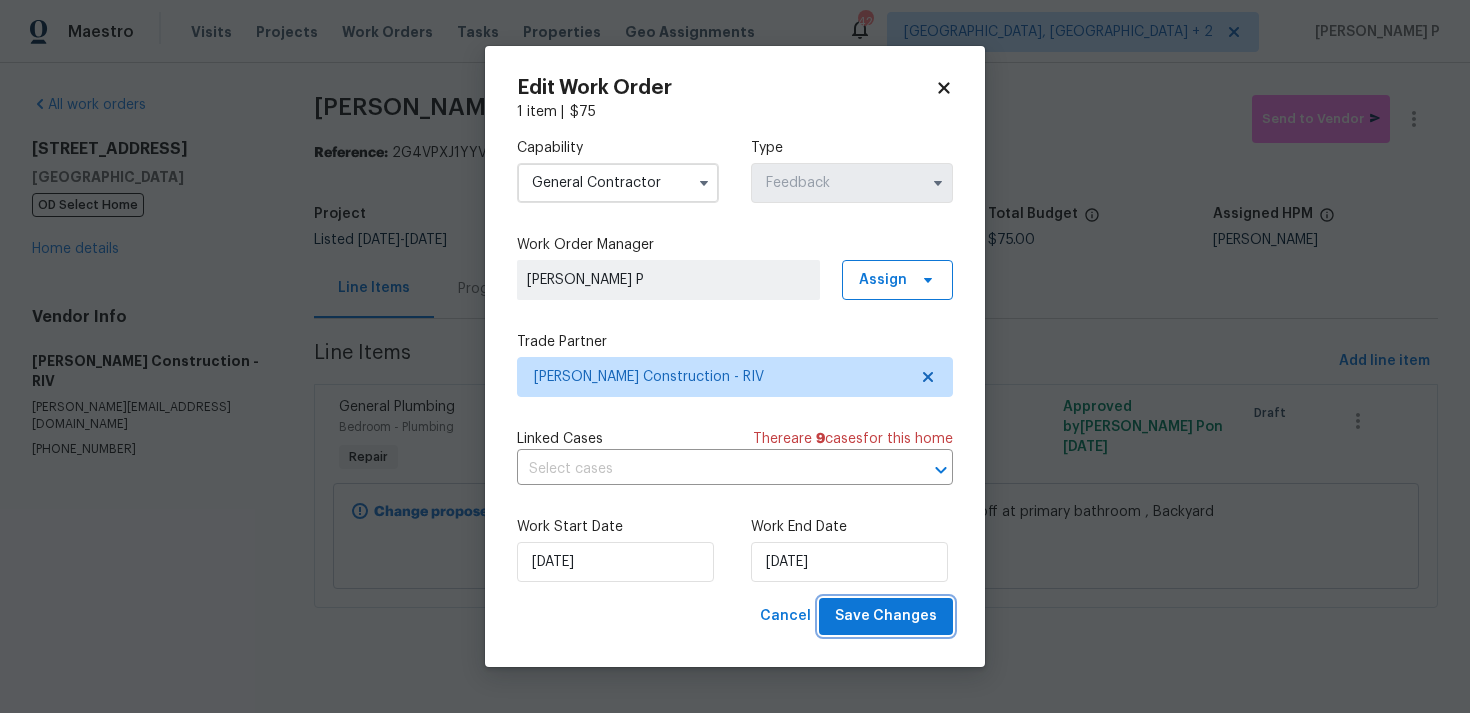 click on "Save Changes" at bounding box center (886, 616) 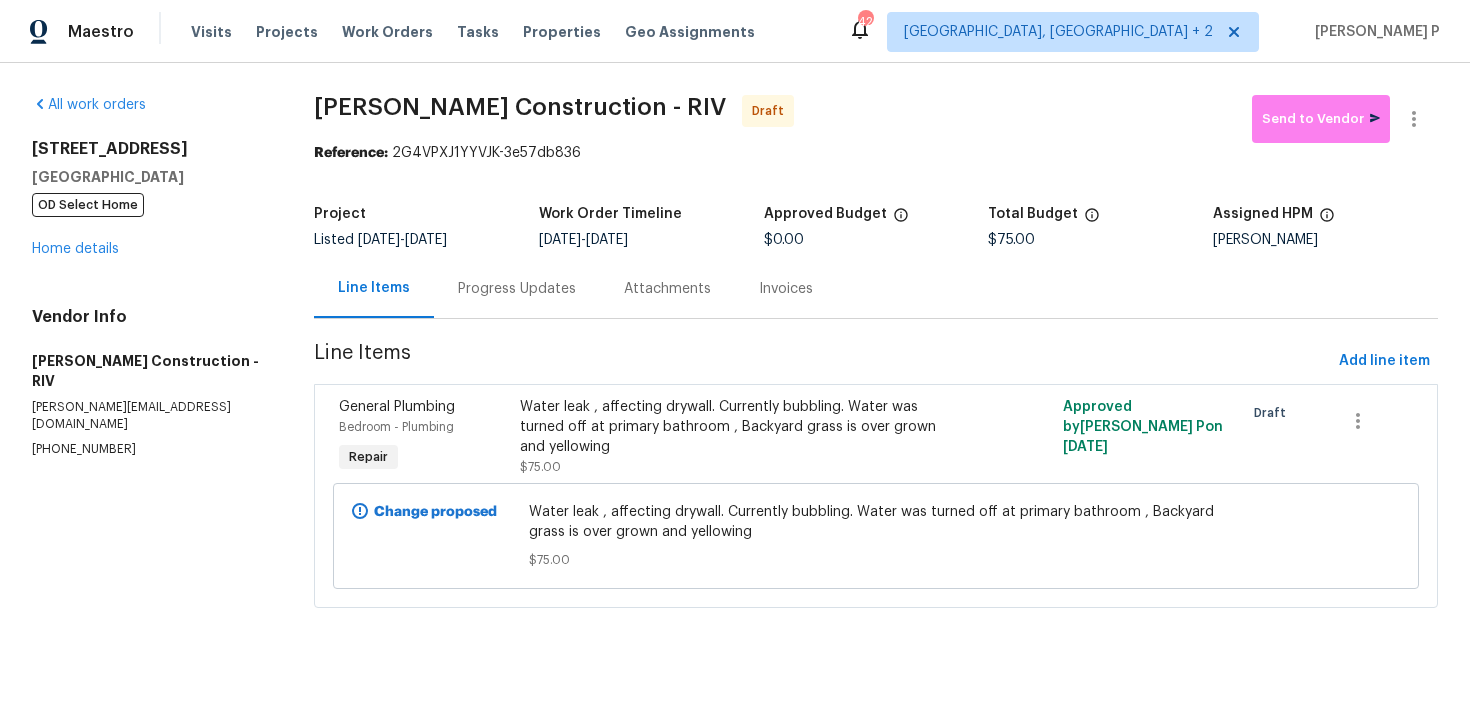 click on "Progress Updates" at bounding box center (517, 289) 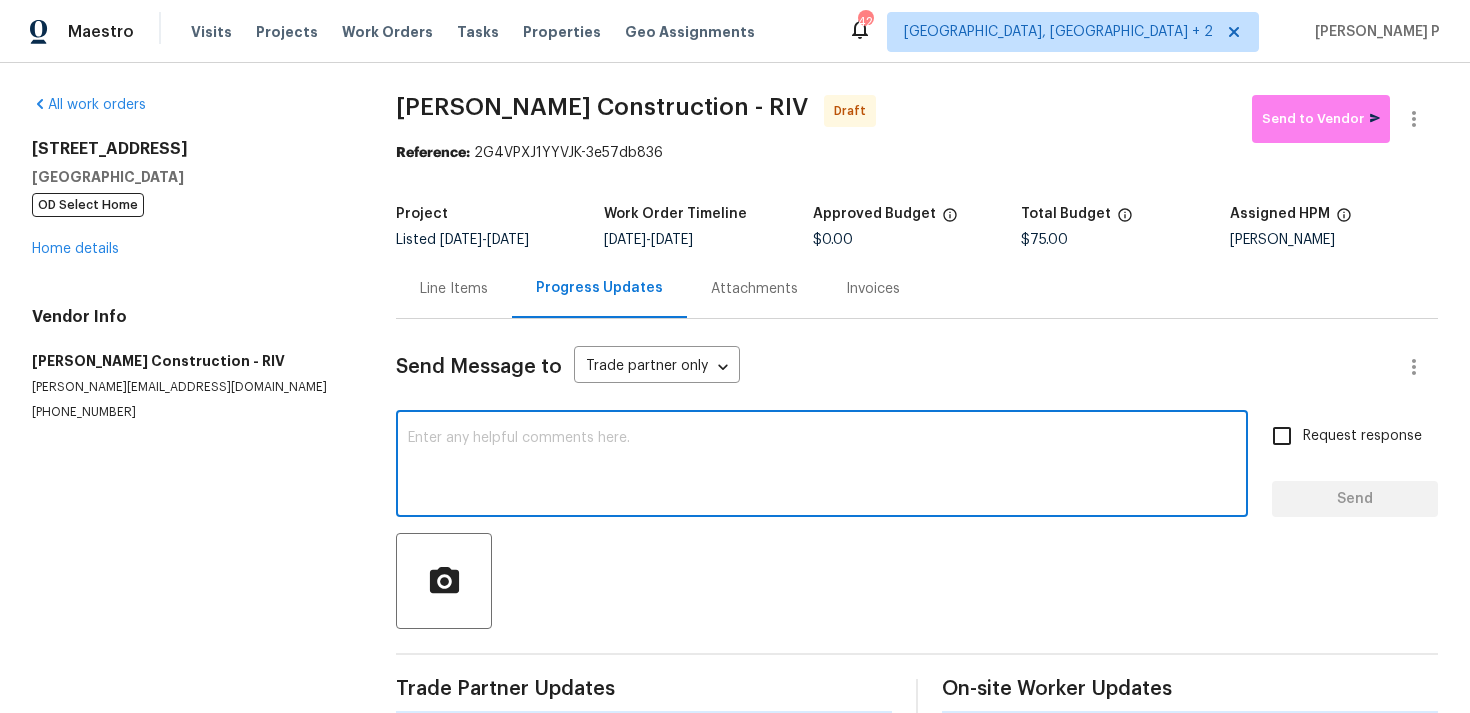 click at bounding box center (822, 466) 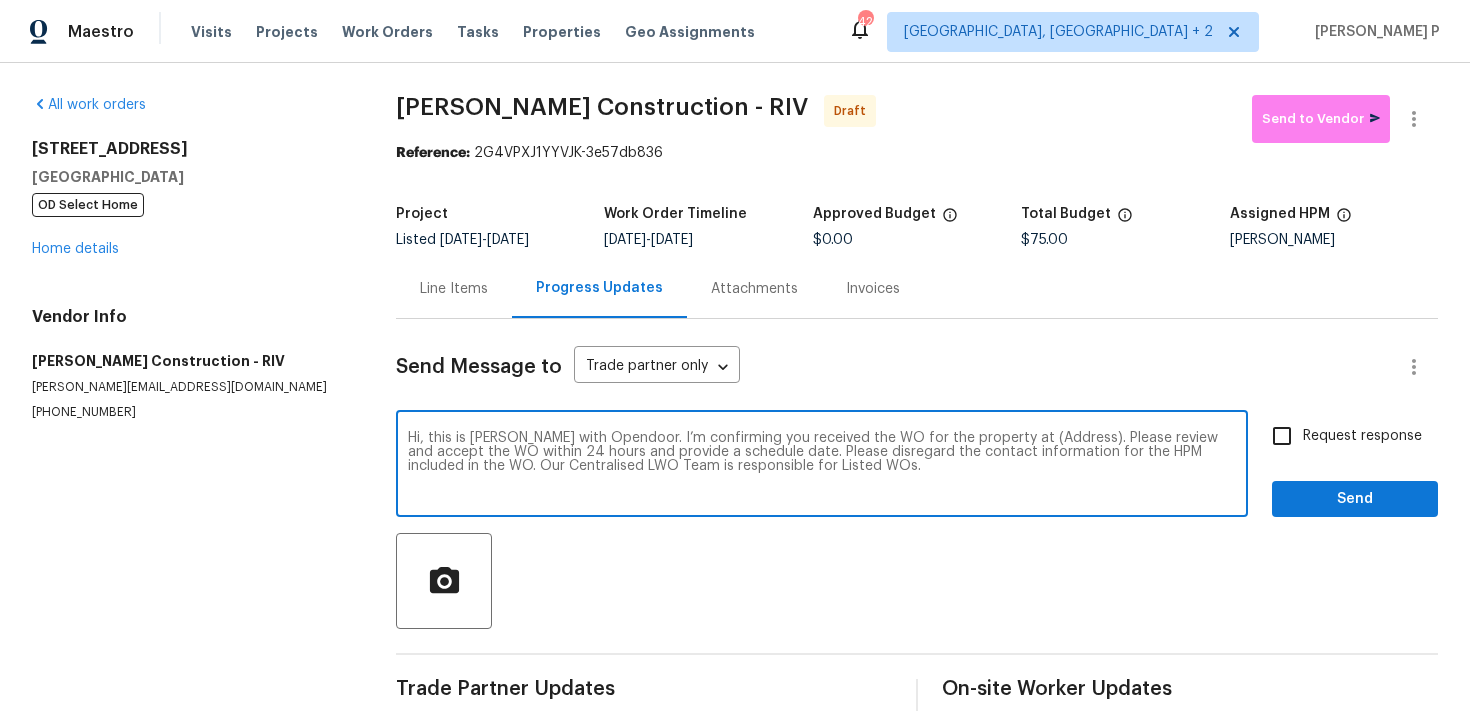 drag, startPoint x: 1003, startPoint y: 433, endPoint x: 1066, endPoint y: 433, distance: 63 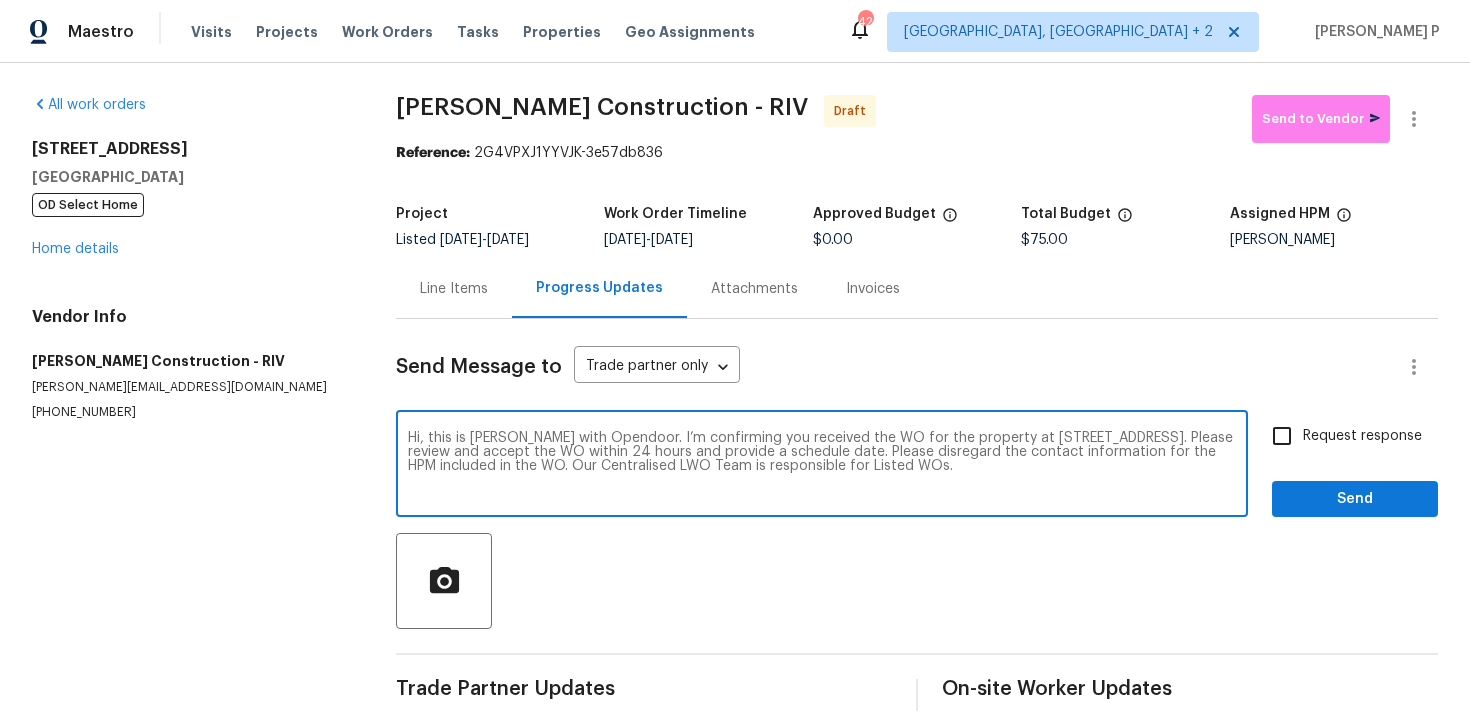 type on "Hi, this is [PERSON_NAME] with Opendoor. I’m confirming you received the WO for the property at [STREET_ADDRESS]. Please review and accept the WO within 24 hours and provide a schedule date. Please disregard the contact information for the HPM included in the WO. Our Centralised LWO Team is responsible for Listed WOs." 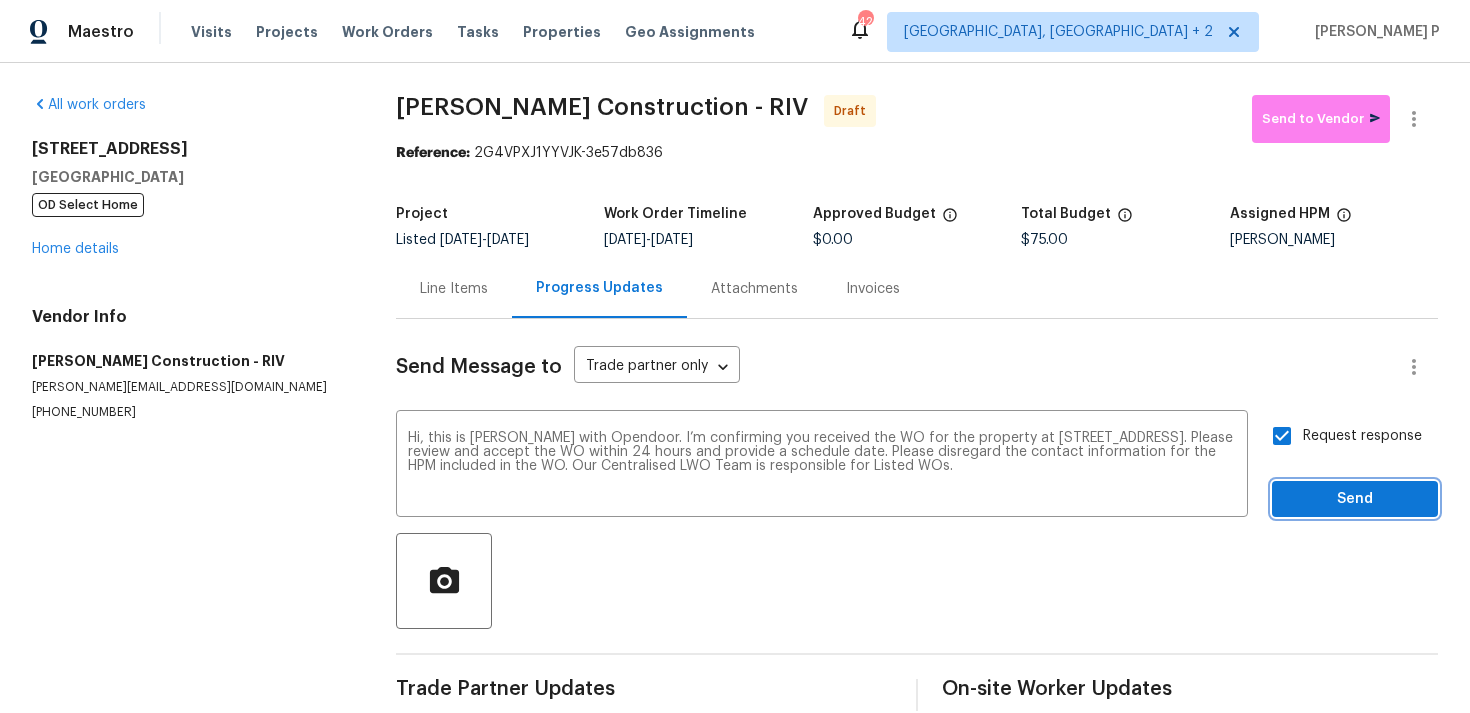 click on "Send" at bounding box center [1355, 499] 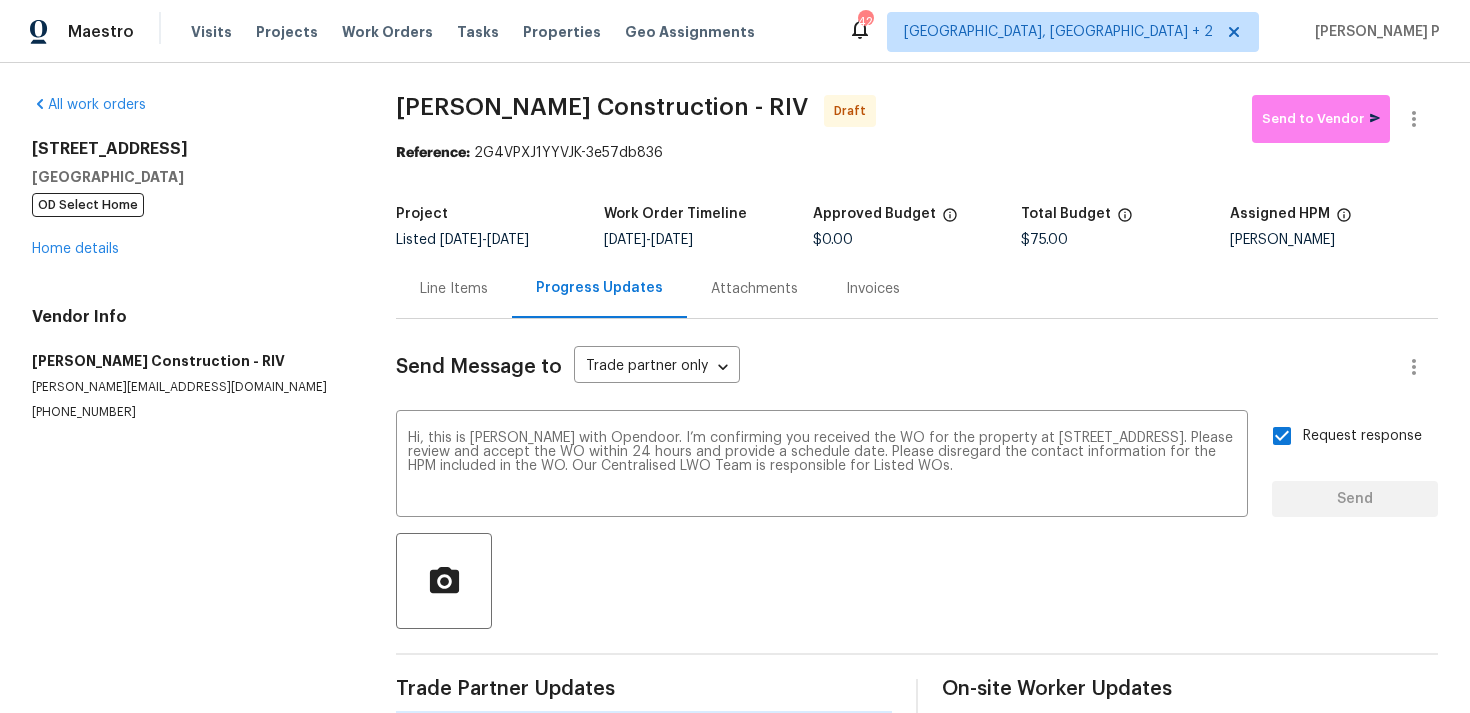 type 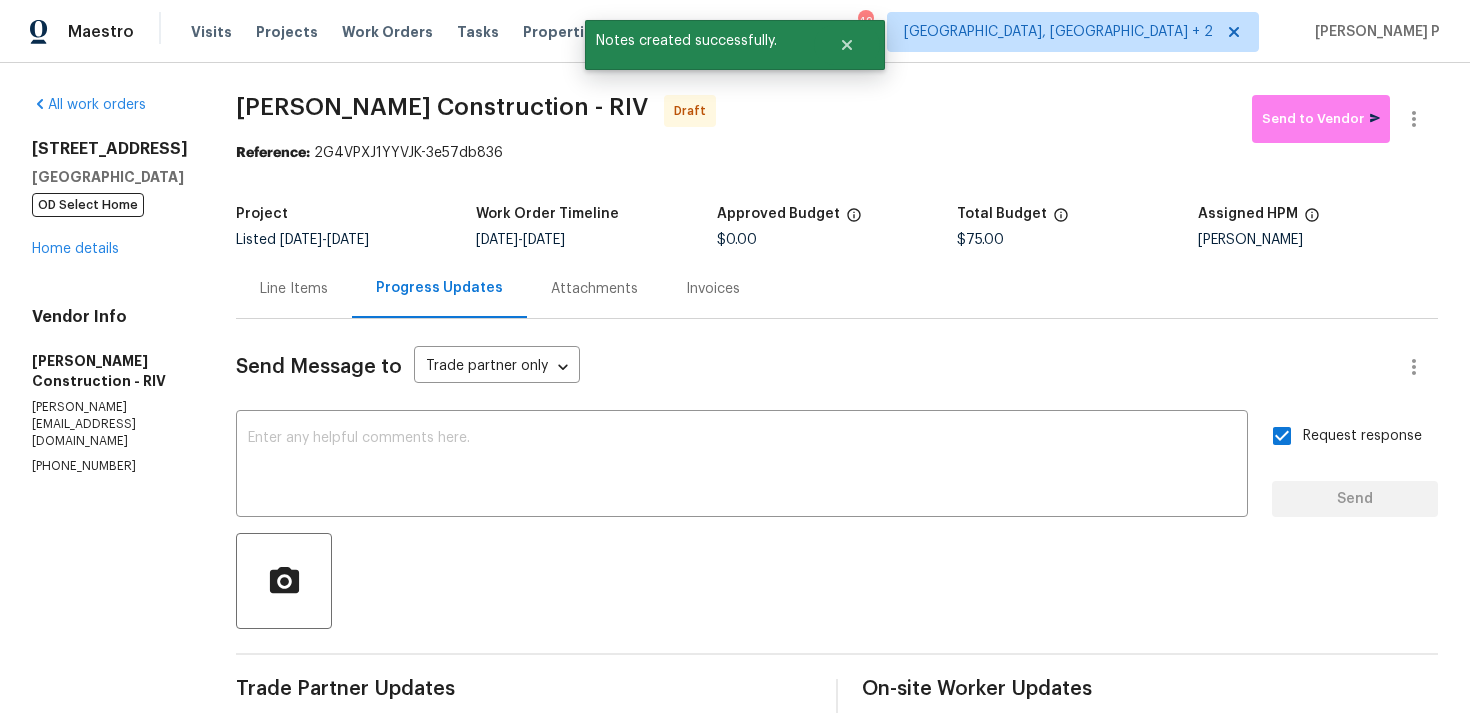 click at bounding box center (837, 581) 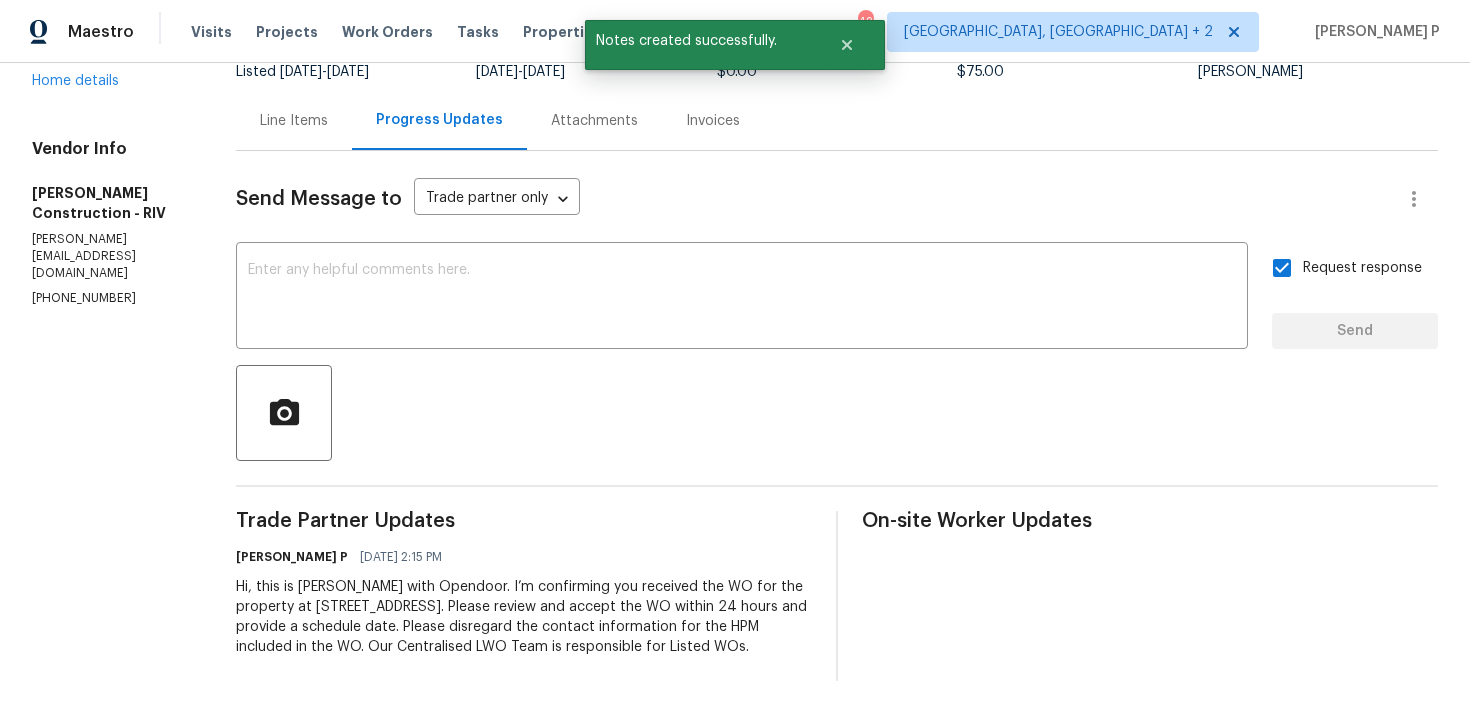 scroll, scrollTop: 0, scrollLeft: 0, axis: both 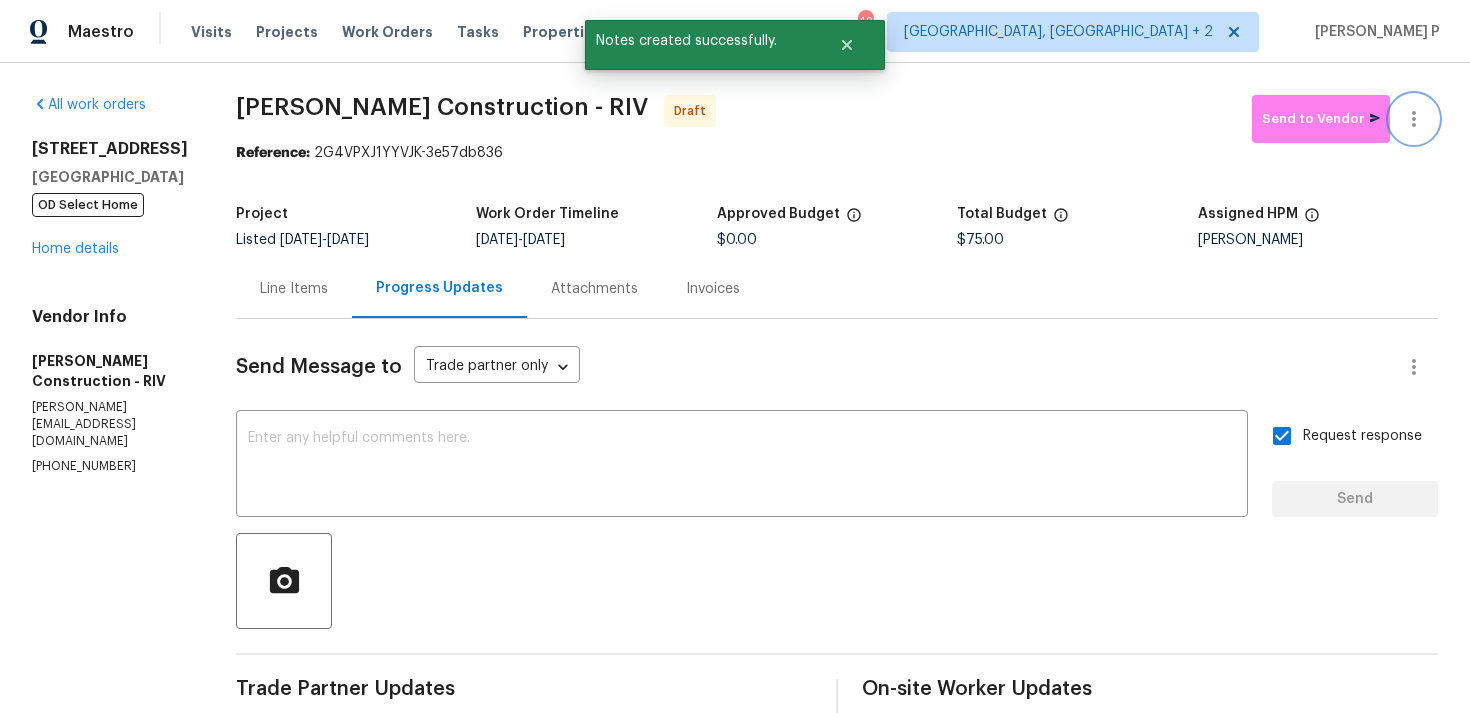 click at bounding box center (1414, 119) 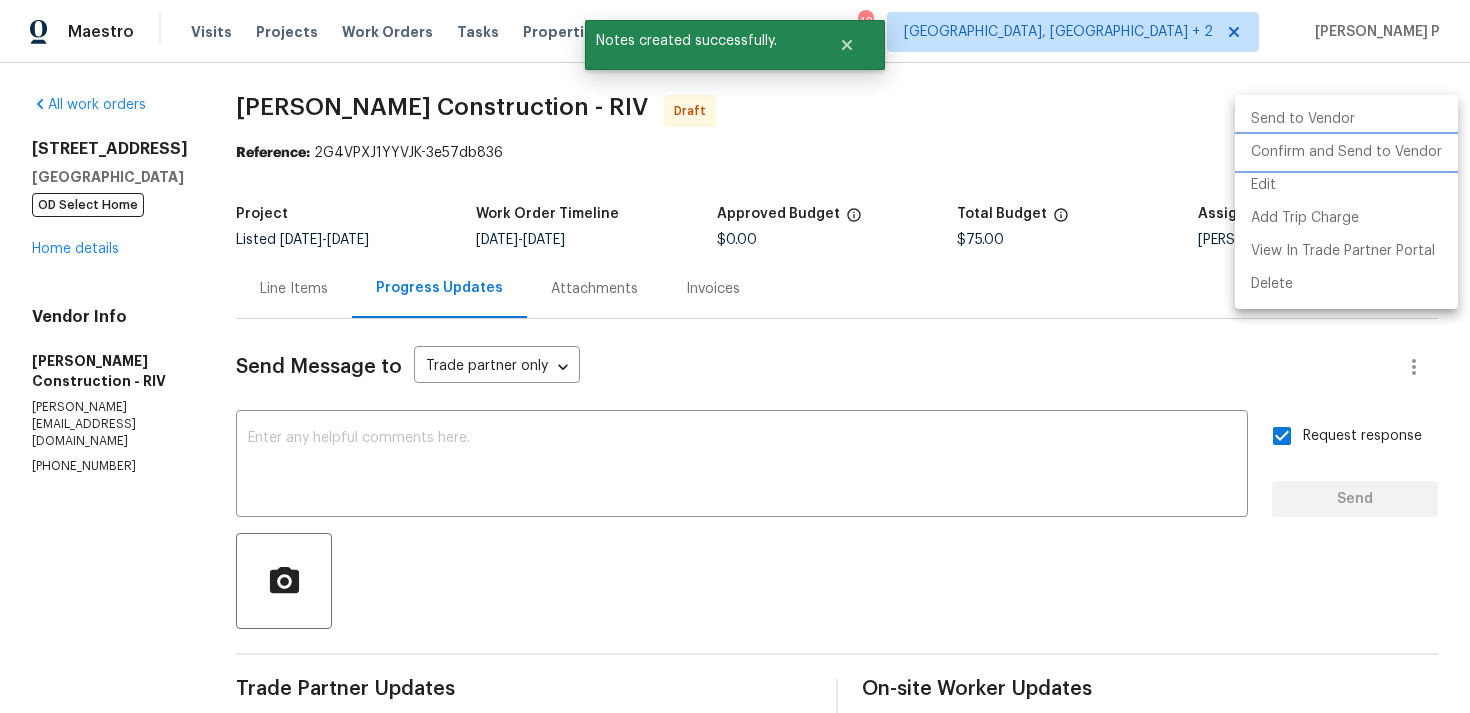 click on "Confirm and Send to Vendor" at bounding box center (1346, 152) 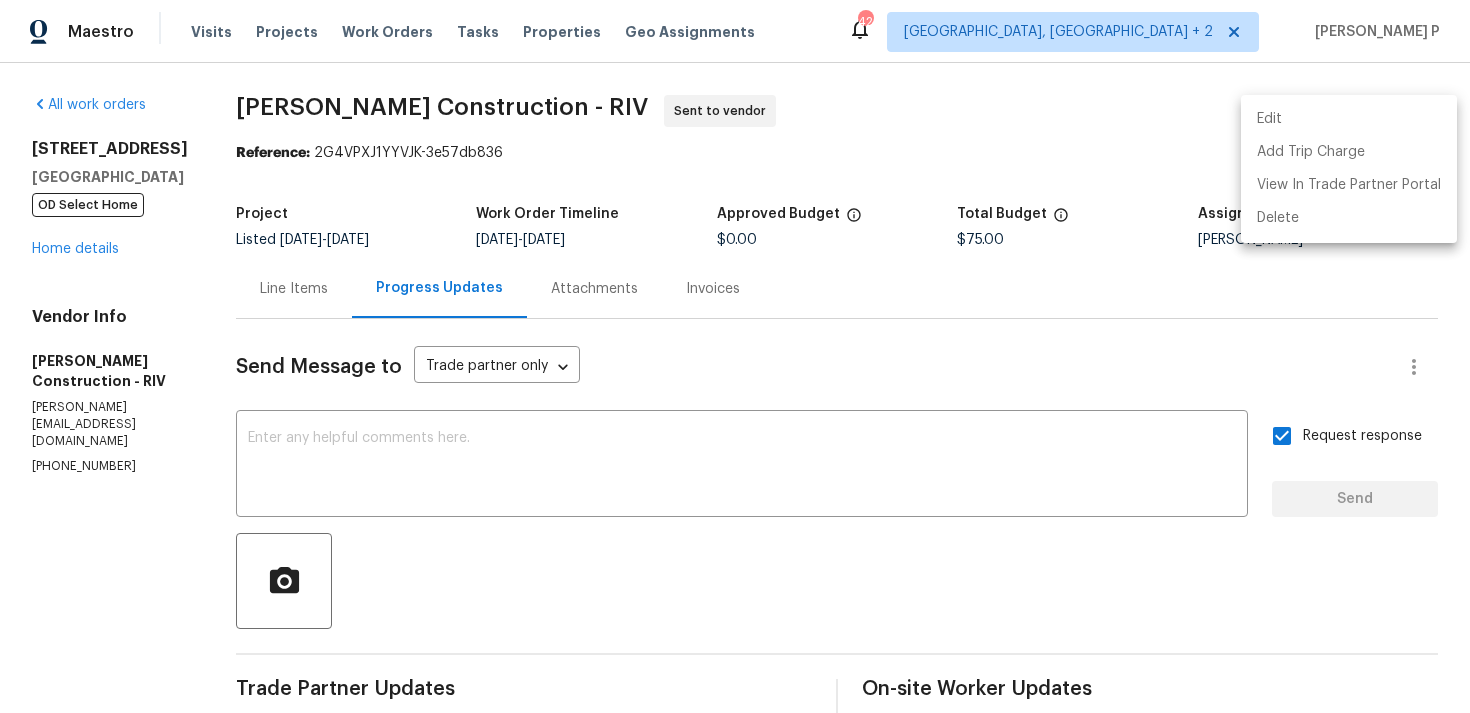 click at bounding box center [735, 356] 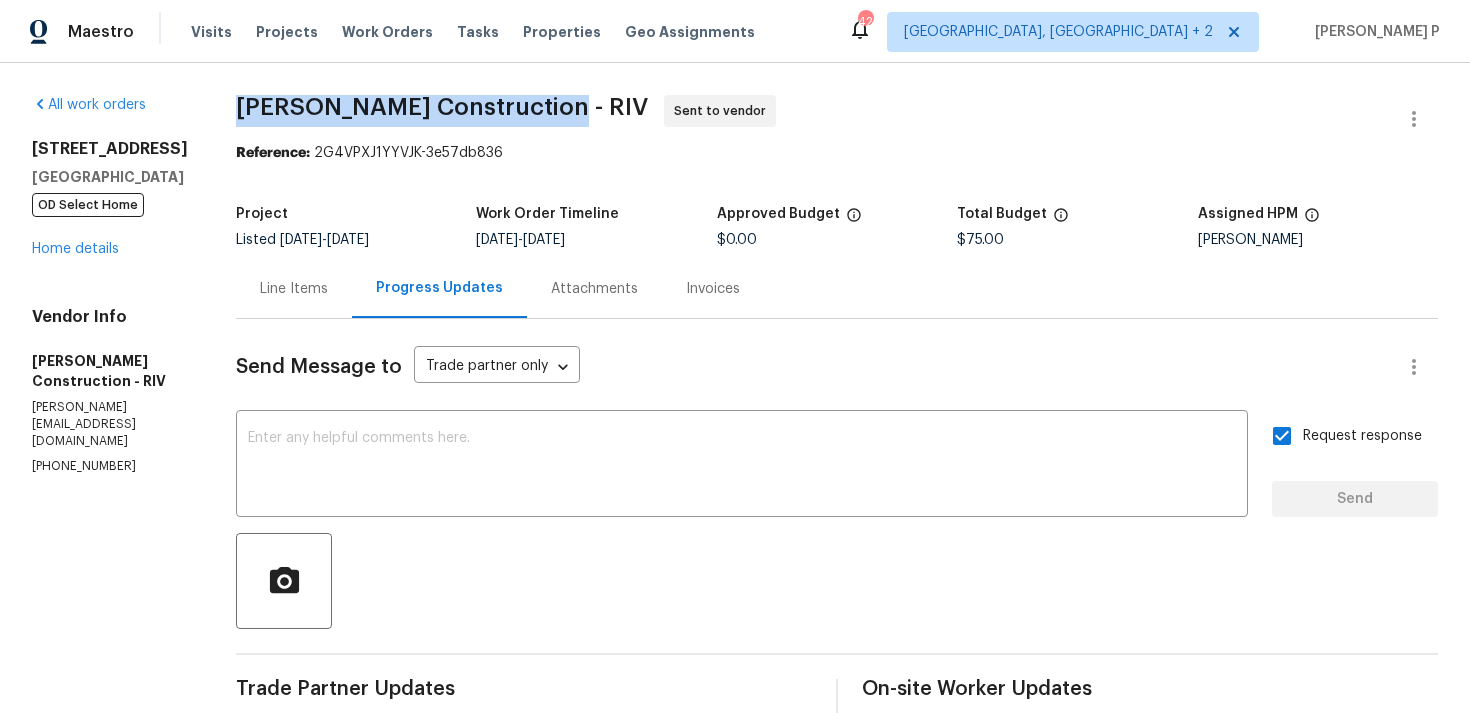 drag, startPoint x: 284, startPoint y: 104, endPoint x: 593, endPoint y: 101, distance: 309.01456 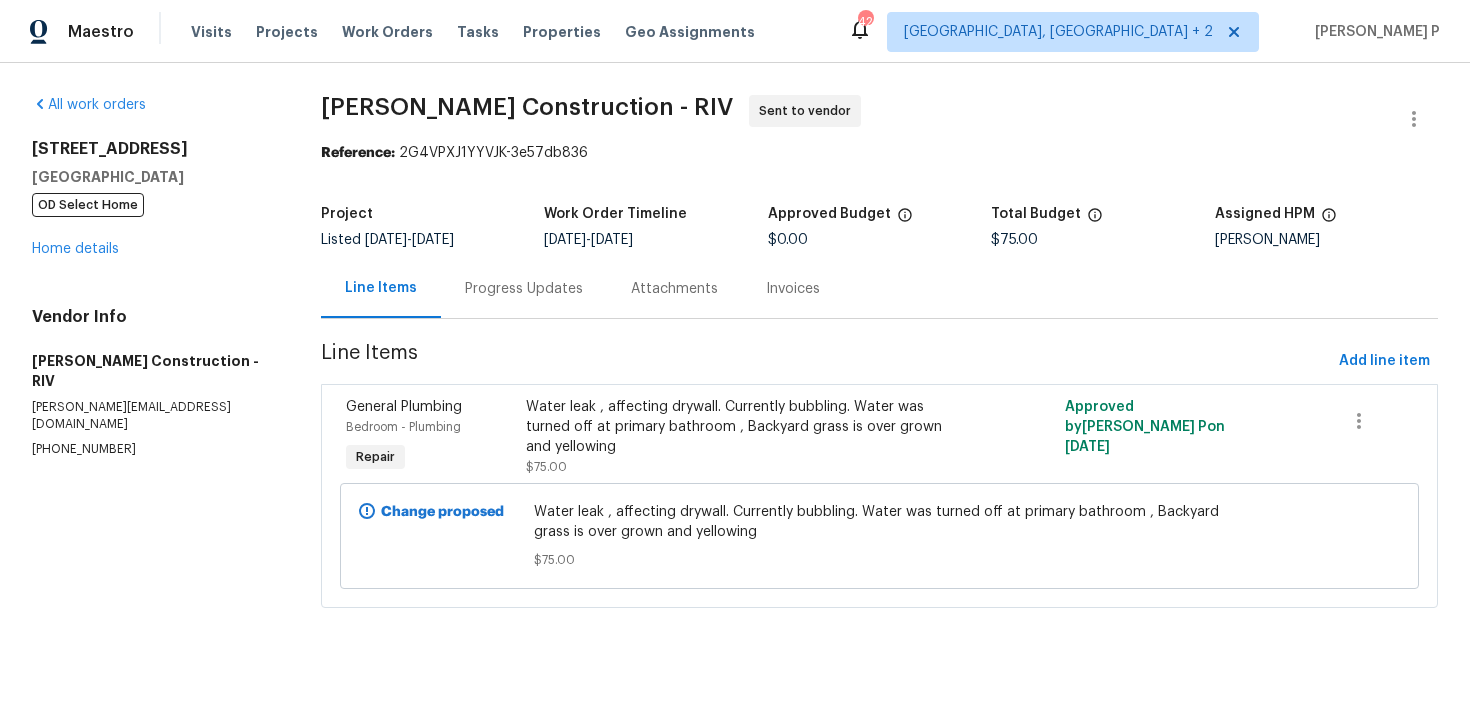 click on "Water leak , affecting drywall. Currently bubbling. Water was turned off at primary bathroom , Backyard grass is over grown and yellowing" at bounding box center [745, 427] 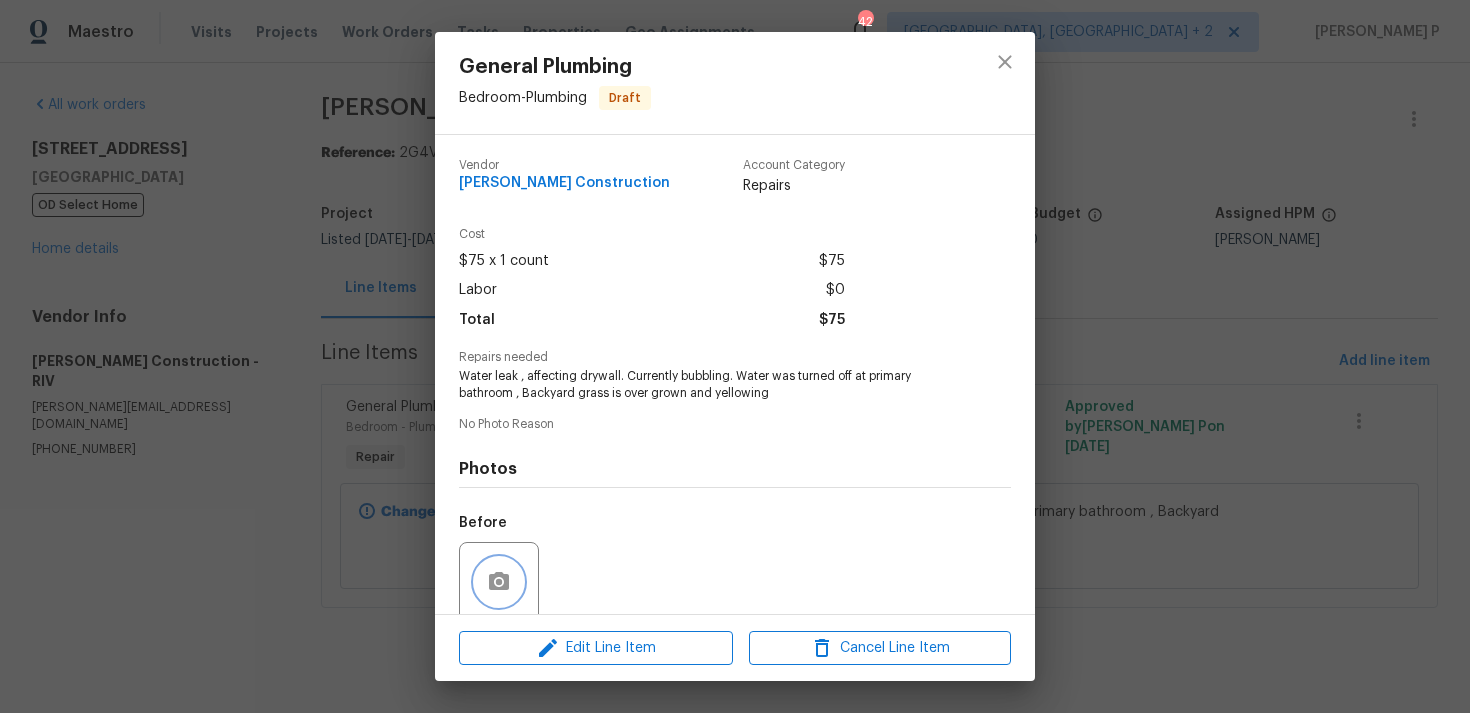 click 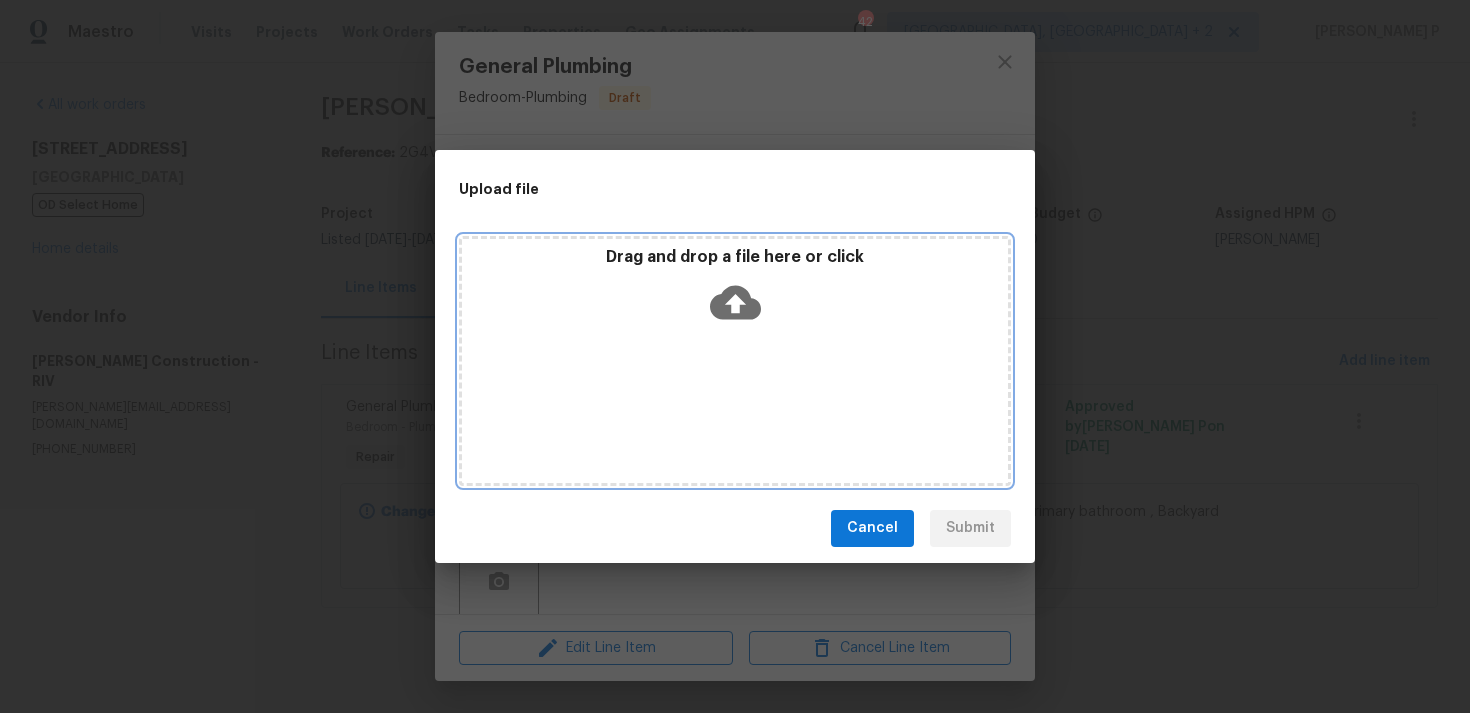 click 